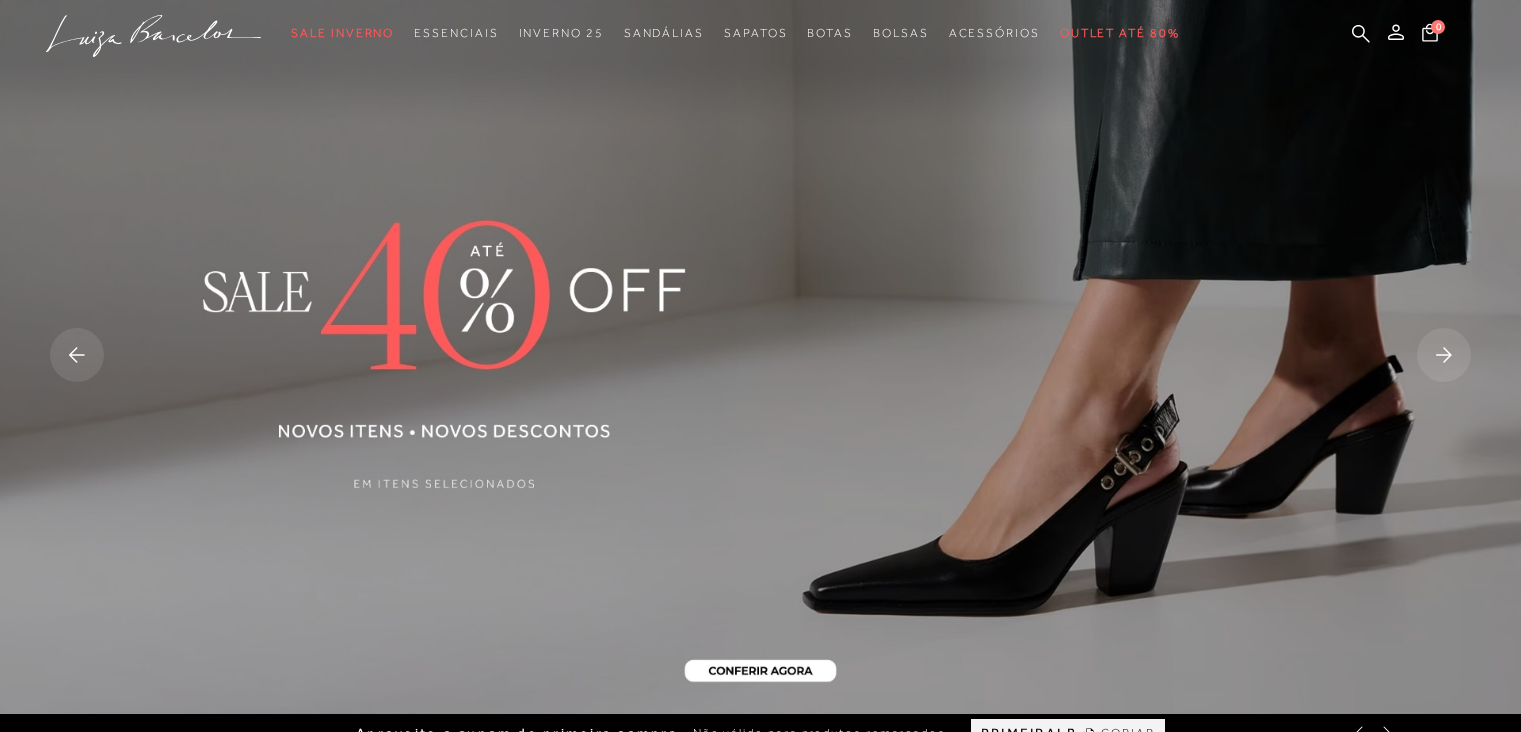 scroll, scrollTop: 0, scrollLeft: 0, axis: both 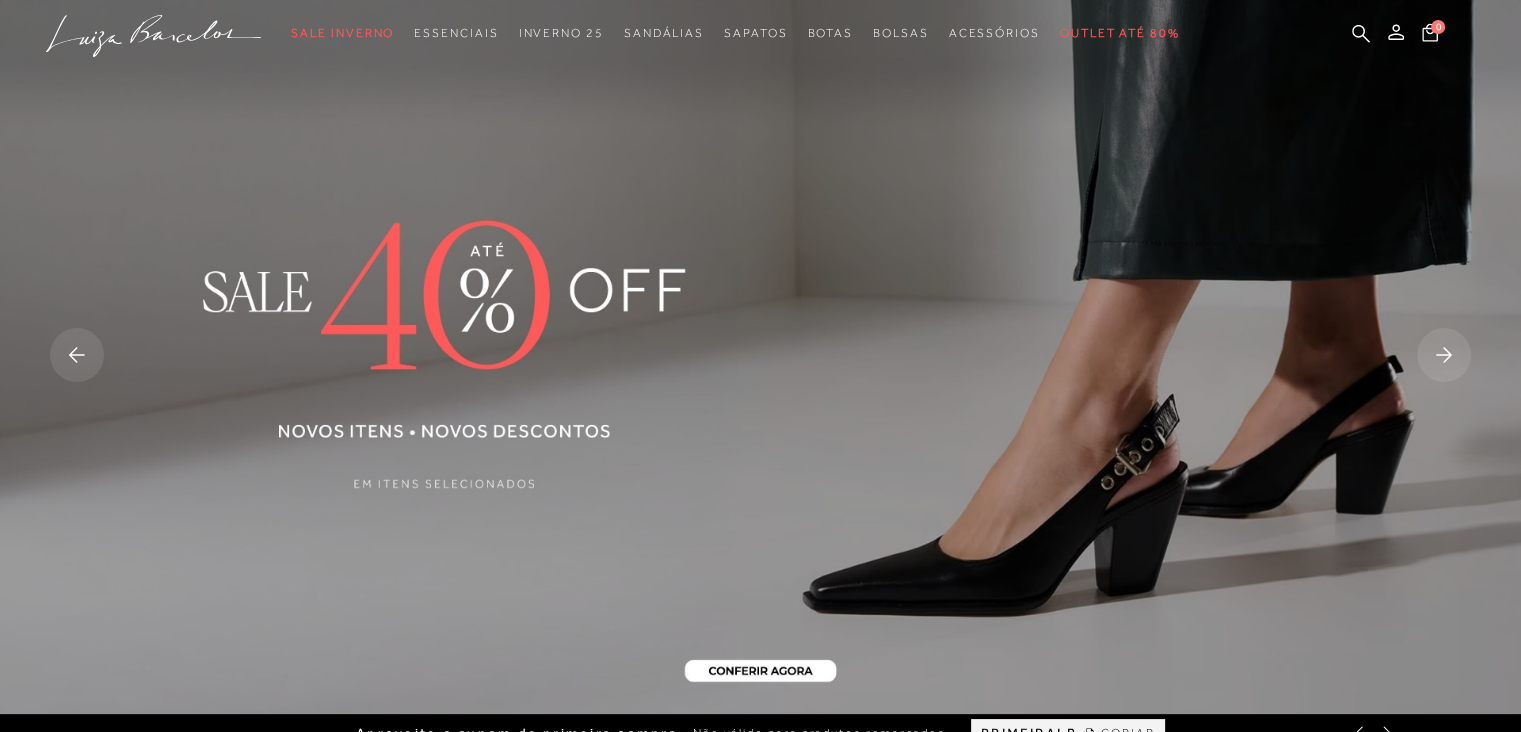 click 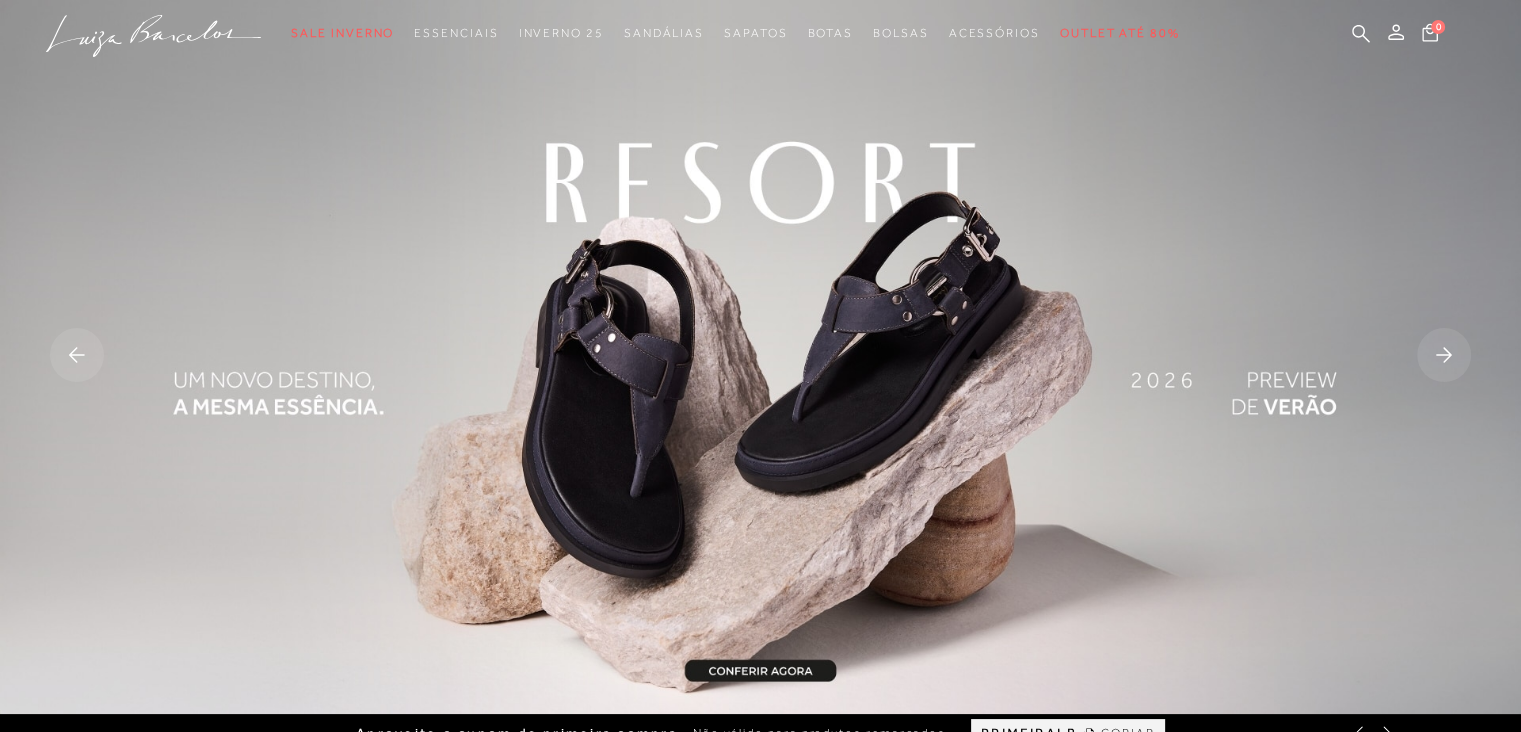 click 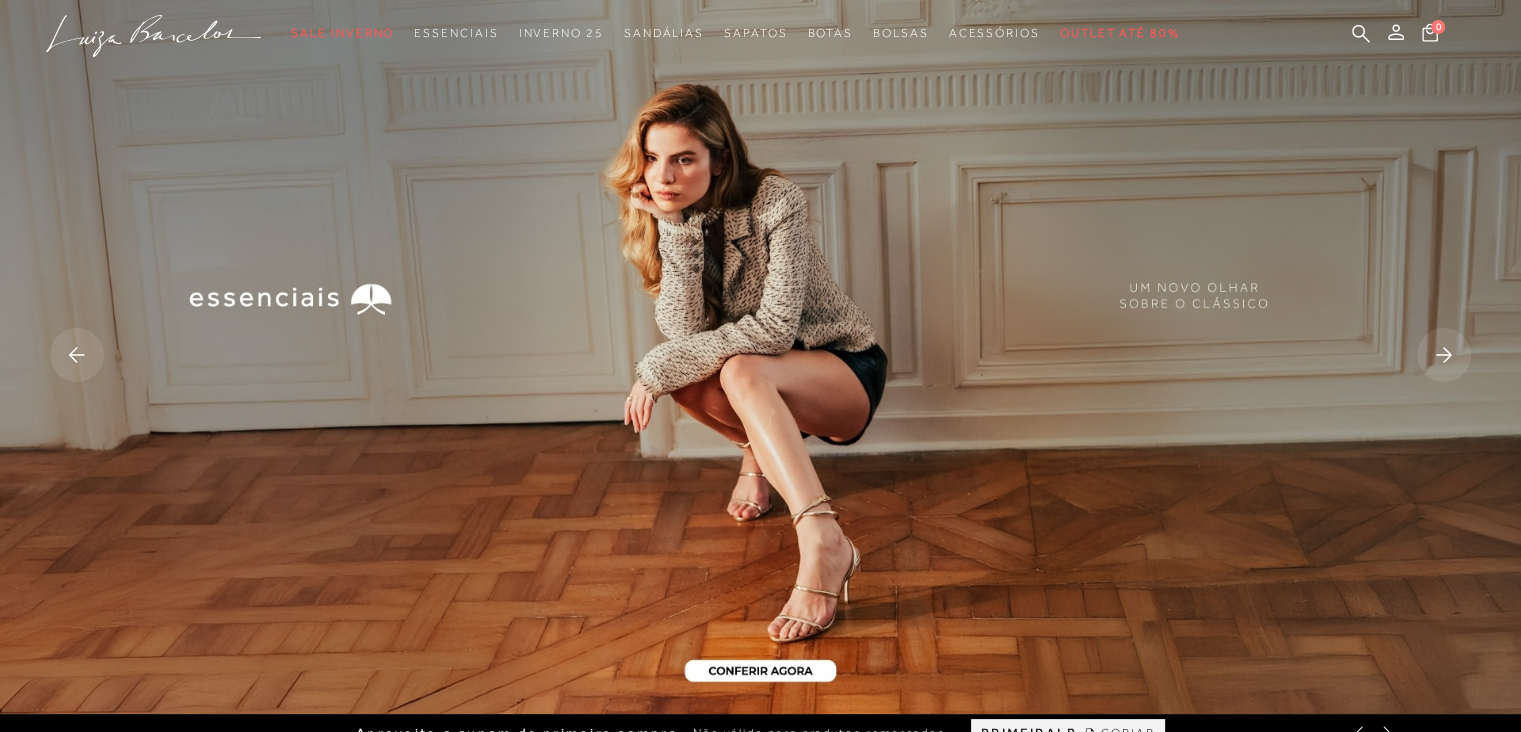 scroll, scrollTop: 0, scrollLeft: 0, axis: both 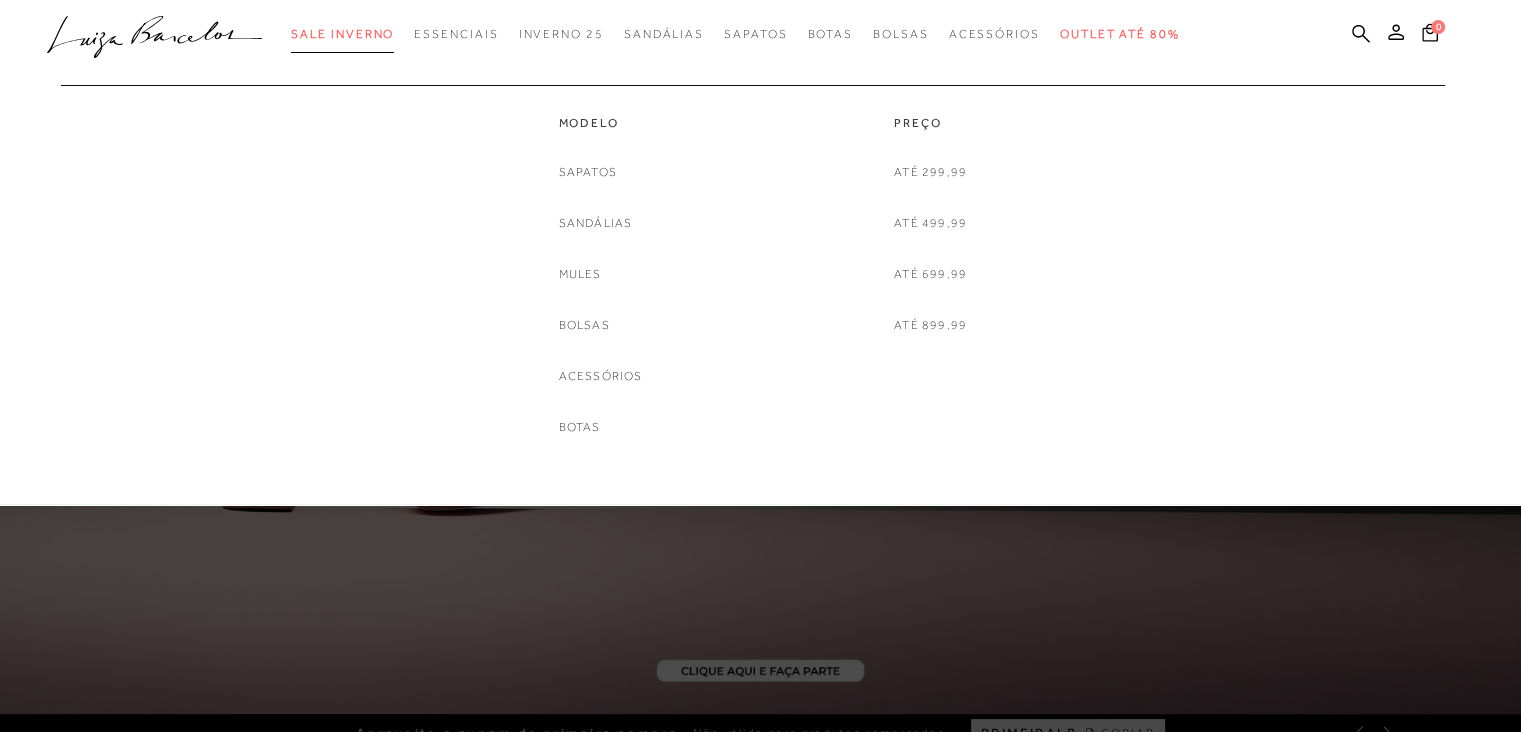 click on "Sale Inverno" at bounding box center (342, 34) 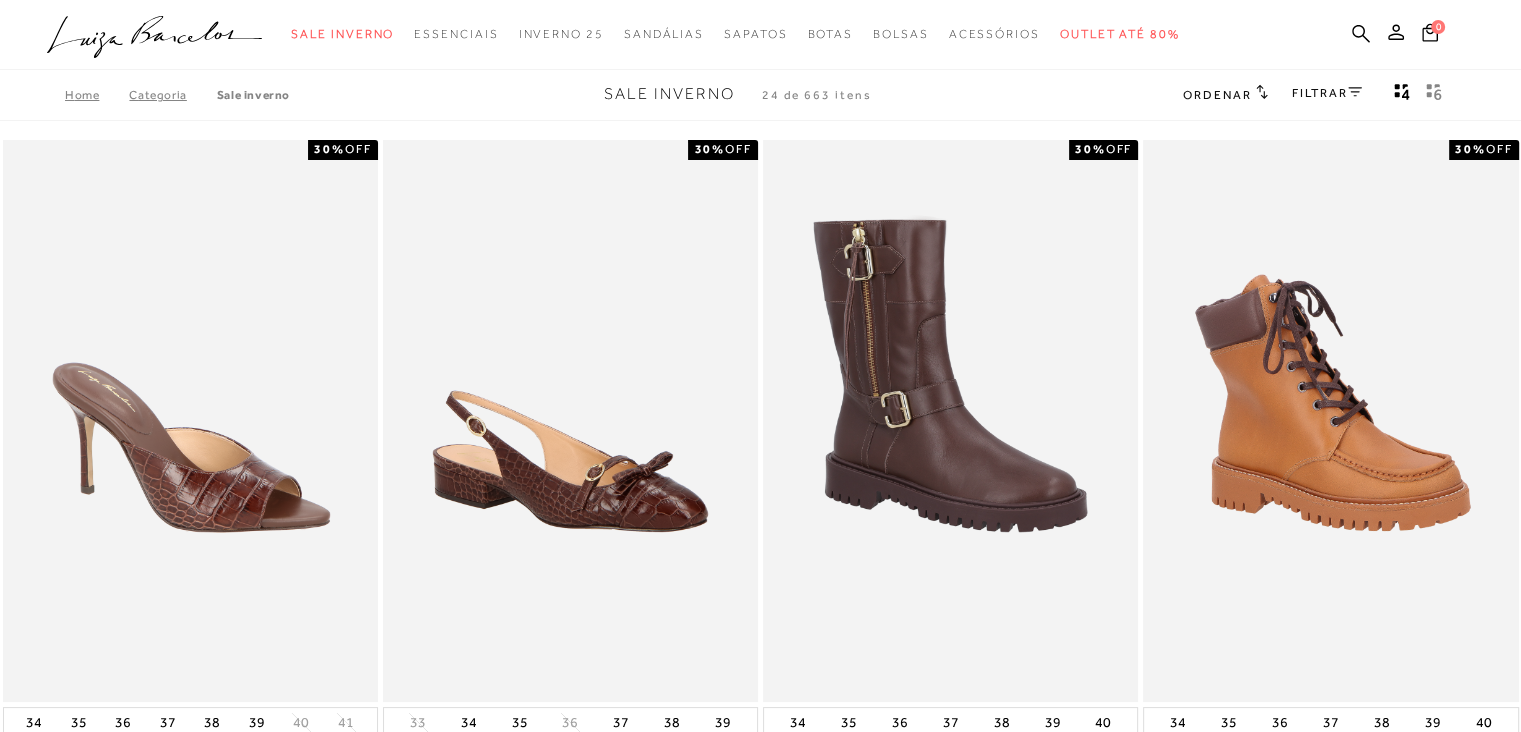 click on "FILTRAR" at bounding box center [1327, 93] 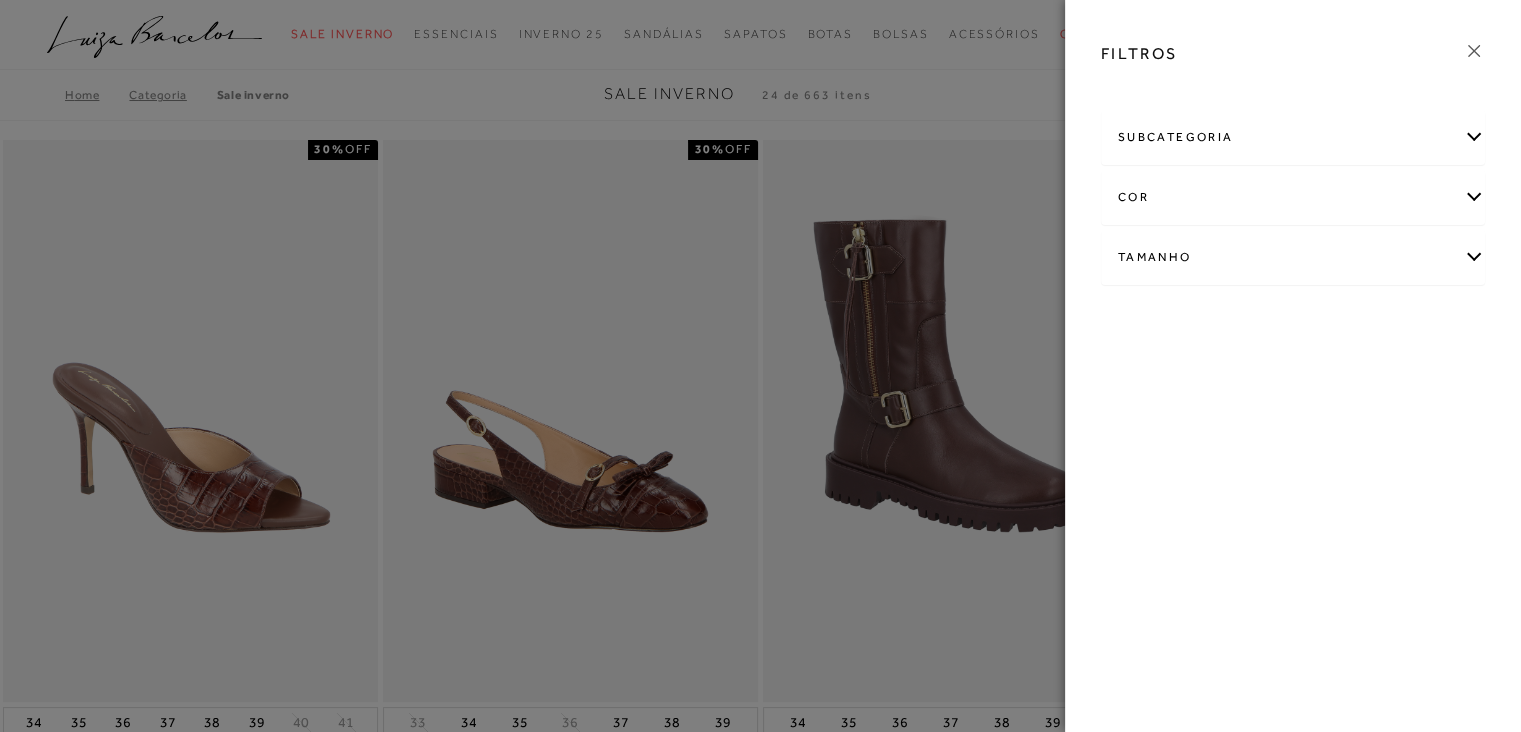 click on "subcategoria" at bounding box center [1293, 137] 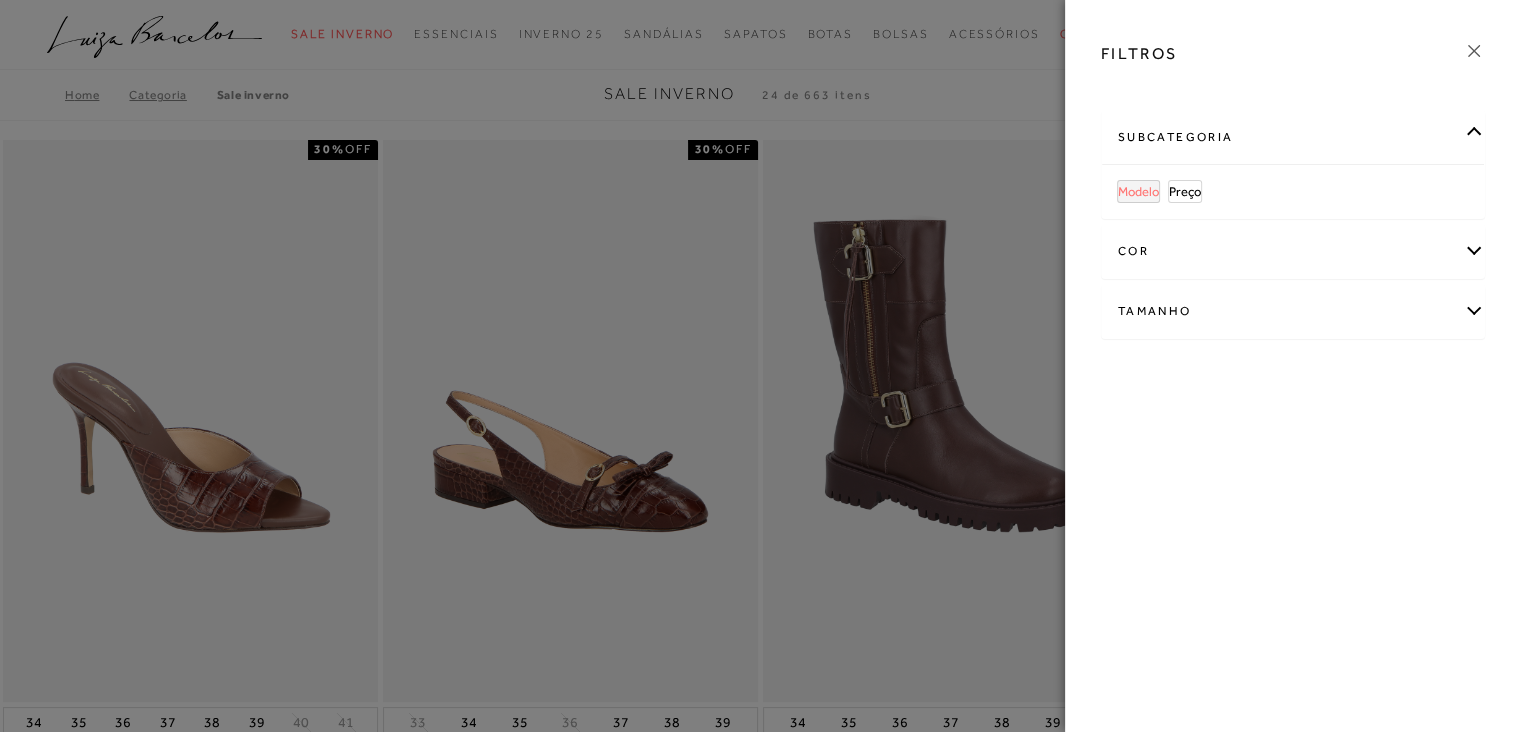 click on "Modelo" at bounding box center (1138, 191) 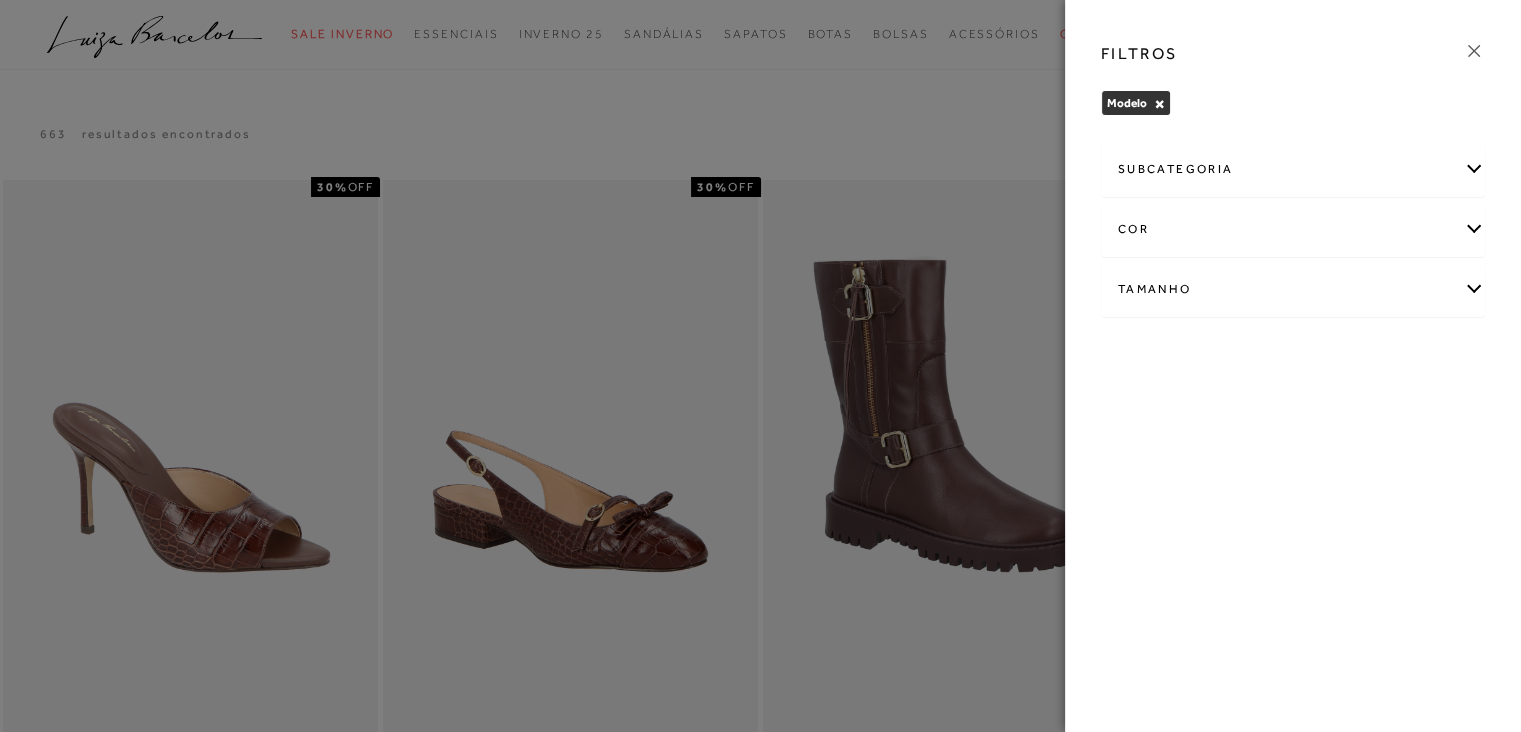 click on "subcategoria" at bounding box center (1293, 169) 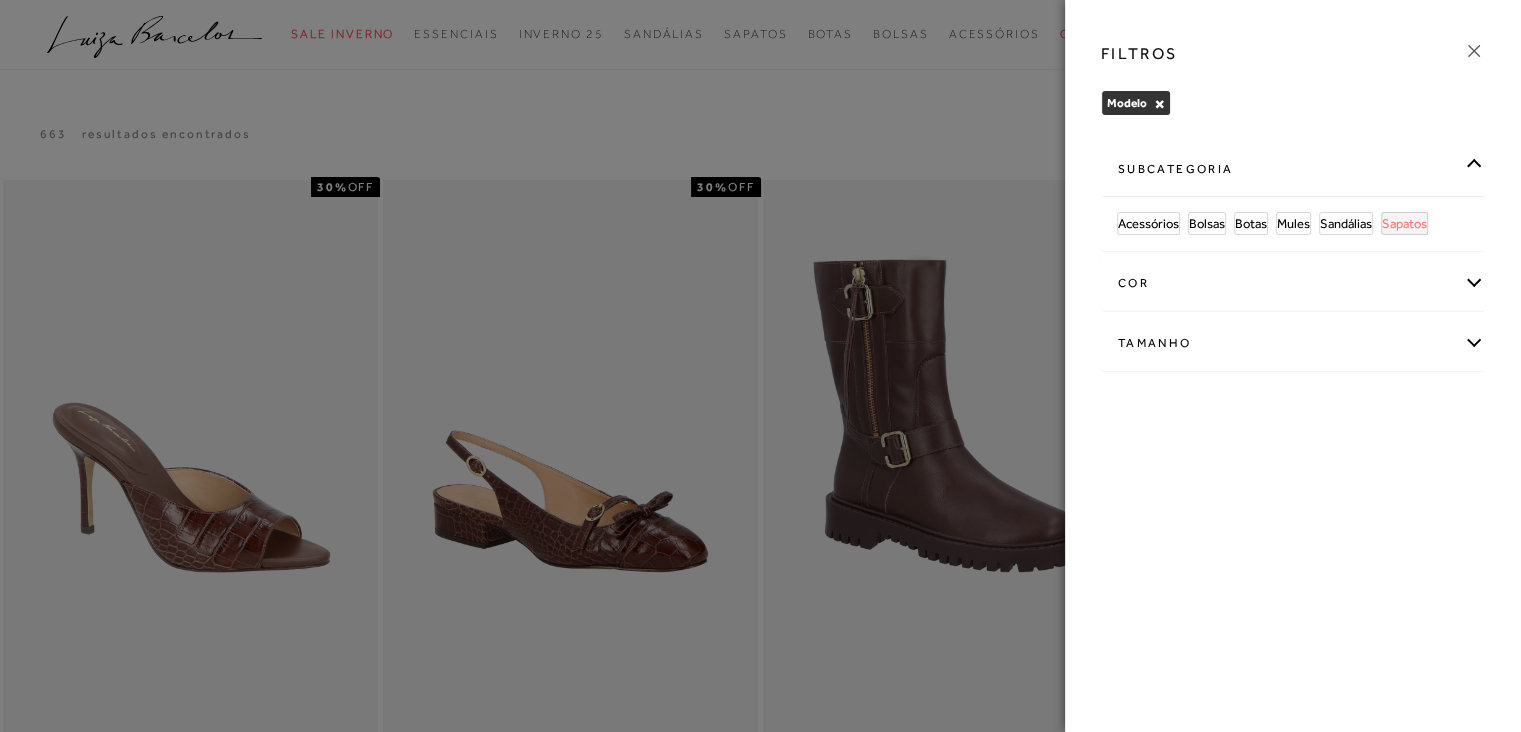 click on "Sapatos" at bounding box center [1404, 223] 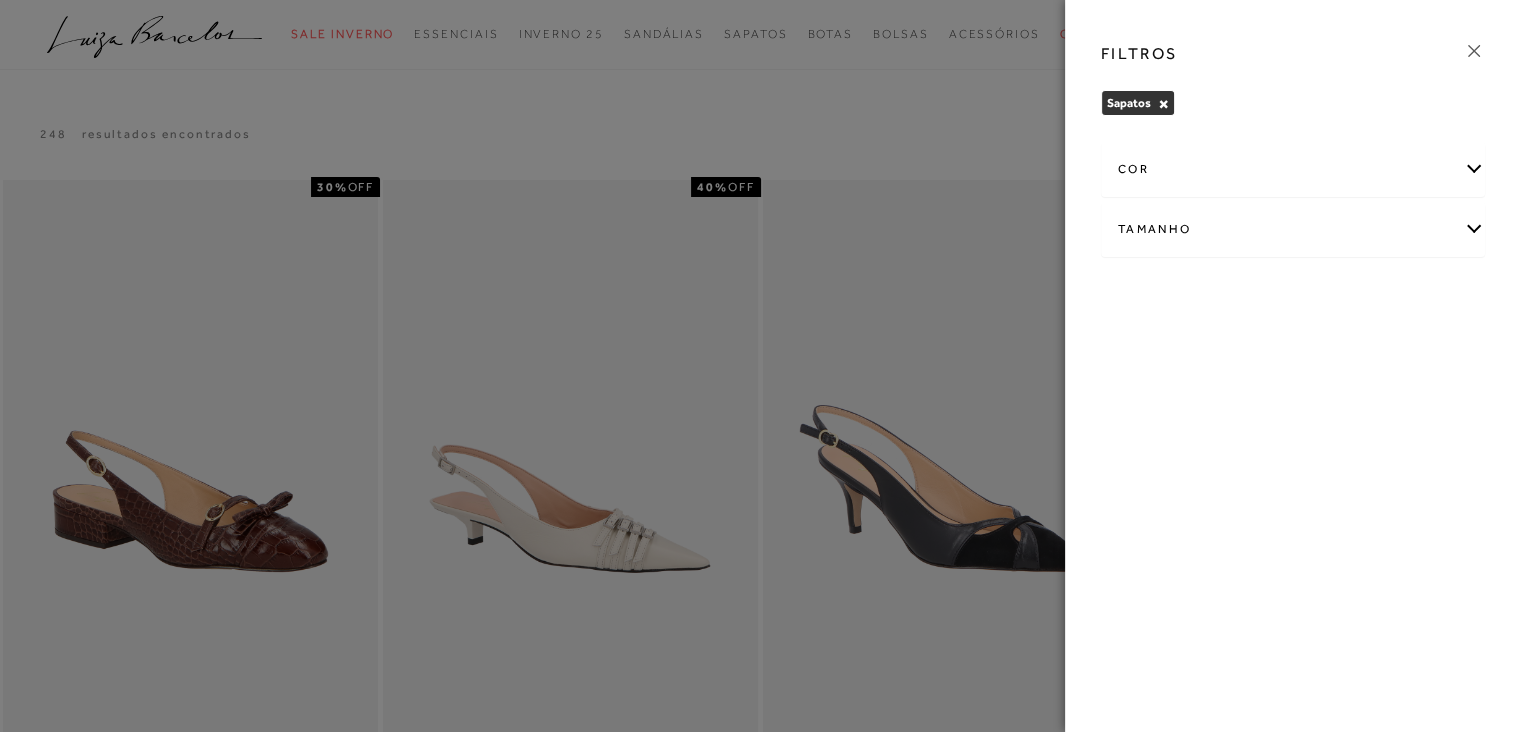click on "Tamanho" at bounding box center [1293, 229] 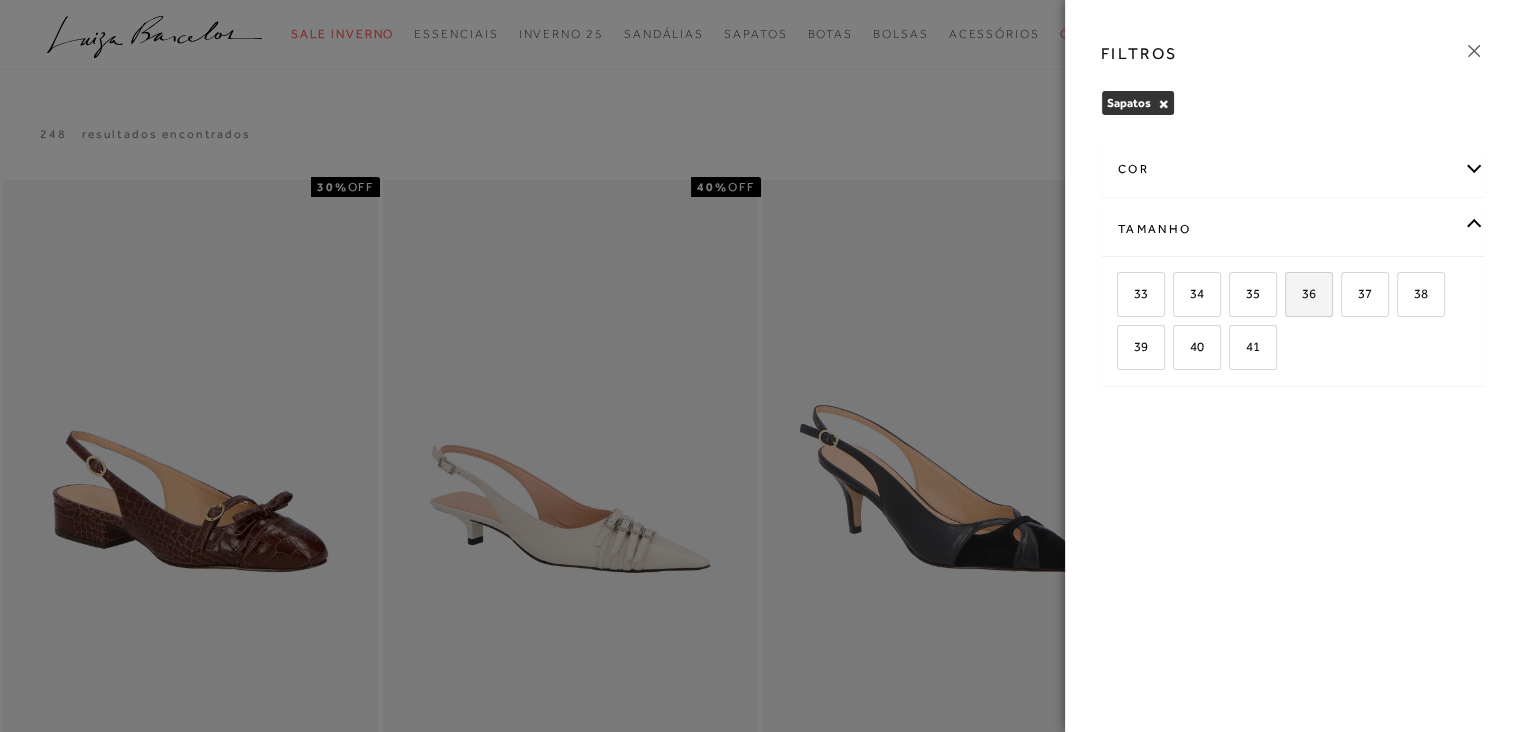 click on "36" at bounding box center [1301, 293] 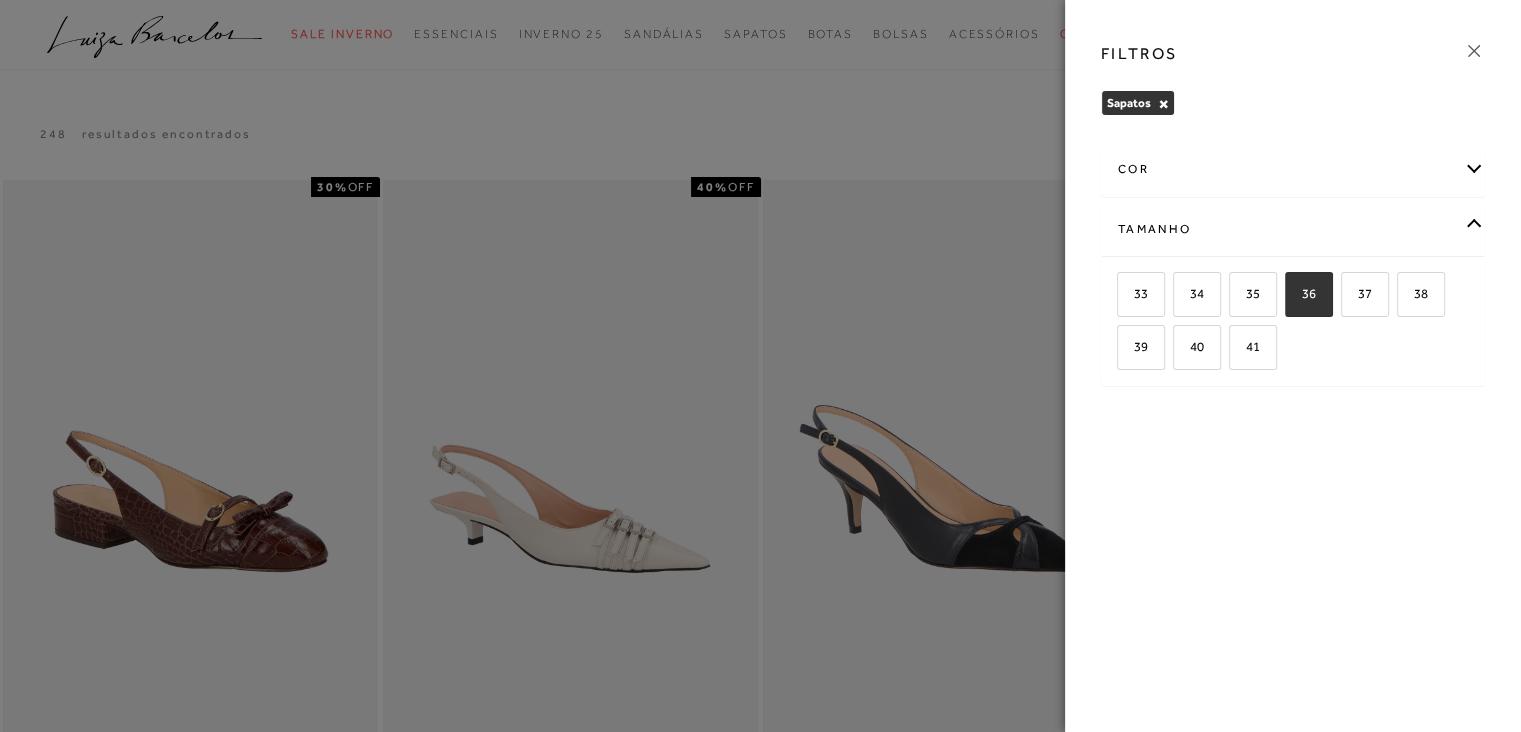 checkbox on "true" 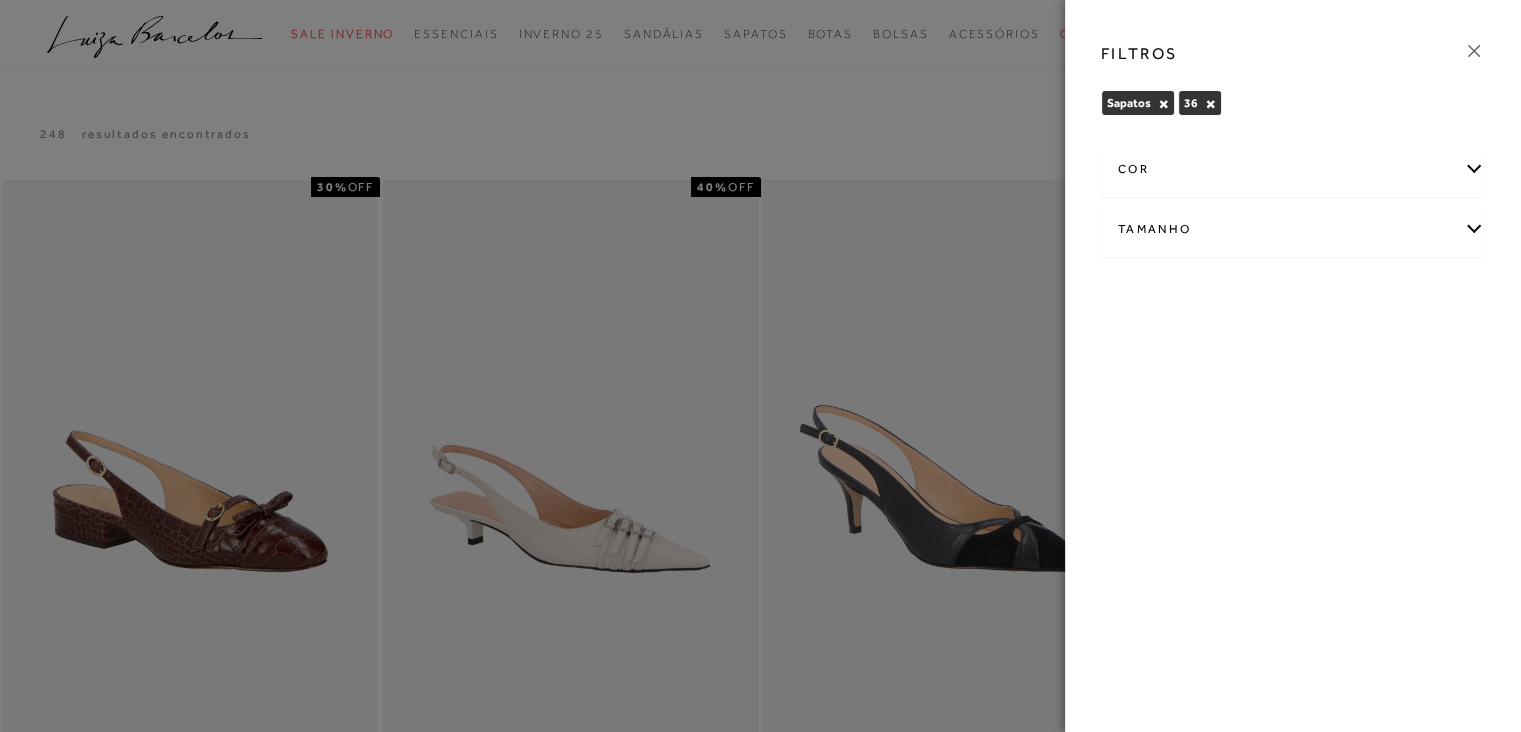 click 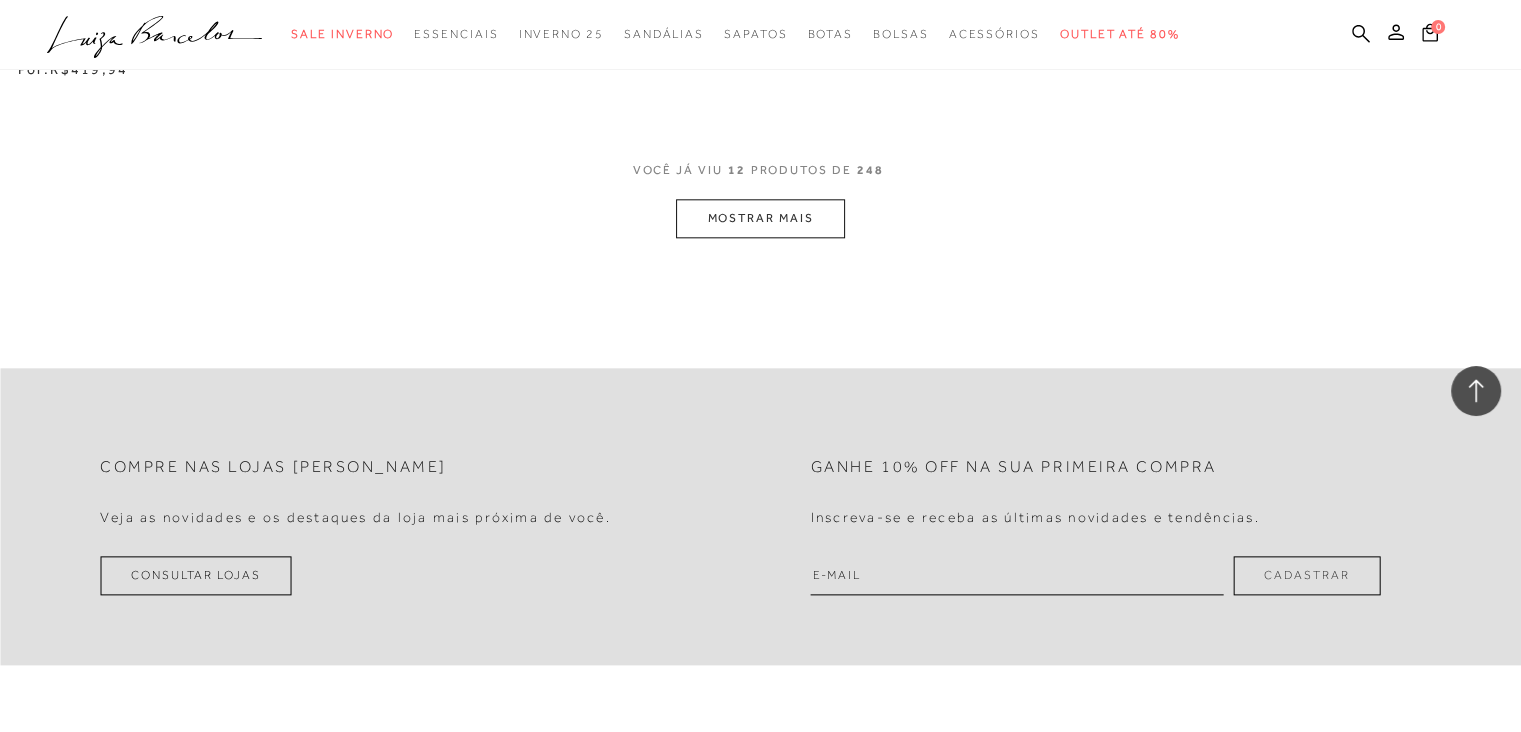 scroll, scrollTop: 2280, scrollLeft: 0, axis: vertical 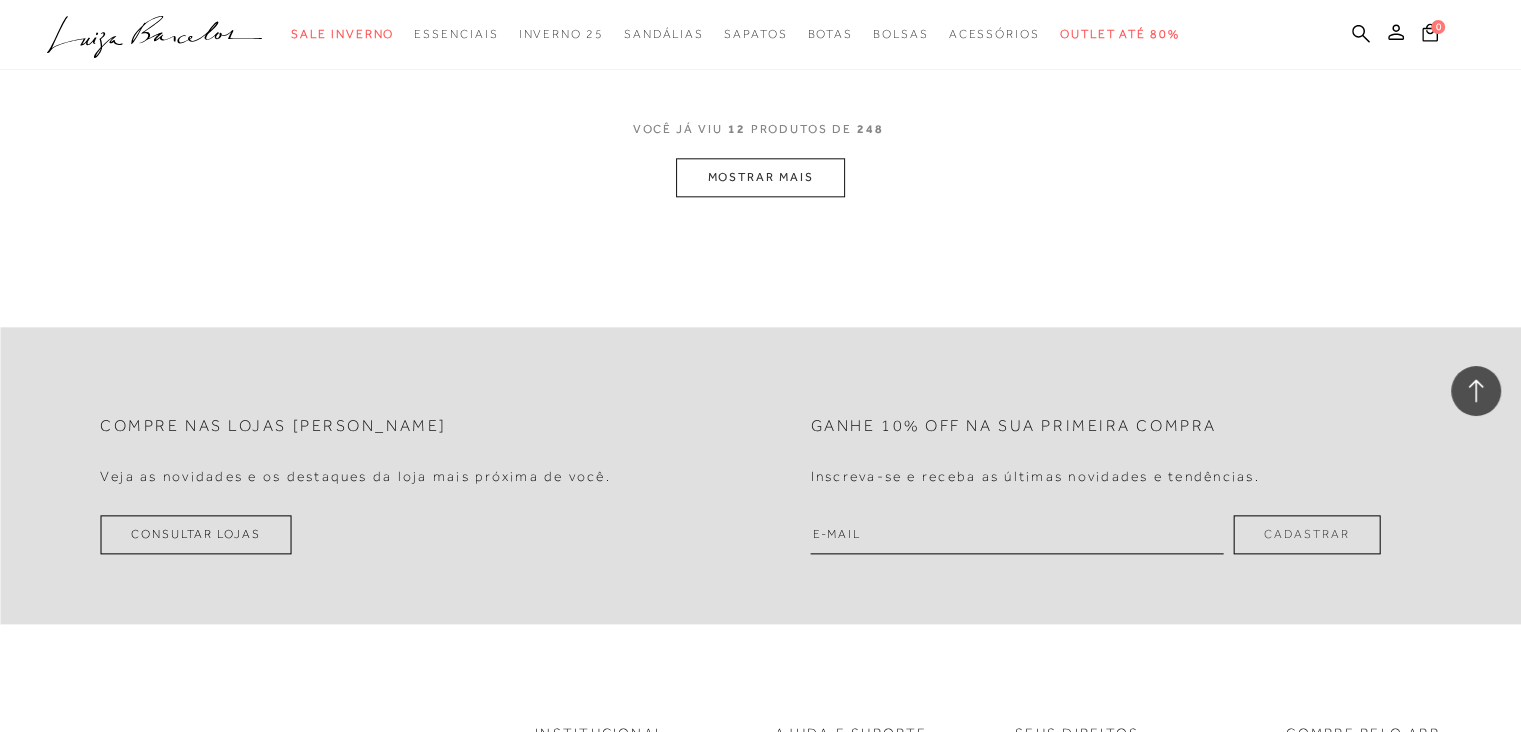 click on "MOSTRAR MAIS" at bounding box center (760, 177) 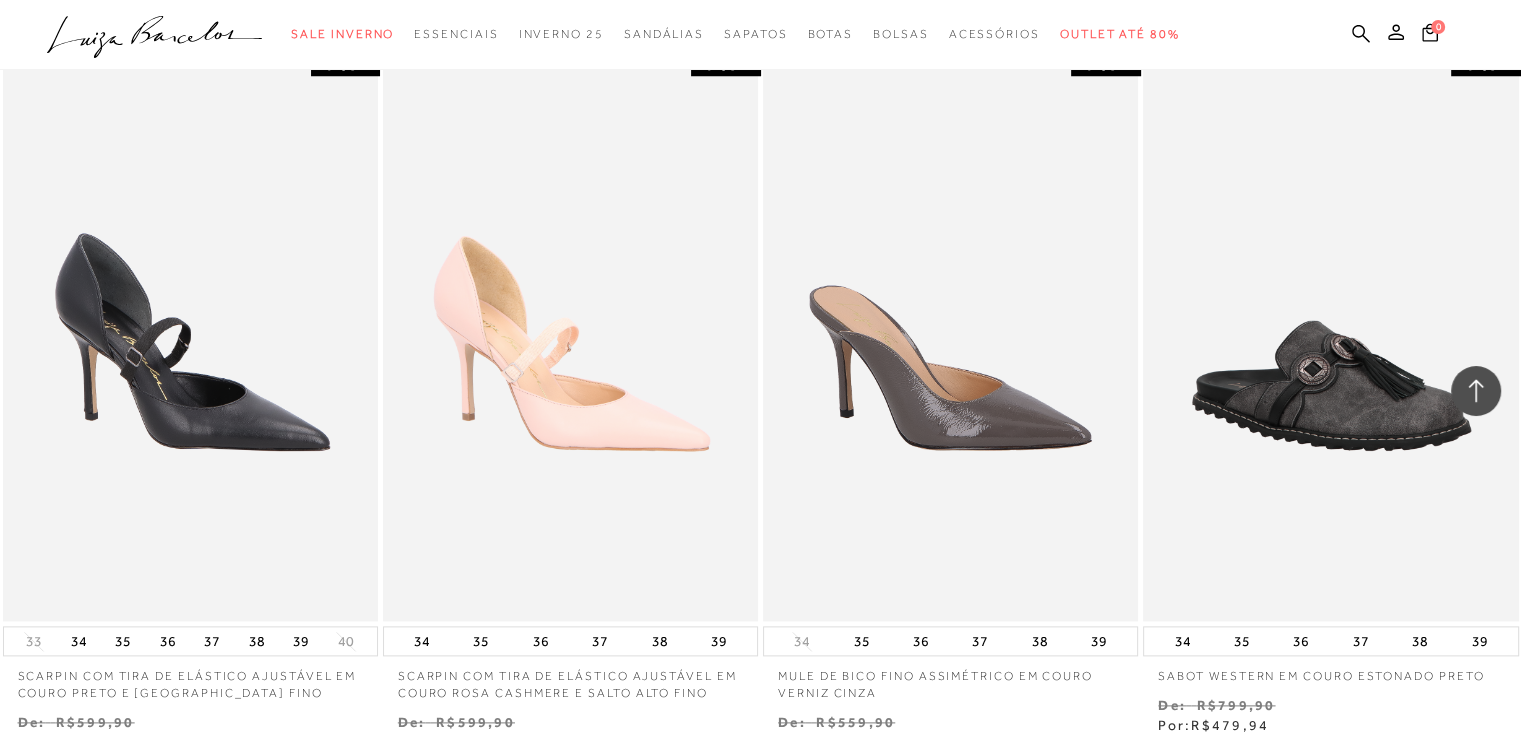 type 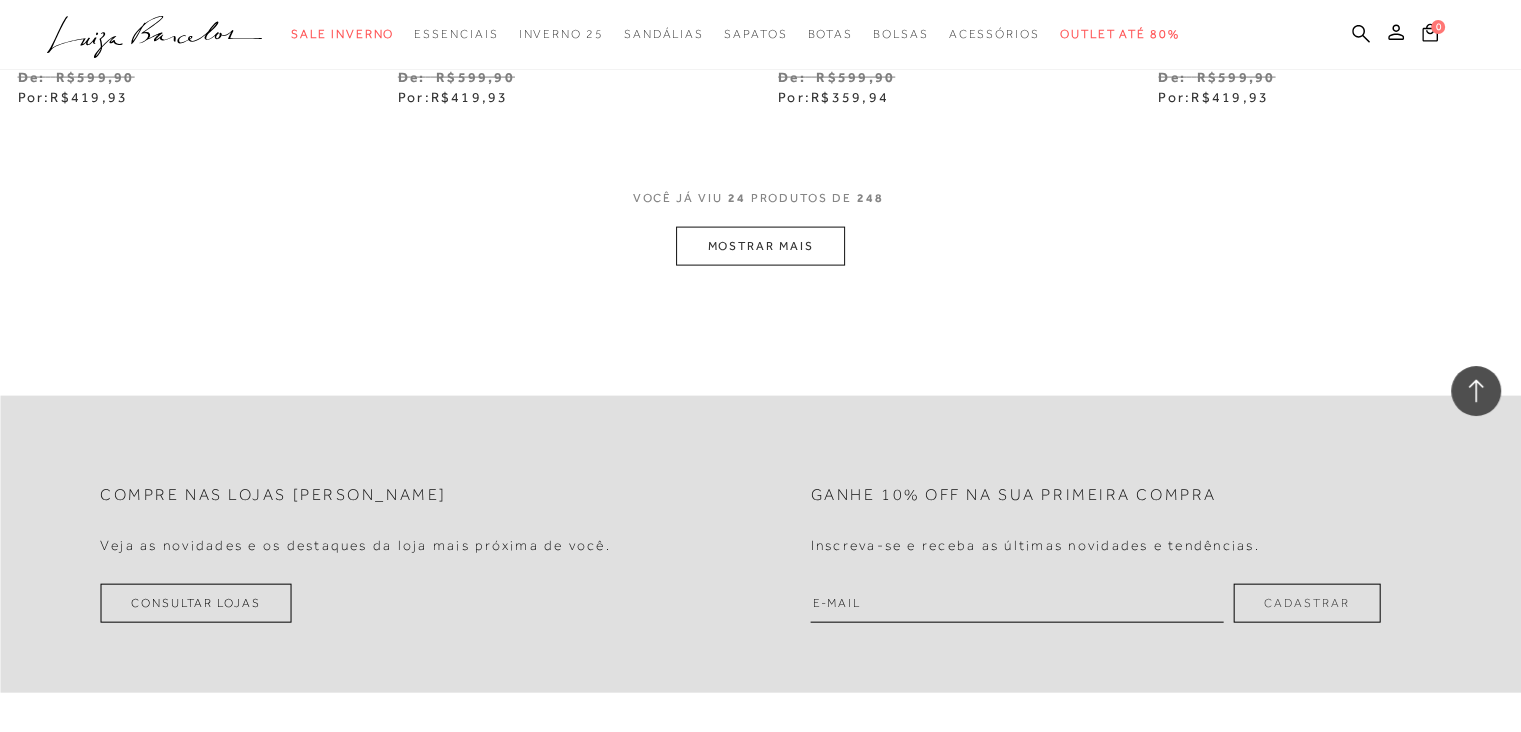 scroll, scrollTop: 4360, scrollLeft: 0, axis: vertical 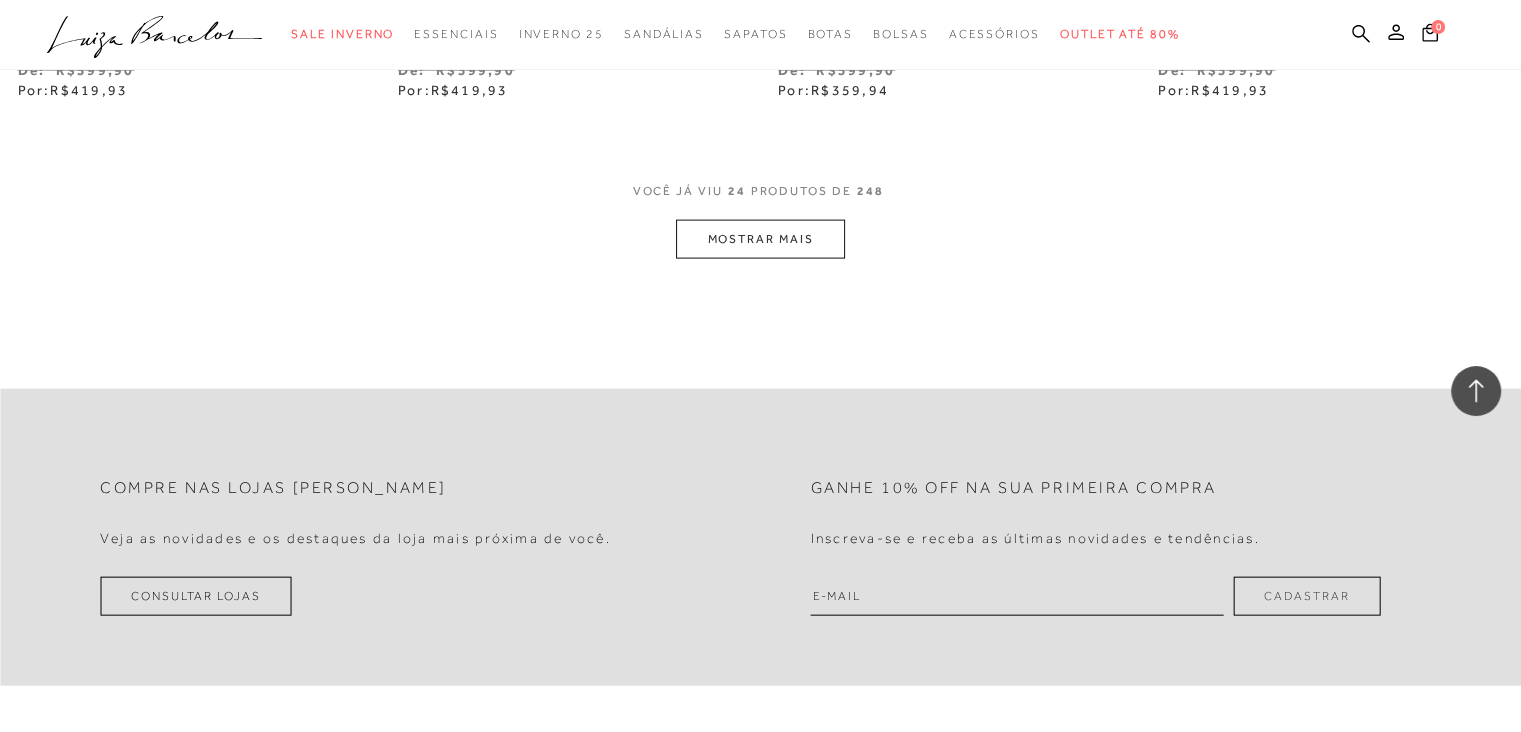 click on "MOSTRAR MAIS" at bounding box center [760, 239] 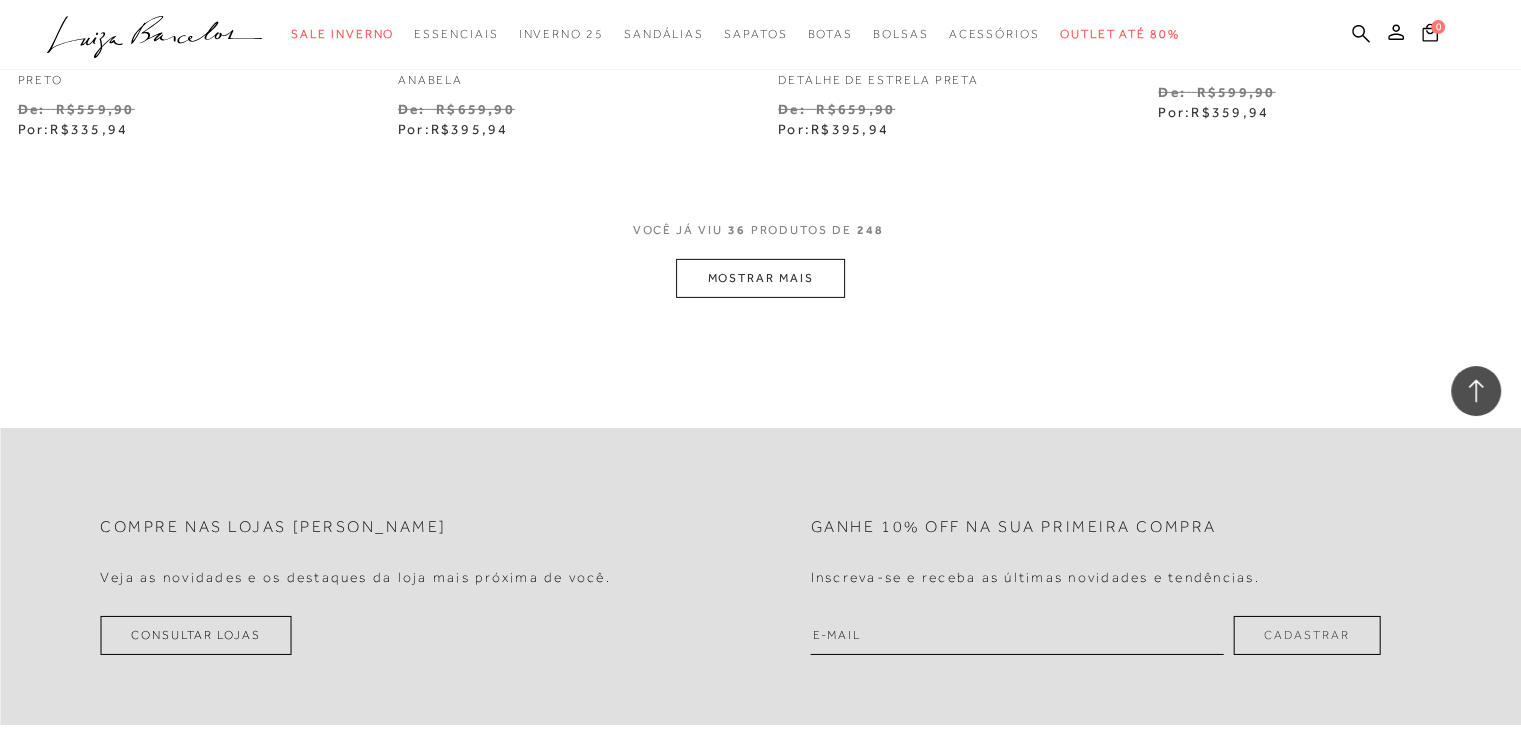 scroll, scrollTop: 6520, scrollLeft: 0, axis: vertical 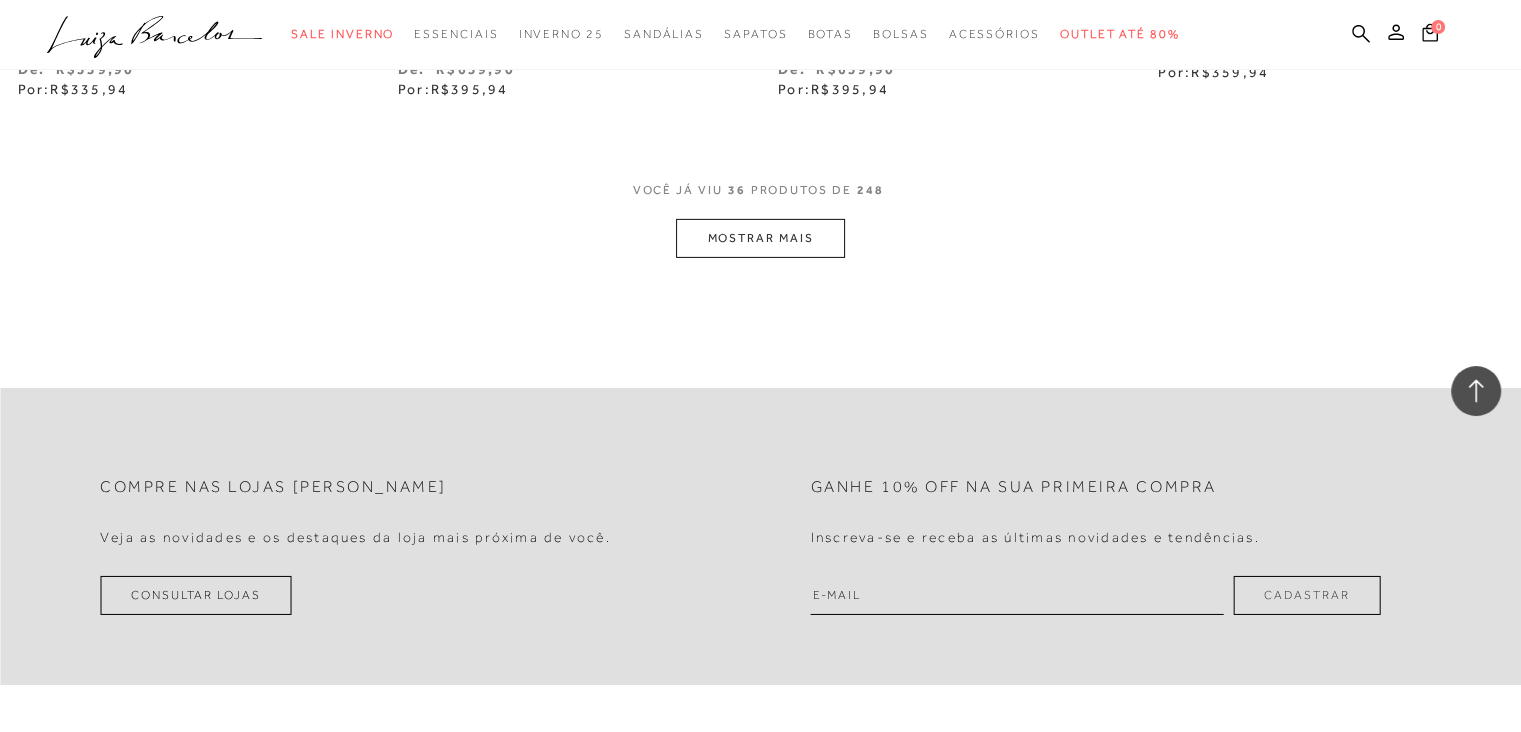 click on "MOSTRAR MAIS" at bounding box center (760, 238) 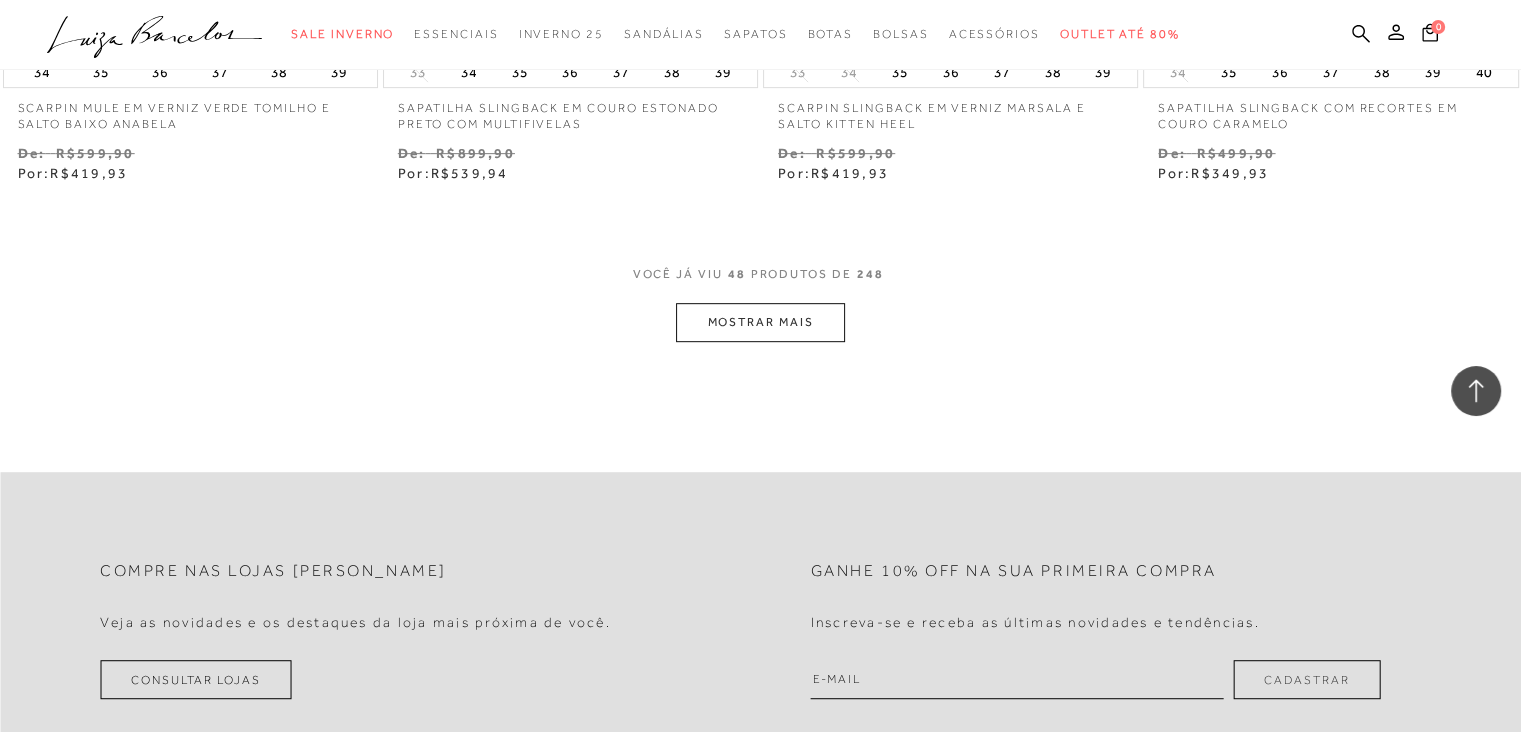 scroll, scrollTop: 8640, scrollLeft: 0, axis: vertical 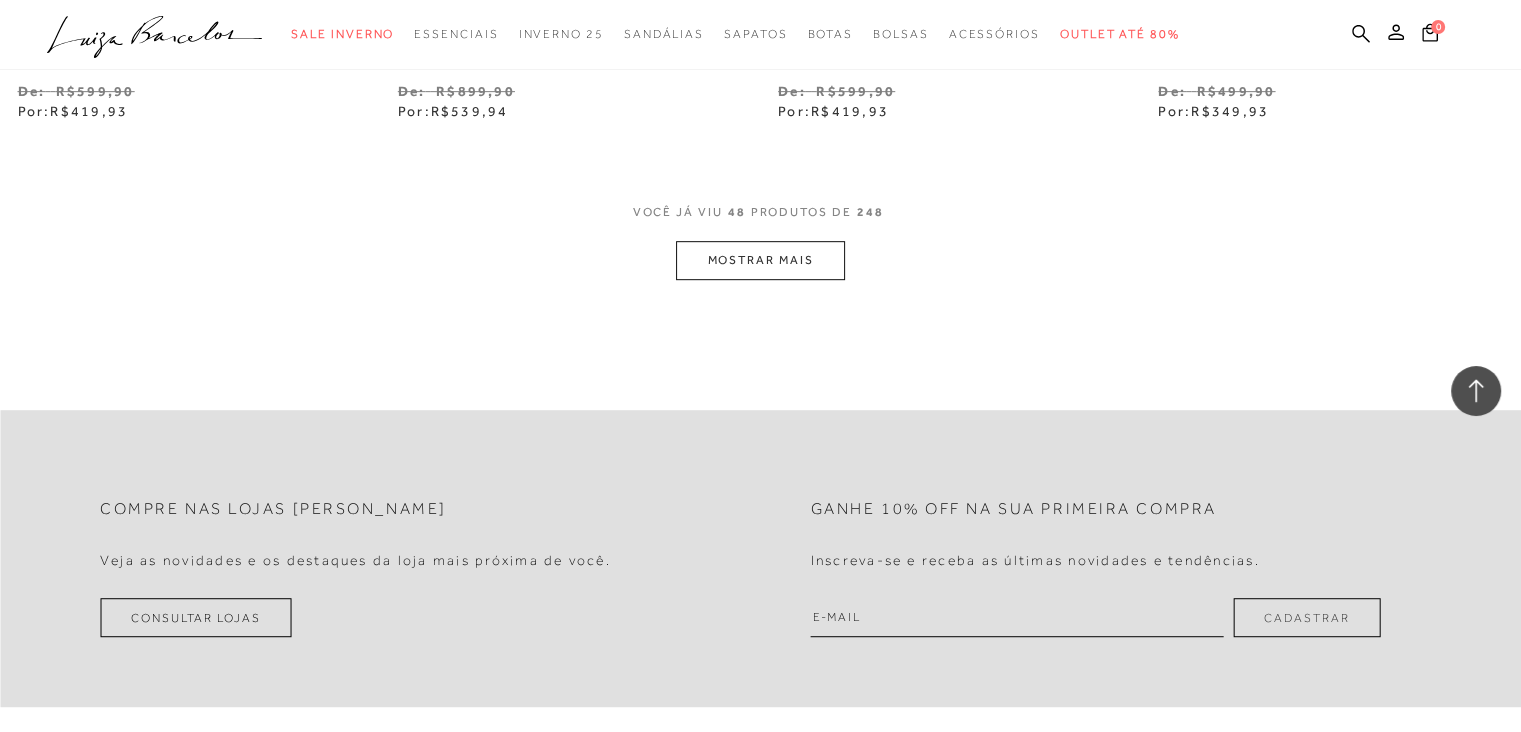 click on "MOSTRAR MAIS" at bounding box center (760, 260) 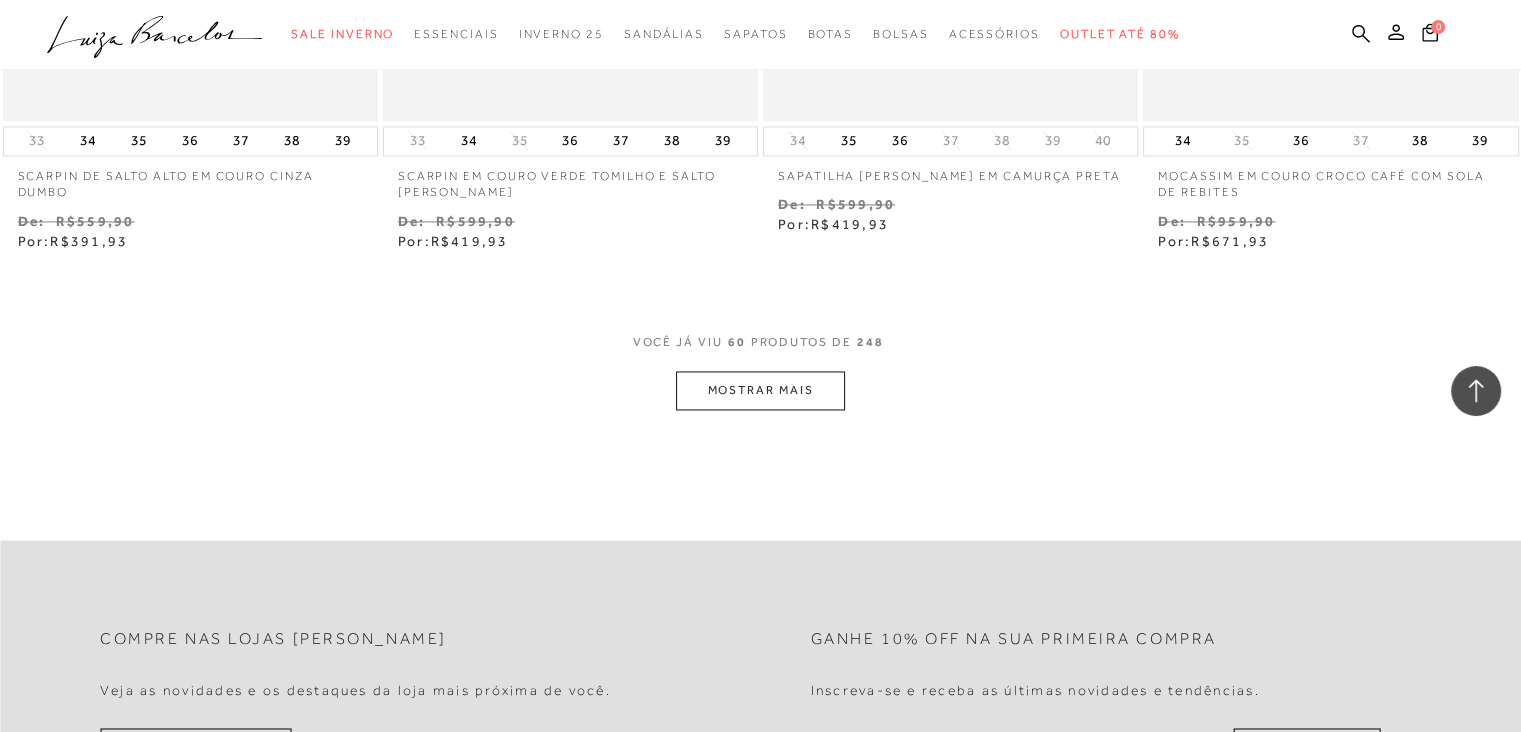 scroll, scrollTop: 10680, scrollLeft: 0, axis: vertical 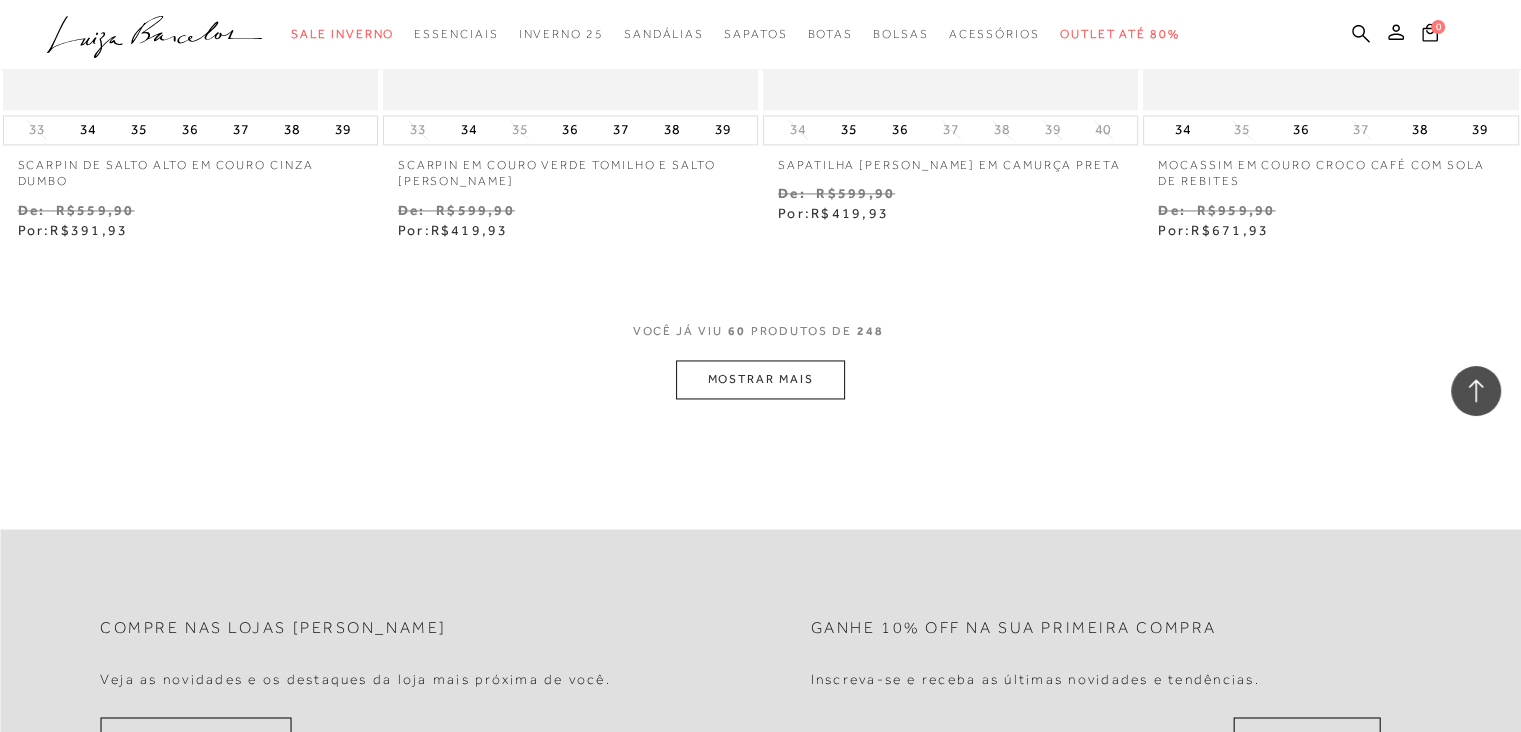 click on "MOSTRAR MAIS" at bounding box center [760, 379] 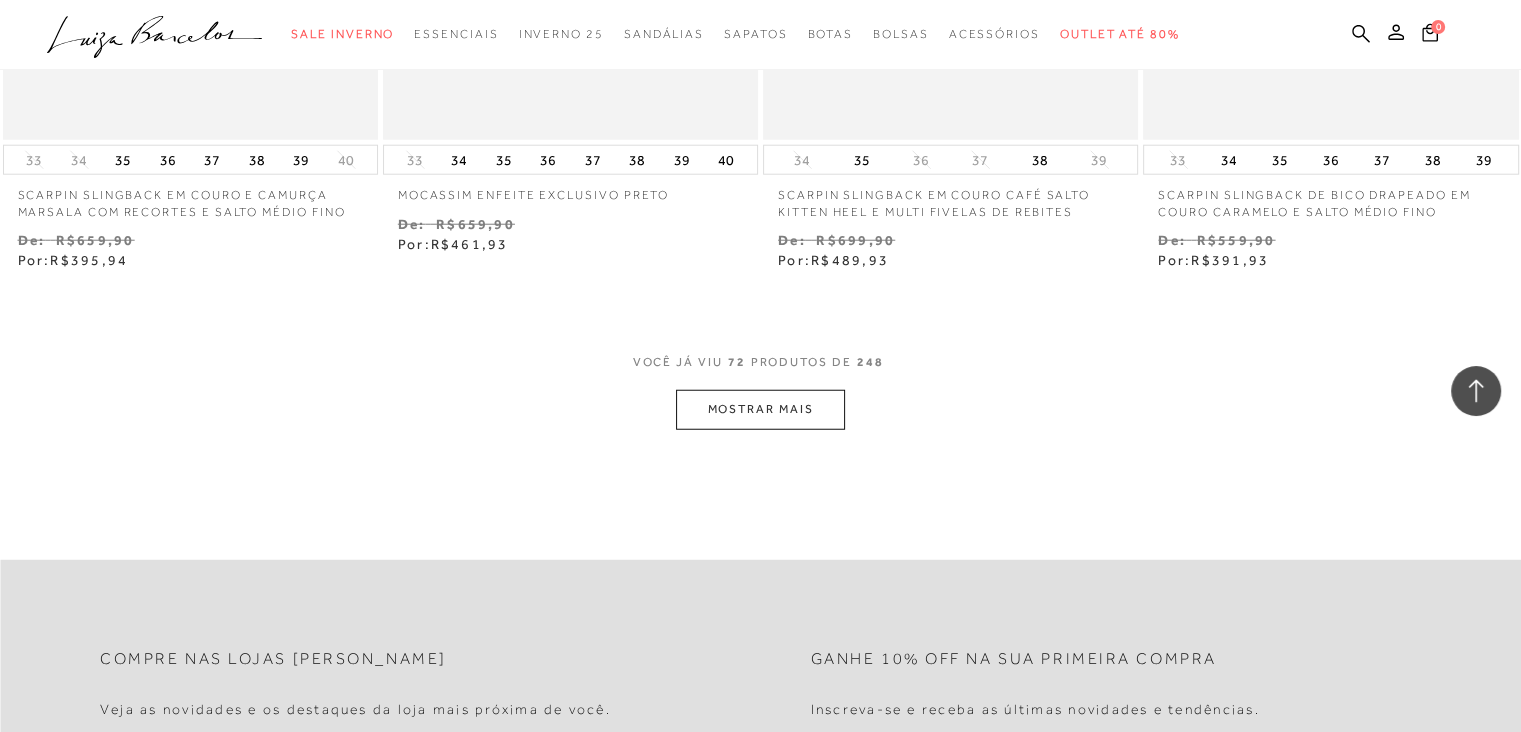 scroll, scrollTop: 12840, scrollLeft: 0, axis: vertical 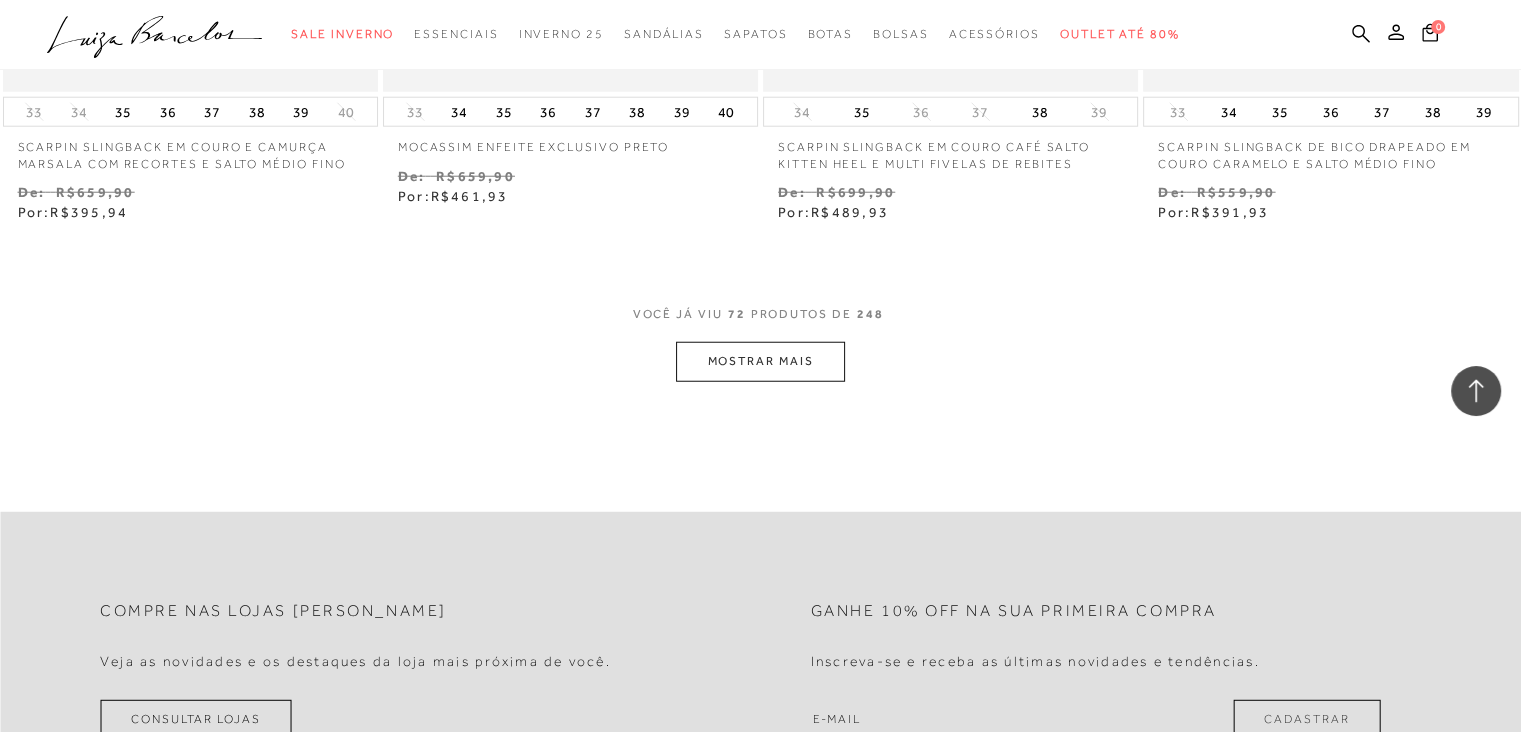 click on "MOSTRAR MAIS" at bounding box center [760, 361] 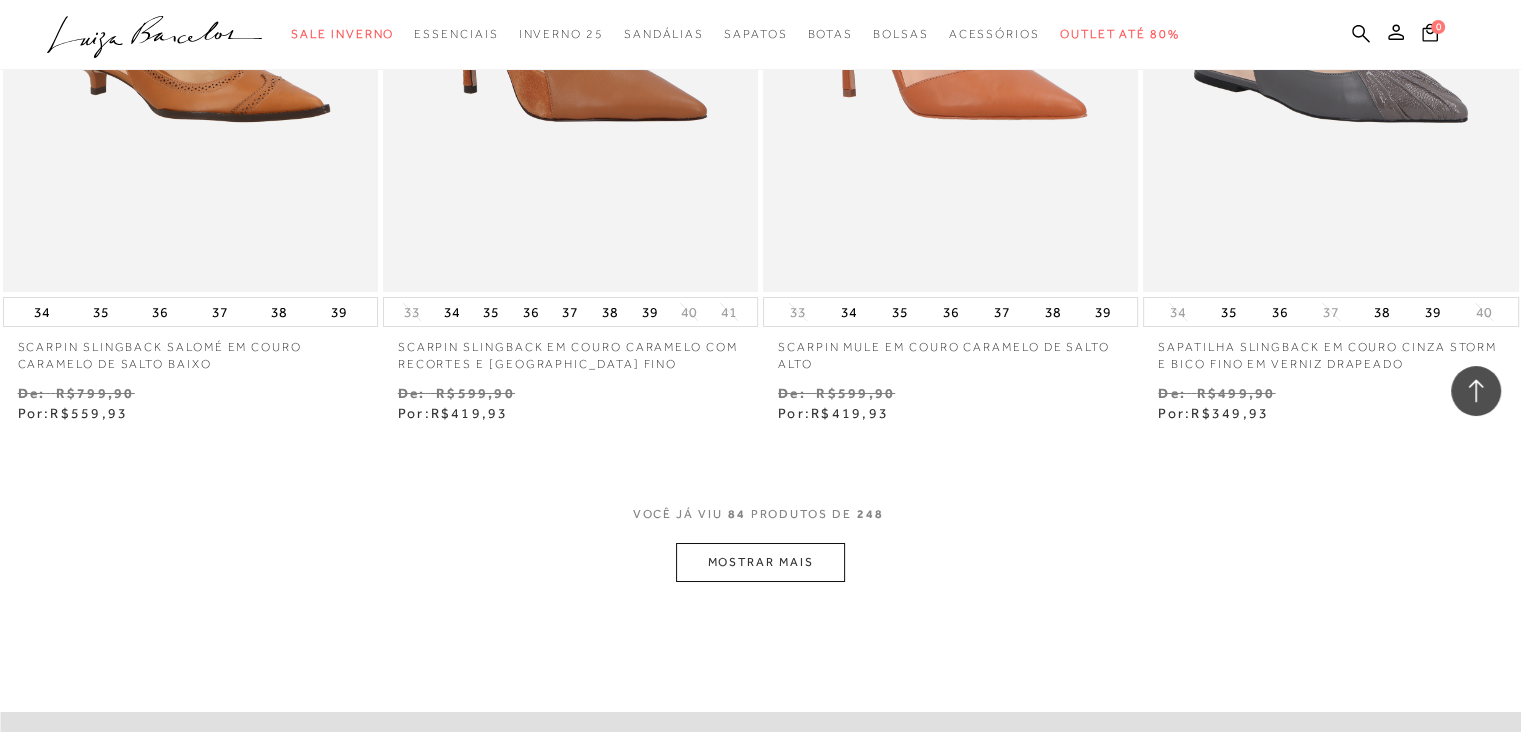 scroll, scrollTop: 14840, scrollLeft: 0, axis: vertical 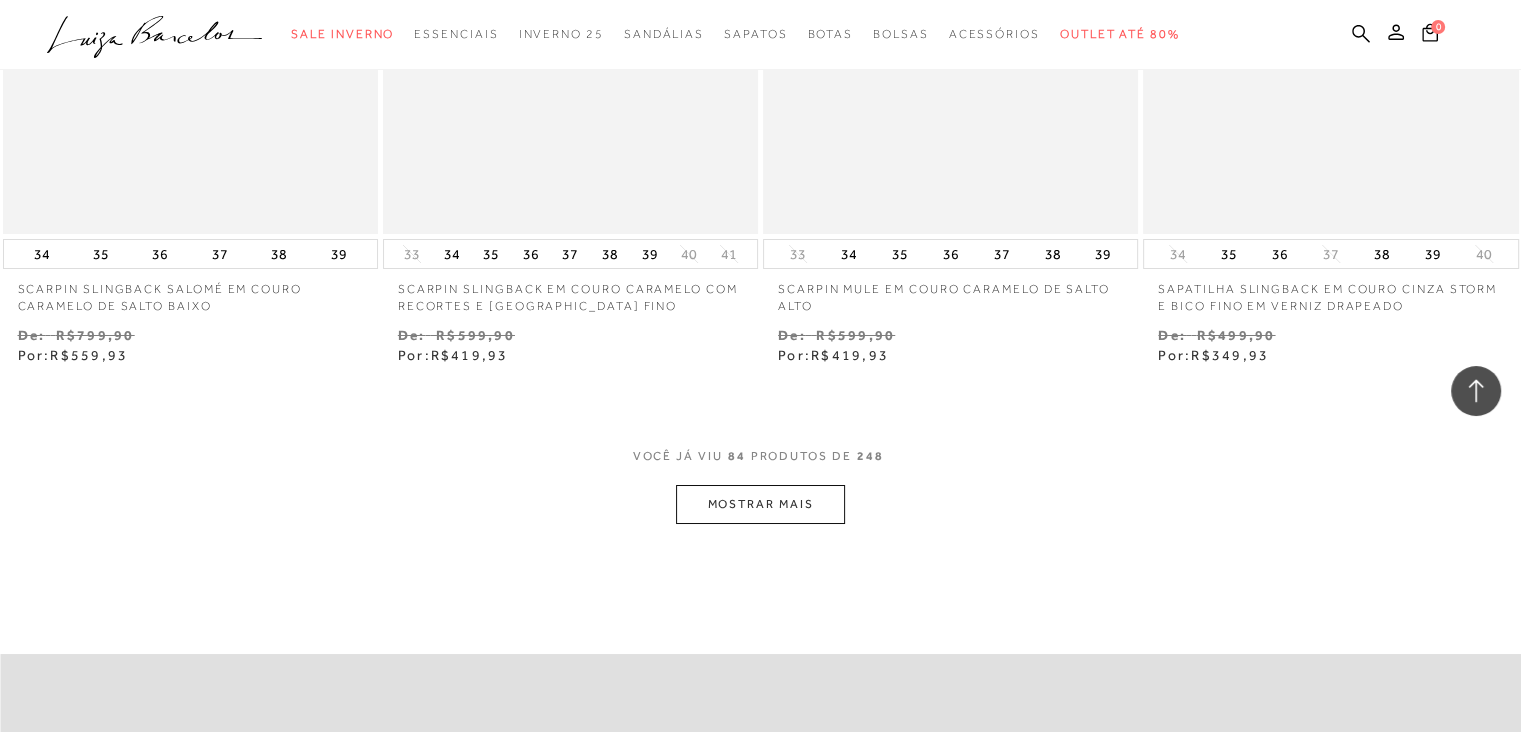 click on "MOSTRAR MAIS" at bounding box center (760, 504) 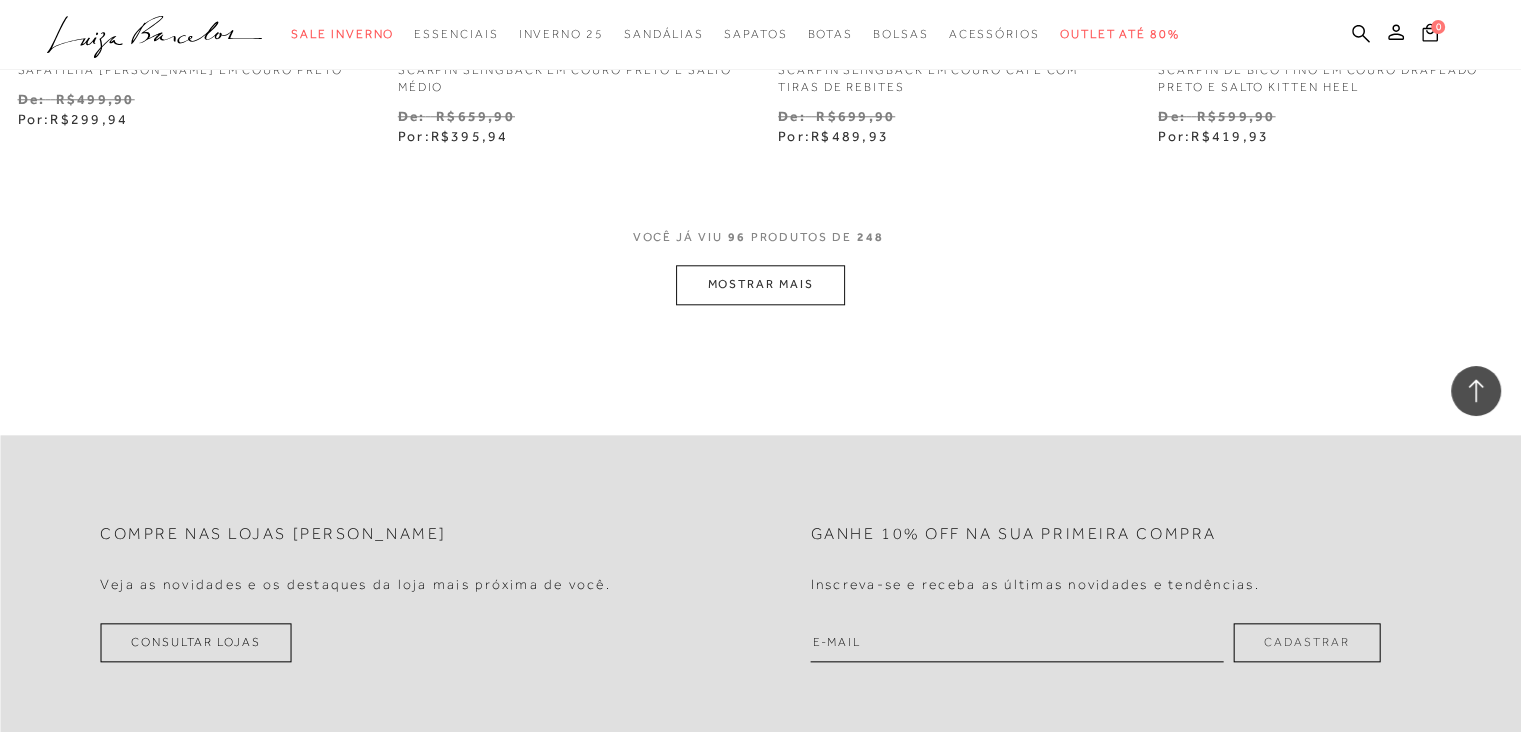 scroll, scrollTop: 17320, scrollLeft: 0, axis: vertical 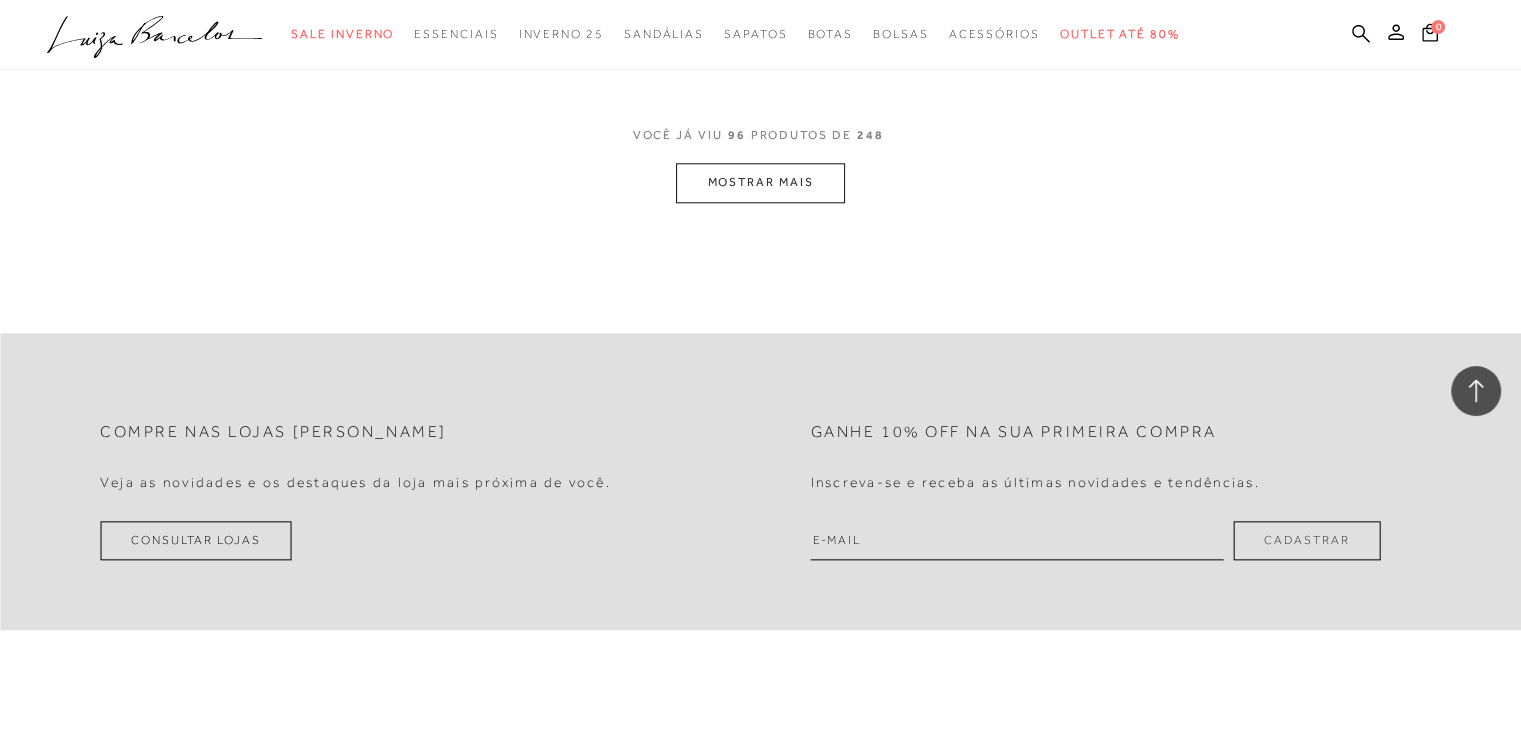 click on "MOSTRAR MAIS" at bounding box center [760, 182] 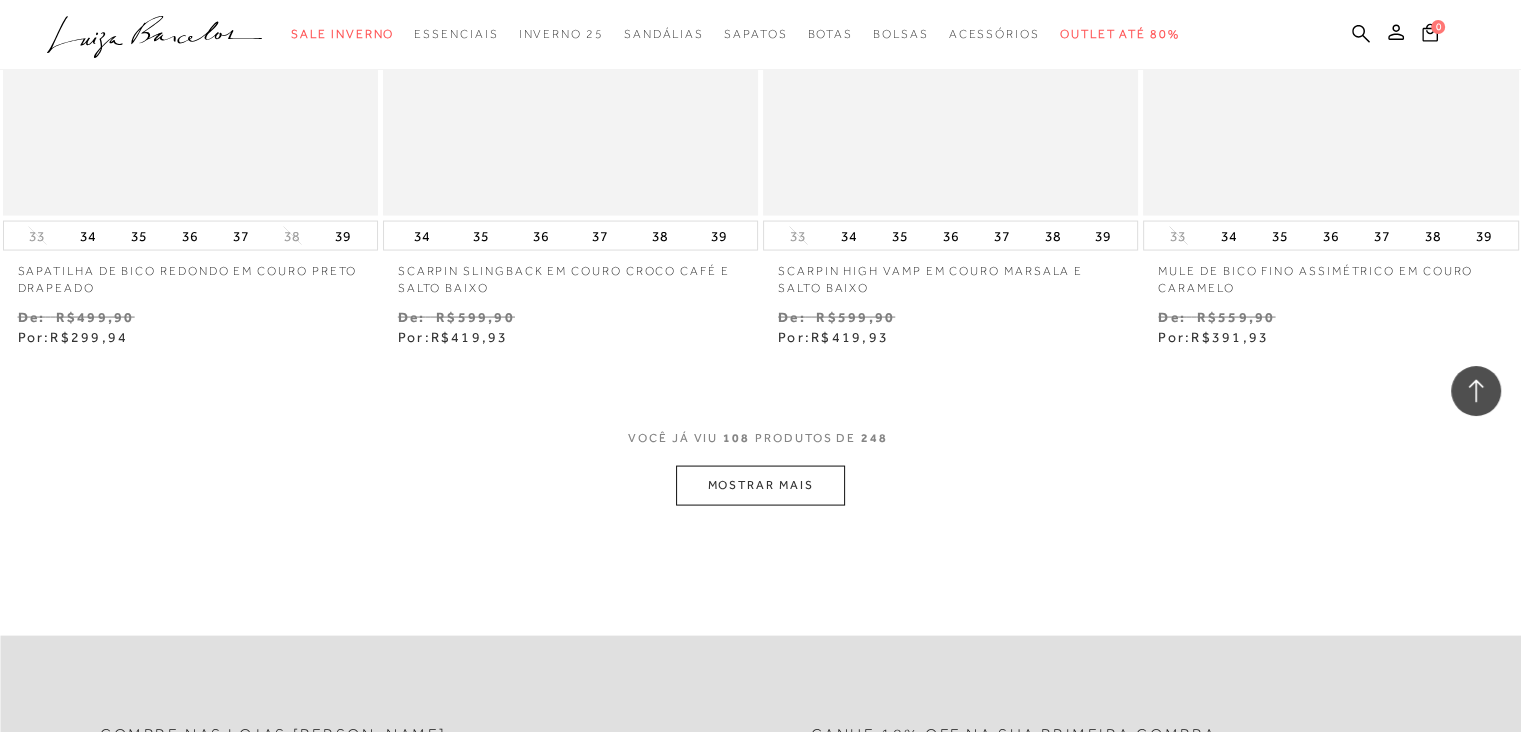 scroll, scrollTop: 19222, scrollLeft: 0, axis: vertical 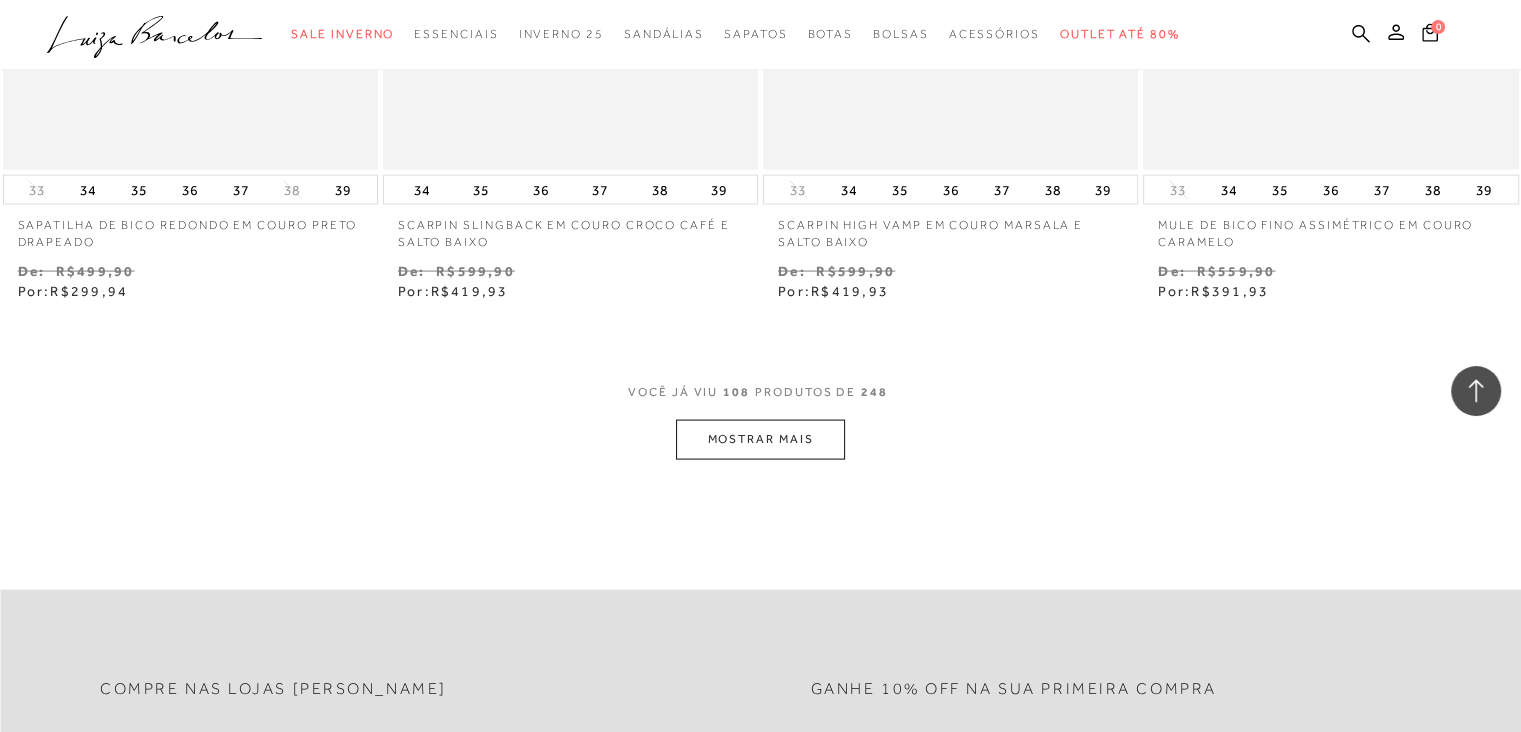 click on "MOSTRAR MAIS" at bounding box center [760, 439] 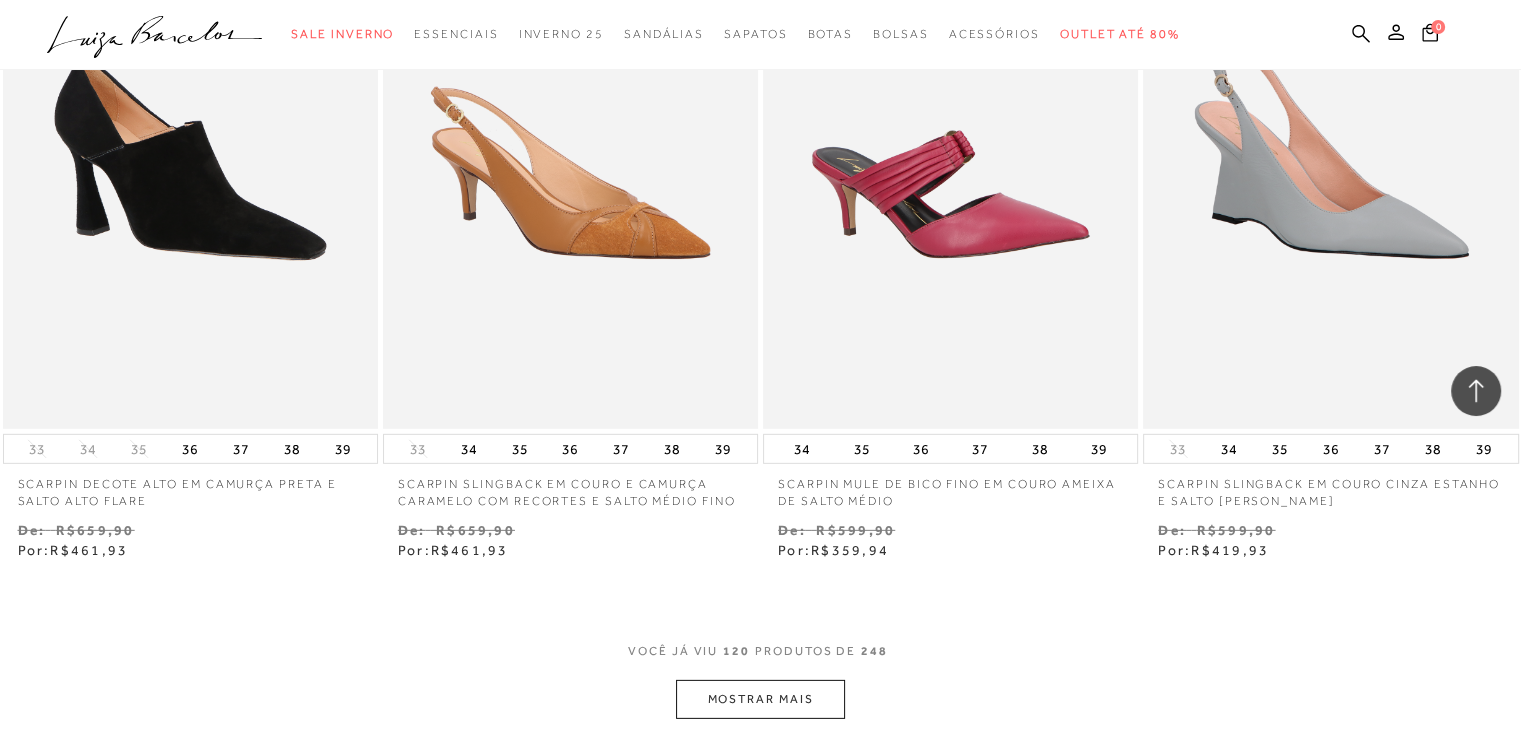 scroll, scrollTop: 21142, scrollLeft: 0, axis: vertical 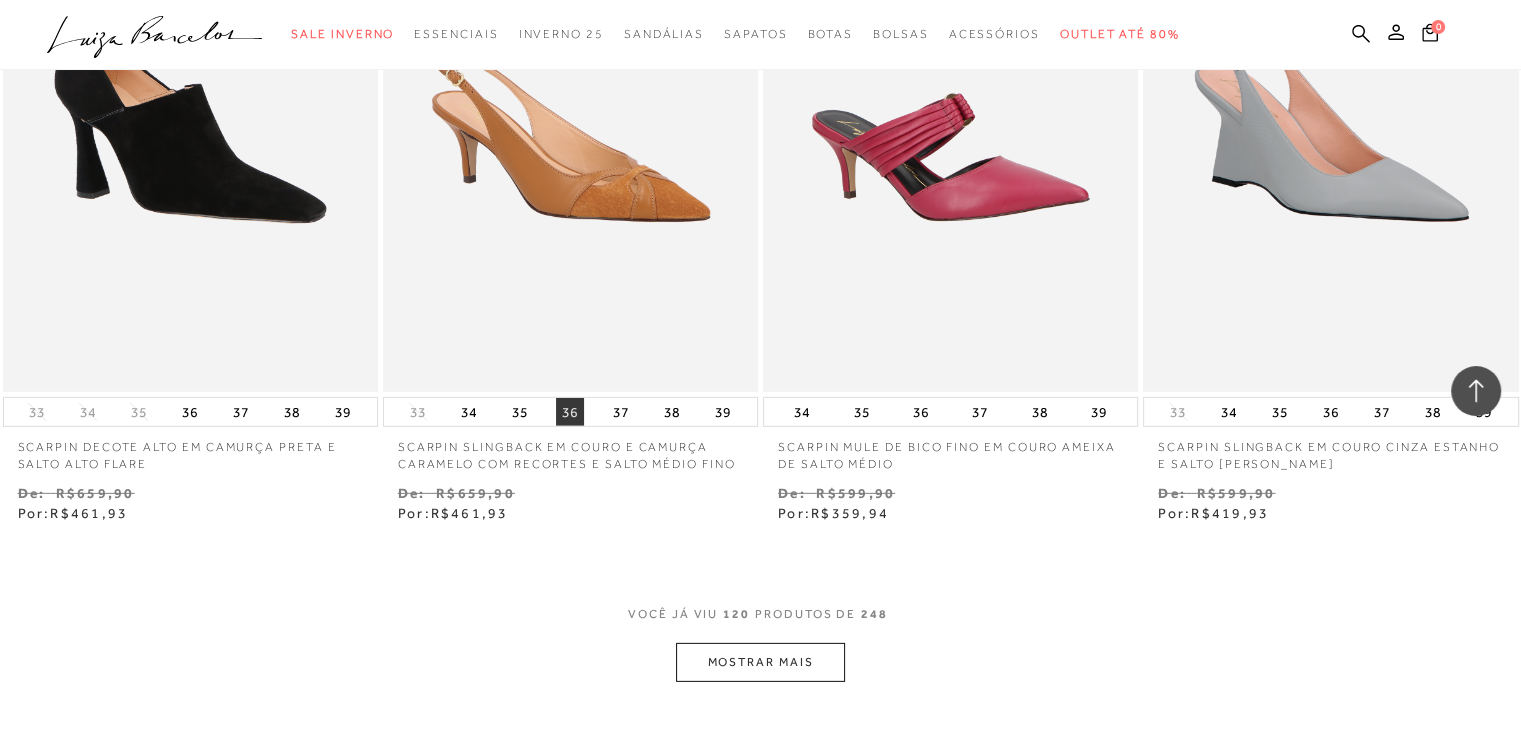 click on "36" at bounding box center (570, 412) 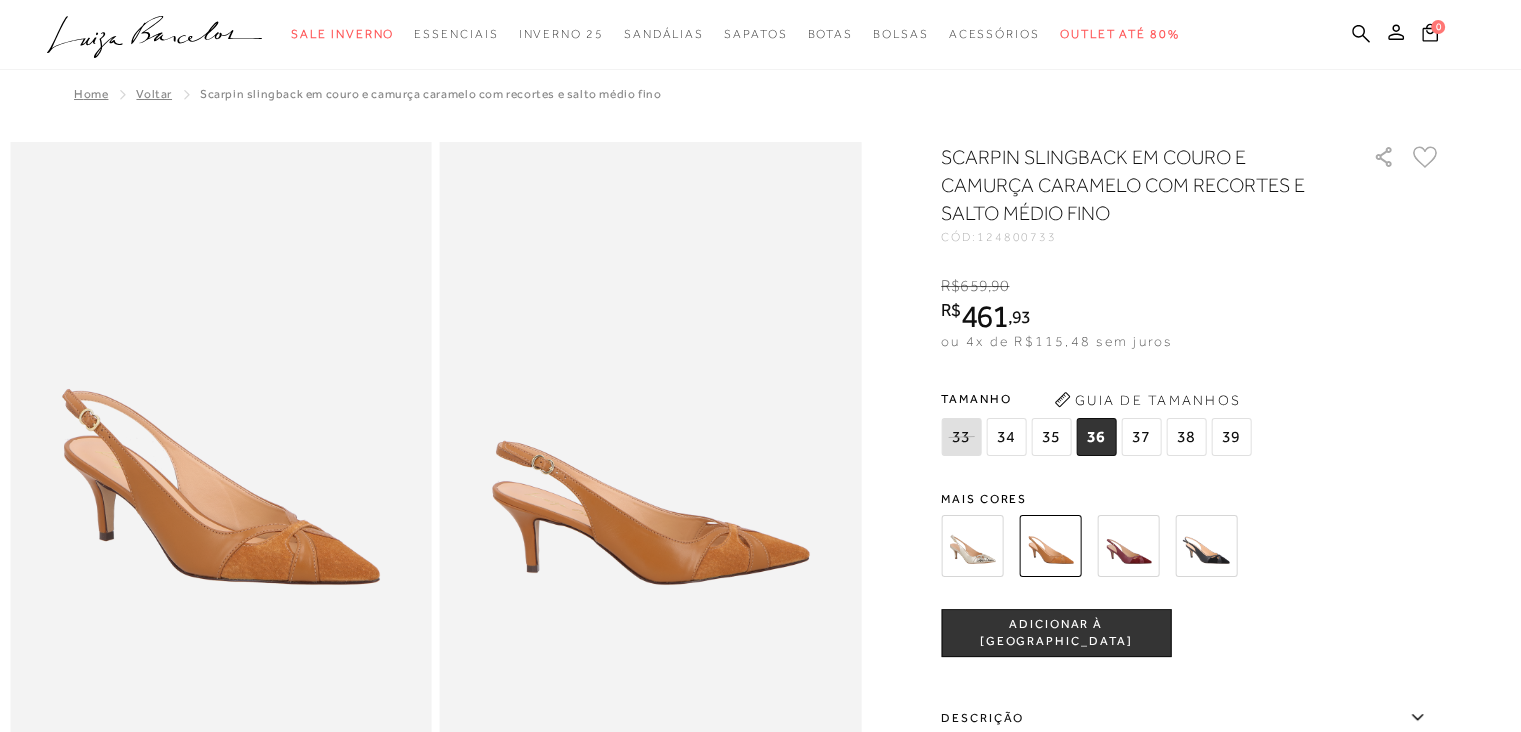 scroll, scrollTop: 0, scrollLeft: 0, axis: both 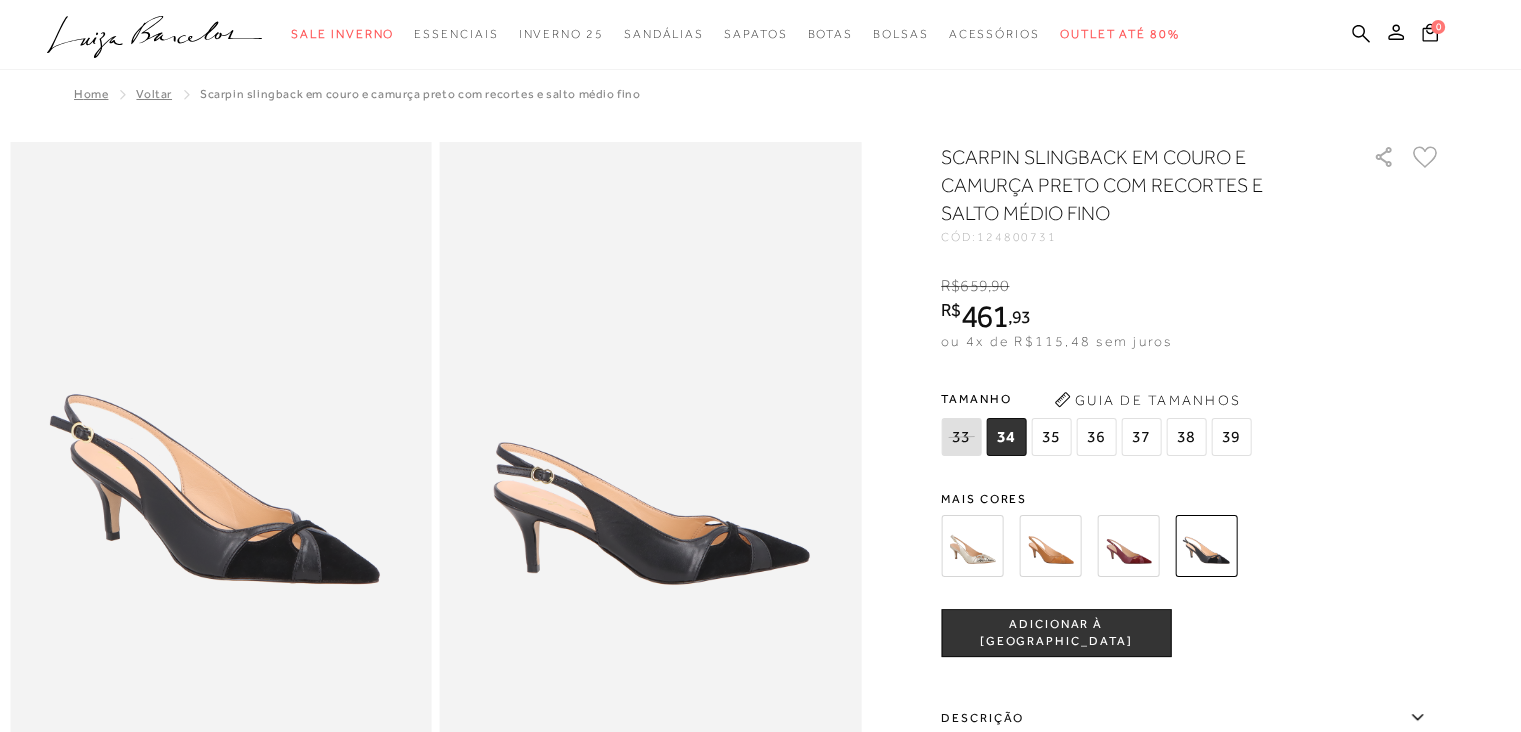 click at bounding box center (1128, 546) 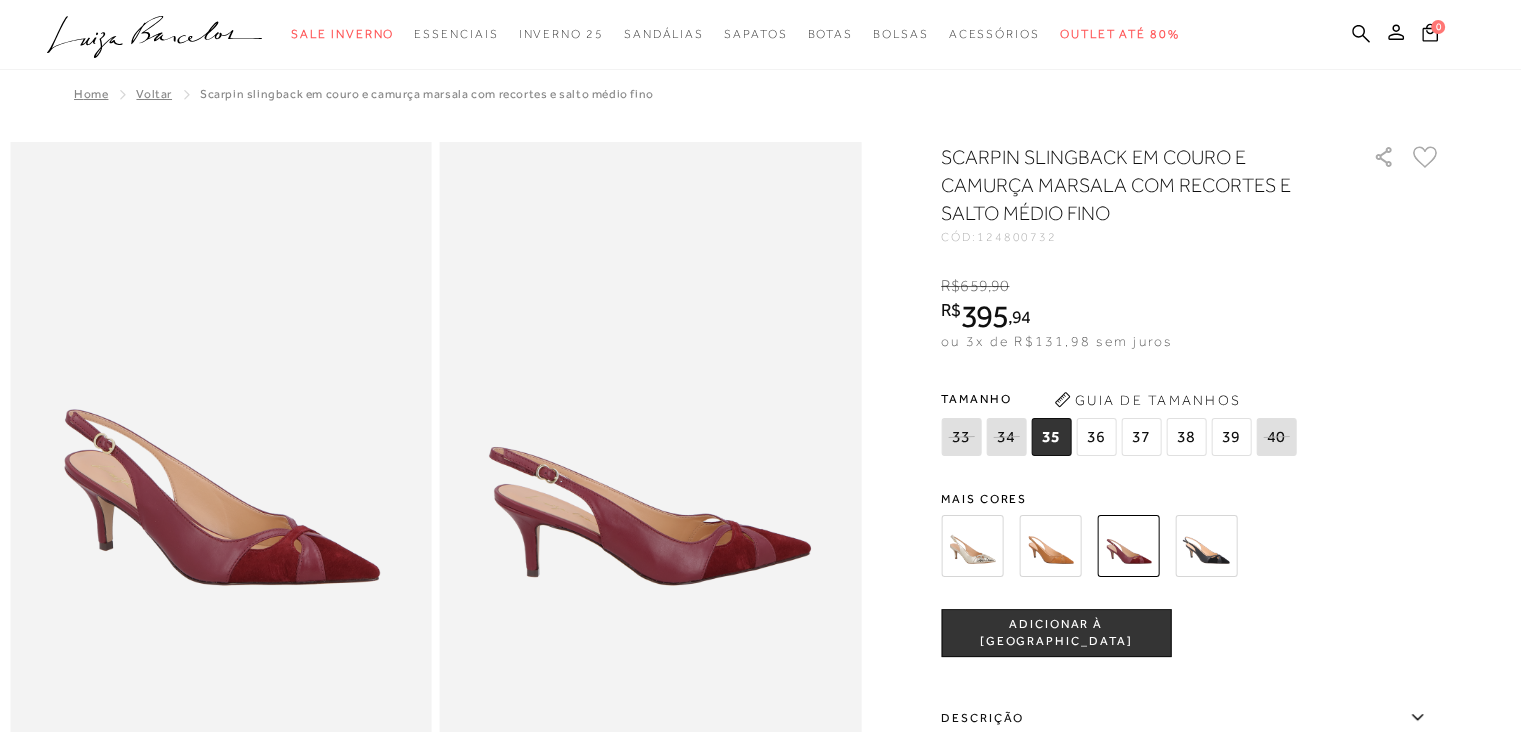 scroll, scrollTop: 0, scrollLeft: 0, axis: both 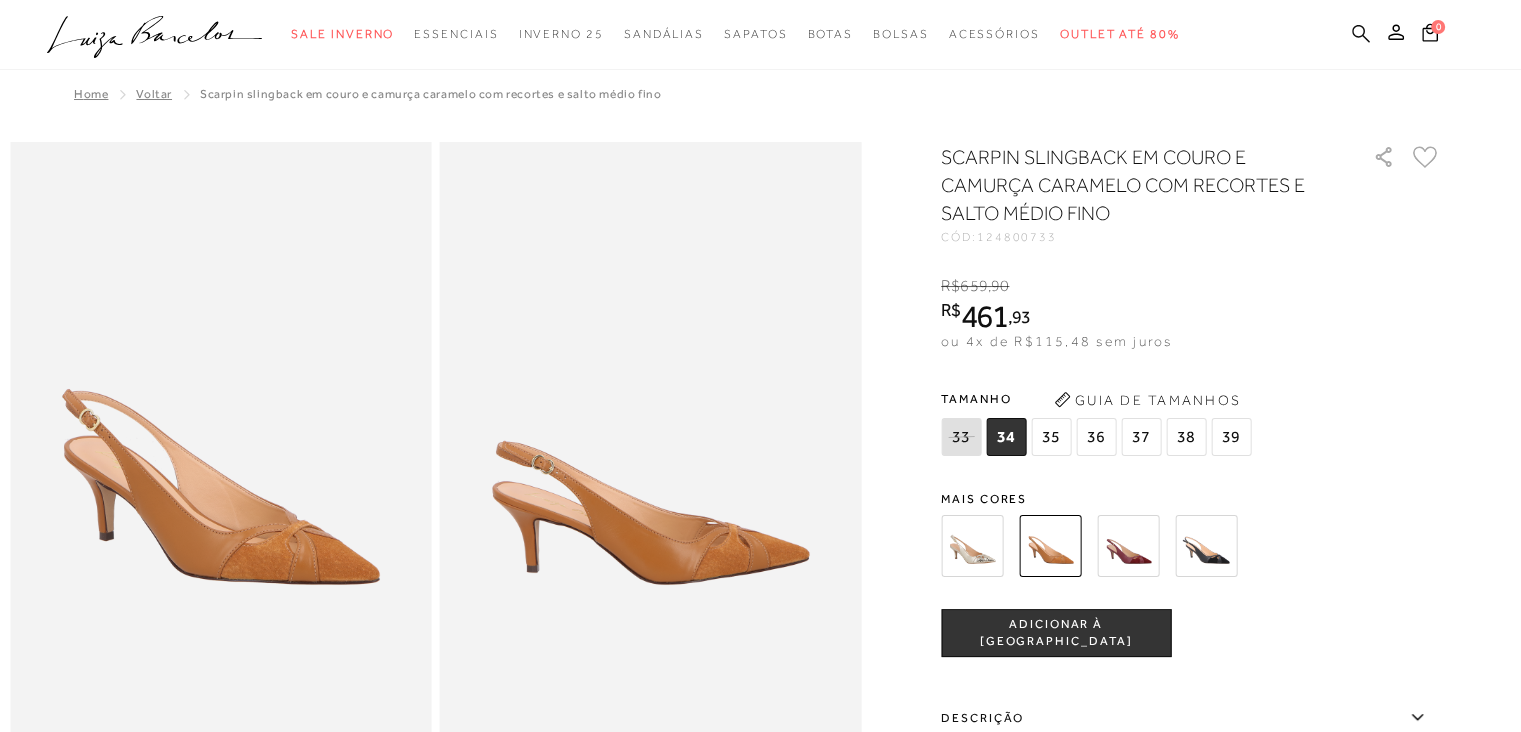 click 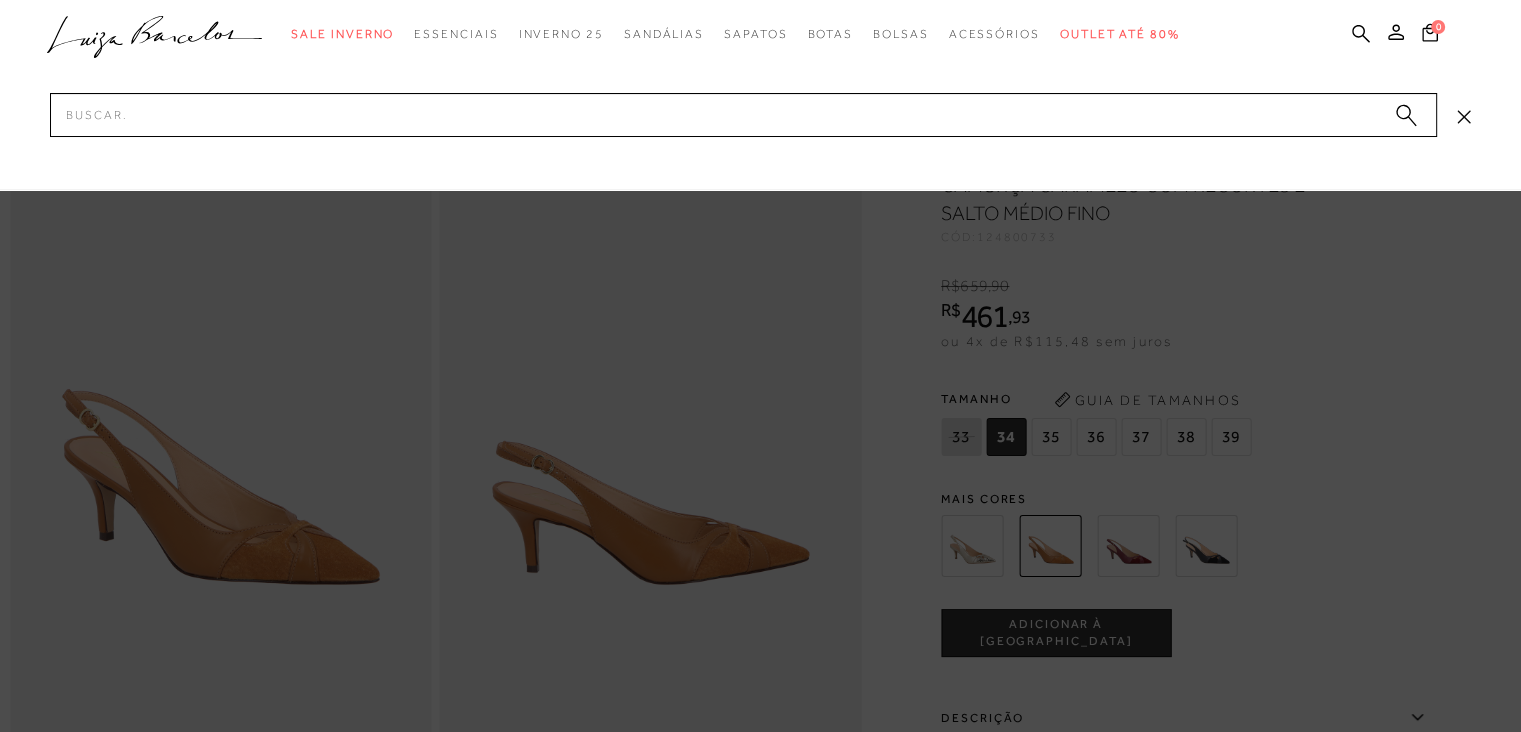 click at bounding box center (760, 366) 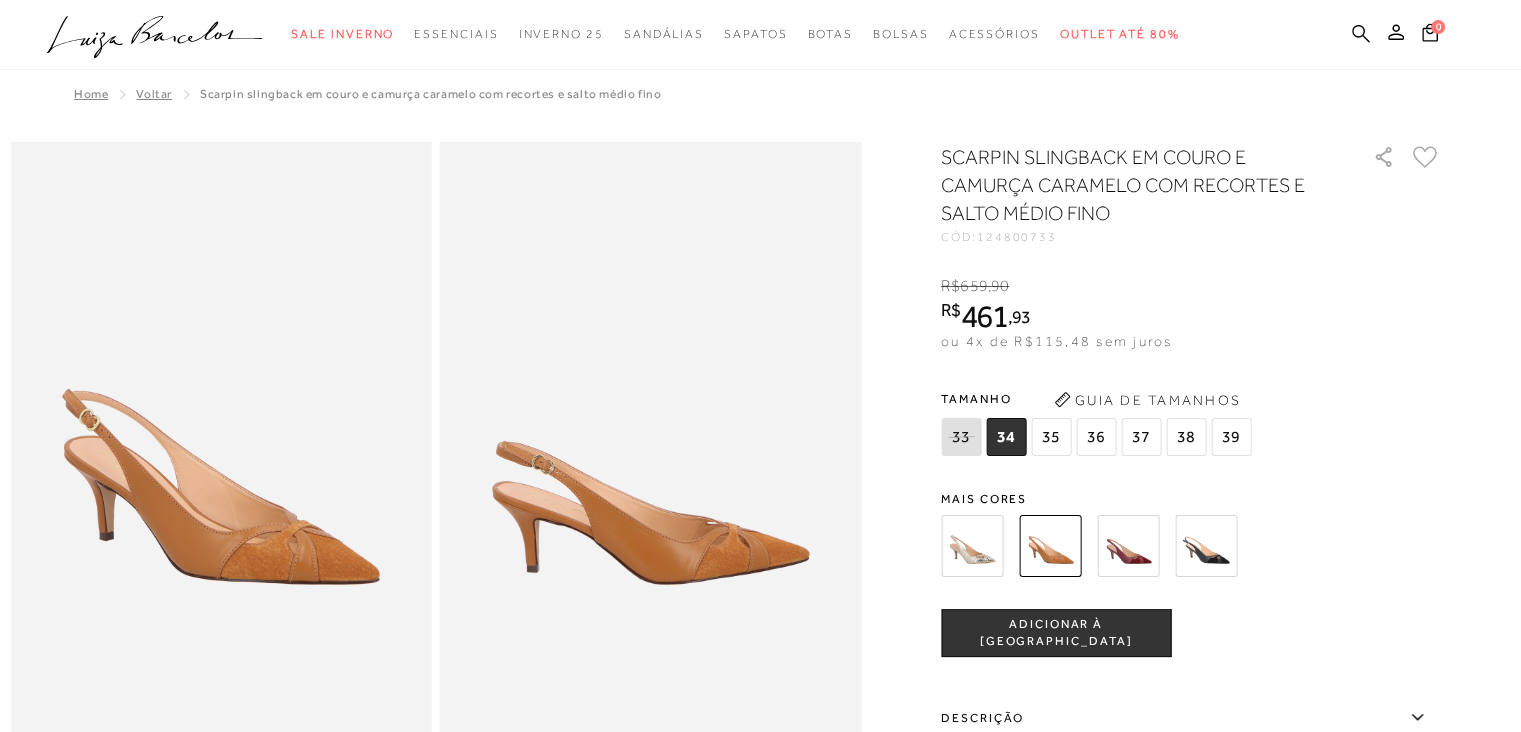 click 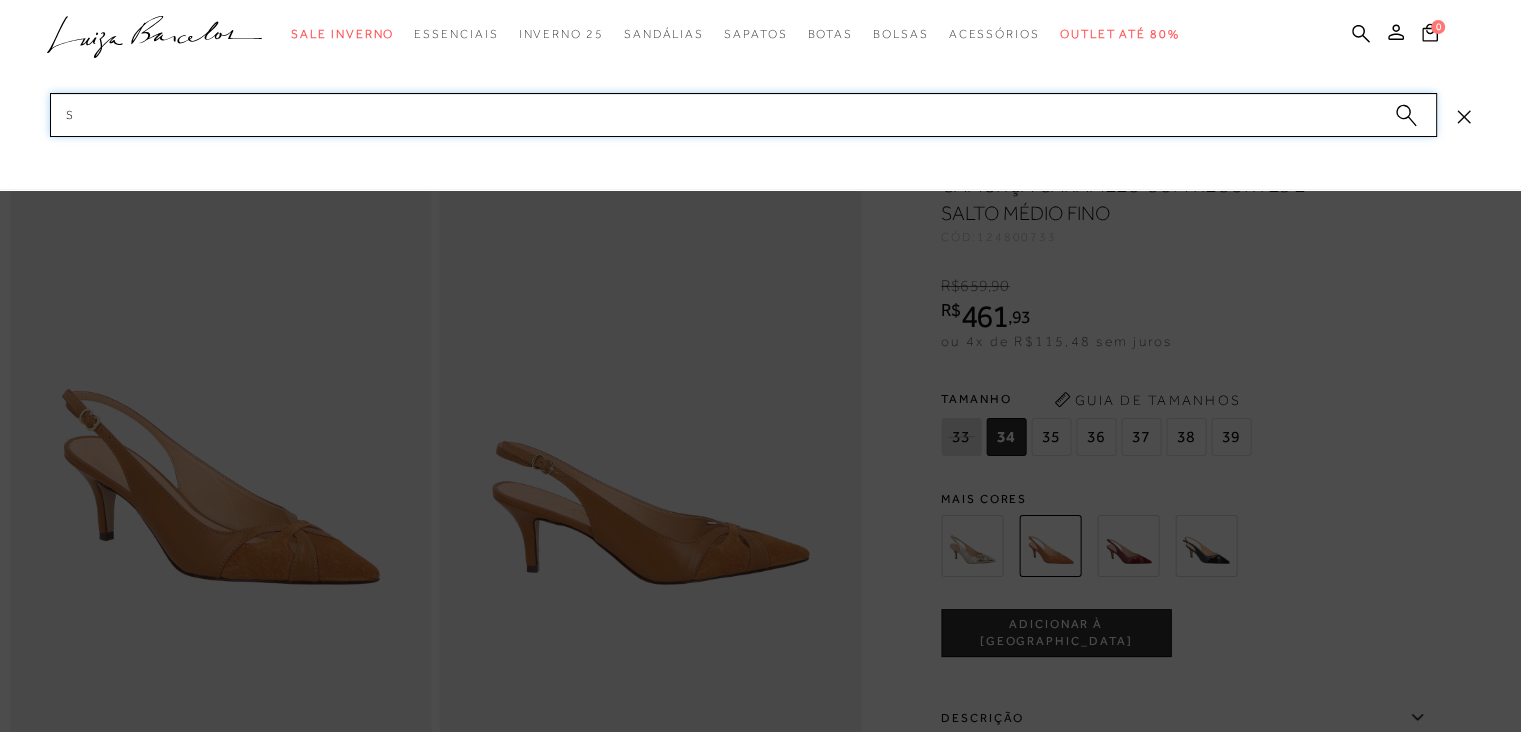 click on "s" at bounding box center [743, 115] 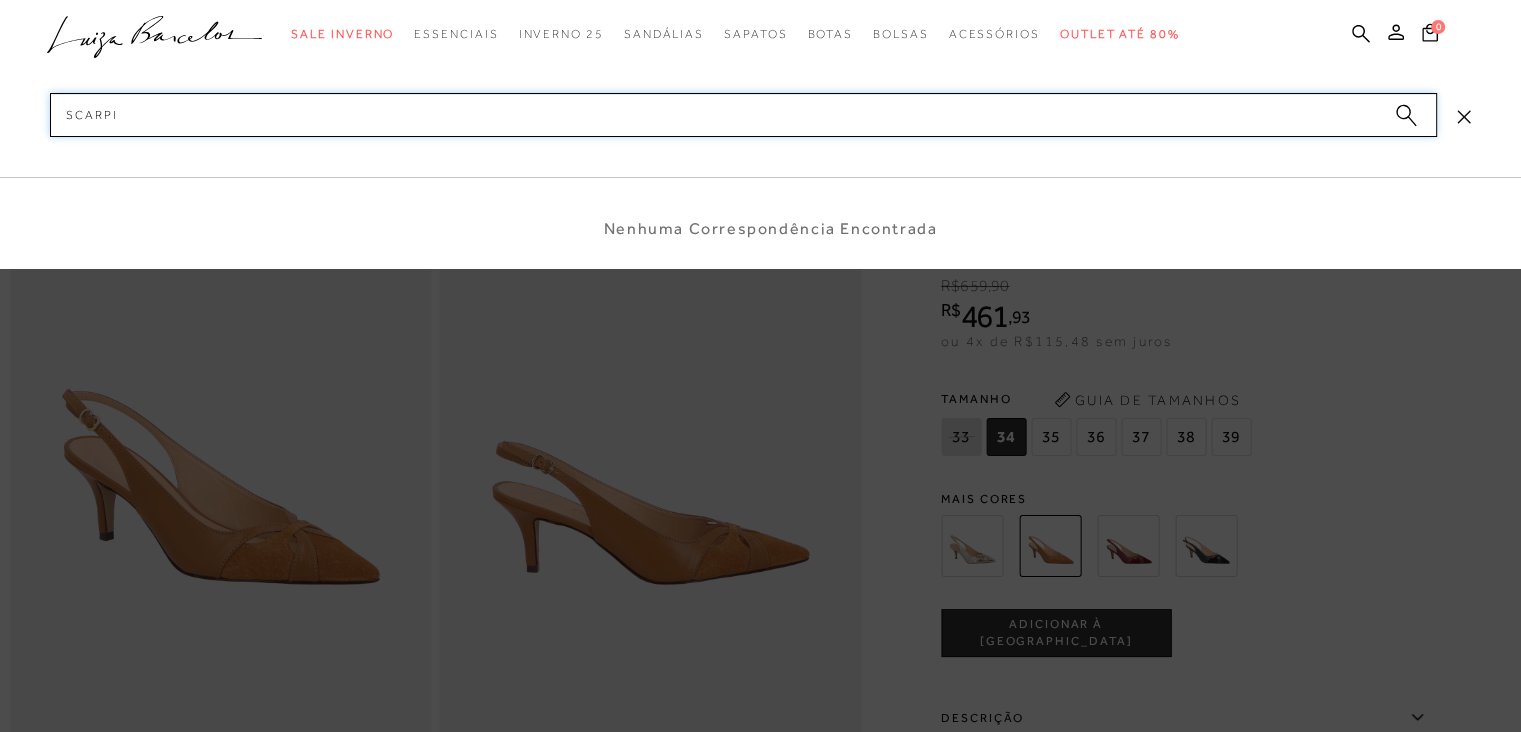 type on "scarpin" 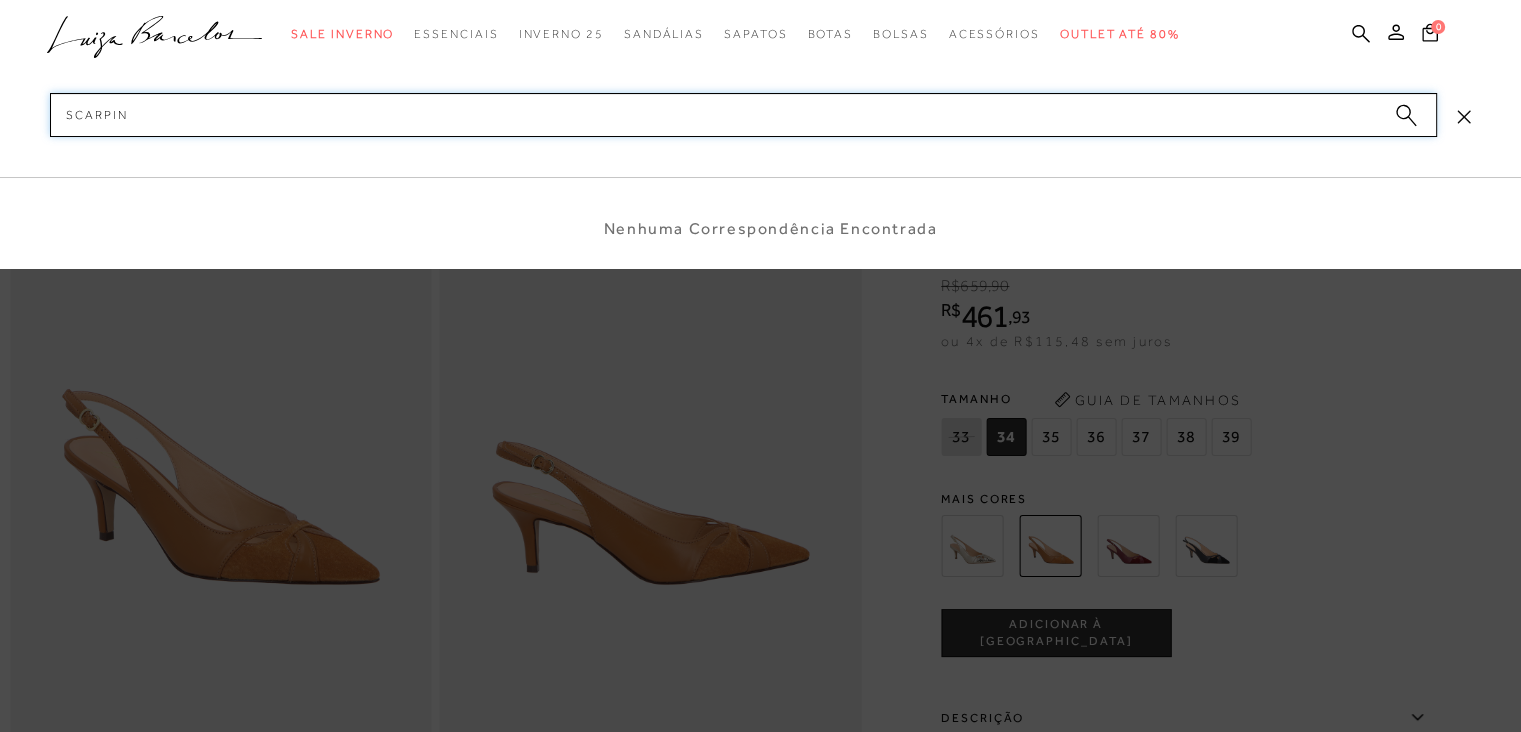 type 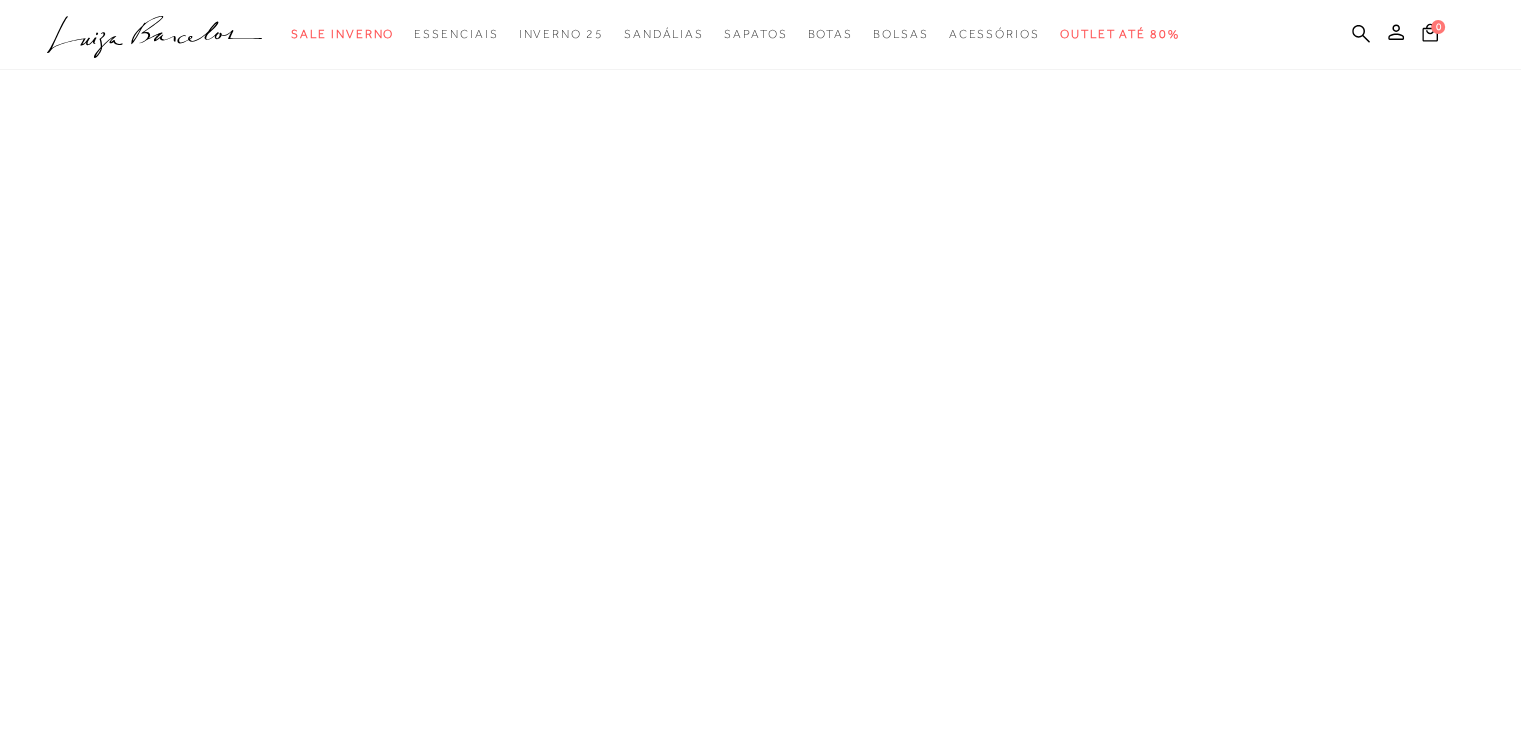 scroll, scrollTop: 0, scrollLeft: 0, axis: both 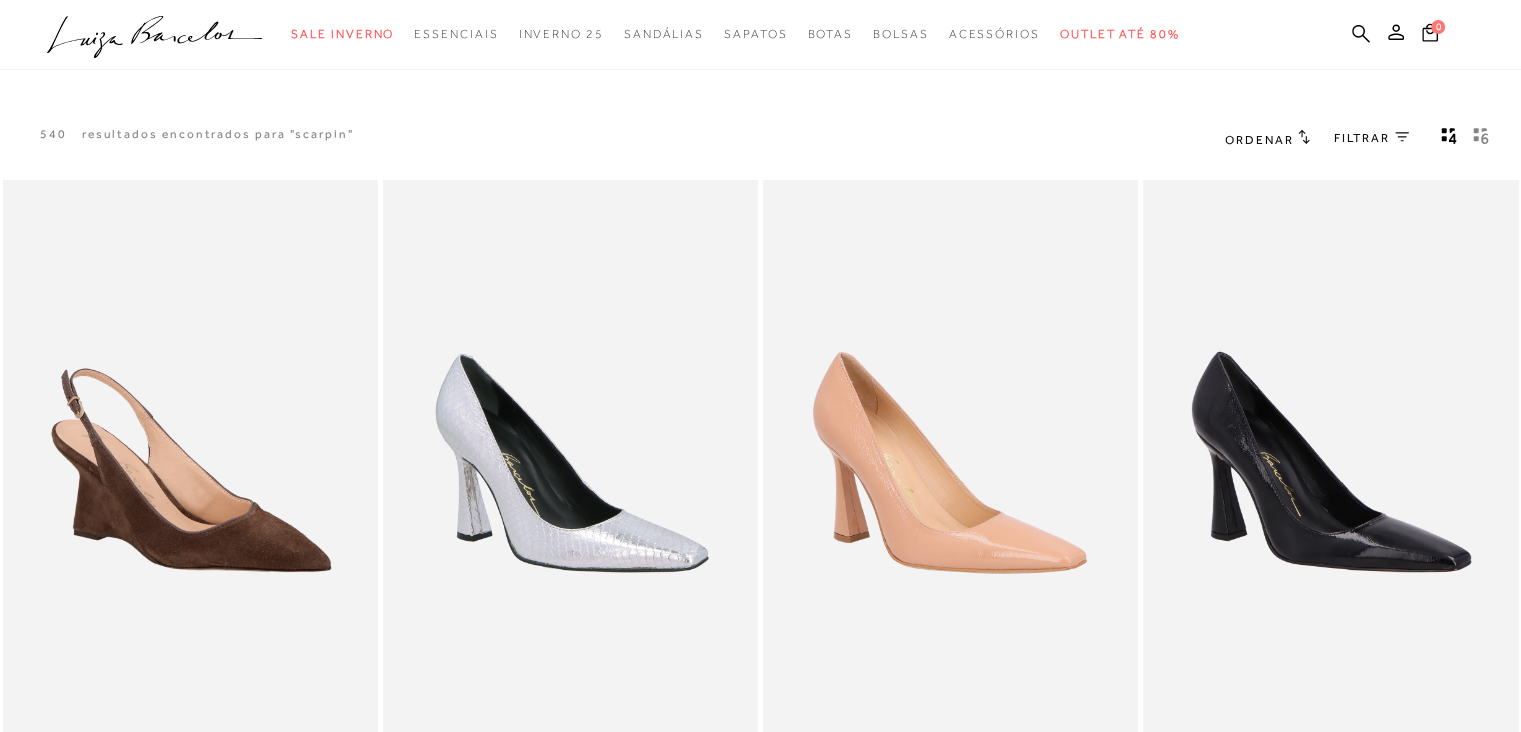 click on "FILTRAR
0" at bounding box center [1371, 138] 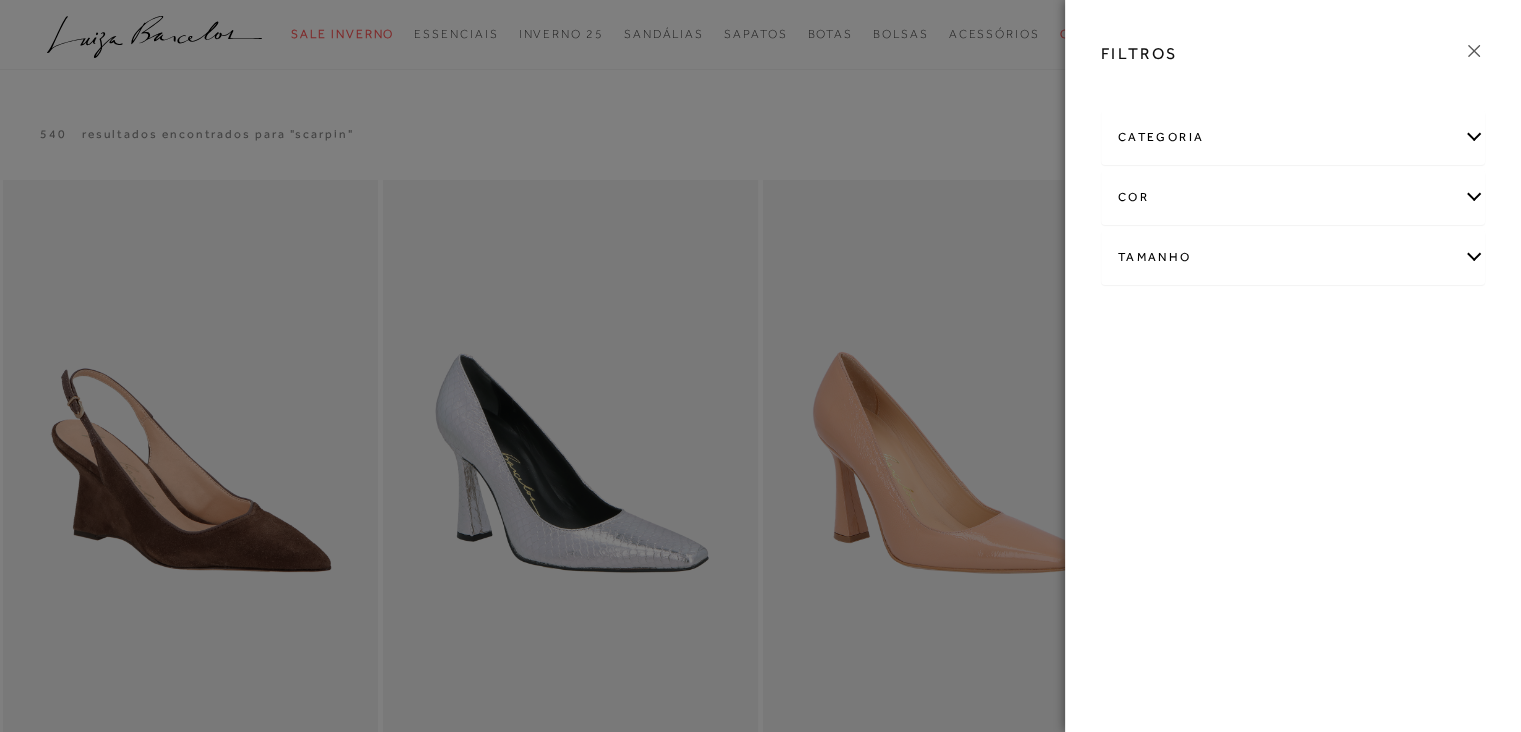 click on "Tamanho" at bounding box center (1293, 257) 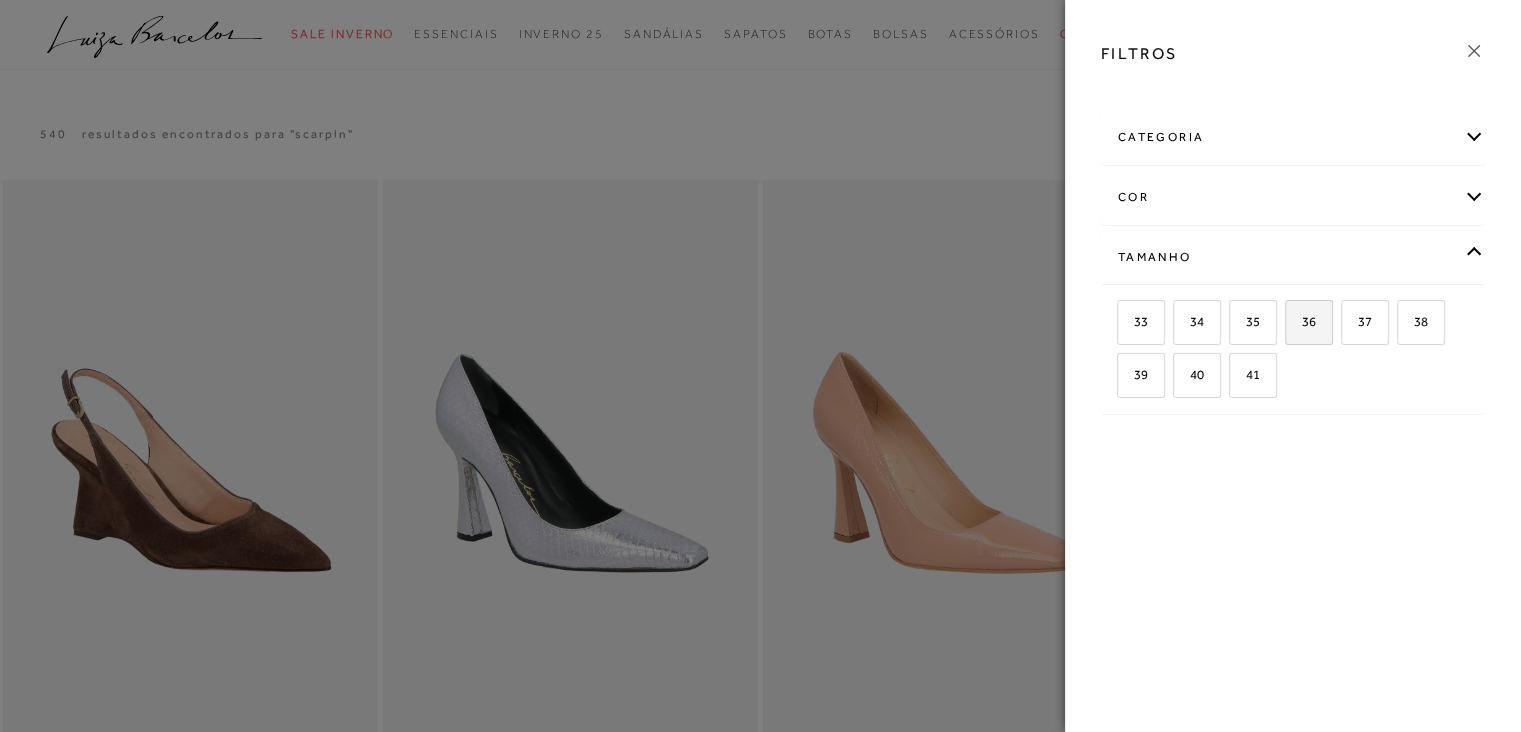 click on "36" at bounding box center [1301, 321] 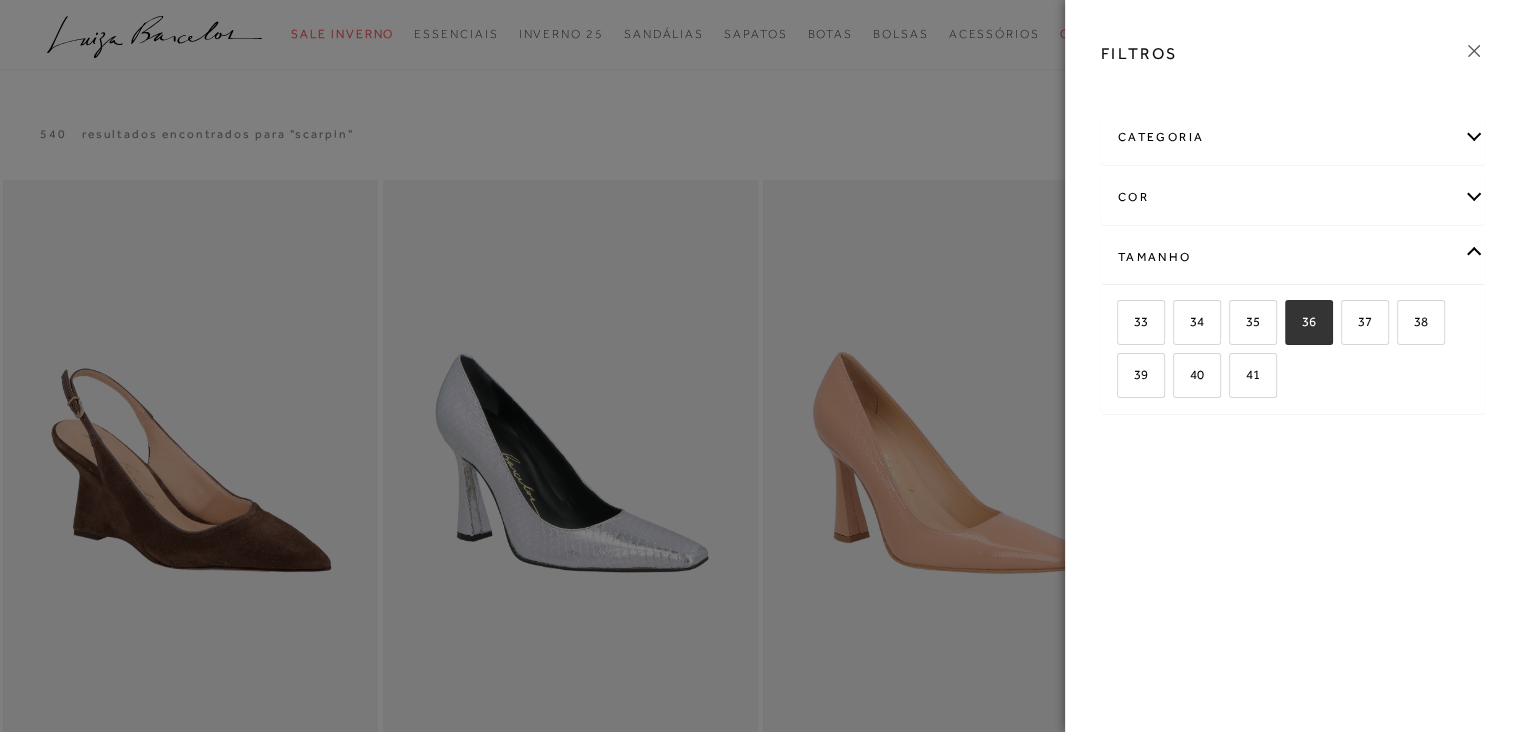 checkbox on "true" 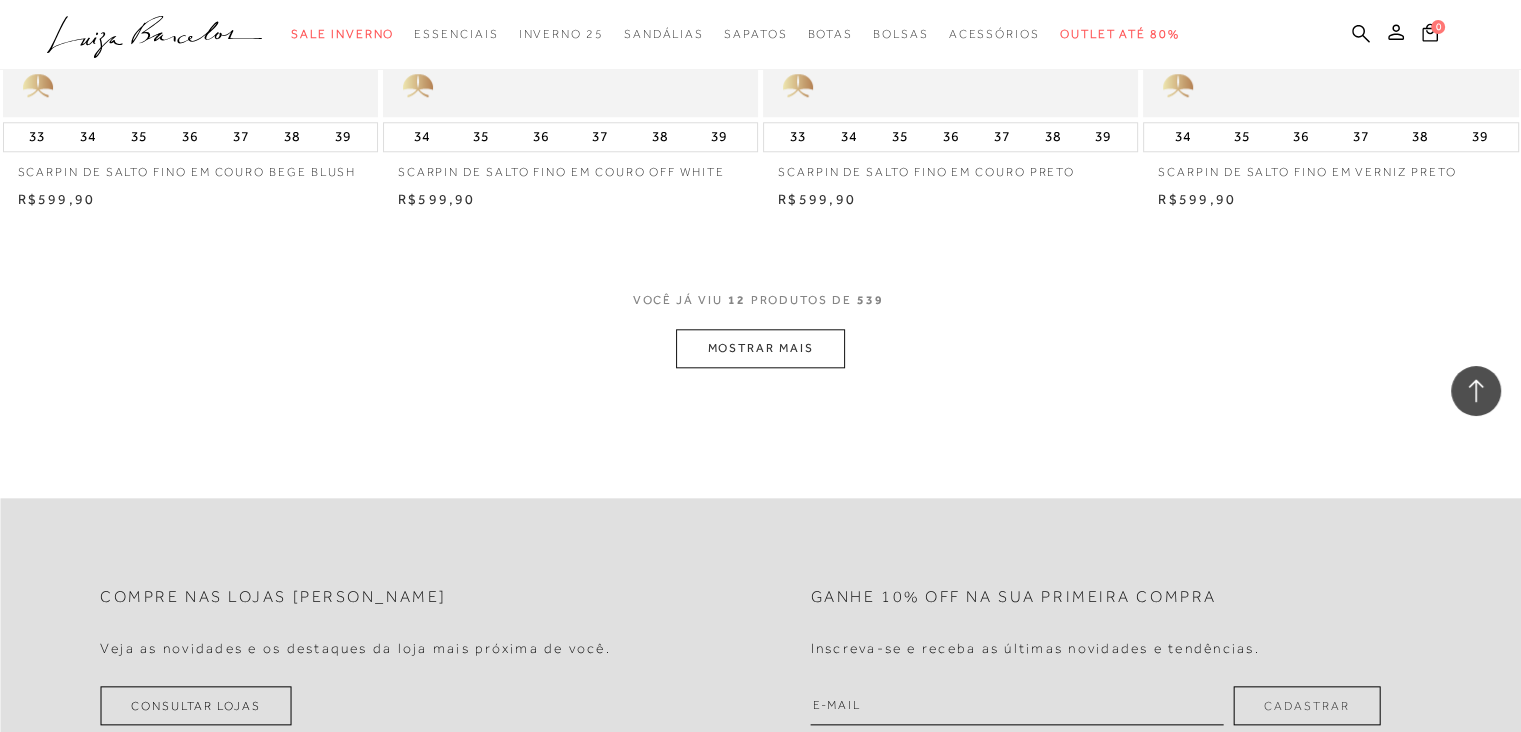 scroll, scrollTop: 2200, scrollLeft: 0, axis: vertical 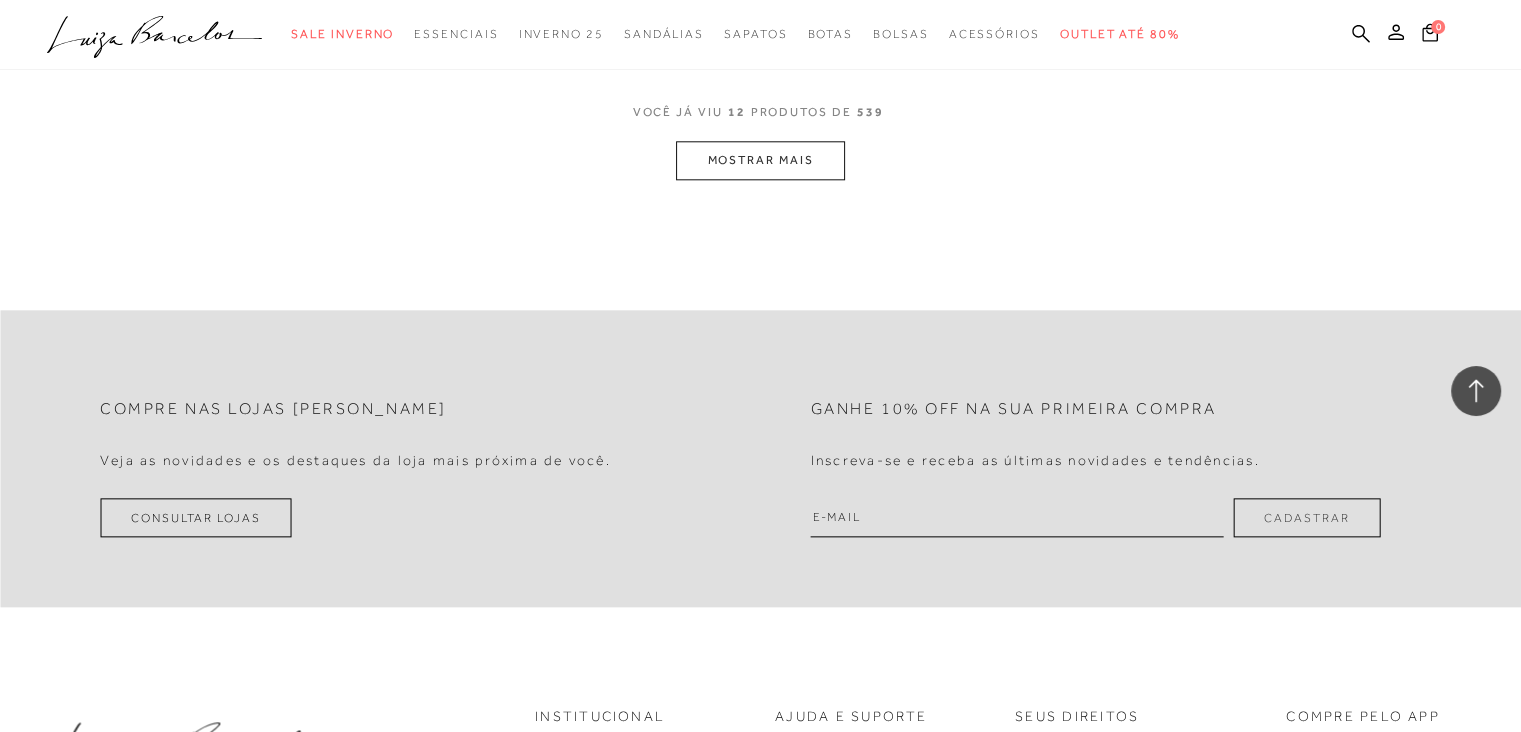 click on "MOSTRAR MAIS" at bounding box center (760, 160) 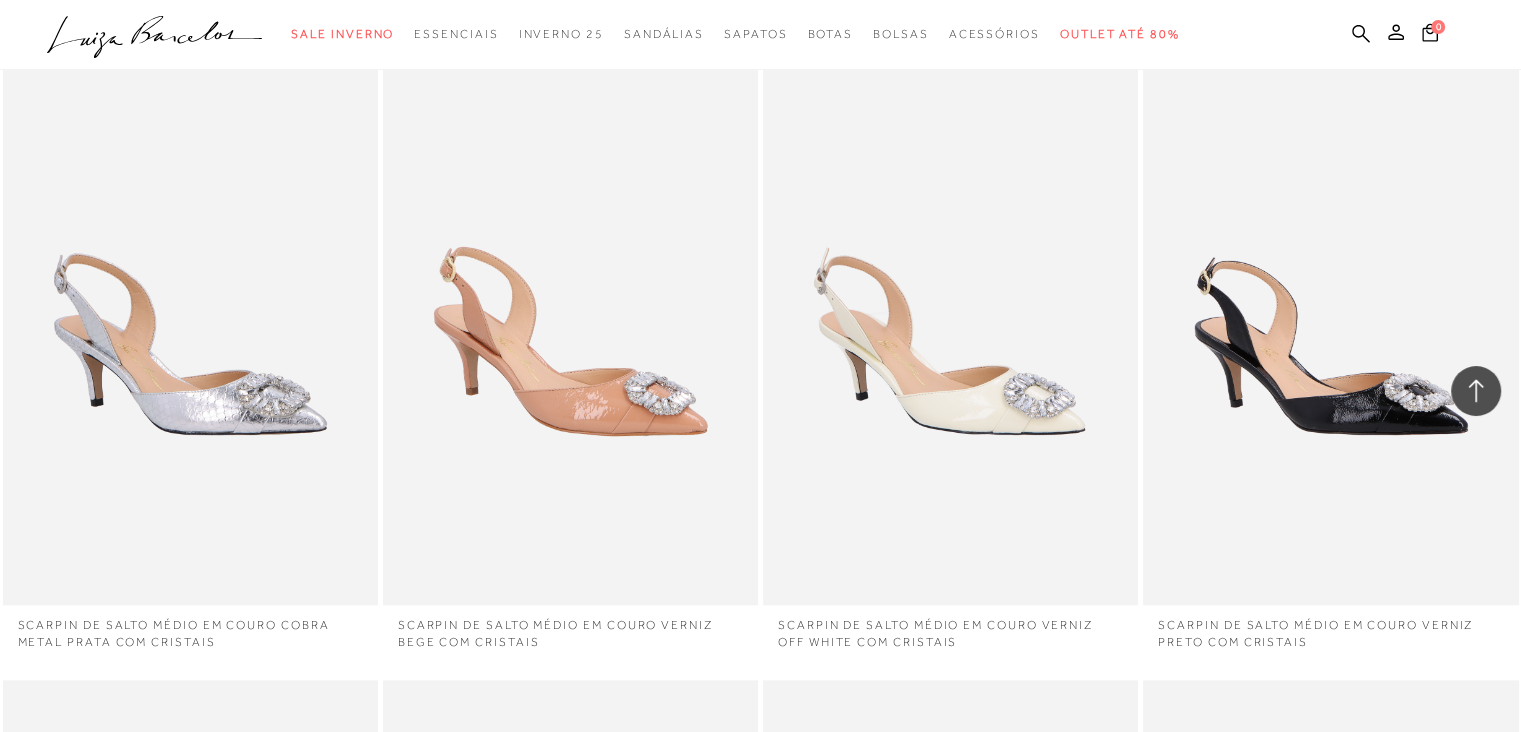 type 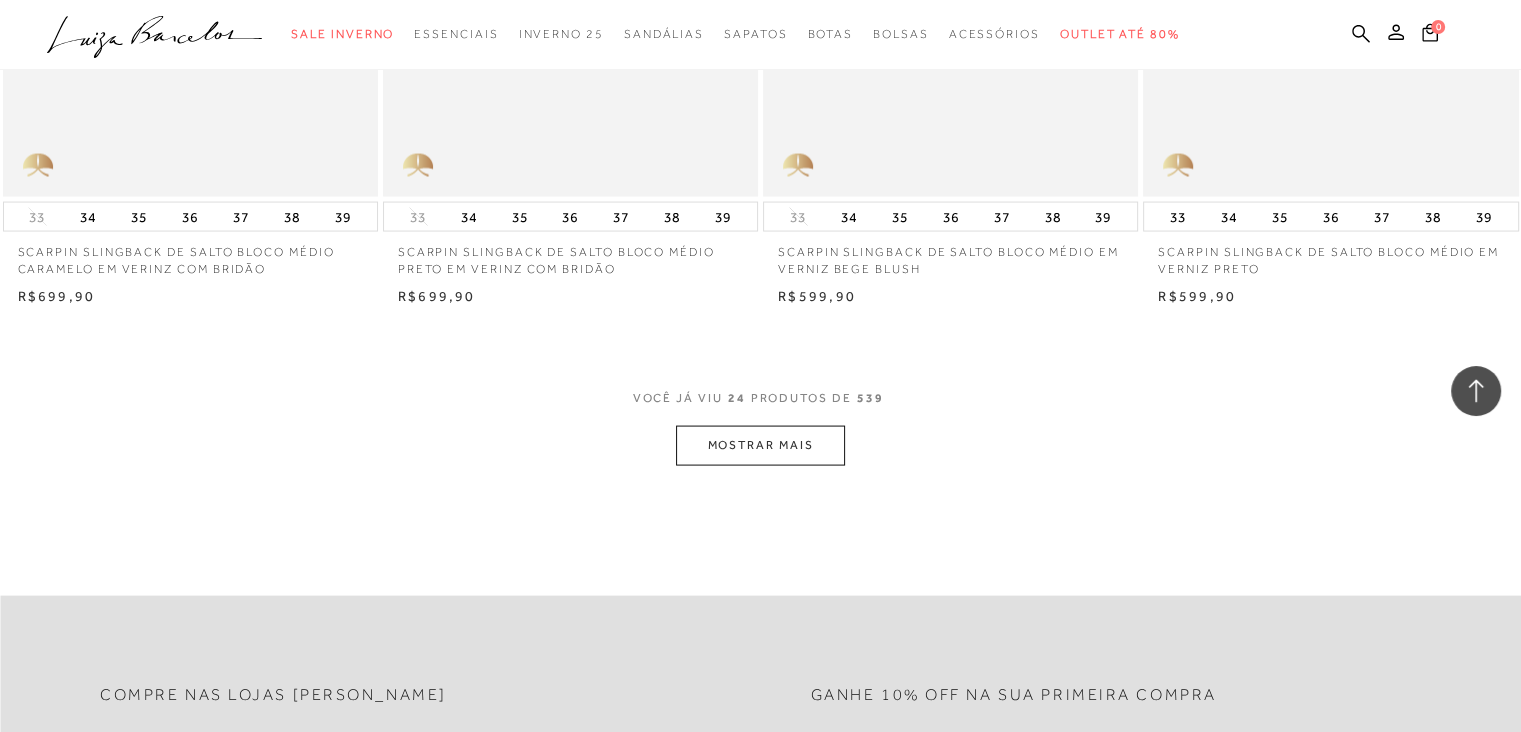 scroll, scrollTop: 4080, scrollLeft: 0, axis: vertical 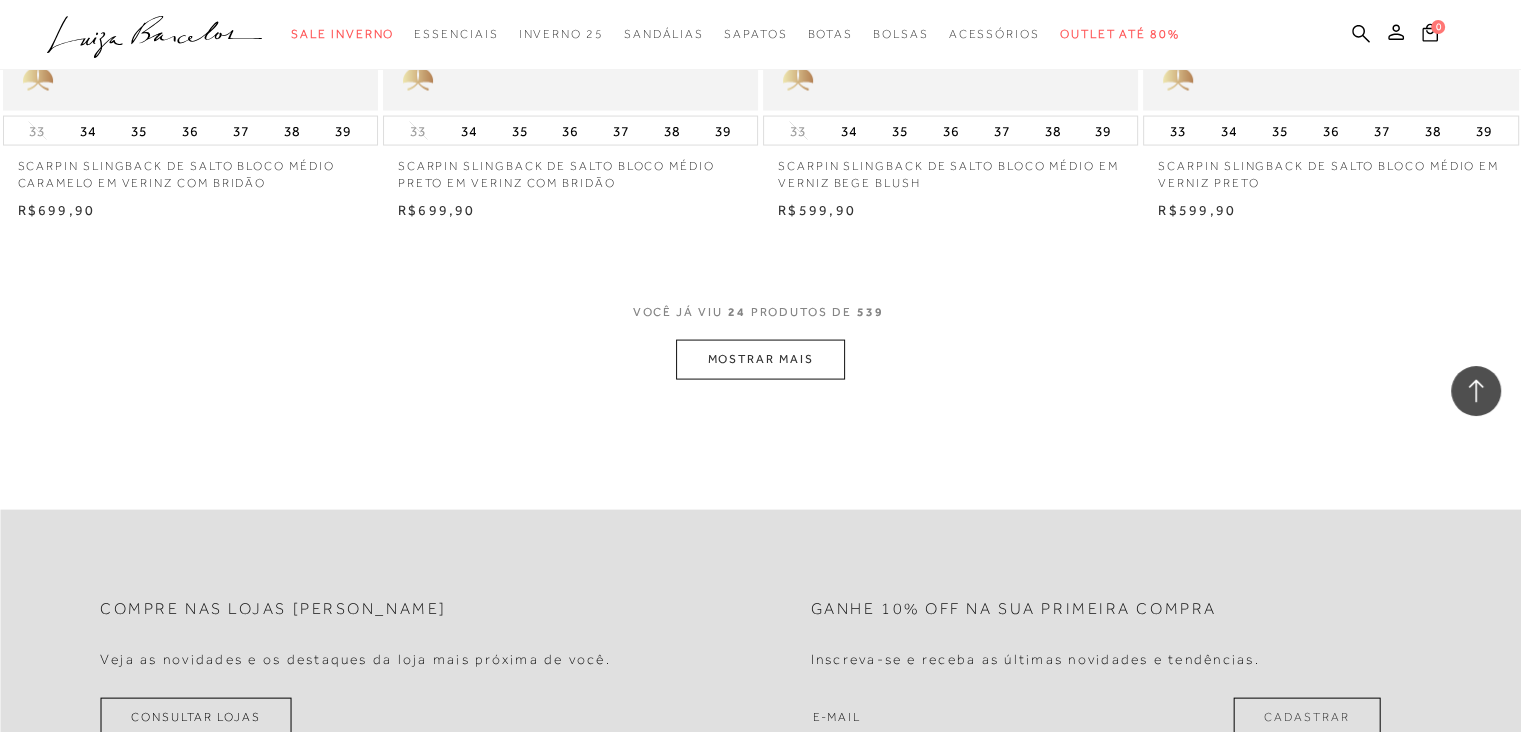 click on "MOSTRAR MAIS" at bounding box center [760, 359] 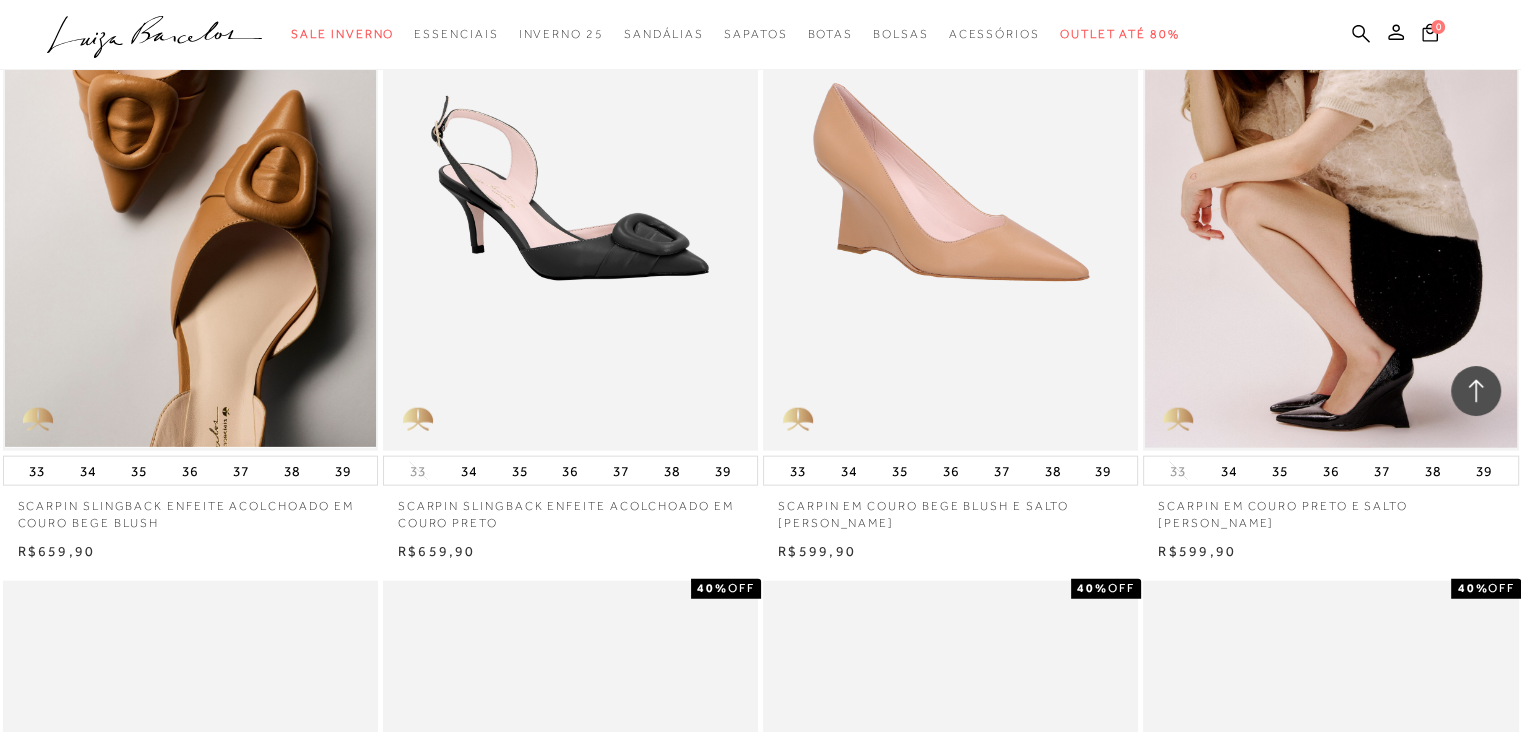 scroll, scrollTop: 4440, scrollLeft: 0, axis: vertical 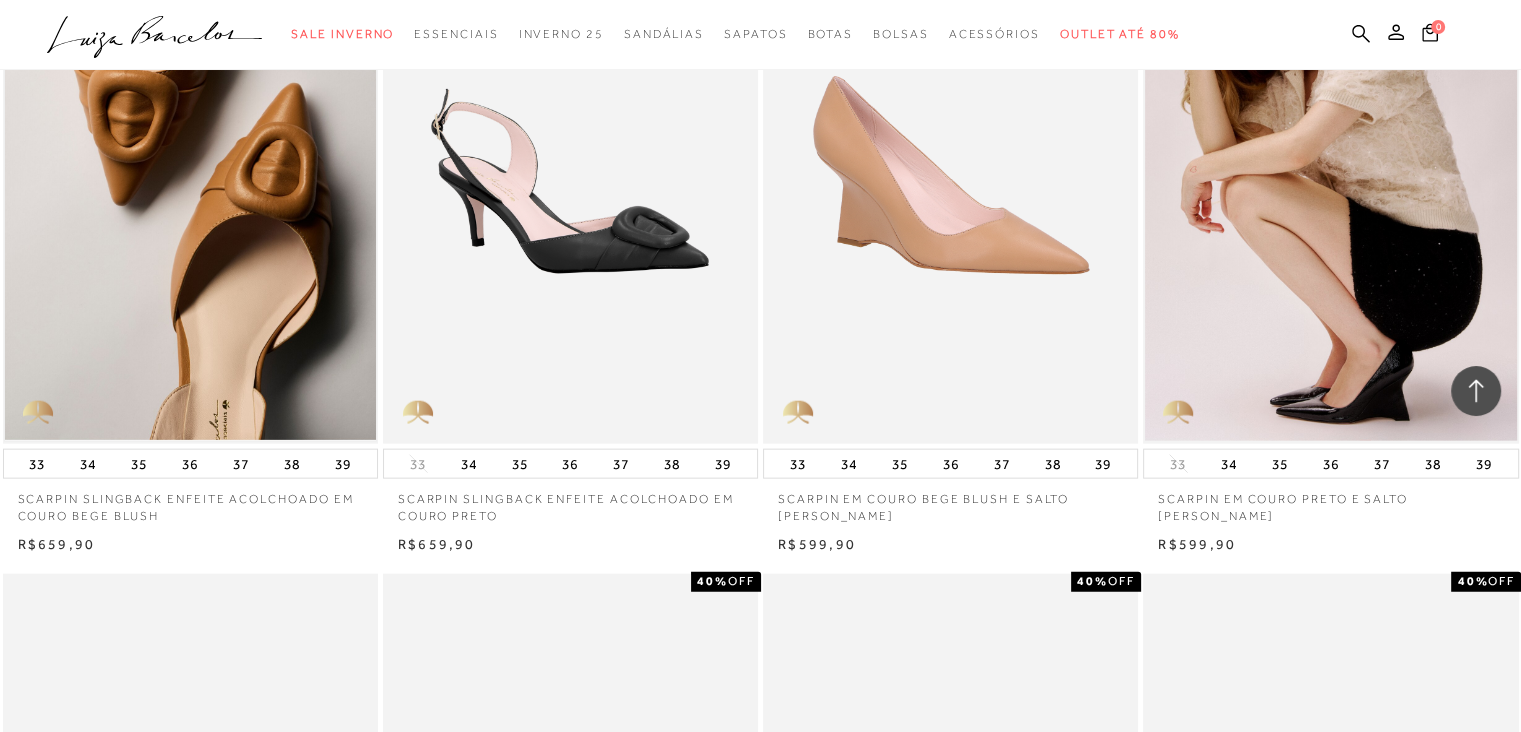click at bounding box center [190, 162] 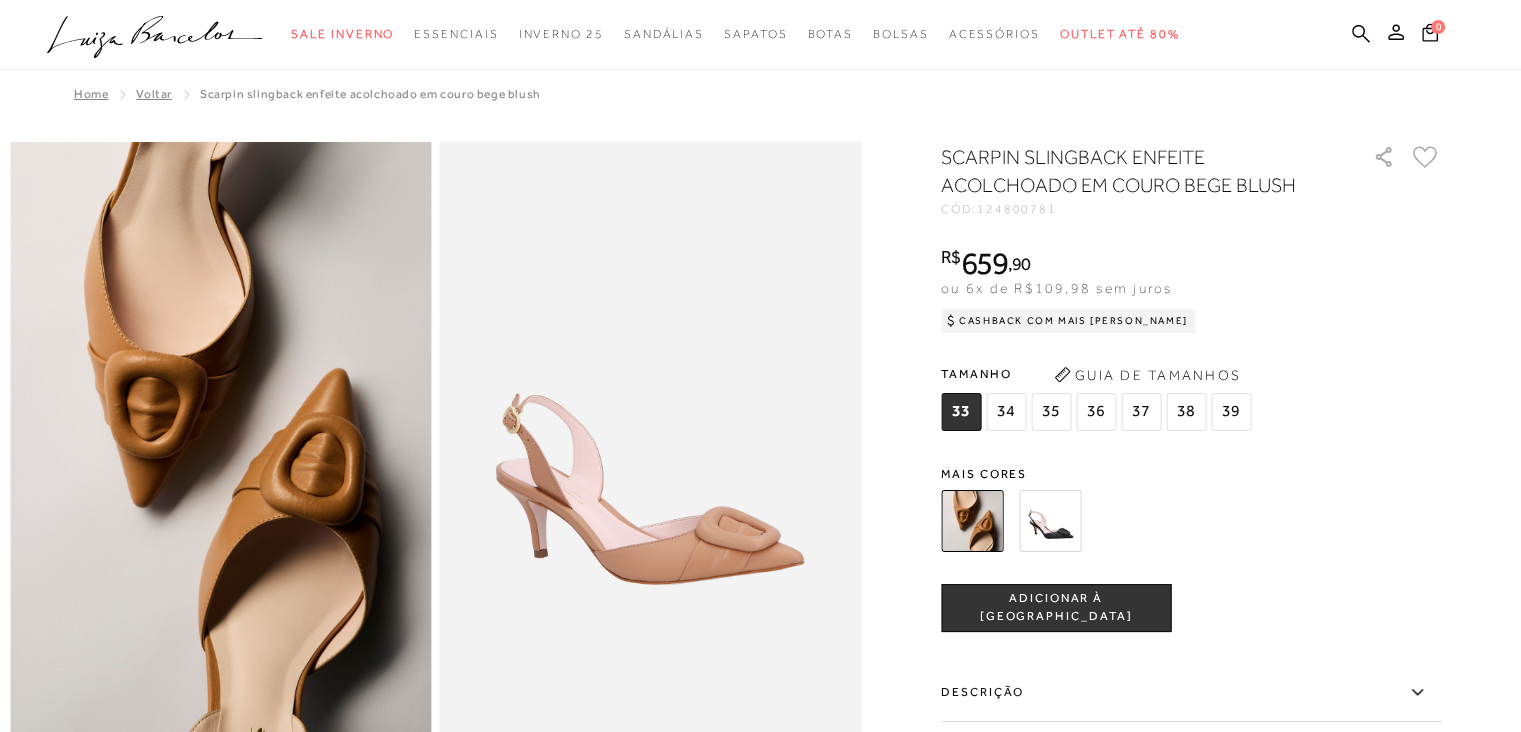scroll, scrollTop: 0, scrollLeft: 0, axis: both 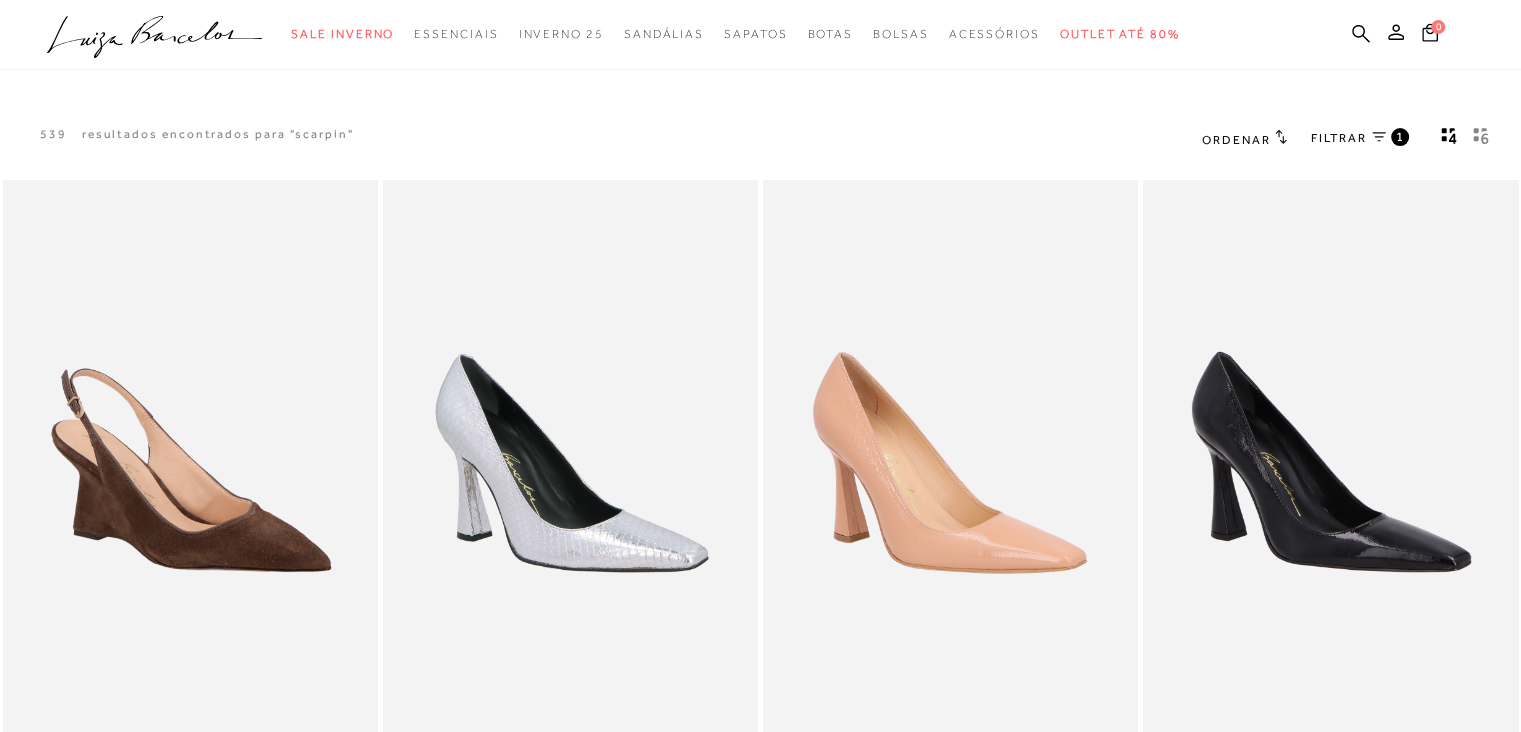 type 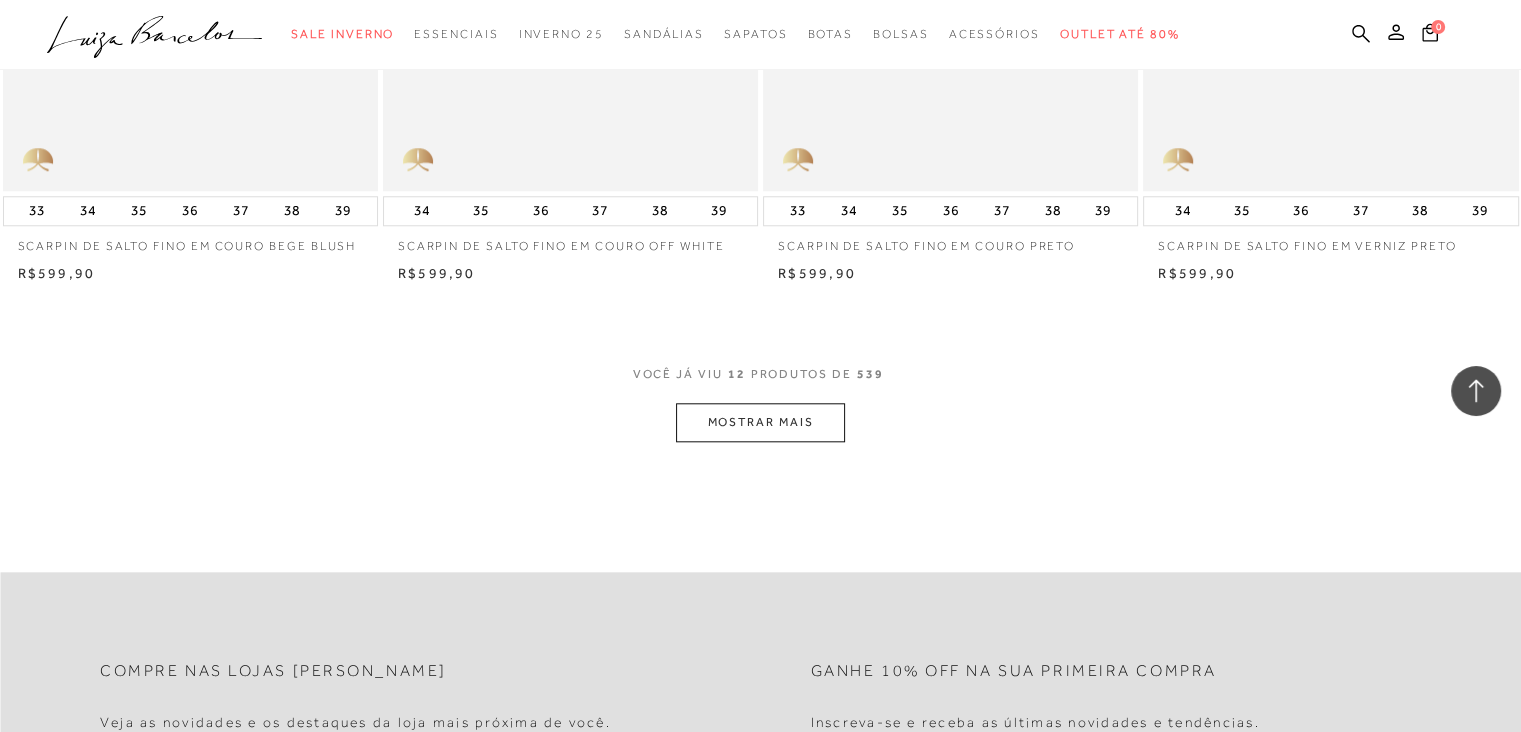 scroll, scrollTop: 2080, scrollLeft: 0, axis: vertical 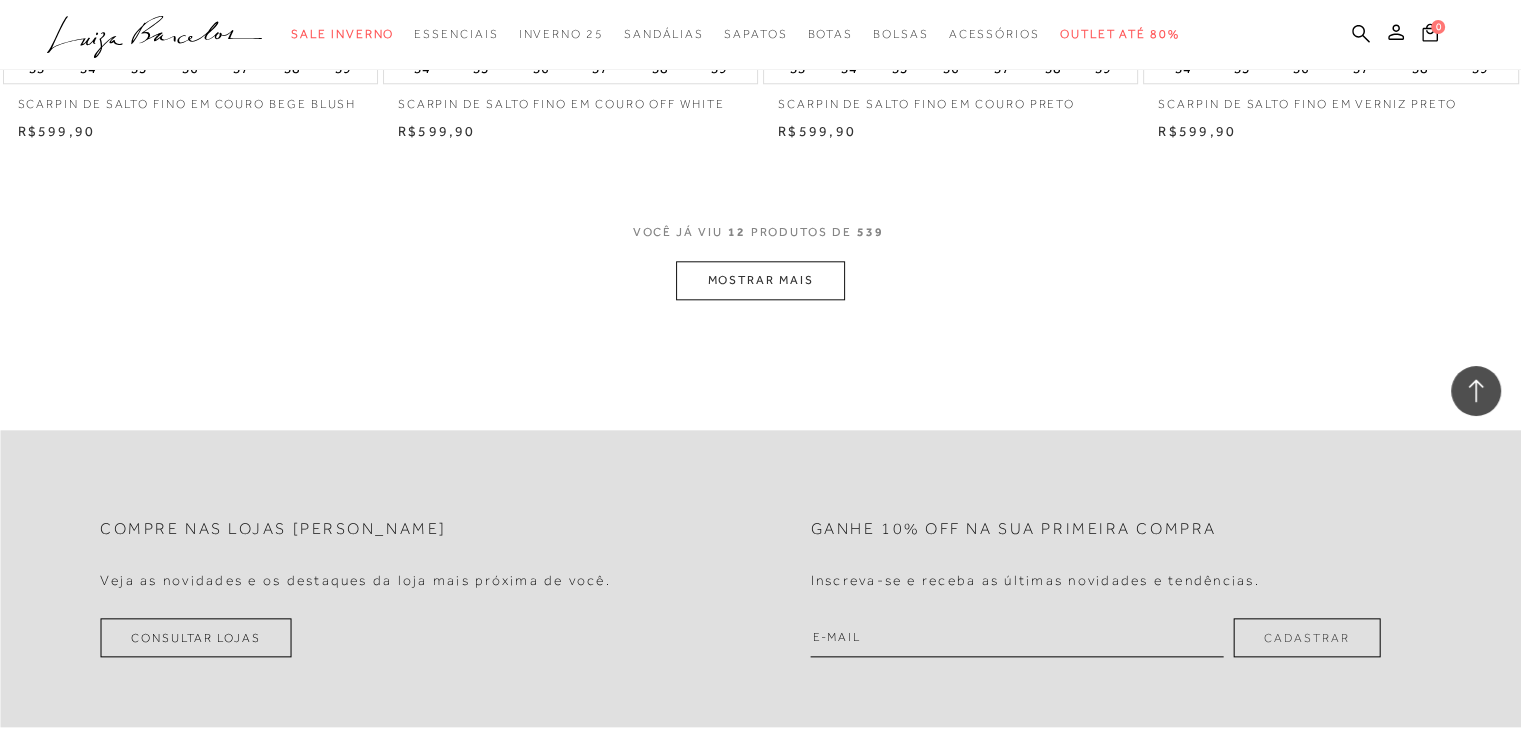 click on "MOSTRAR MAIS" at bounding box center [760, 280] 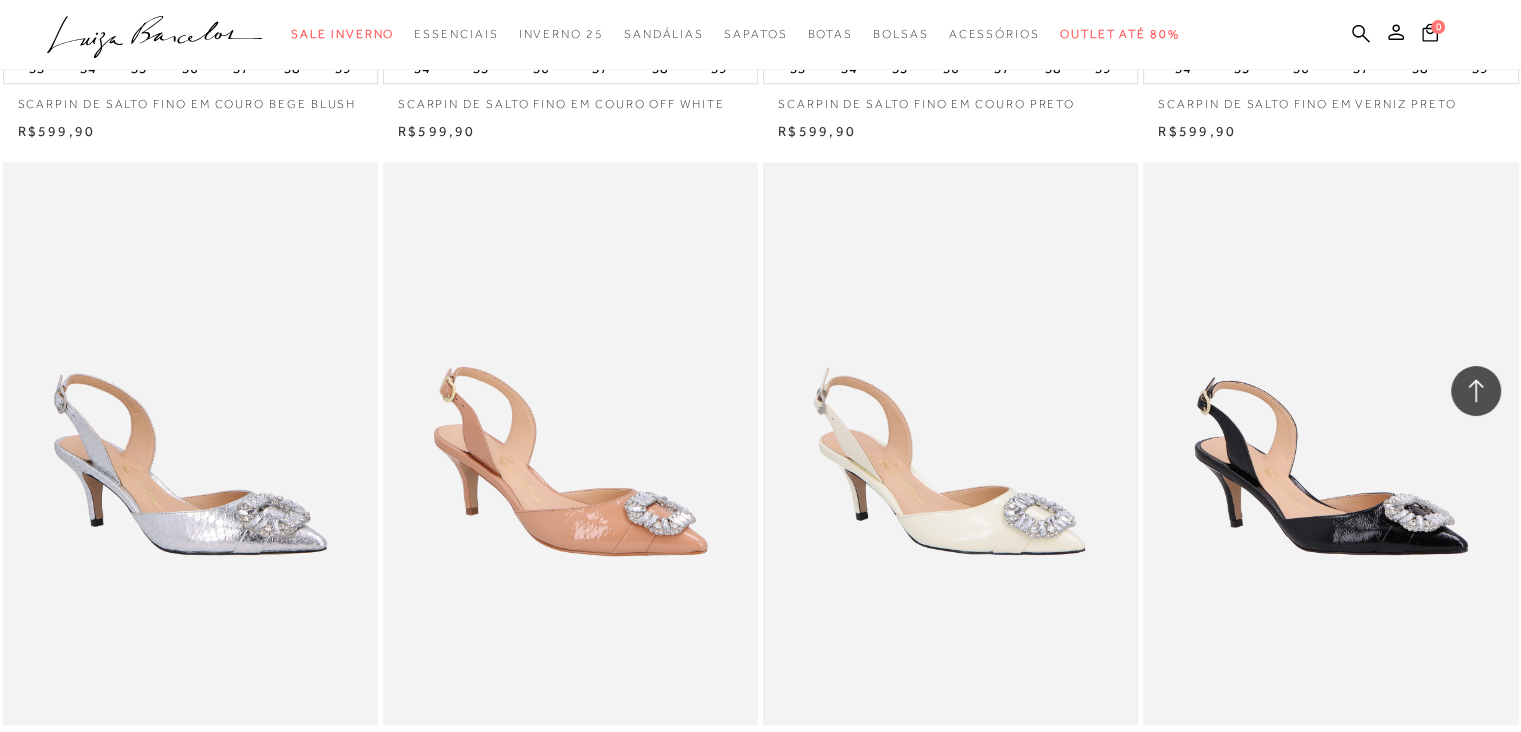 type 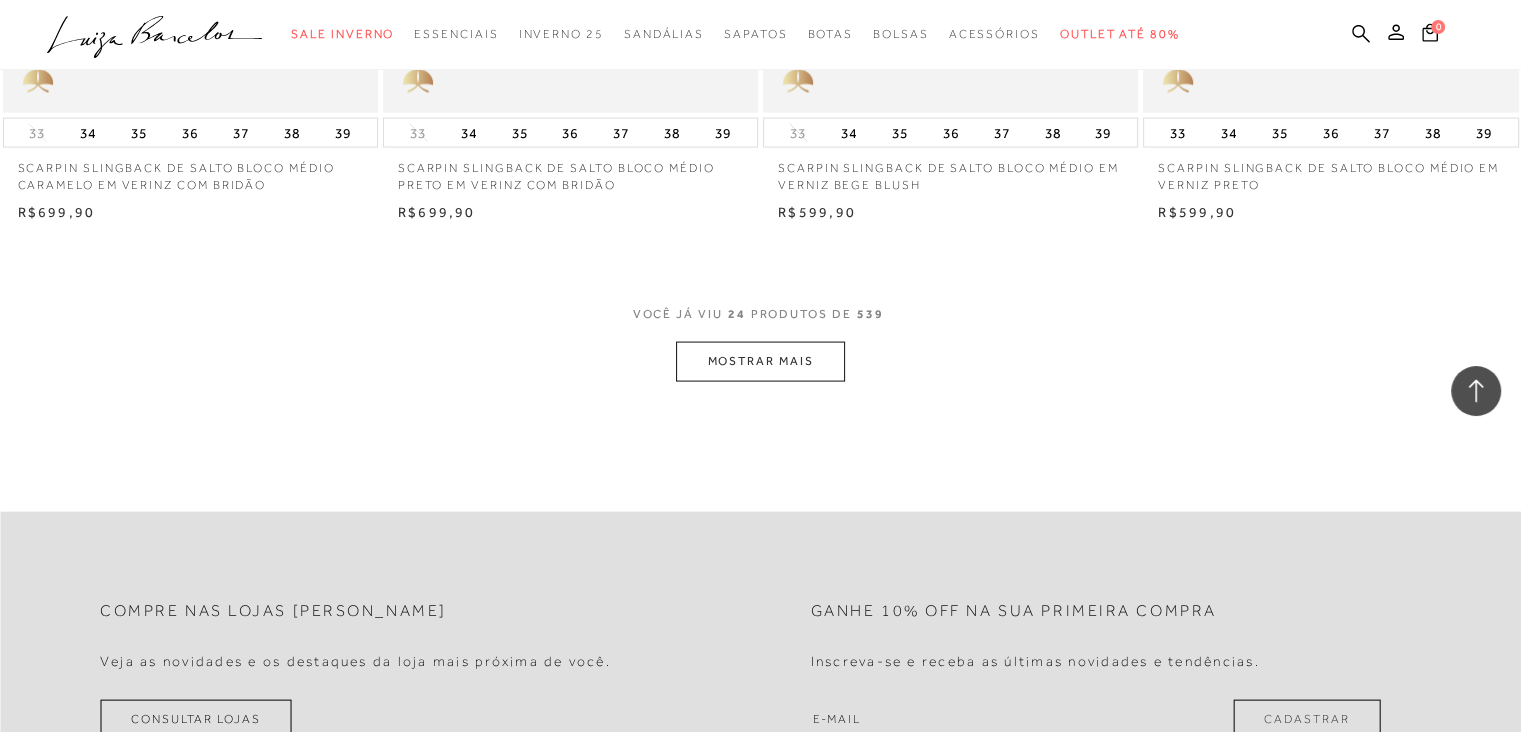 scroll, scrollTop: 4080, scrollLeft: 0, axis: vertical 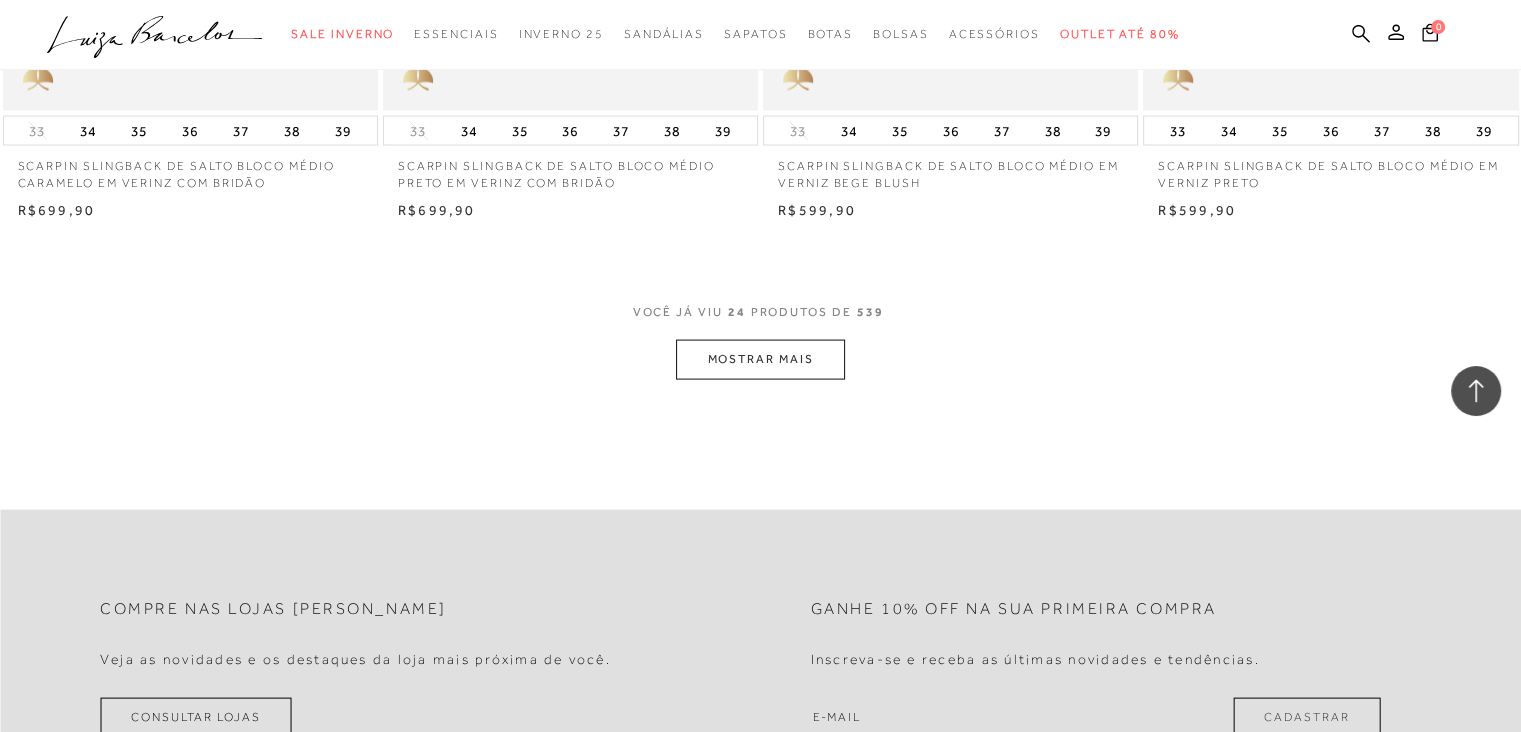 click on "MOSTRAR MAIS" at bounding box center [760, 359] 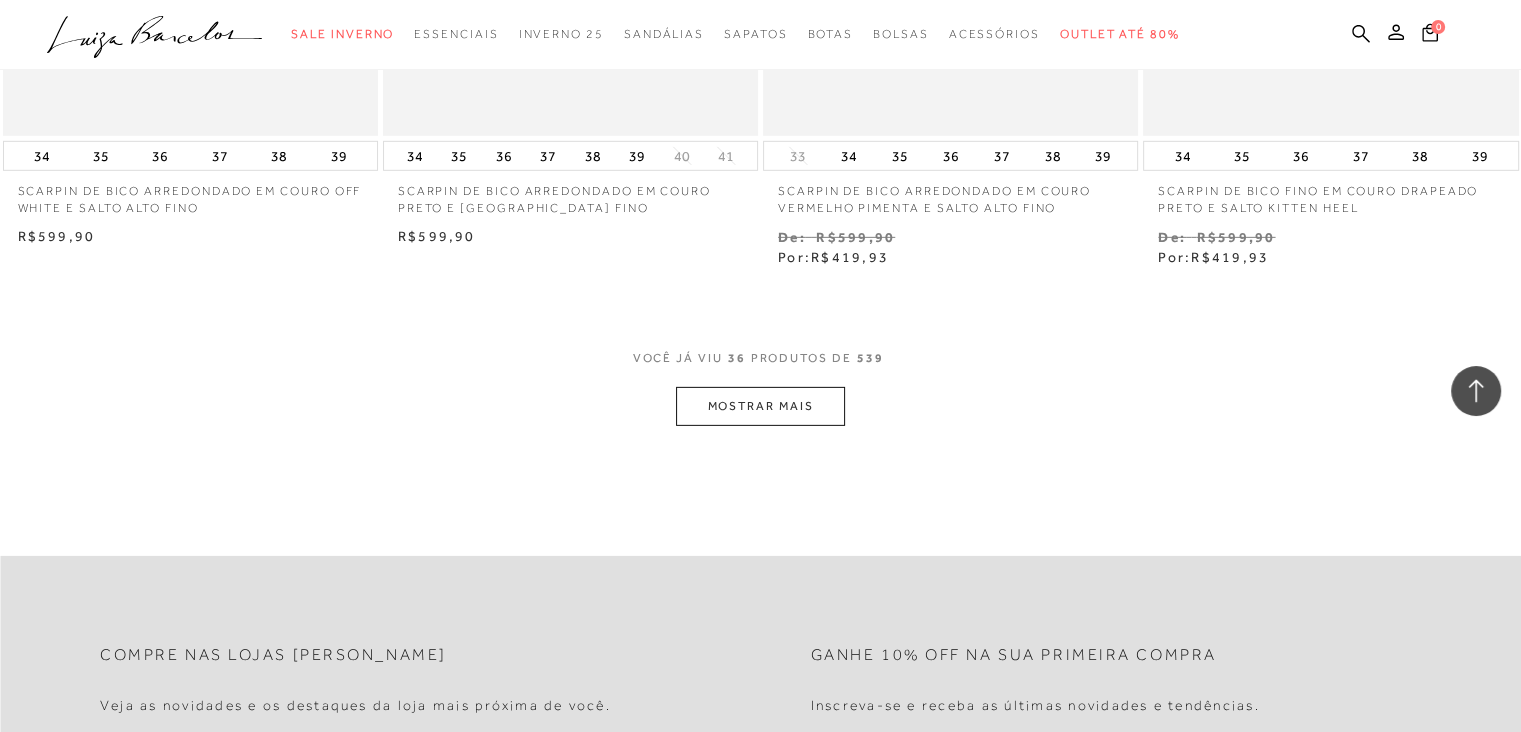 scroll, scrollTop: 6200, scrollLeft: 0, axis: vertical 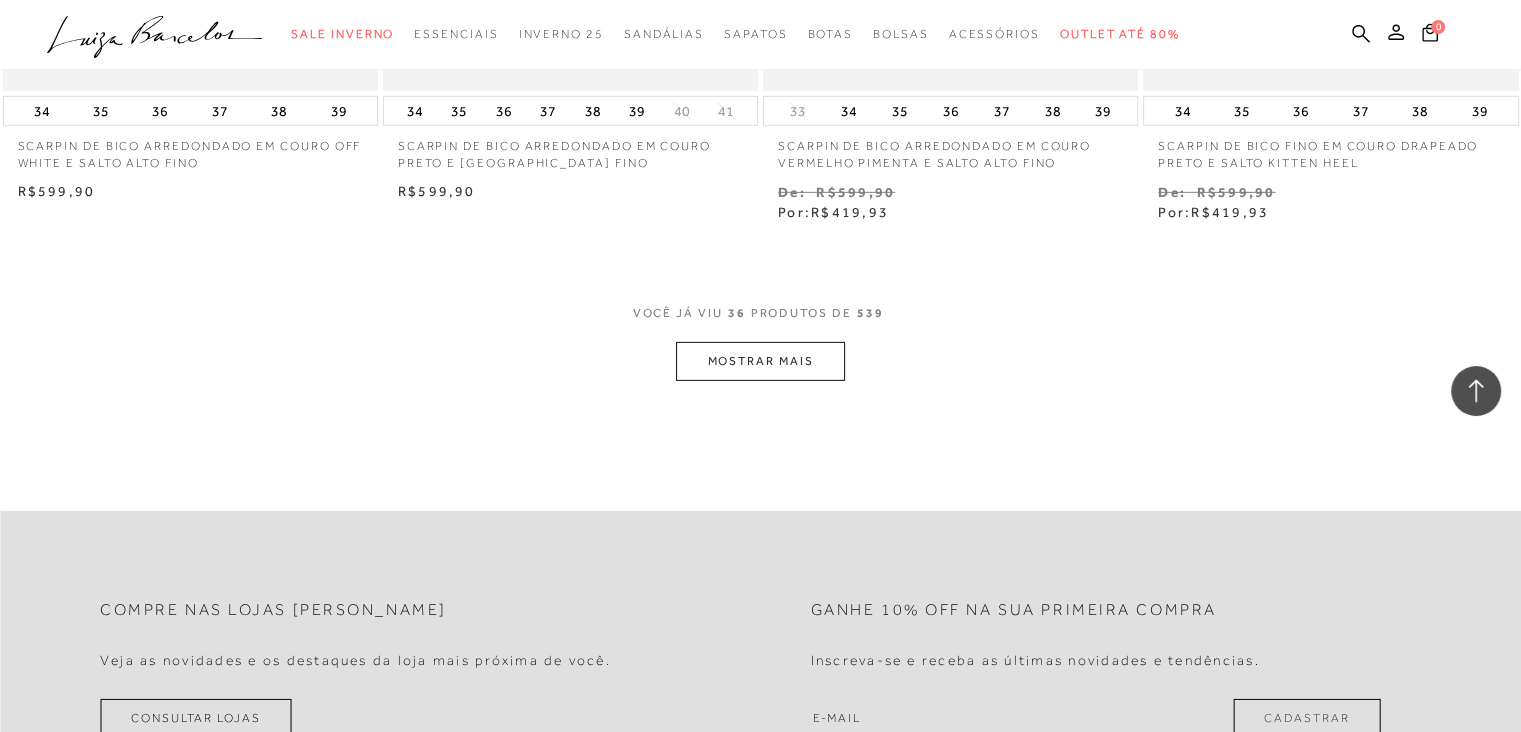 click on "MOSTRAR MAIS" at bounding box center (760, 361) 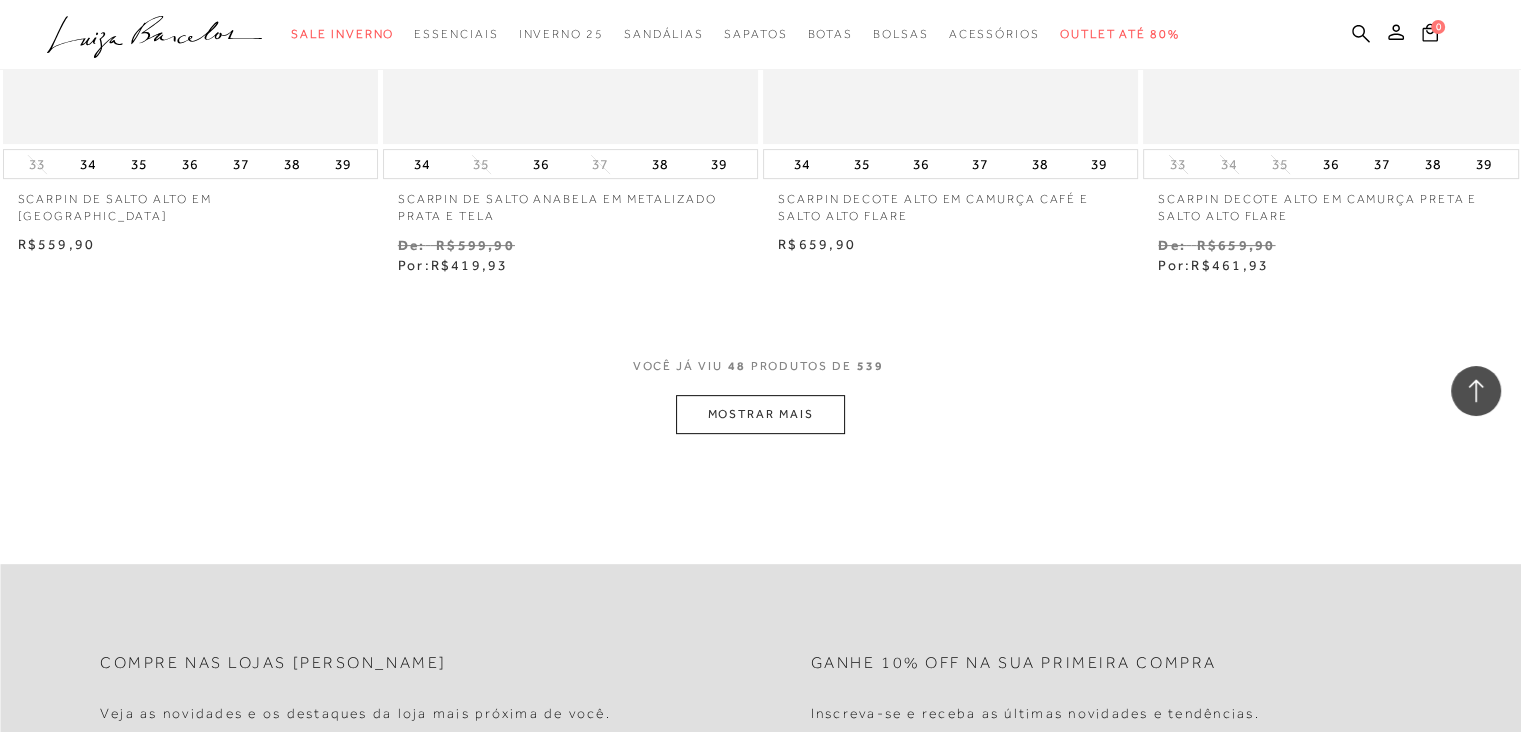 scroll, scrollTop: 8320, scrollLeft: 0, axis: vertical 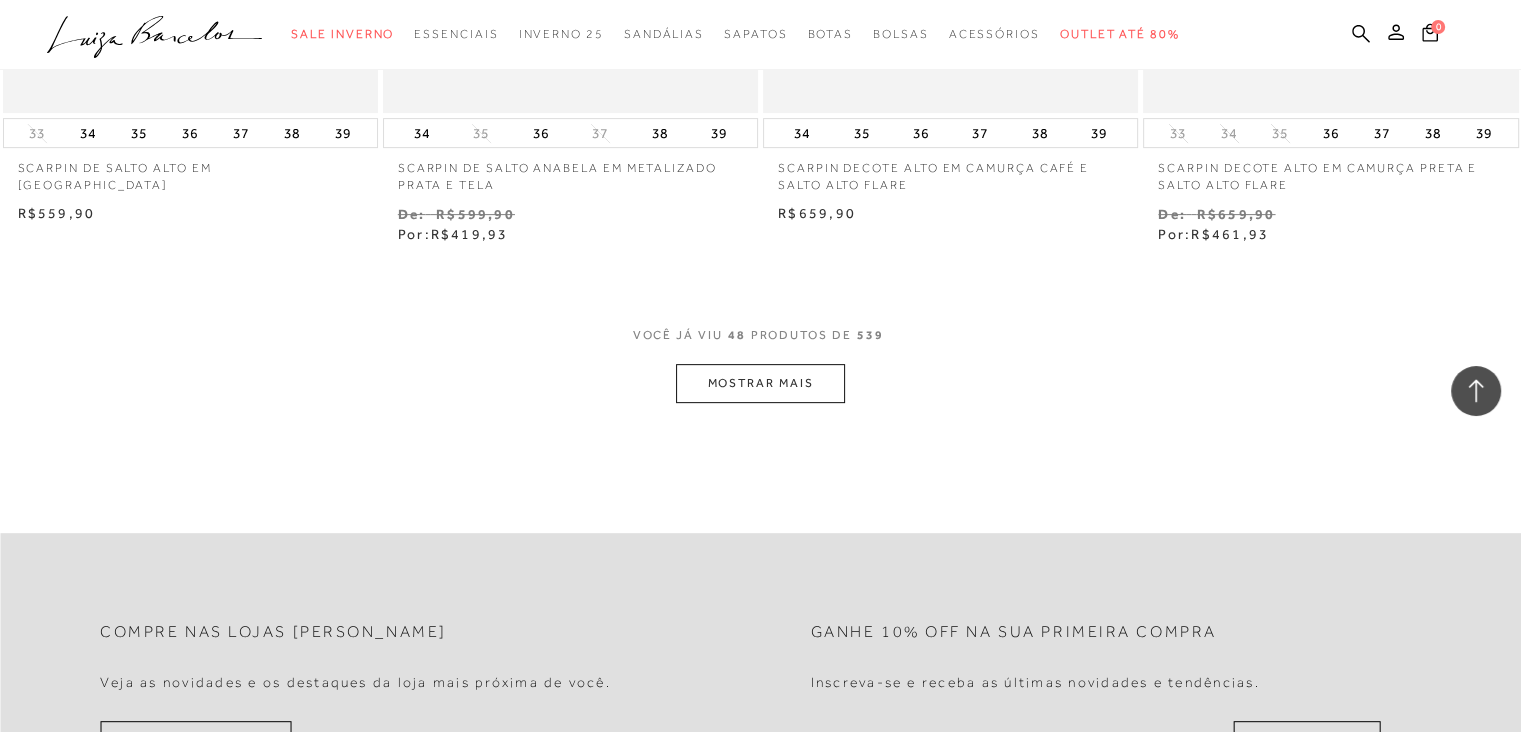 click on "MOSTRAR MAIS" at bounding box center (760, 383) 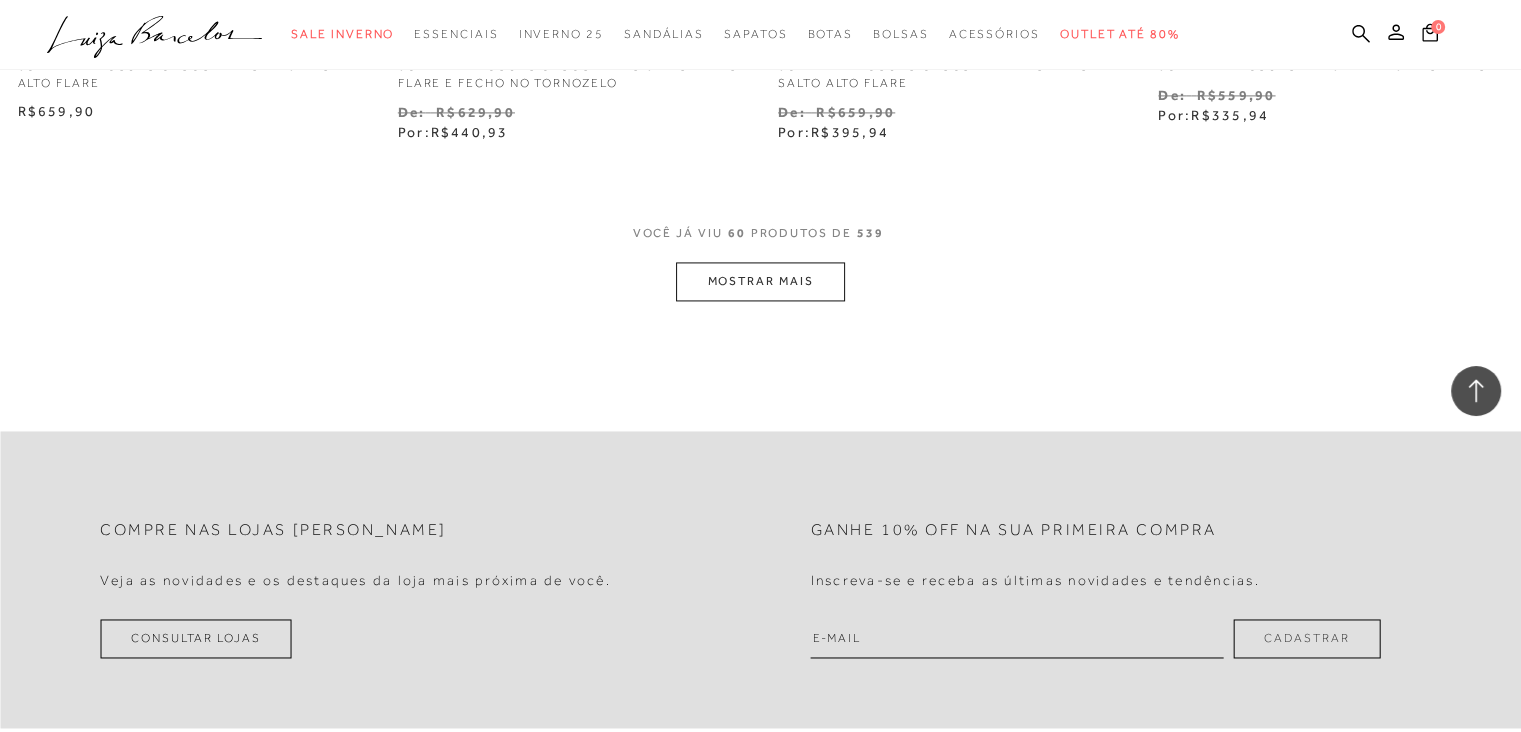 scroll, scrollTop: 10600, scrollLeft: 0, axis: vertical 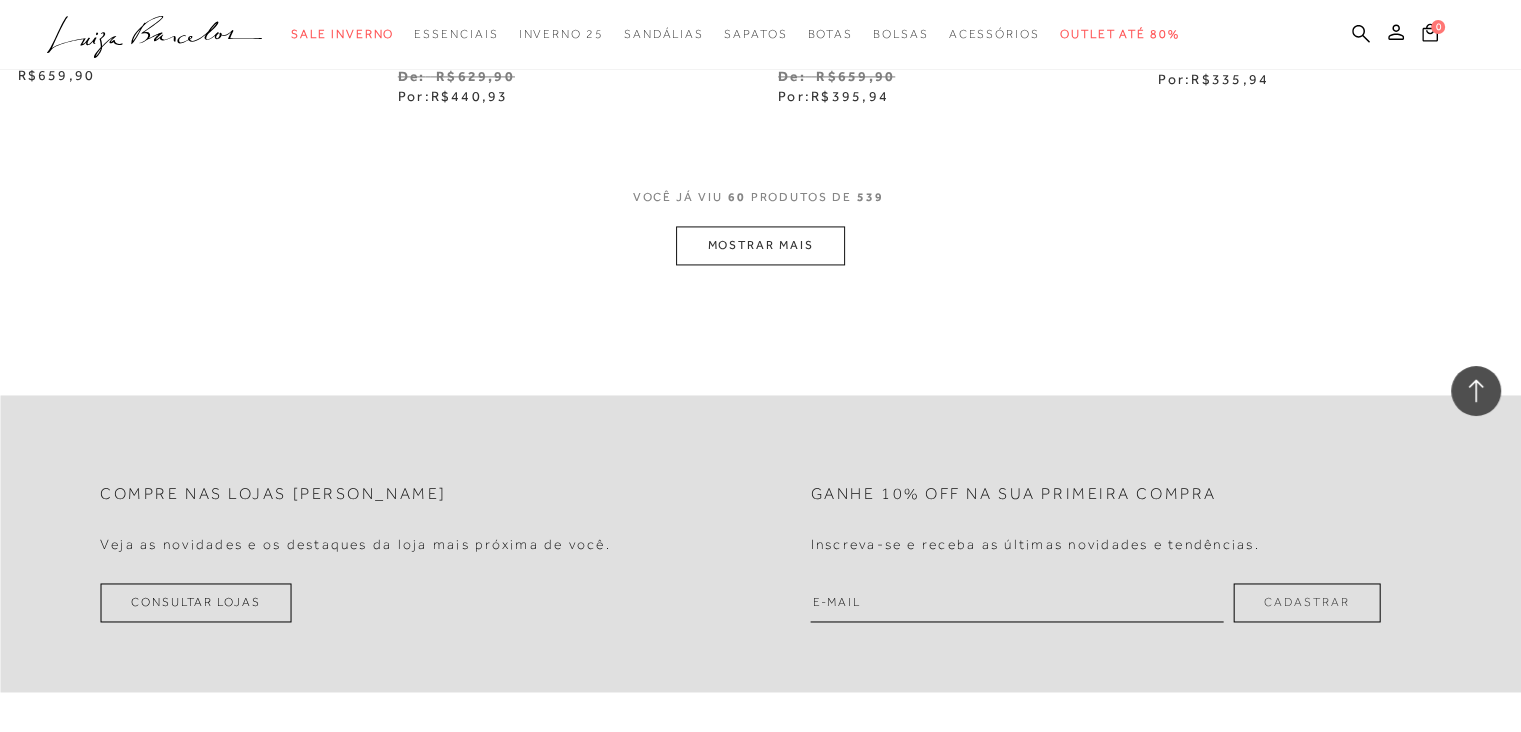 click on "MOSTRAR MAIS" at bounding box center (760, 245) 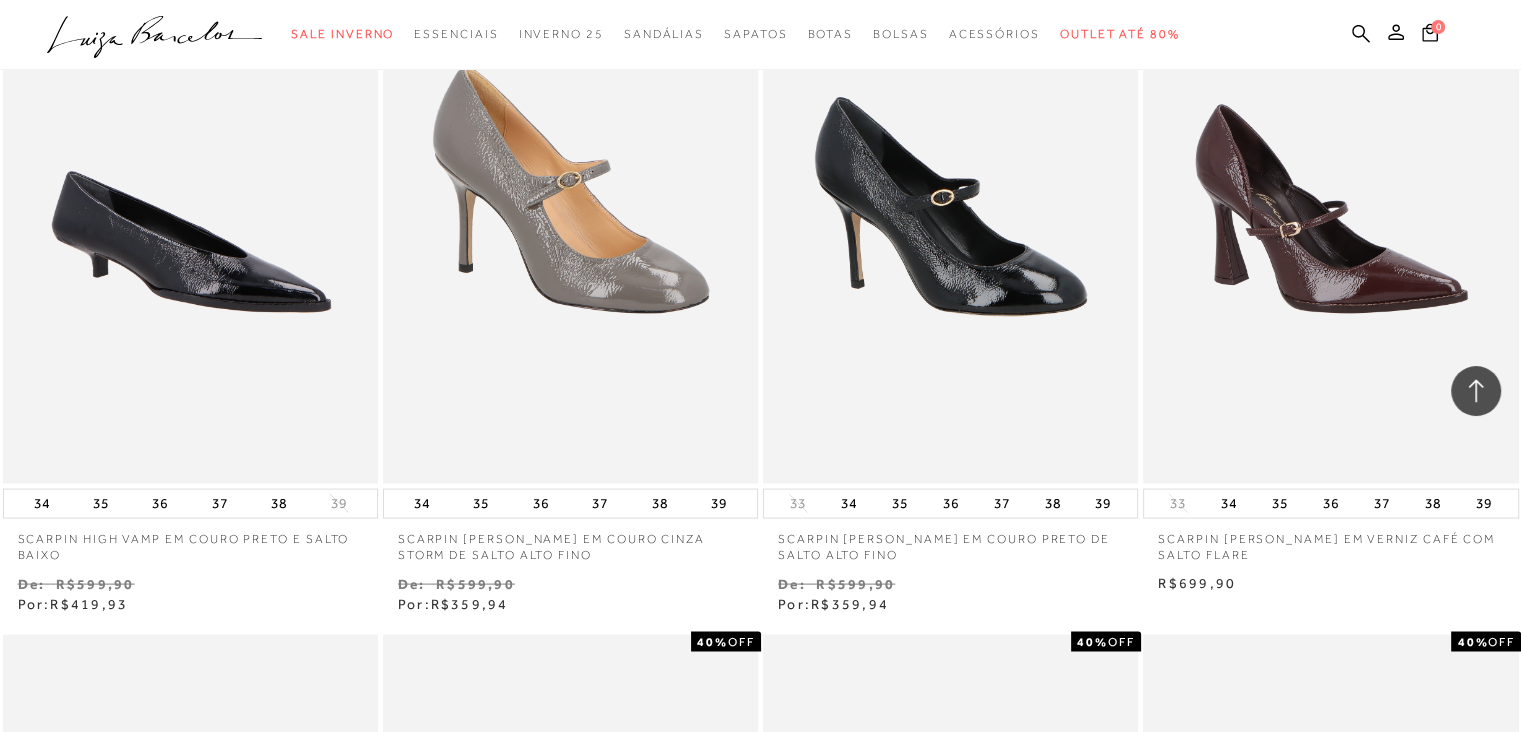 scroll, scrollTop: 11560, scrollLeft: 0, axis: vertical 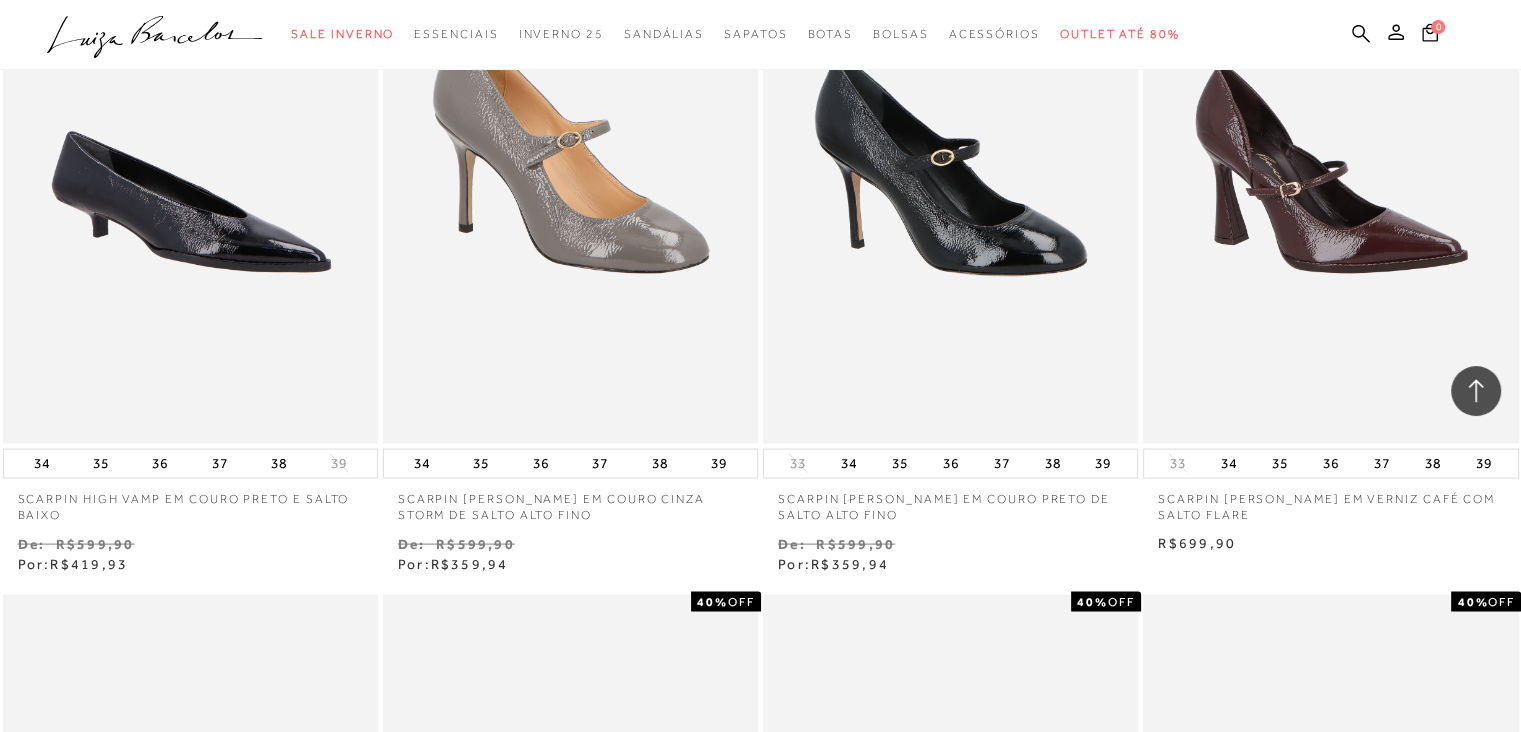 click 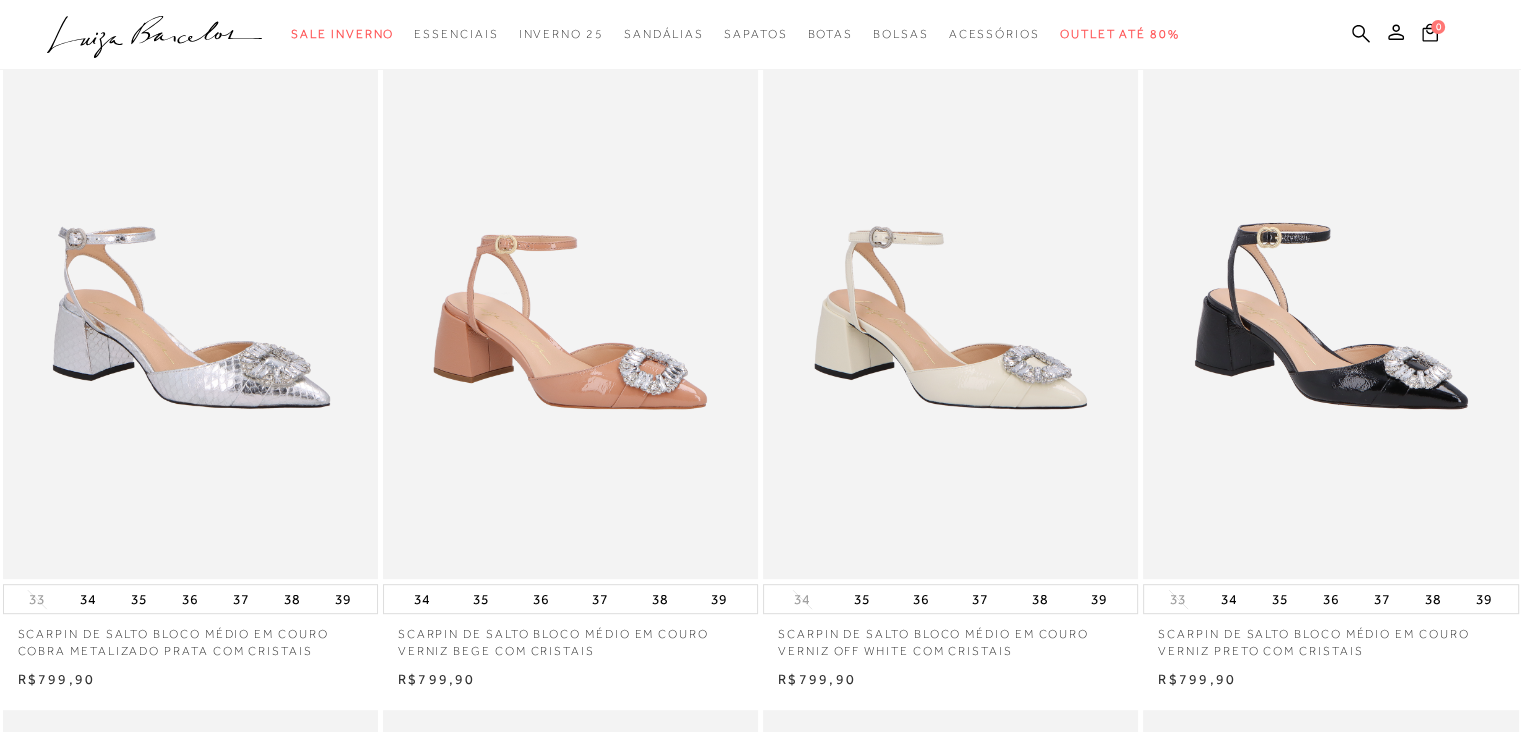 scroll, scrollTop: 0, scrollLeft: 0, axis: both 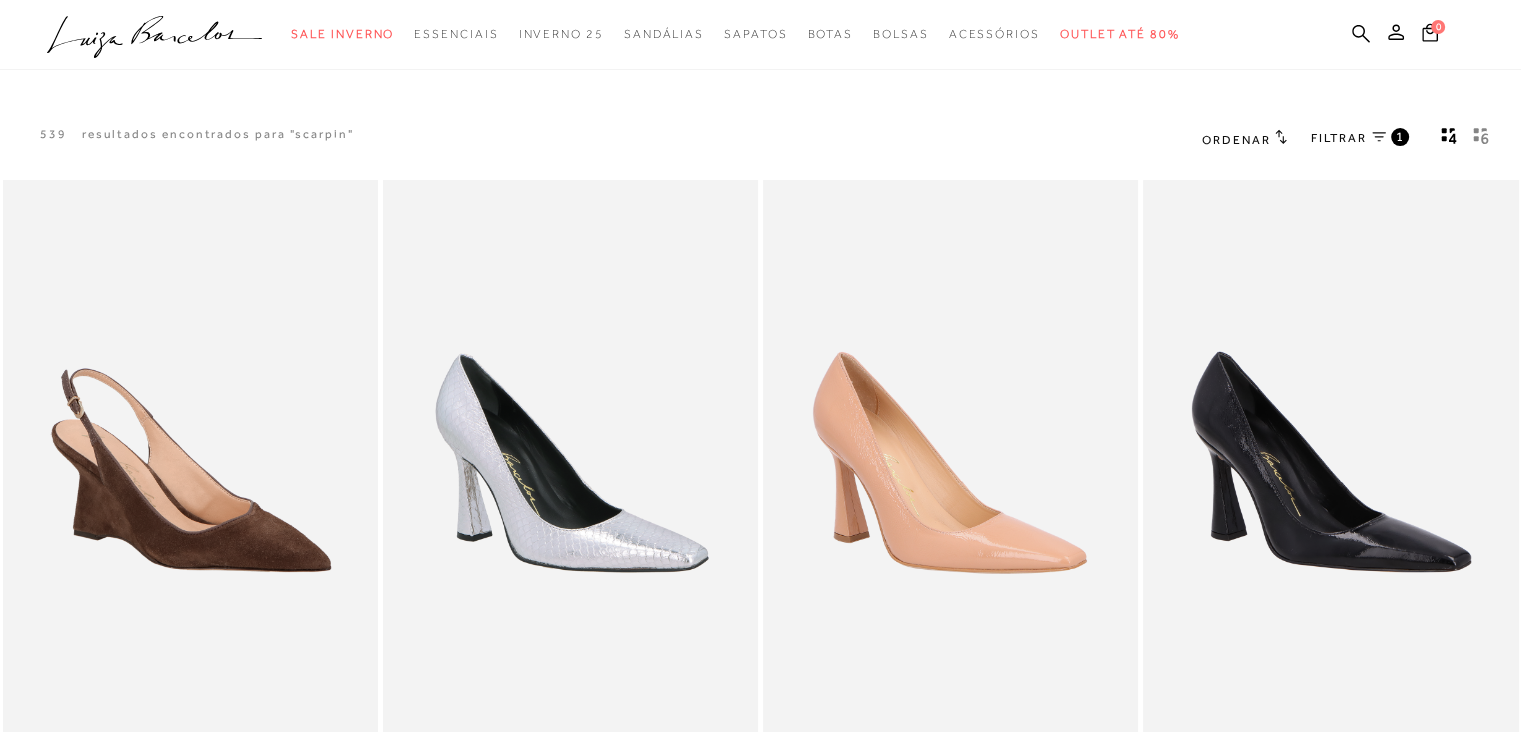 click on "FILTRAR" at bounding box center [1339, 138] 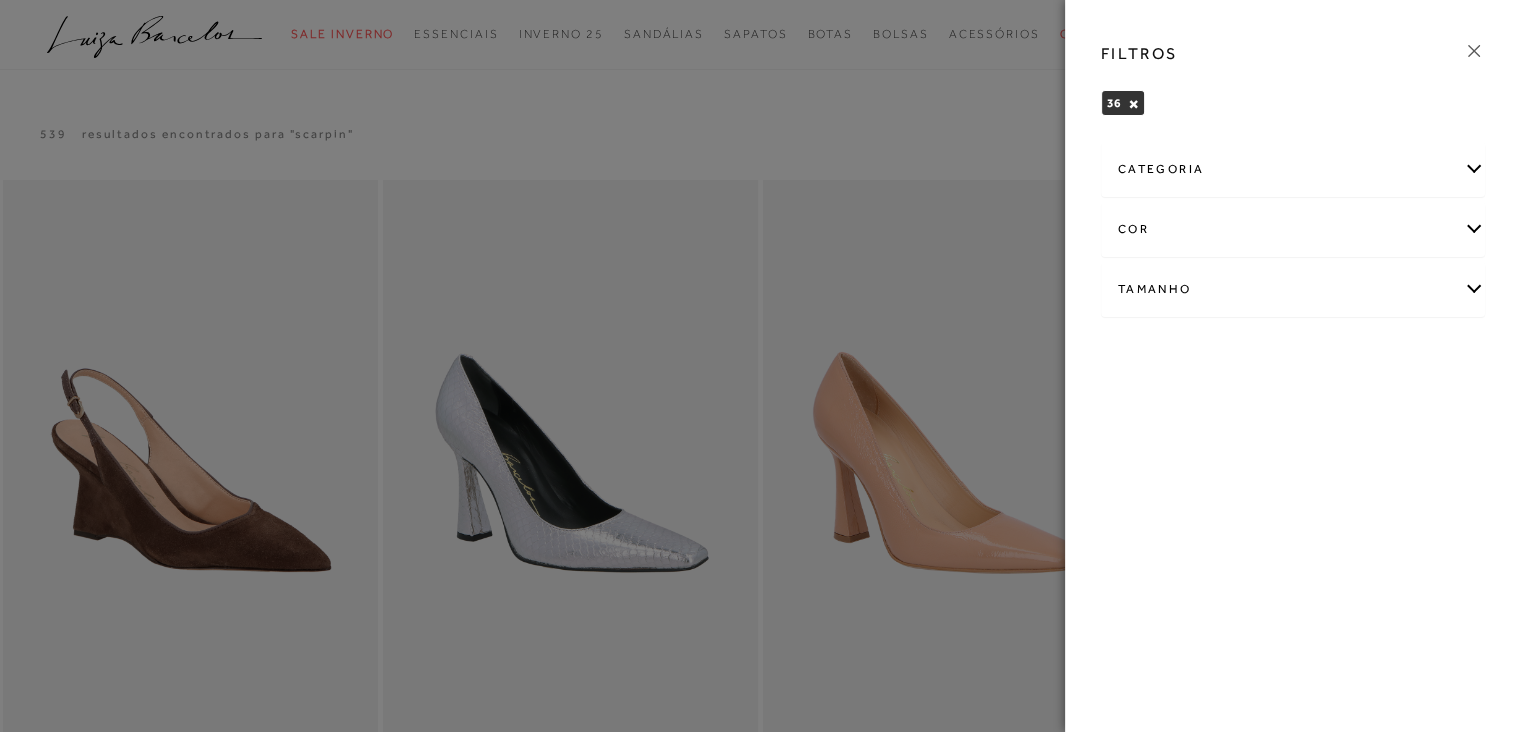 click on "cor" at bounding box center [1293, 229] 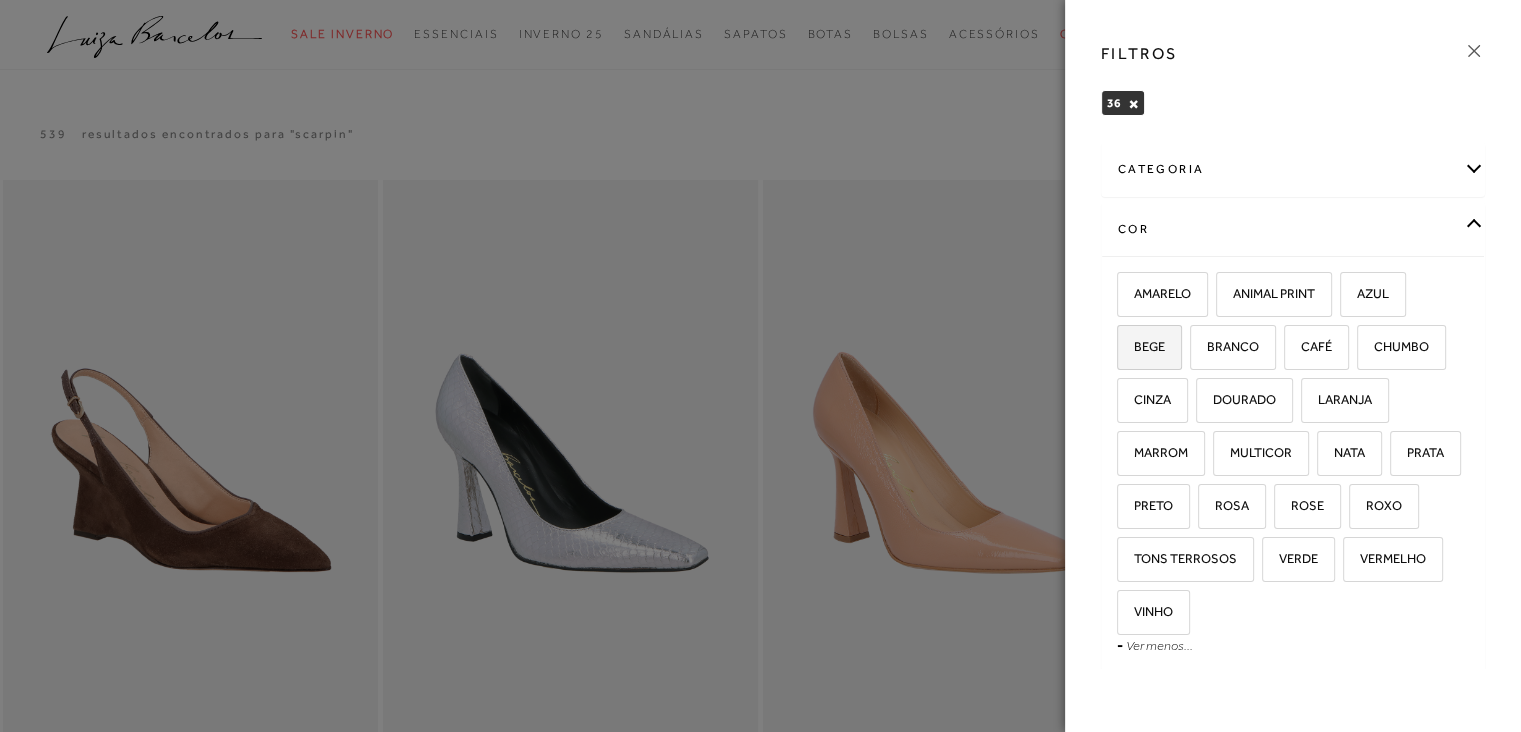 click on "BEGE" at bounding box center (1142, 346) 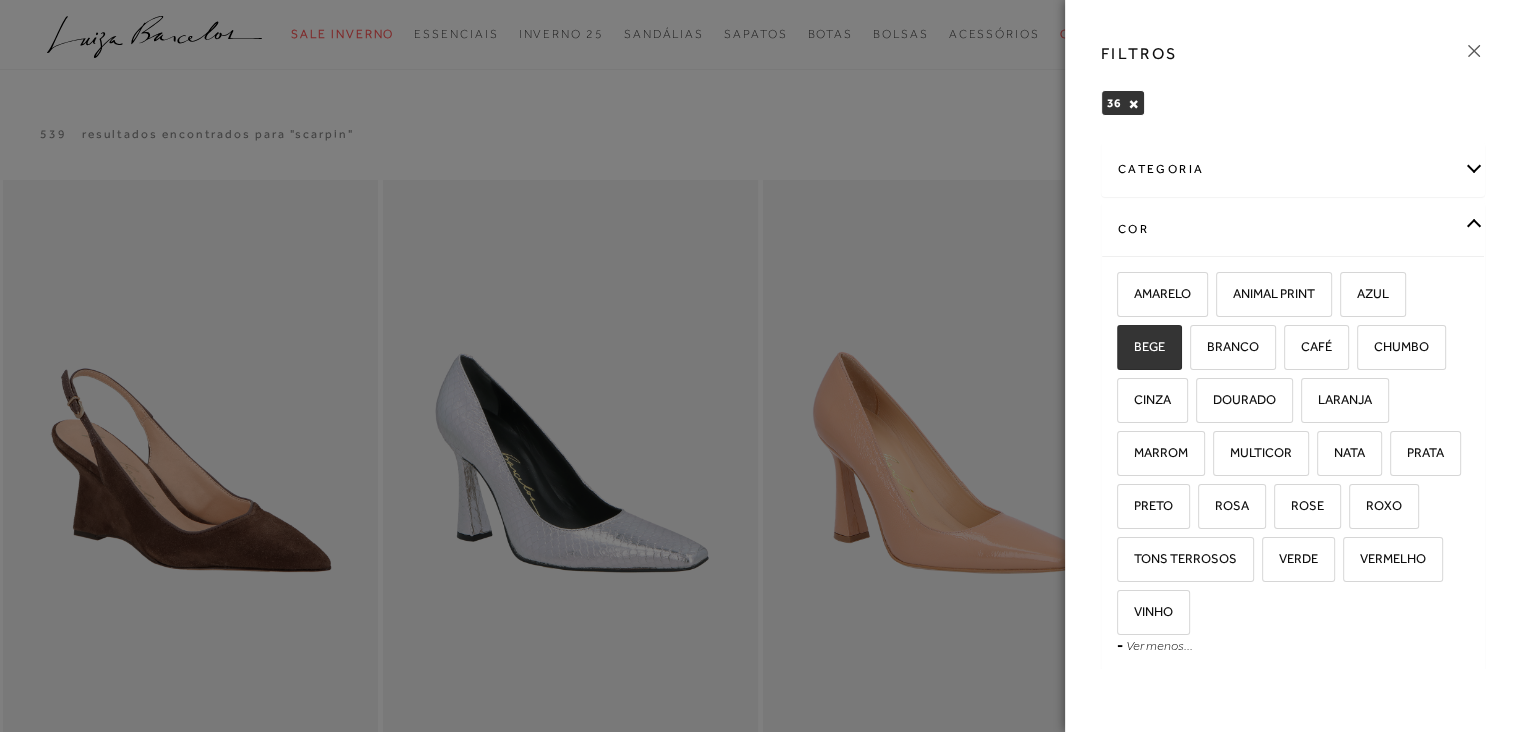 checkbox on "true" 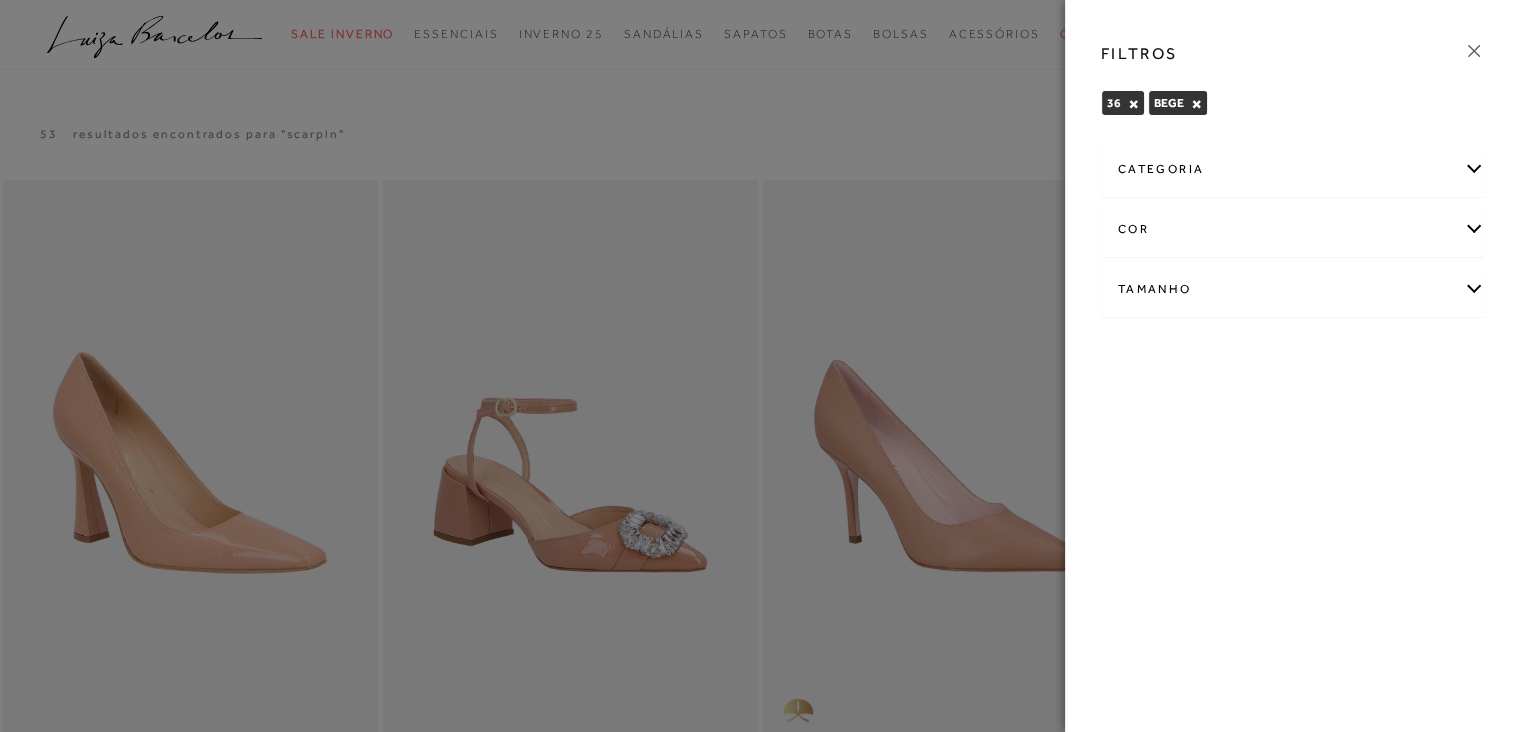 click on "cor" at bounding box center (1293, 229) 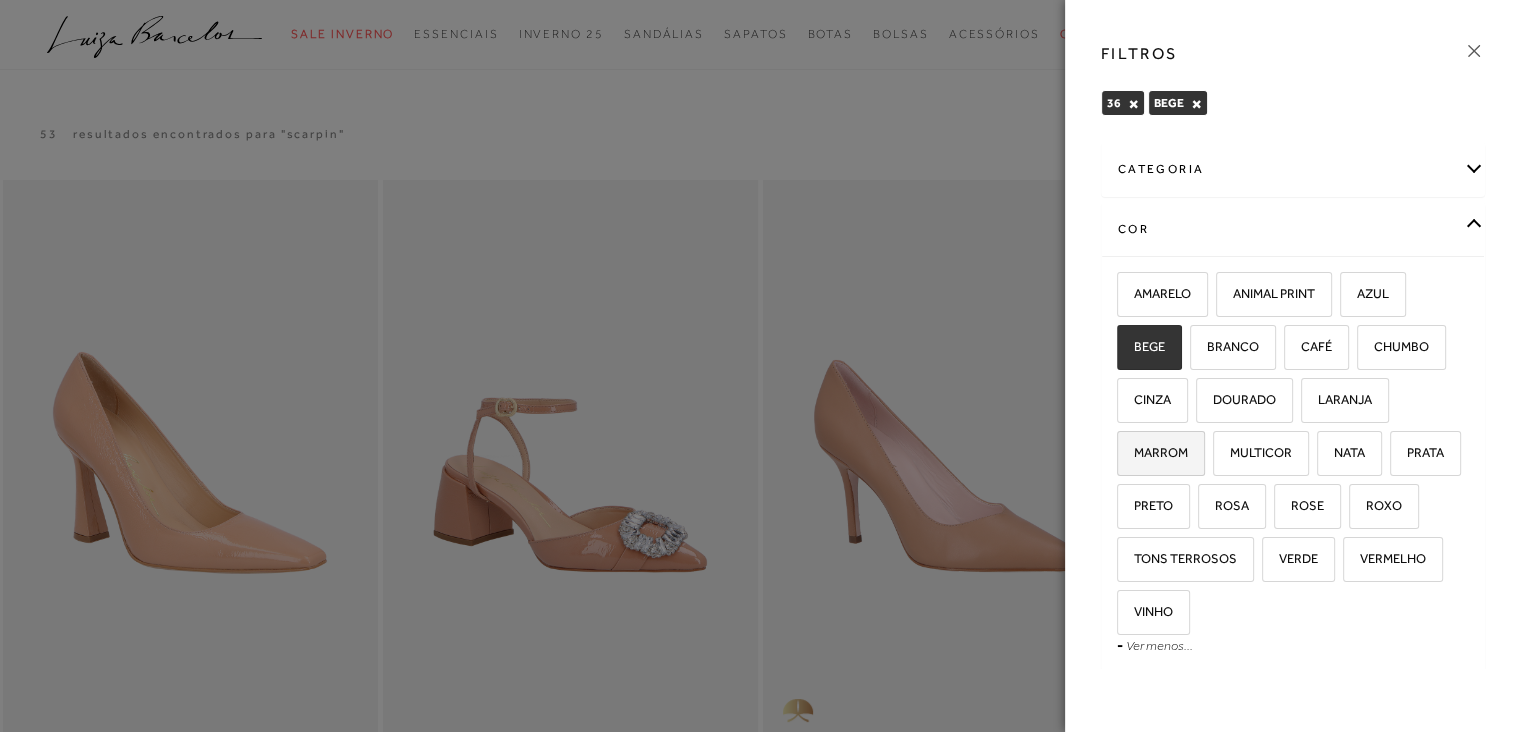 click on "MARROM" at bounding box center (1161, 453) 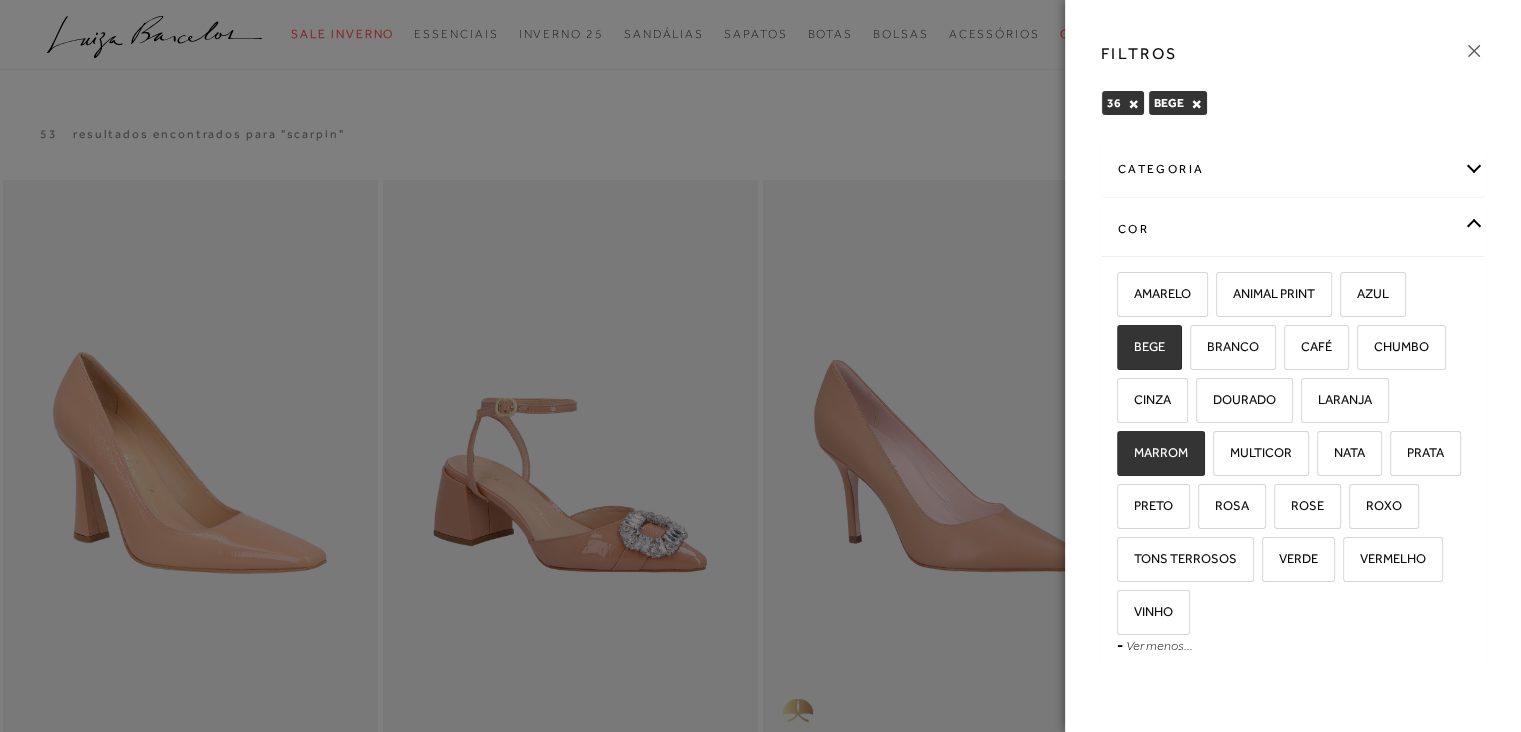 checkbox on "true" 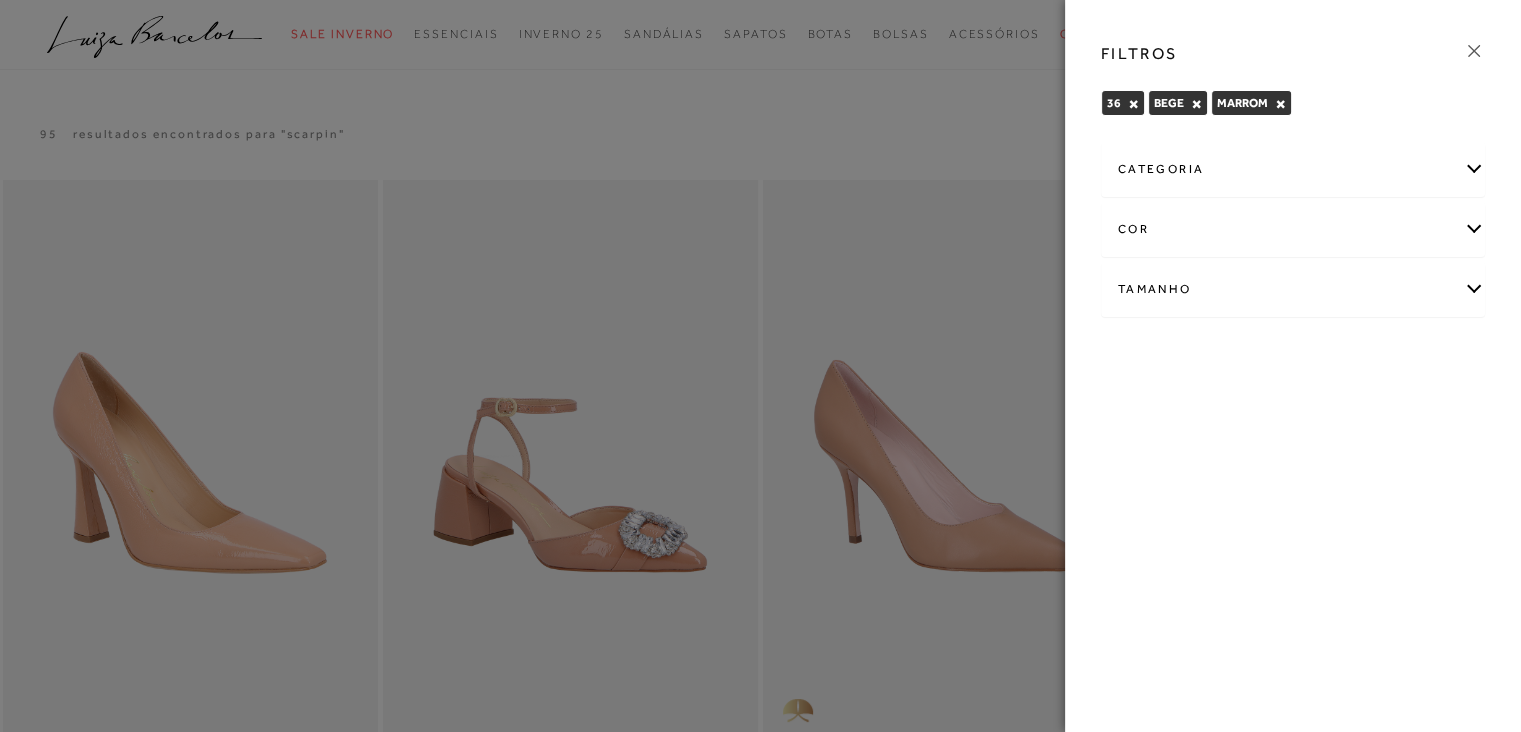 click on "cor" at bounding box center (1293, 229) 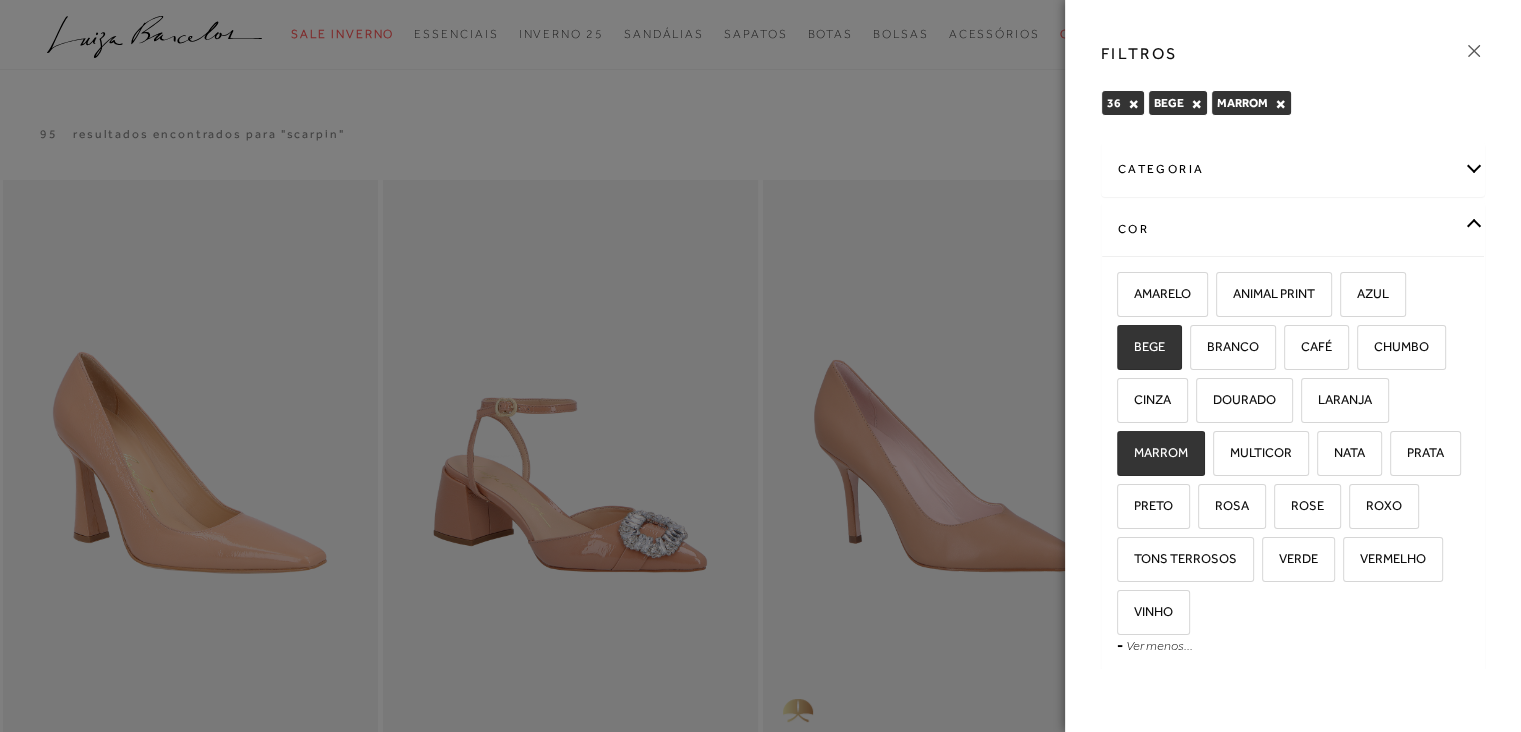 drag, startPoint x: 1500, startPoint y: 468, endPoint x: 1507, endPoint y: 539, distance: 71.34424 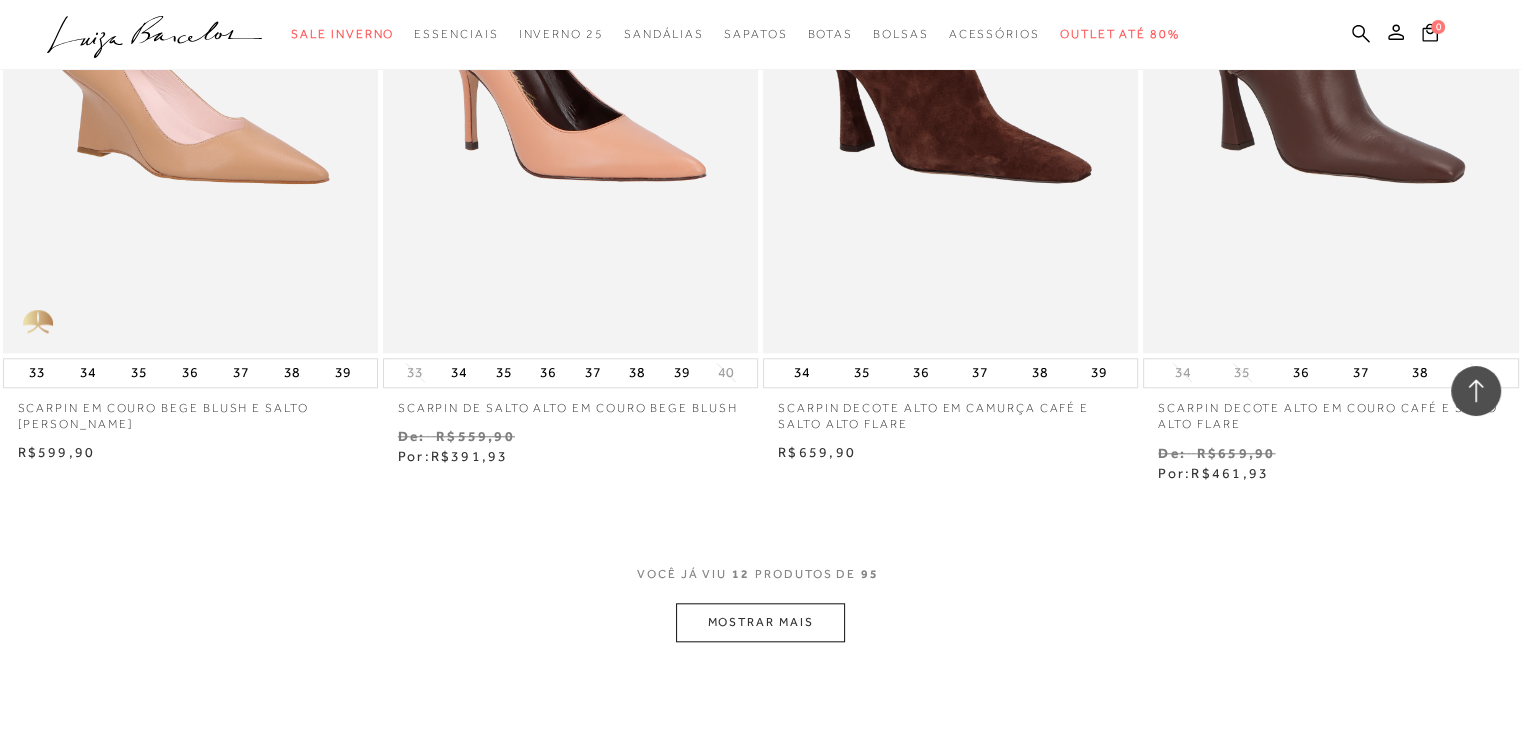 scroll, scrollTop: 1840, scrollLeft: 0, axis: vertical 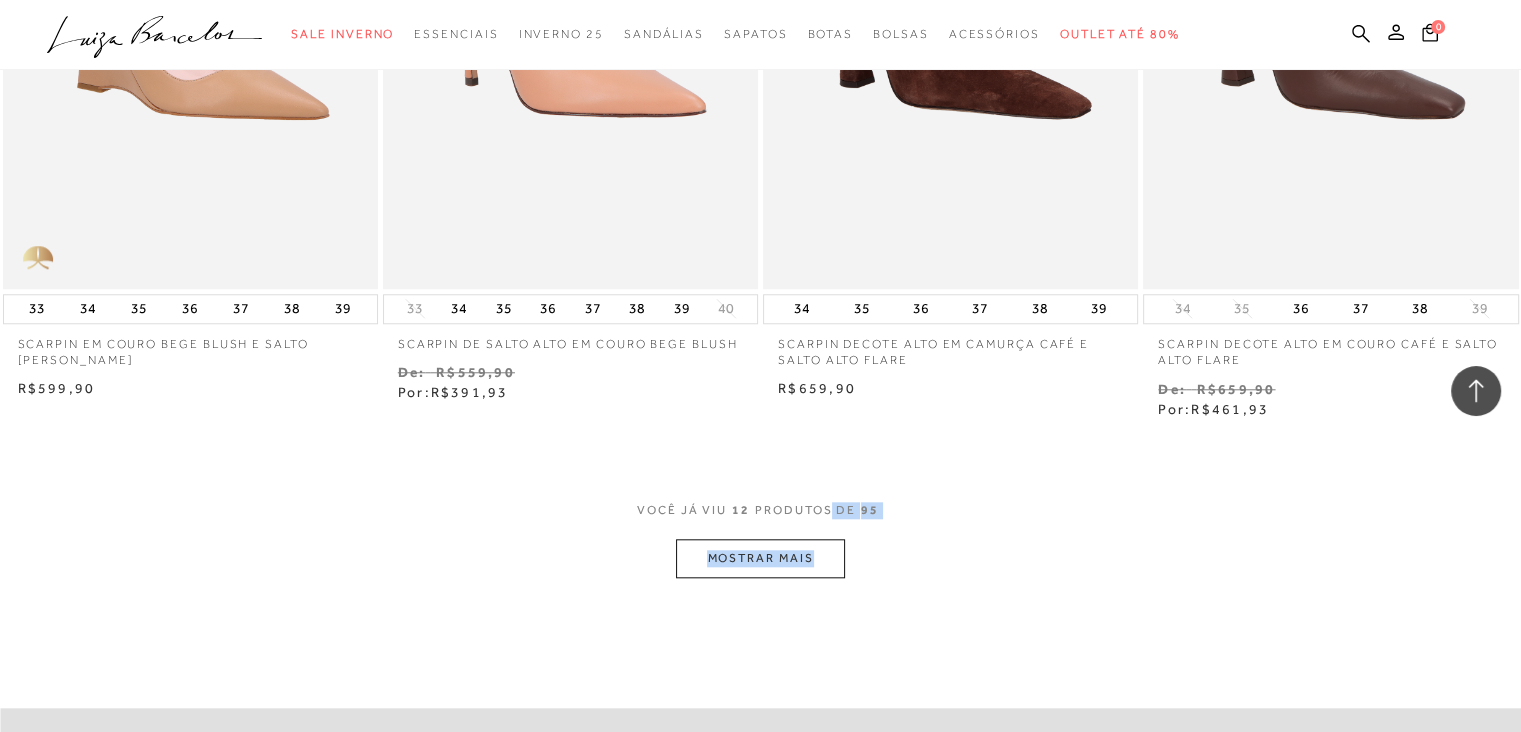 click on "VOCê JÁ VIU
12
PRODUTOS DE
95
MOSTRAR MAIS" at bounding box center (760, 540) 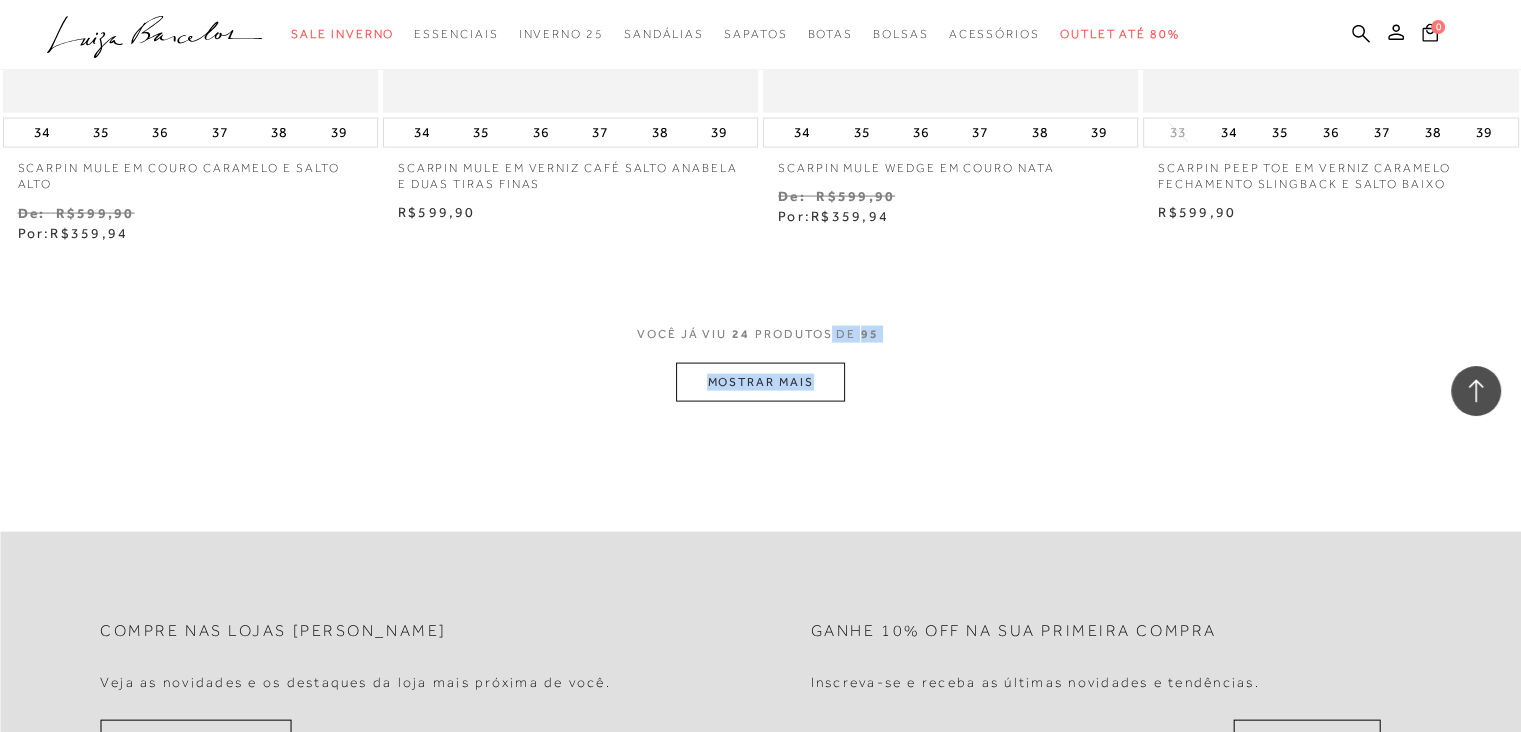 scroll, scrollTop: 4160, scrollLeft: 0, axis: vertical 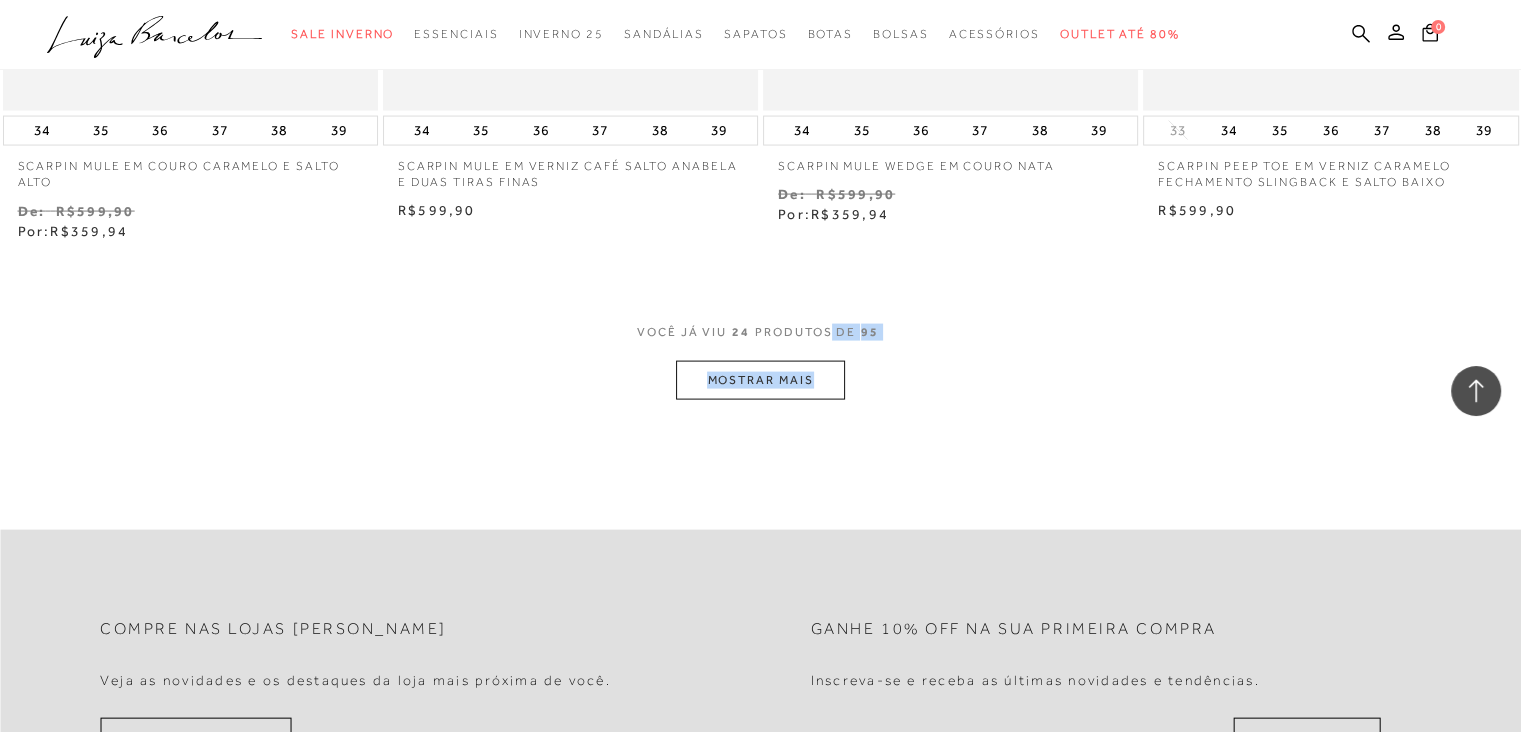 click on "MOSTRAR MAIS" at bounding box center [760, 380] 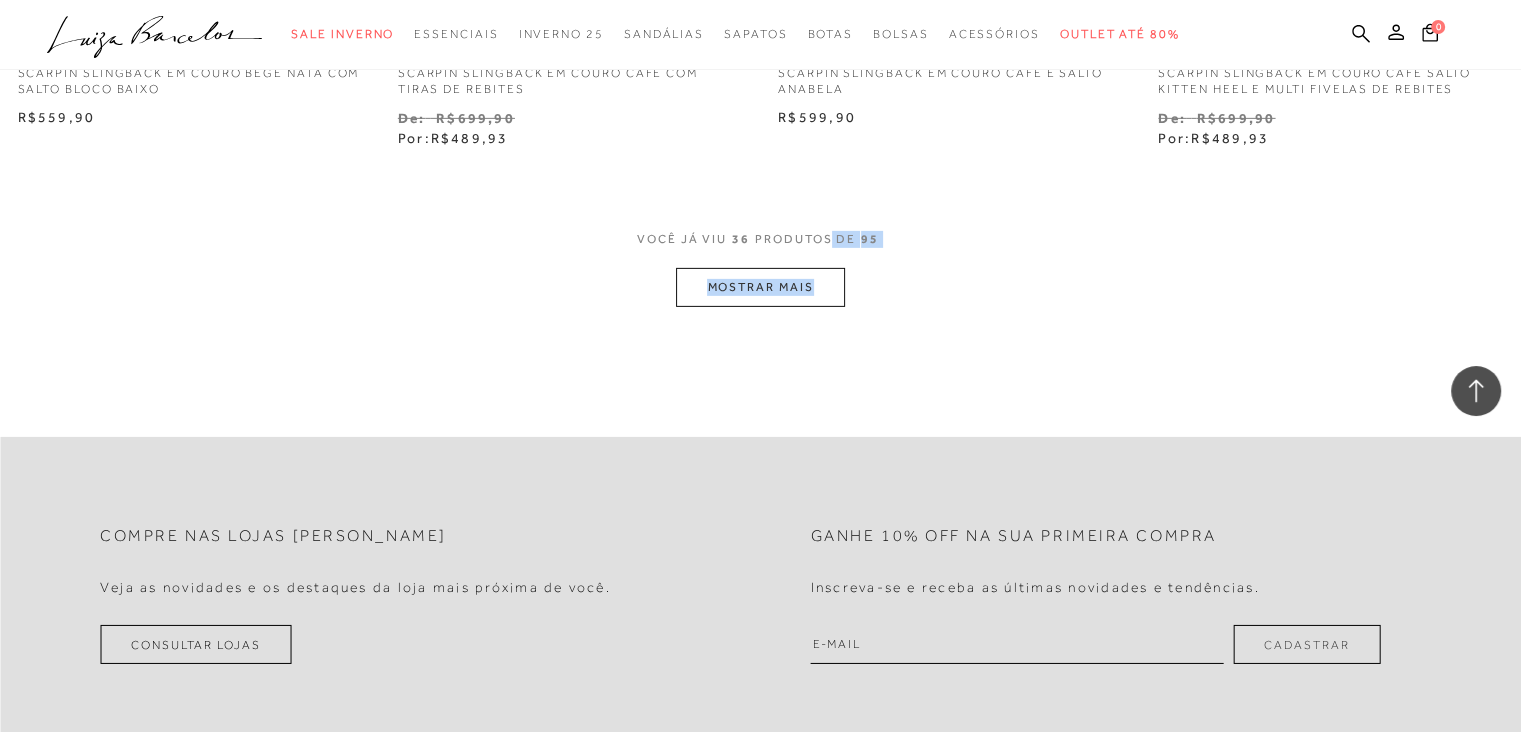 scroll, scrollTop: 6480, scrollLeft: 0, axis: vertical 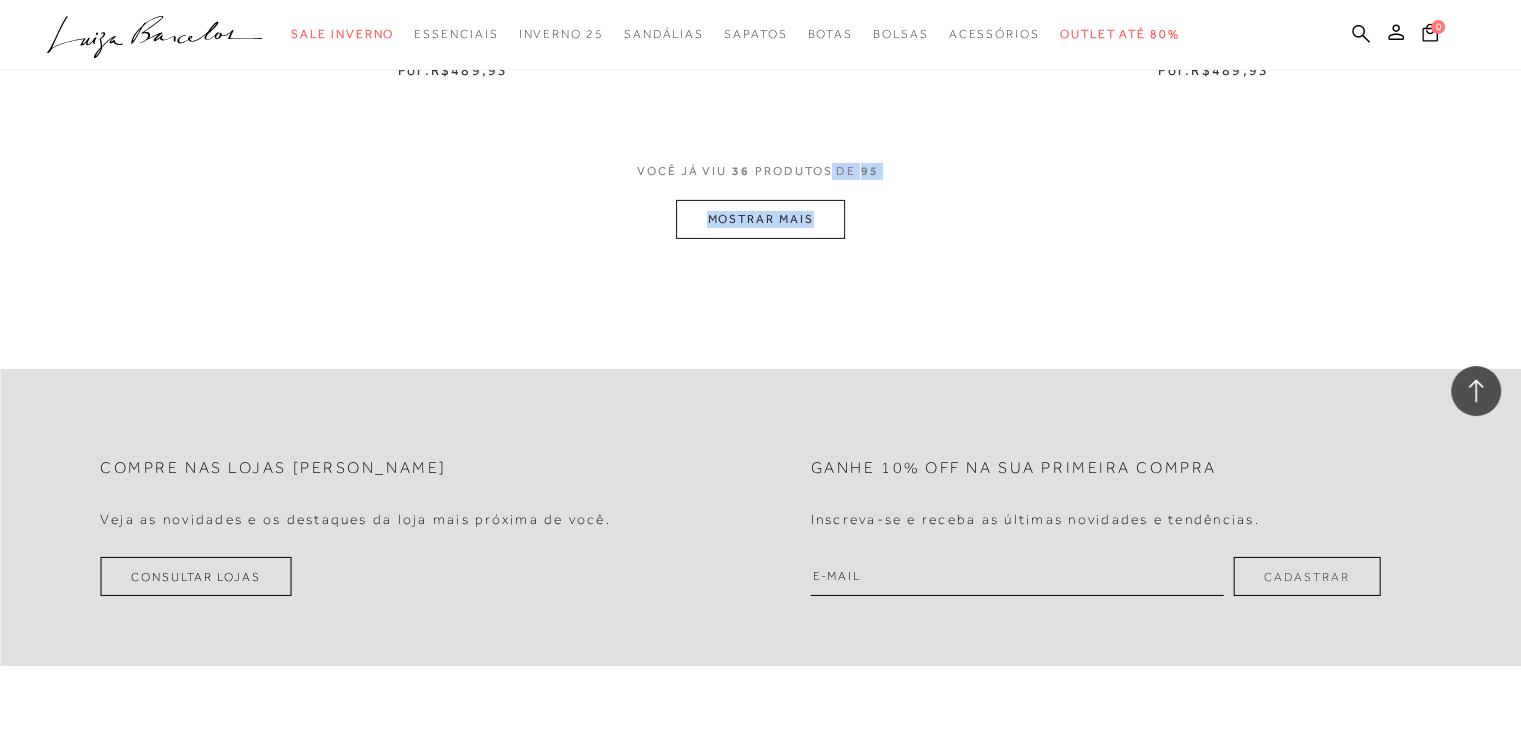 click on "MOSTRAR MAIS" at bounding box center (760, 219) 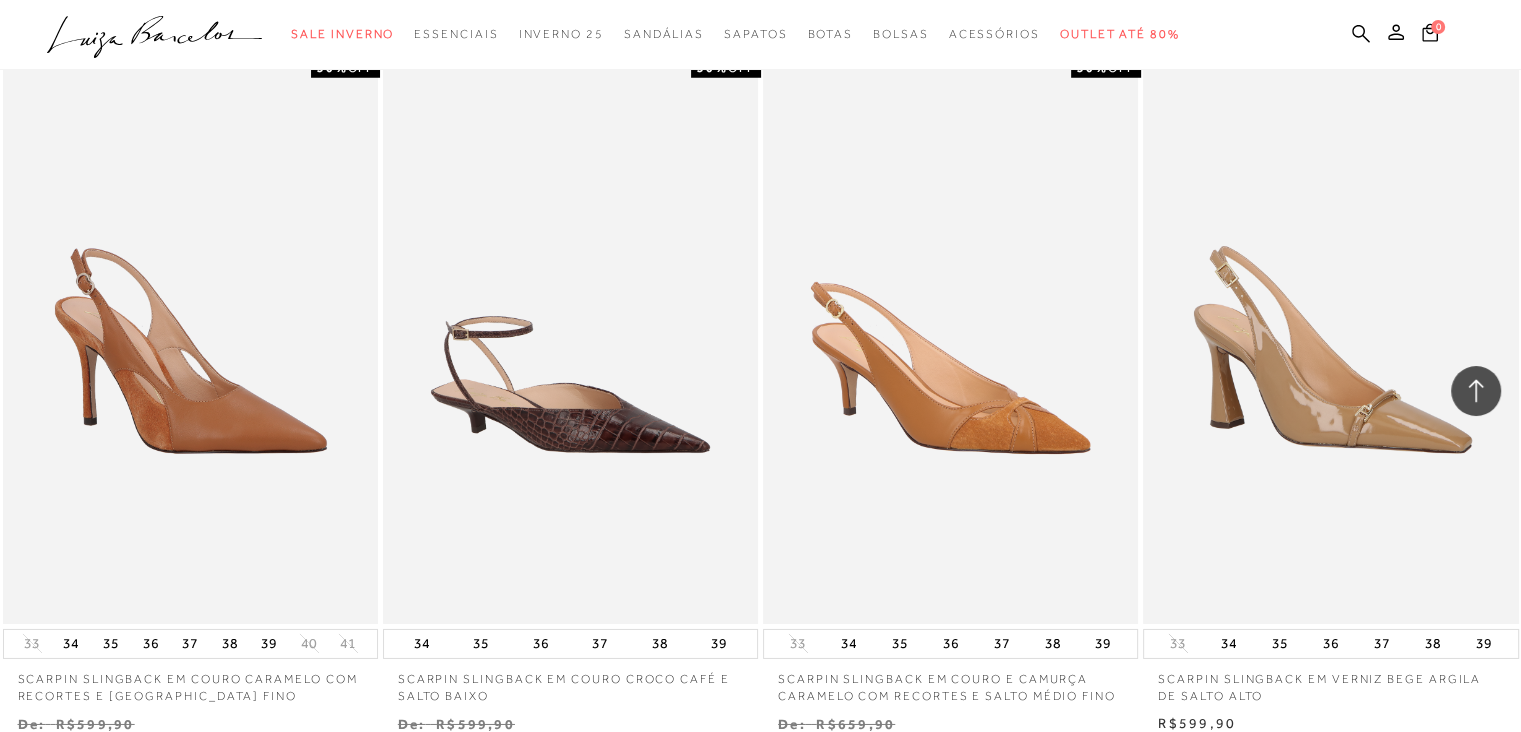 scroll, scrollTop: 6560, scrollLeft: 0, axis: vertical 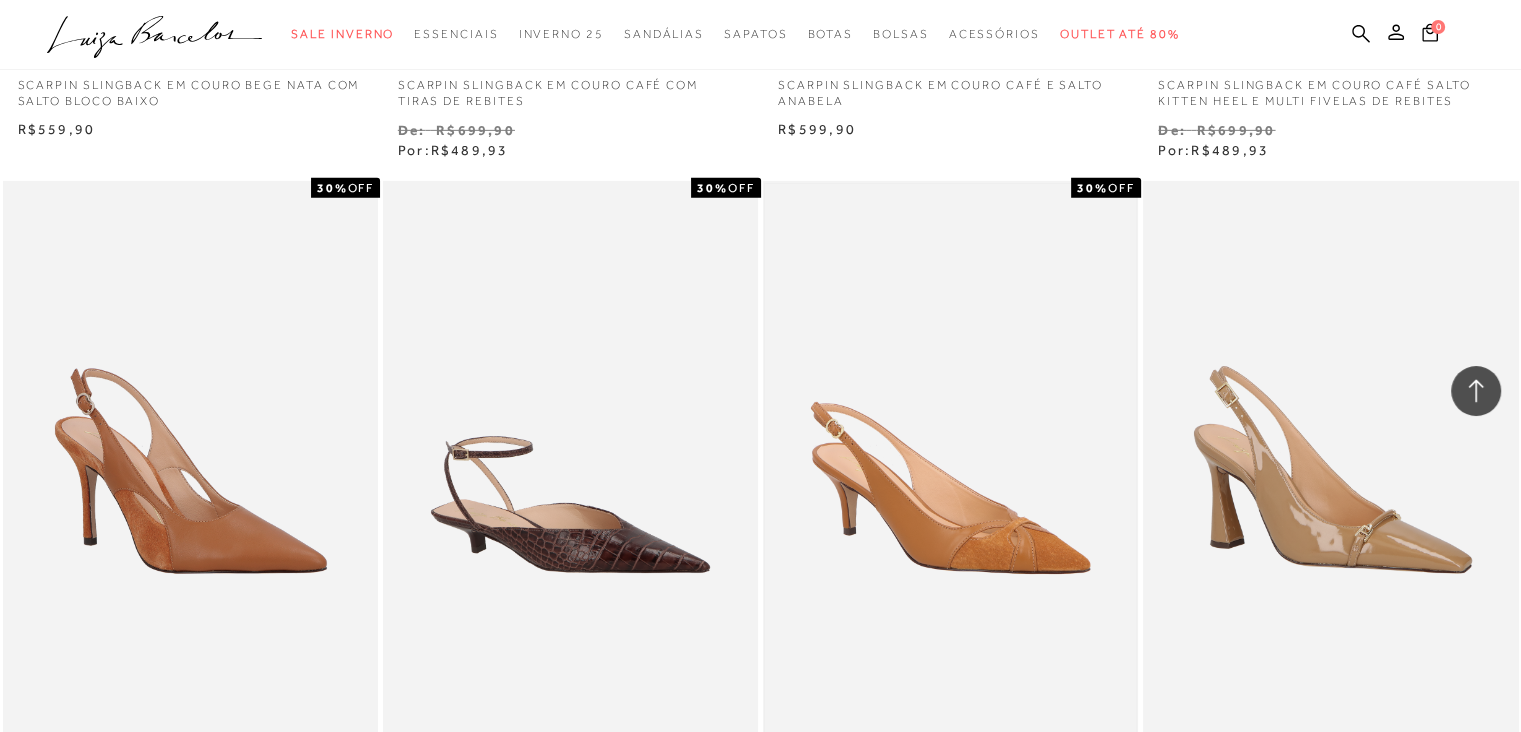 click at bounding box center [950, 462] 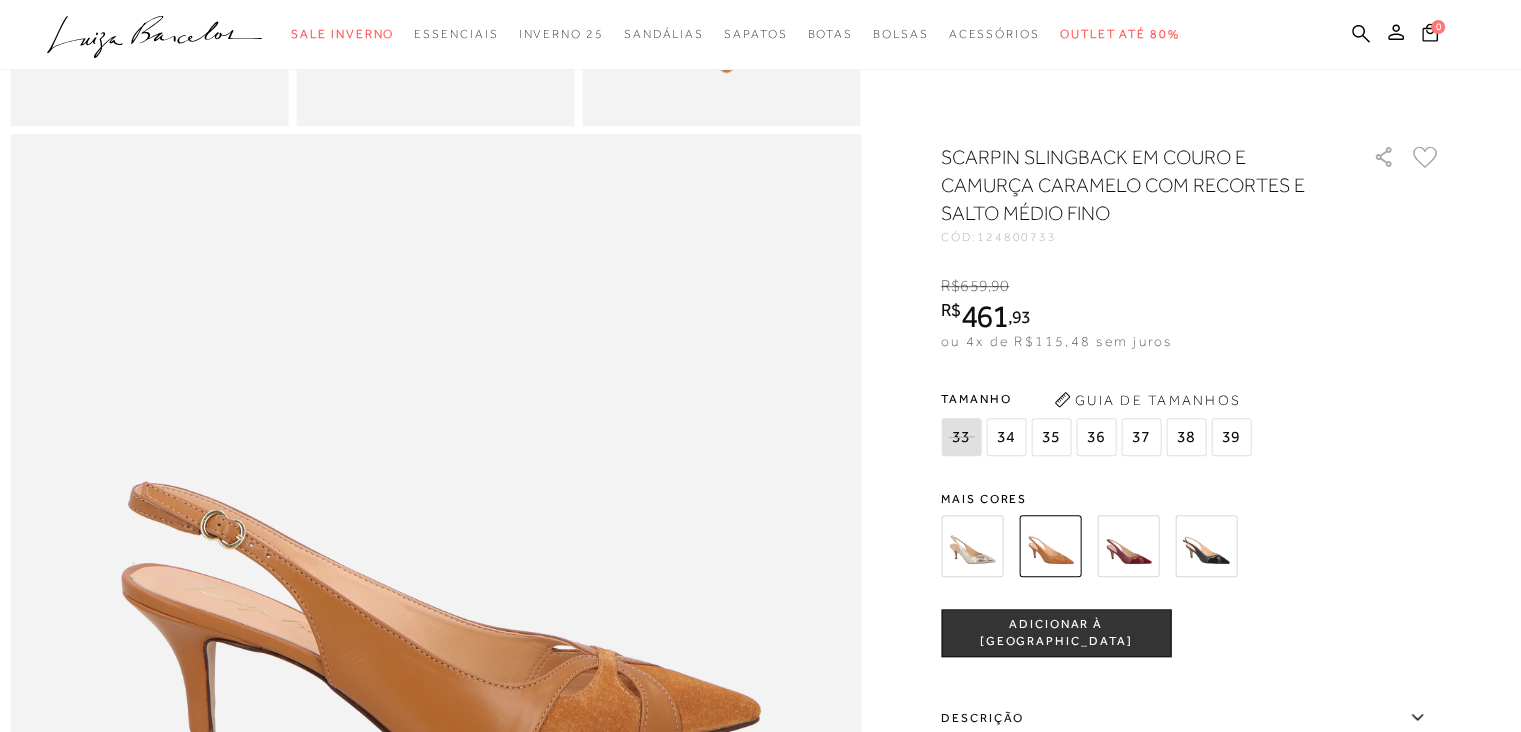 scroll, scrollTop: 0, scrollLeft: 0, axis: both 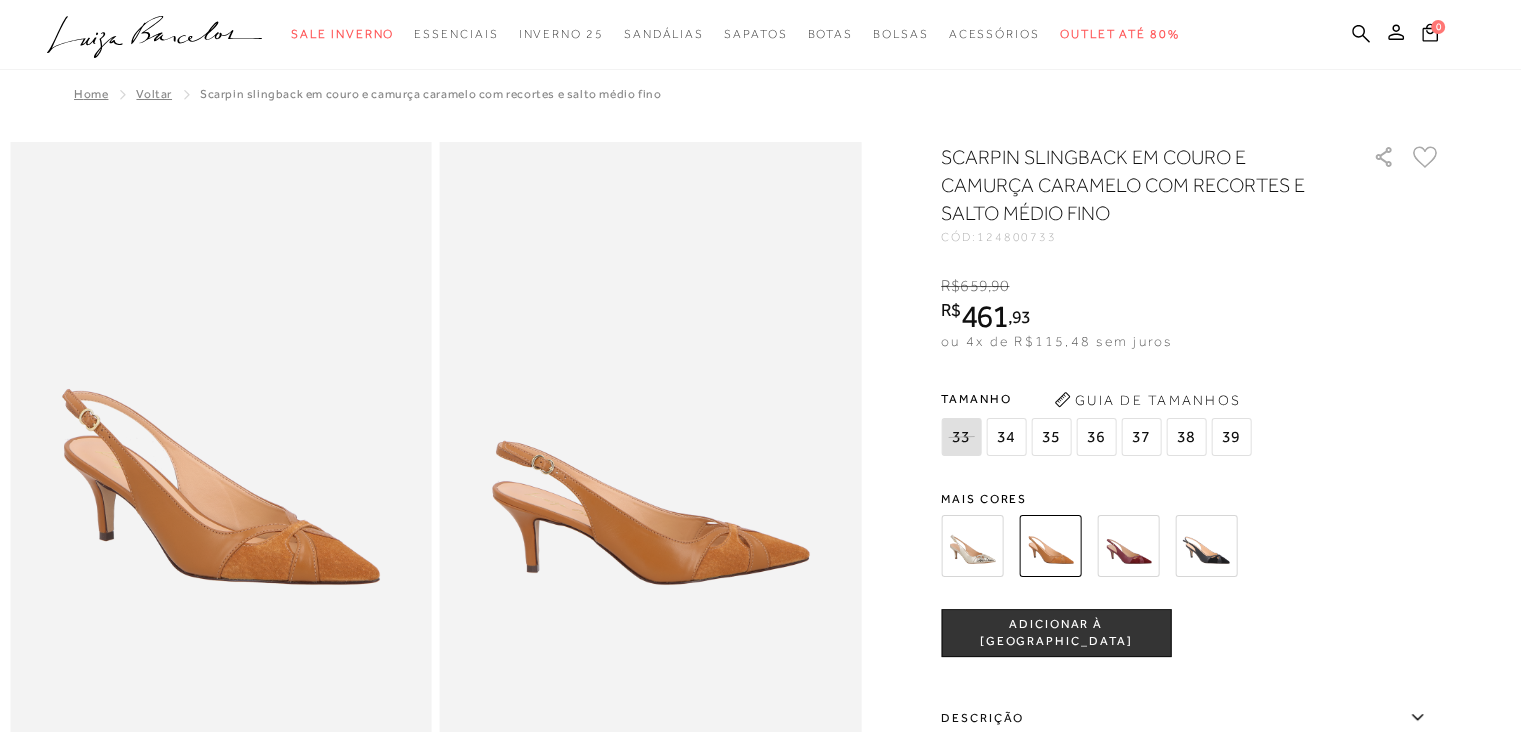 click at bounding box center (1206, 546) 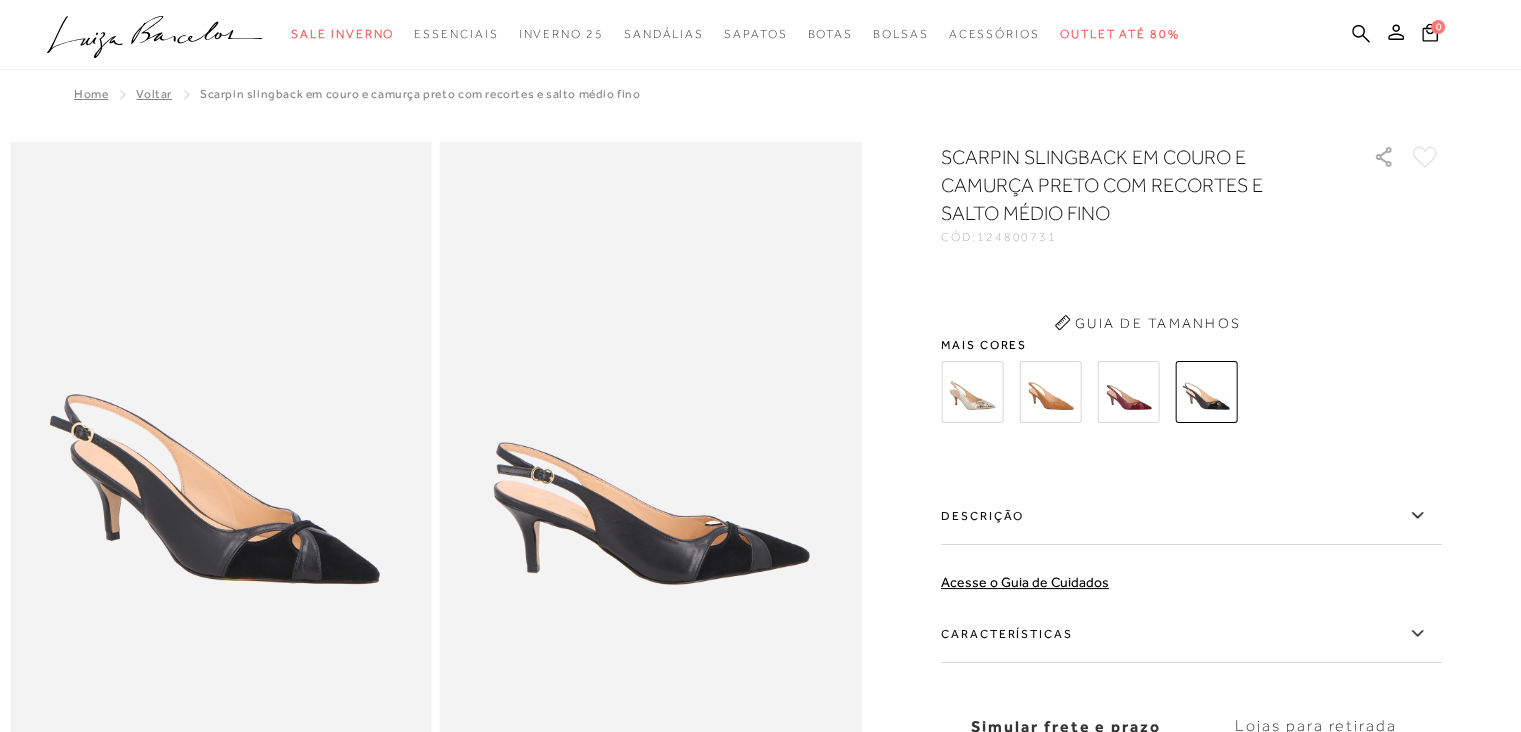 scroll, scrollTop: 0, scrollLeft: 0, axis: both 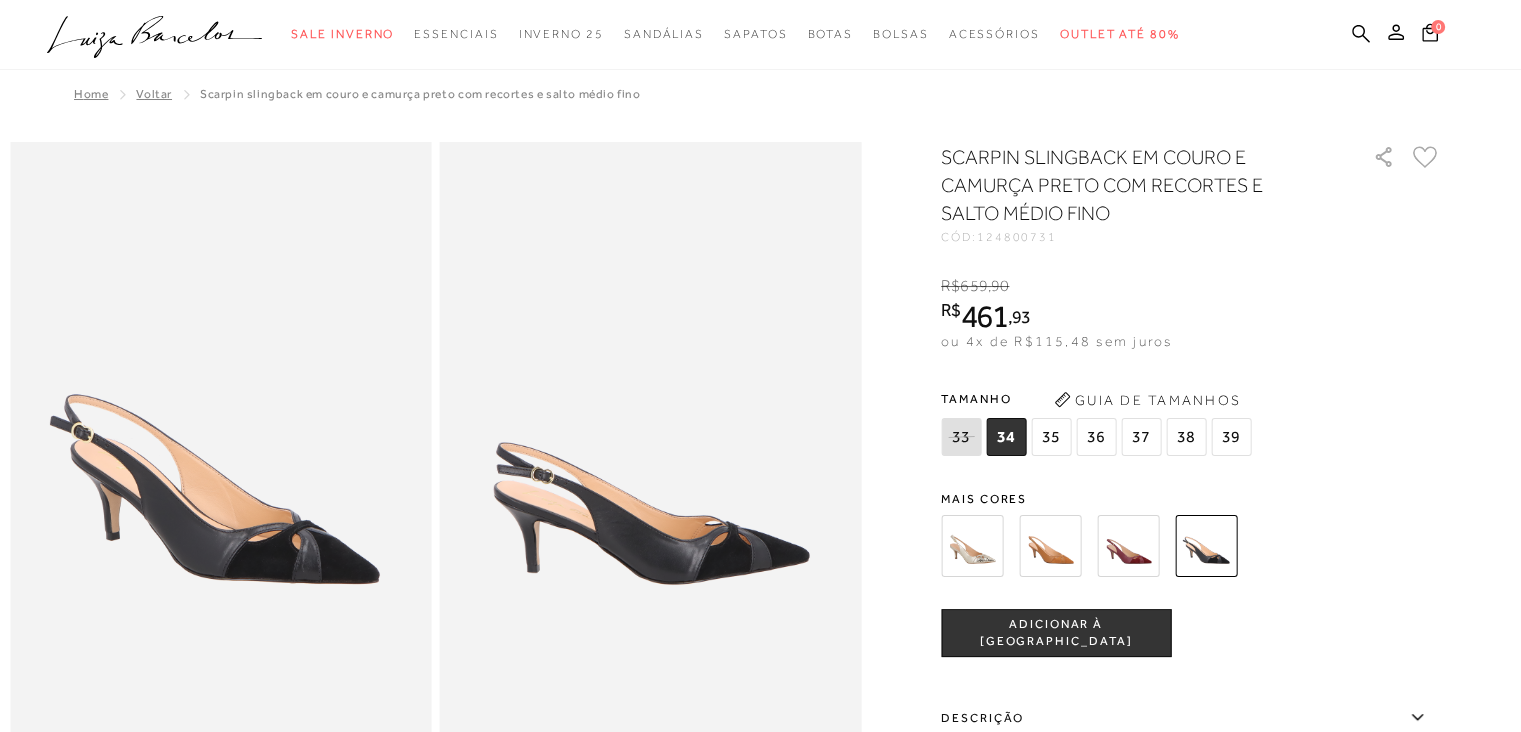 click on "36" at bounding box center (1096, 437) 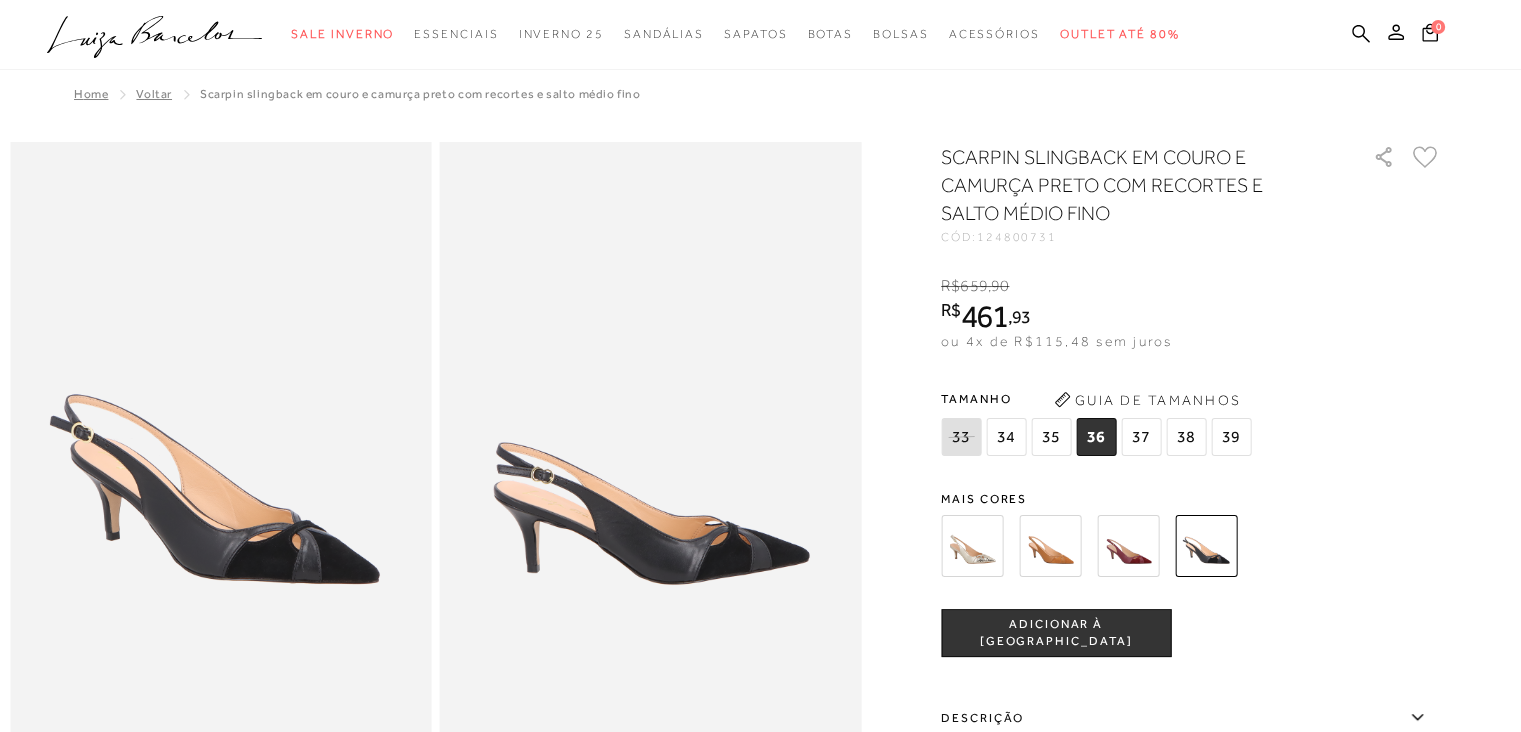 click on "ADICIONAR À [GEOGRAPHIC_DATA]" at bounding box center (1056, 633) 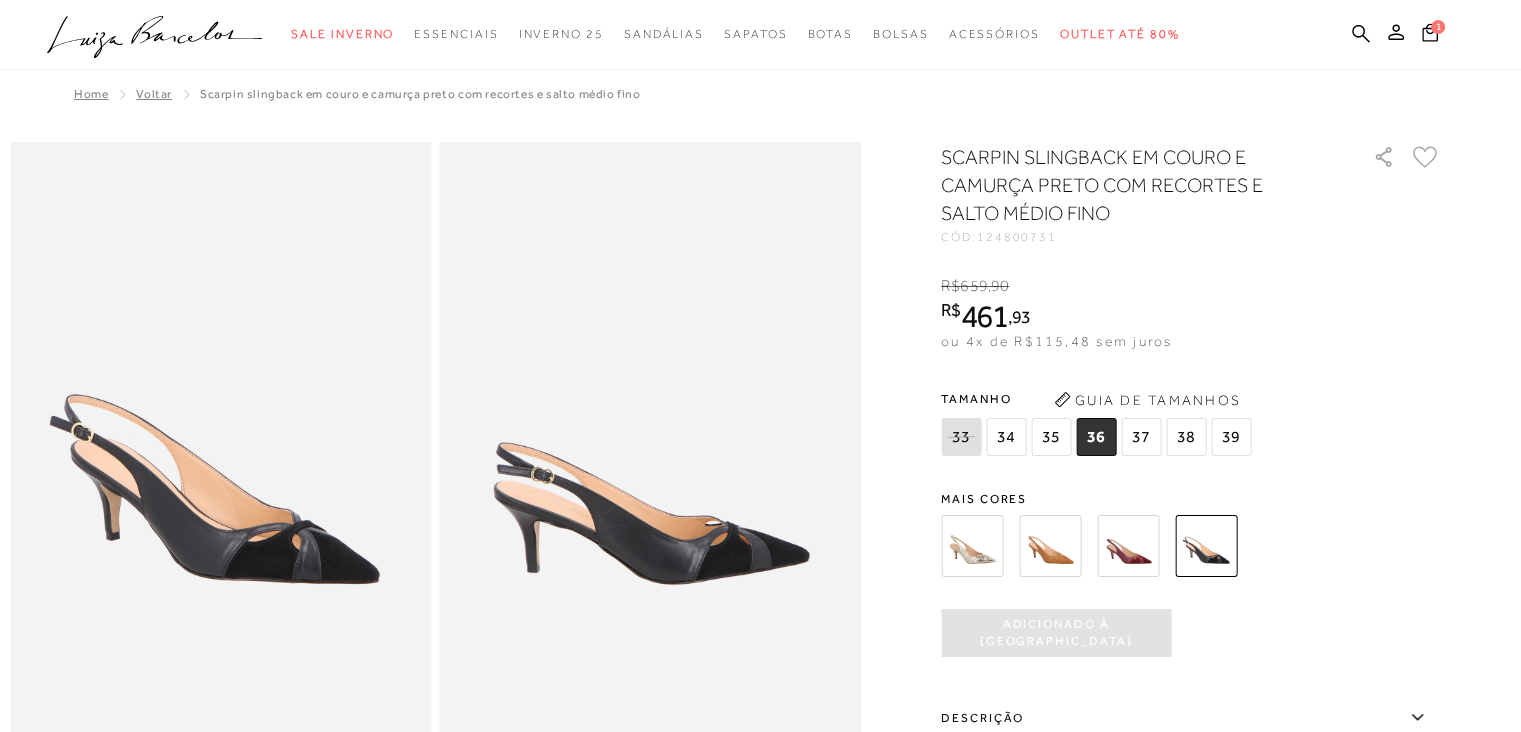 scroll, scrollTop: 0, scrollLeft: 0, axis: both 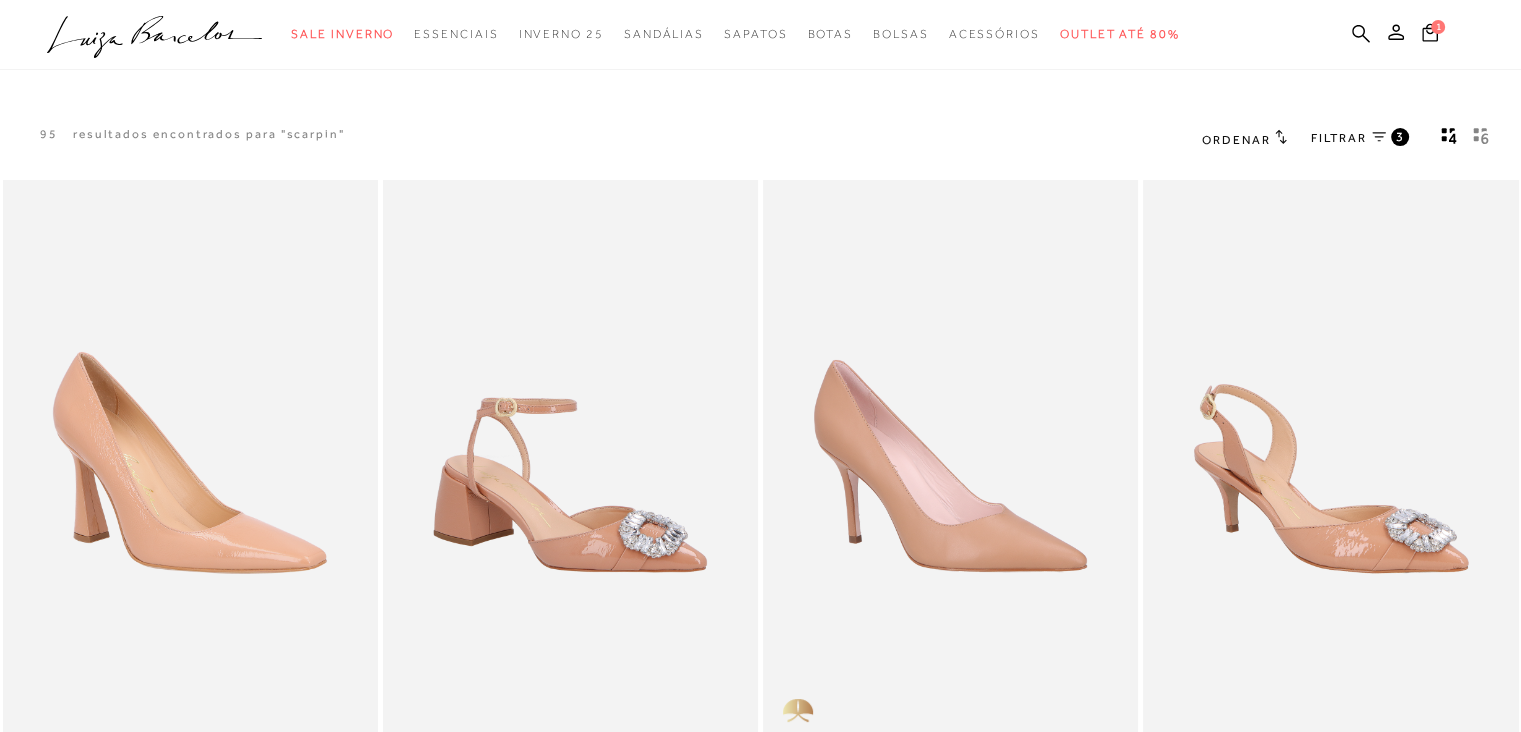 type 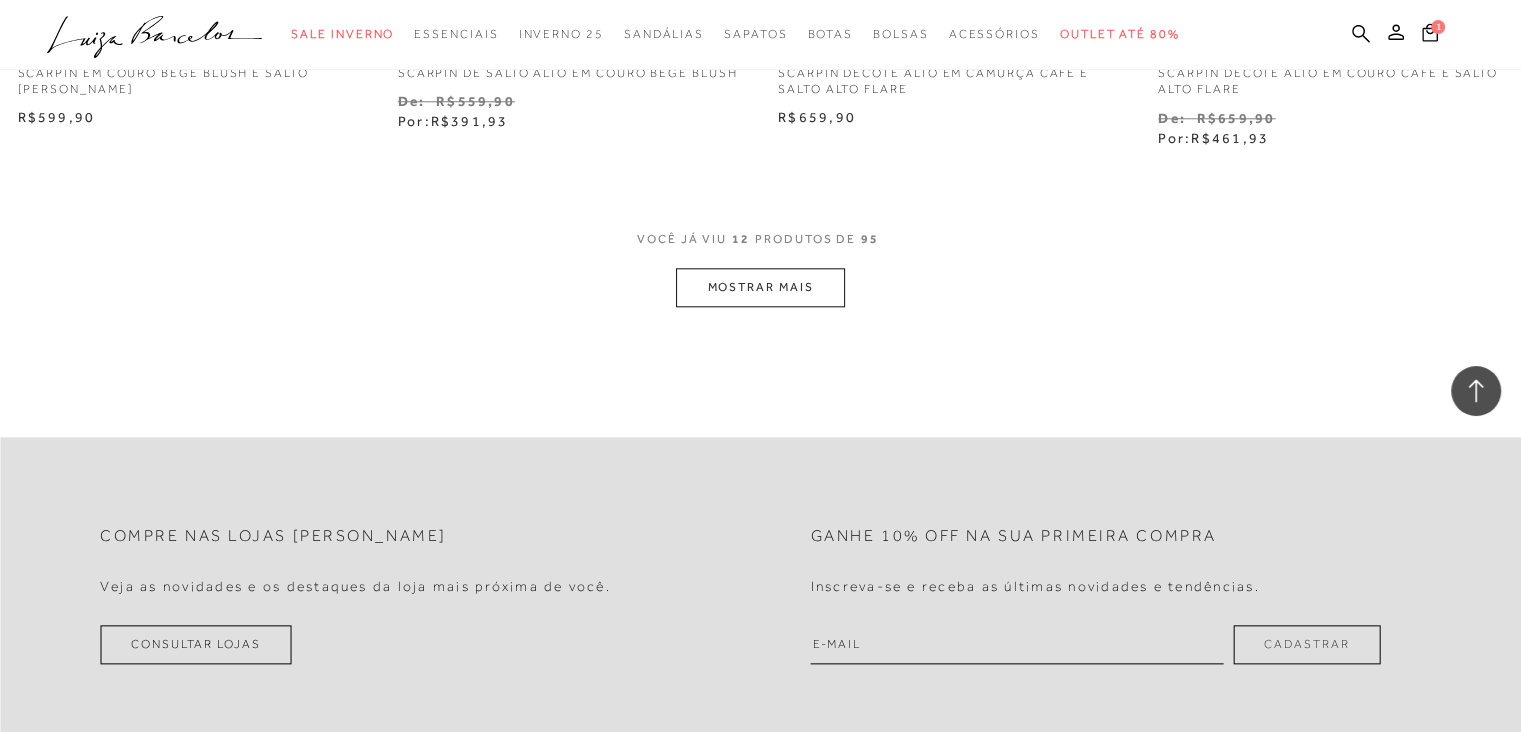 scroll, scrollTop: 2320, scrollLeft: 0, axis: vertical 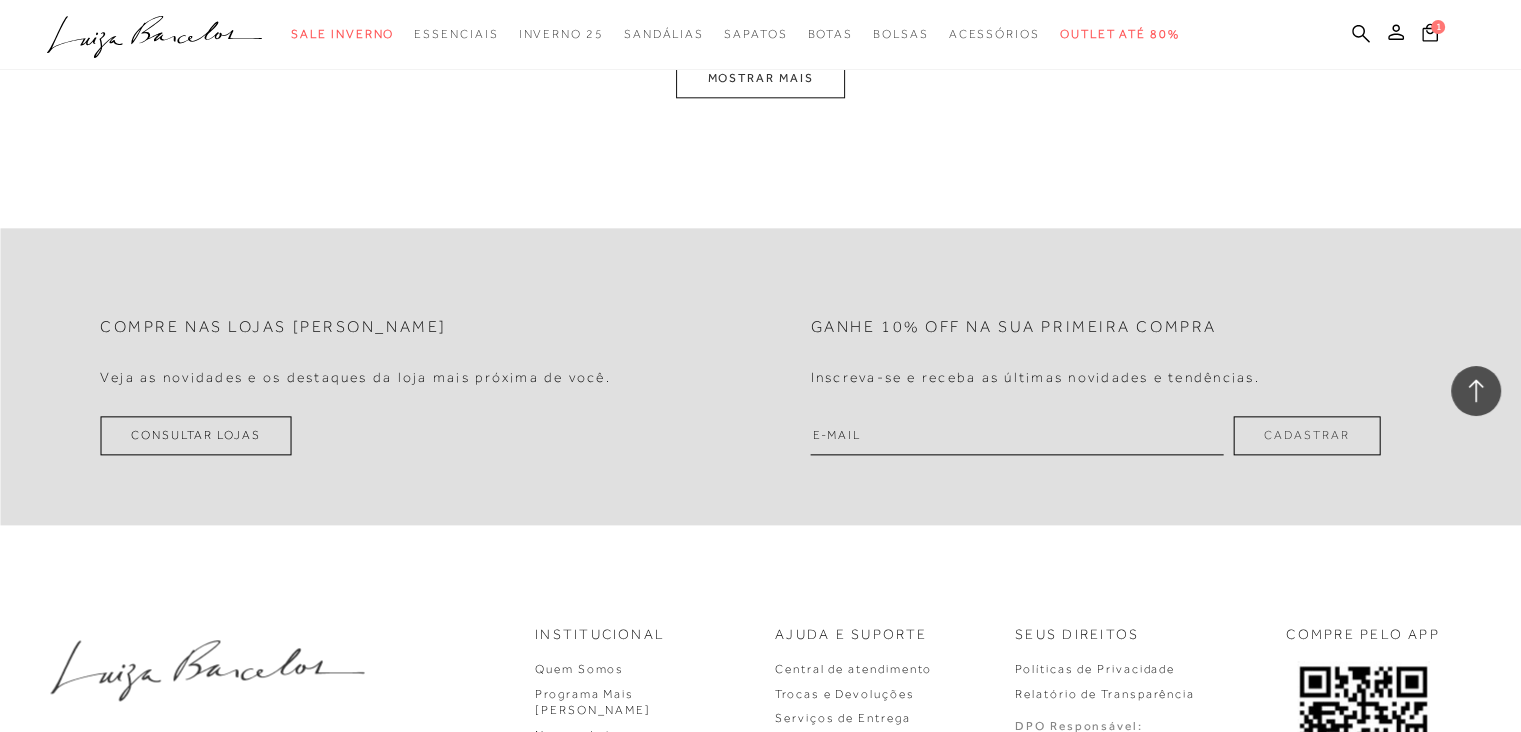 click on "MOSTRAR MAIS" at bounding box center (760, 78) 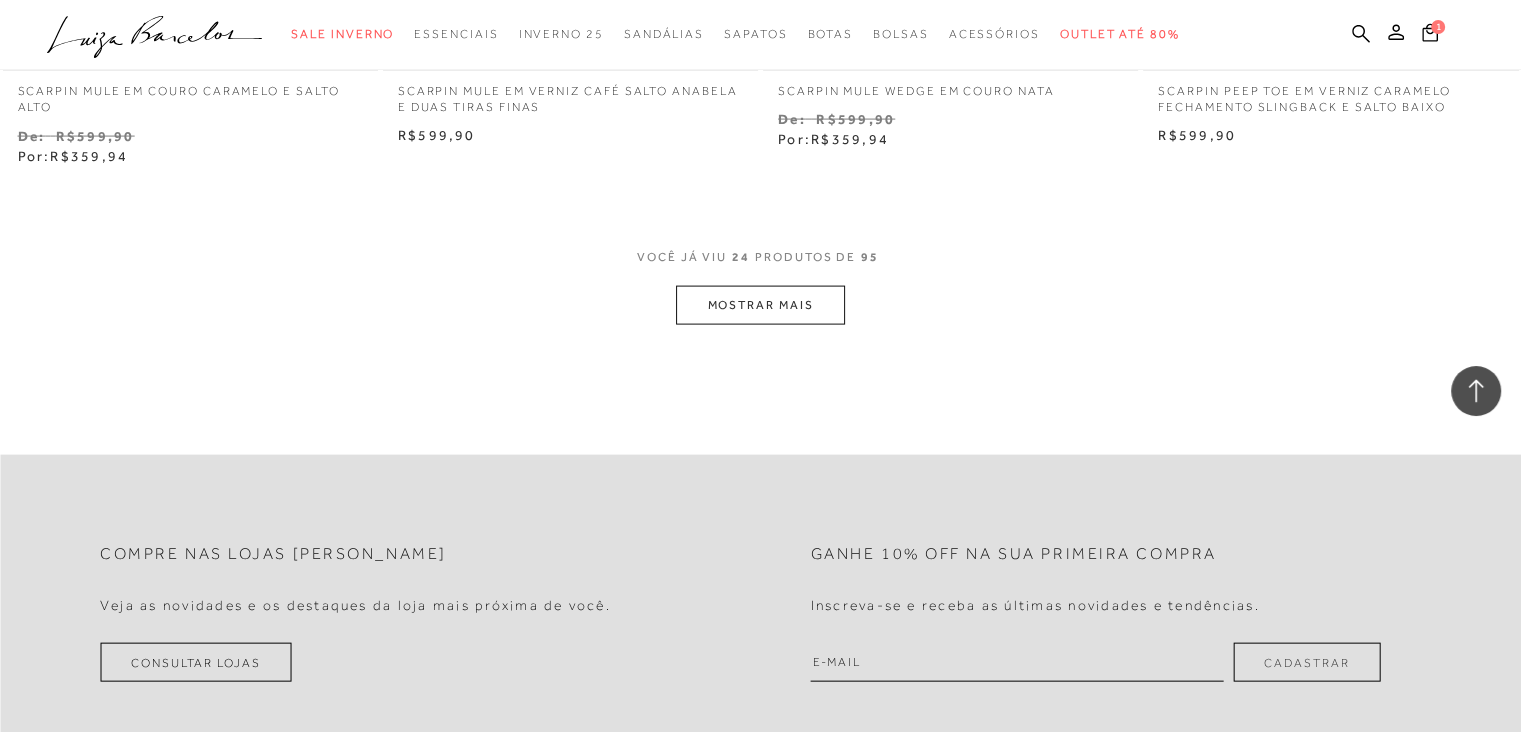 scroll, scrollTop: 4462, scrollLeft: 0, axis: vertical 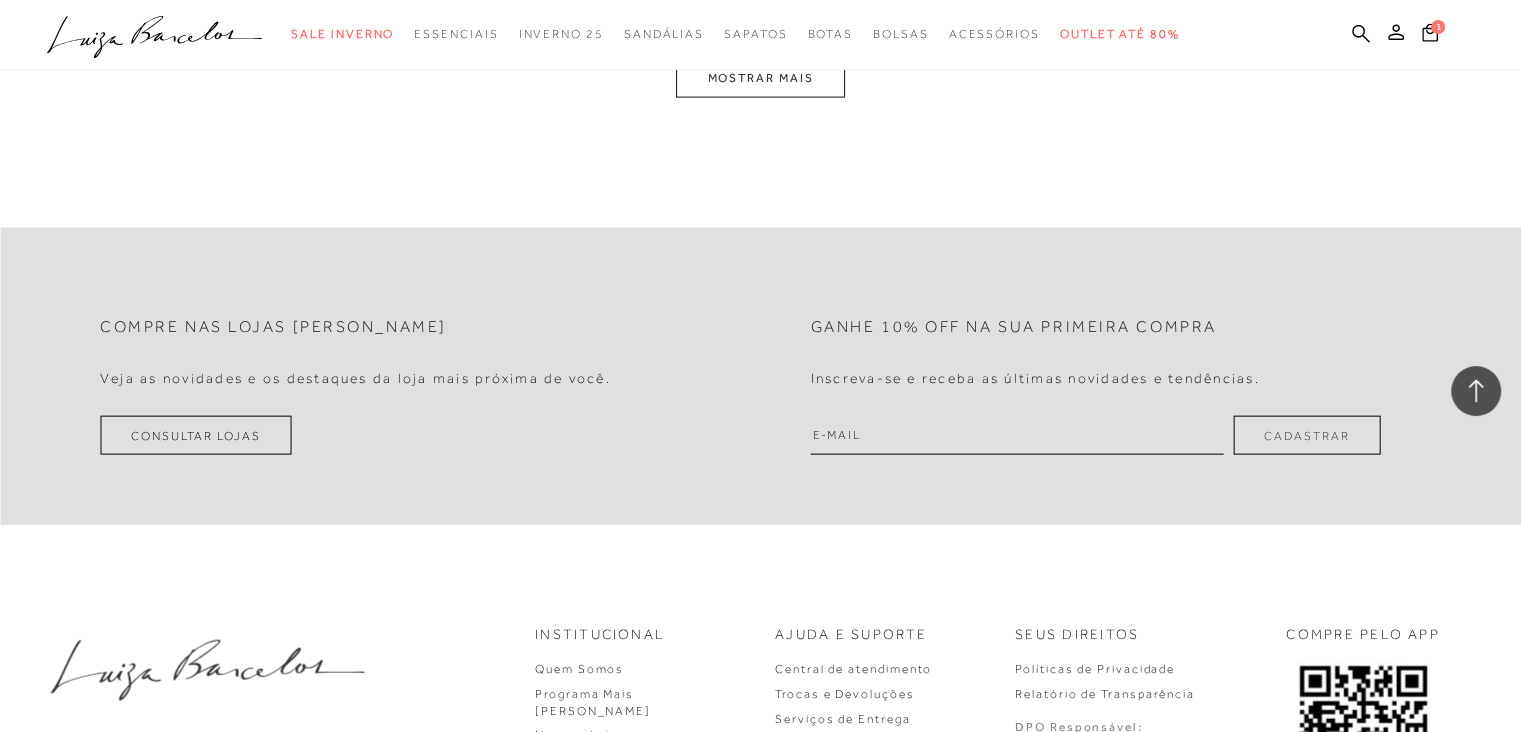 type 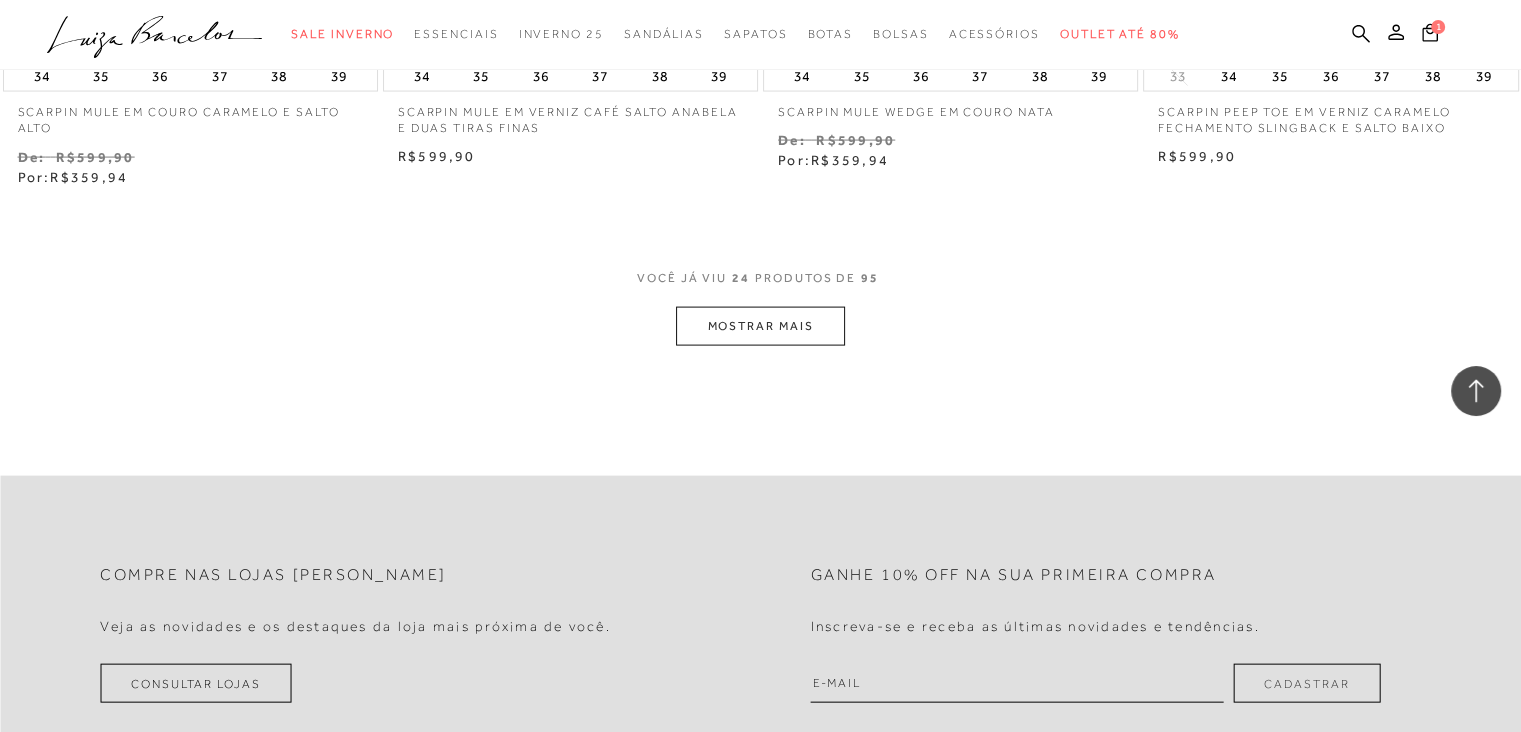 scroll, scrollTop: 4022, scrollLeft: 0, axis: vertical 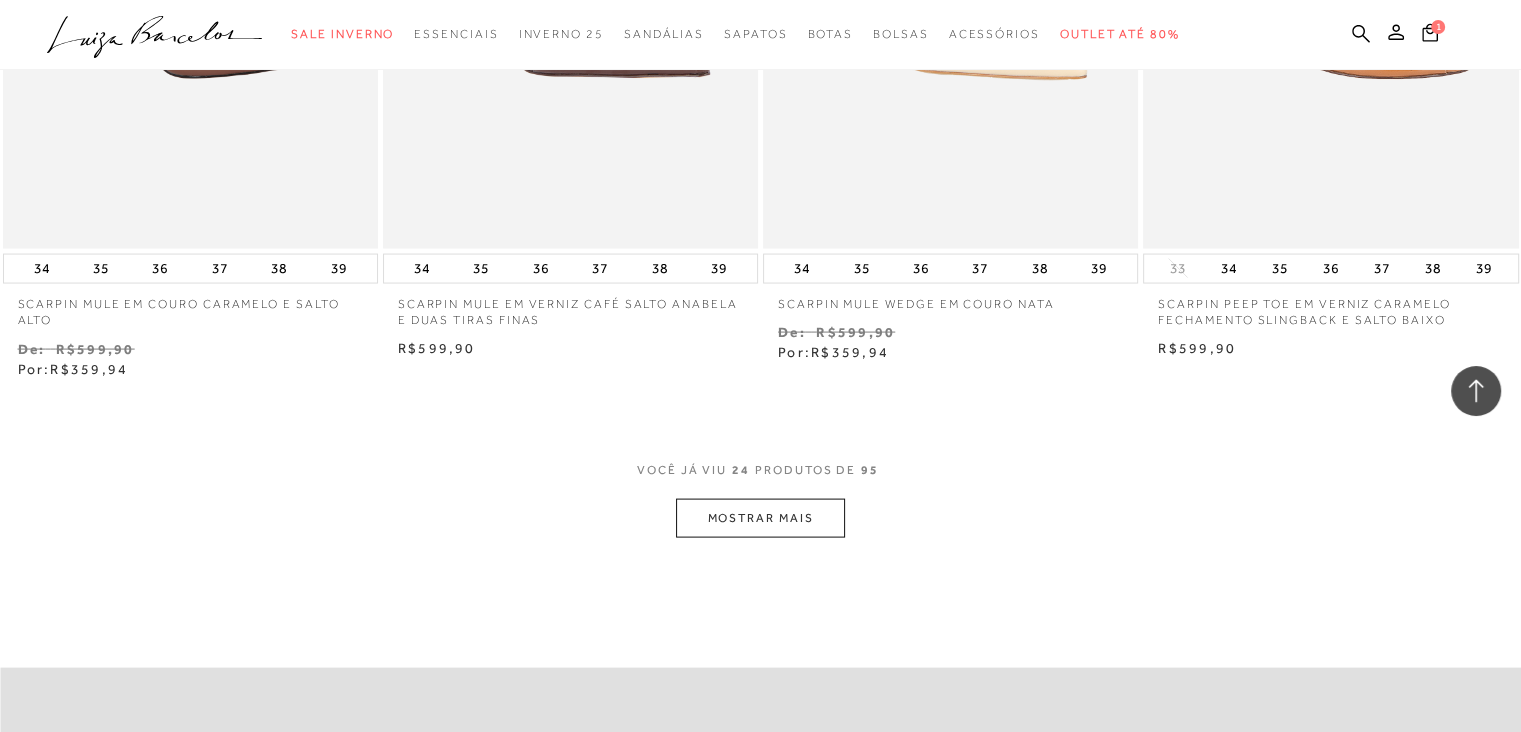 click on "MOSTRAR MAIS" at bounding box center [760, 518] 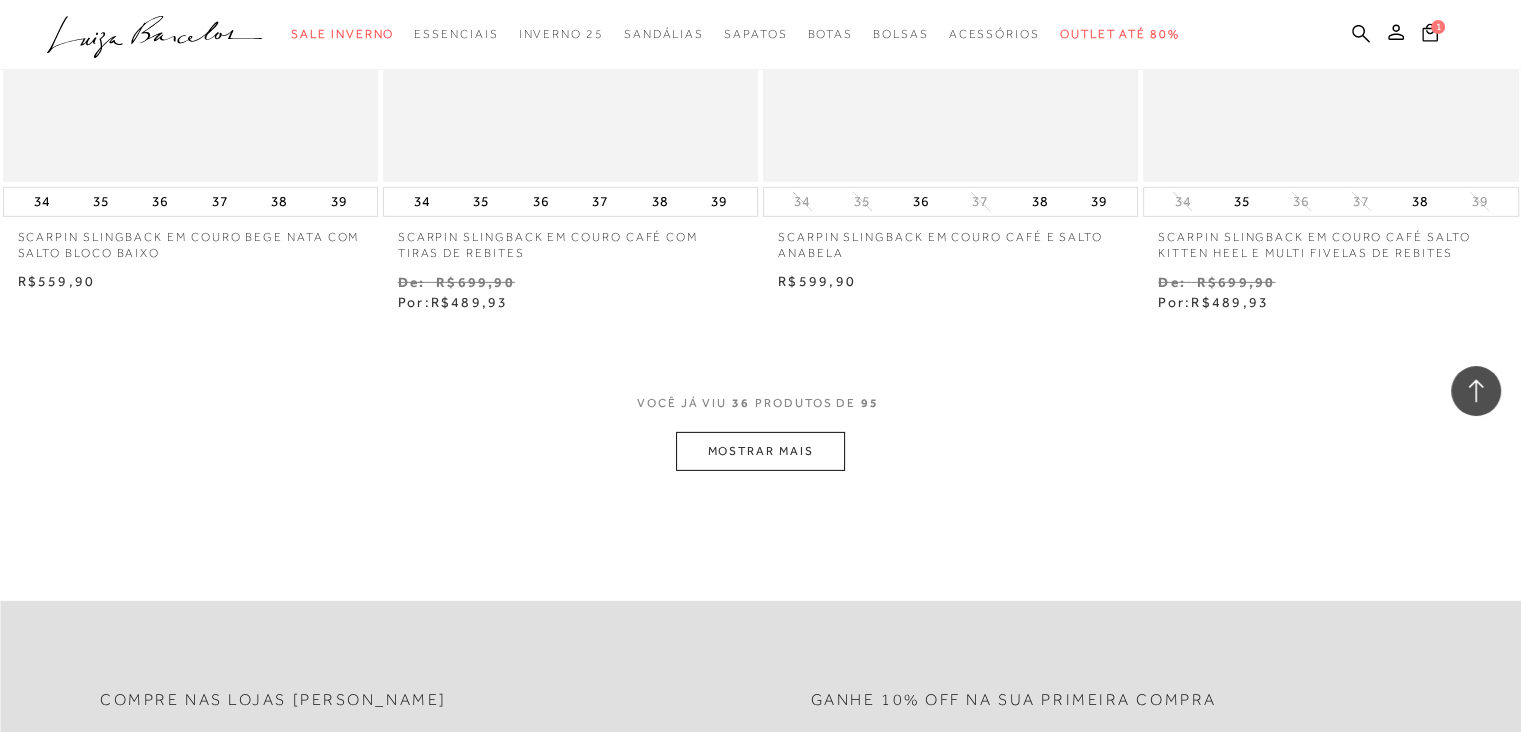 scroll, scrollTop: 6302, scrollLeft: 0, axis: vertical 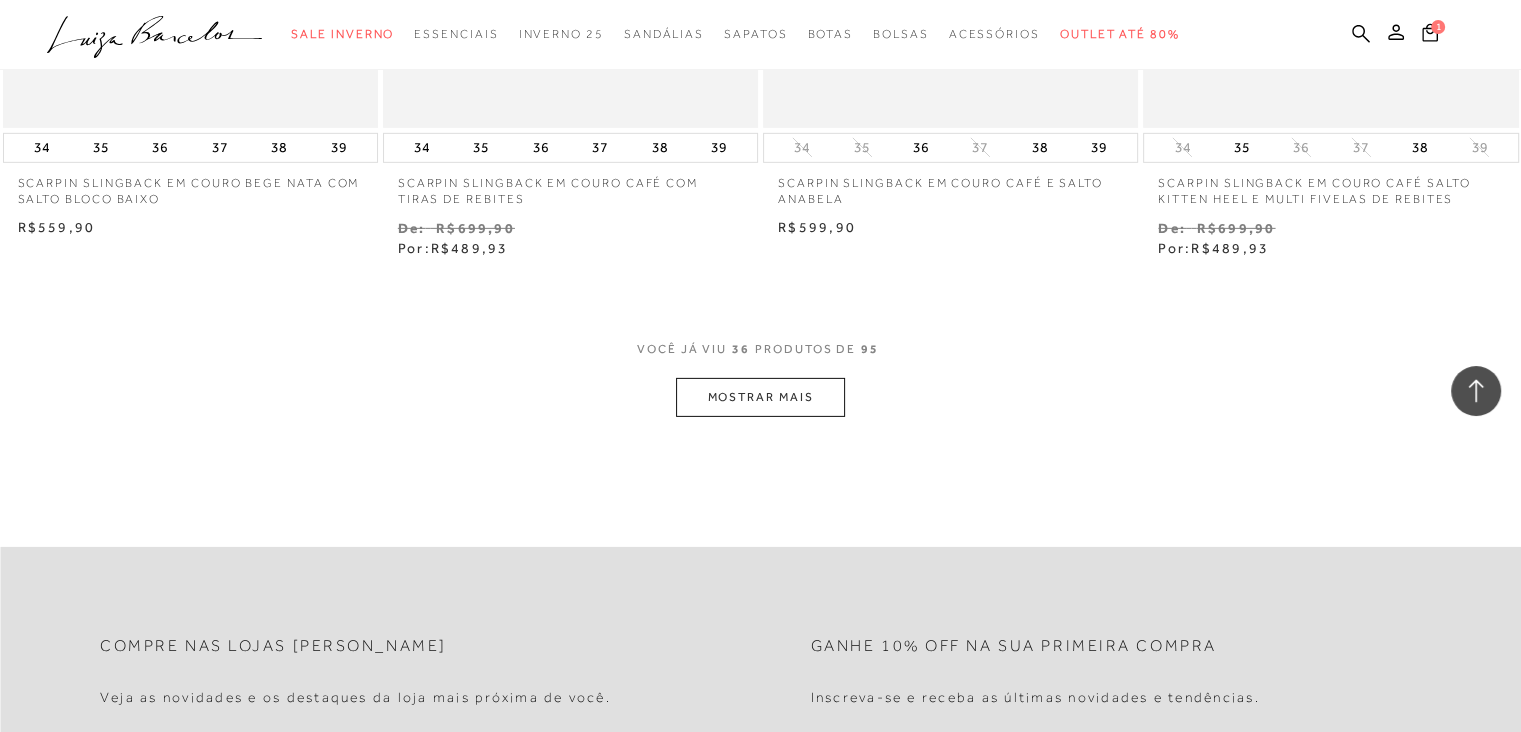 click on "MOSTRAR MAIS" at bounding box center (760, 397) 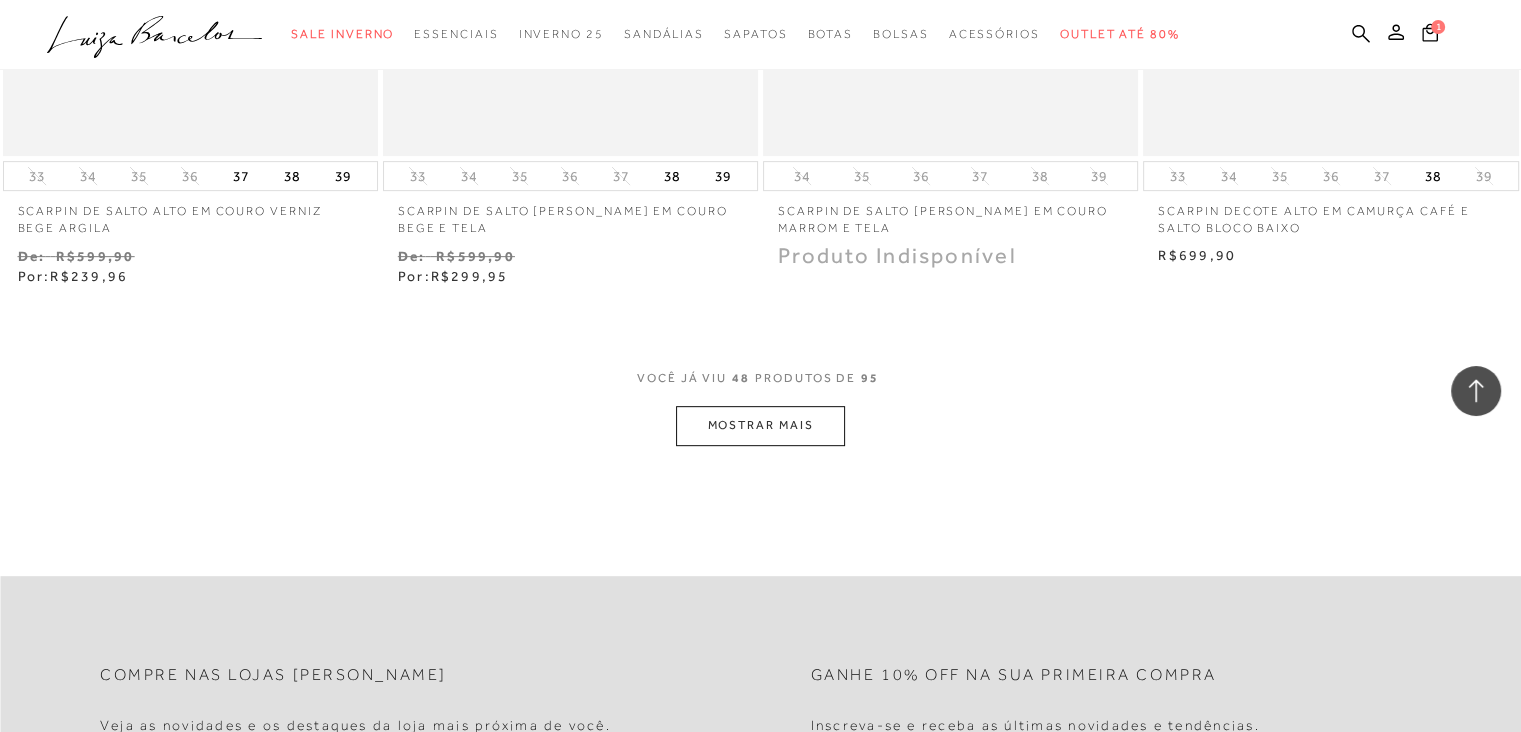 scroll, scrollTop: 8422, scrollLeft: 0, axis: vertical 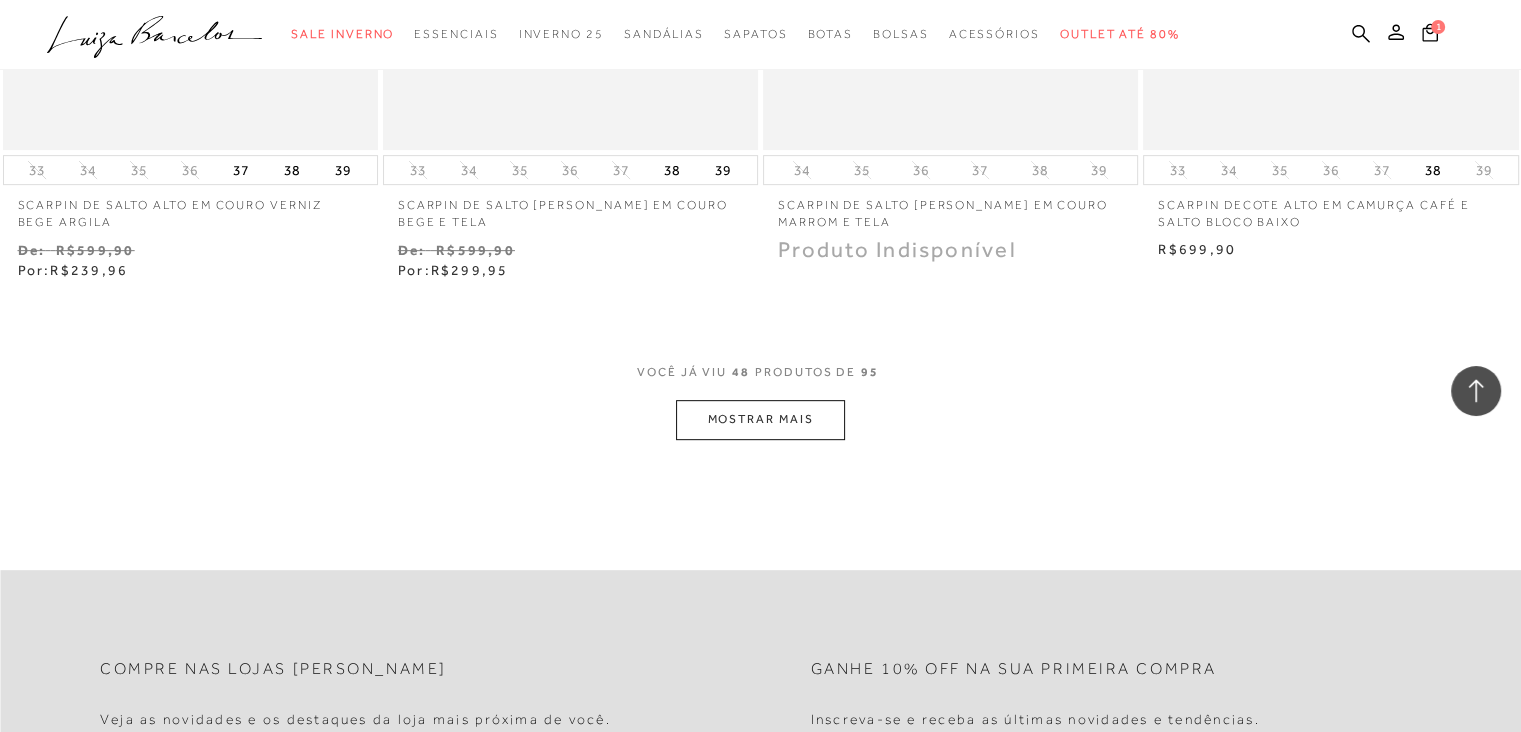 click on "MOSTRAR MAIS" at bounding box center (760, 419) 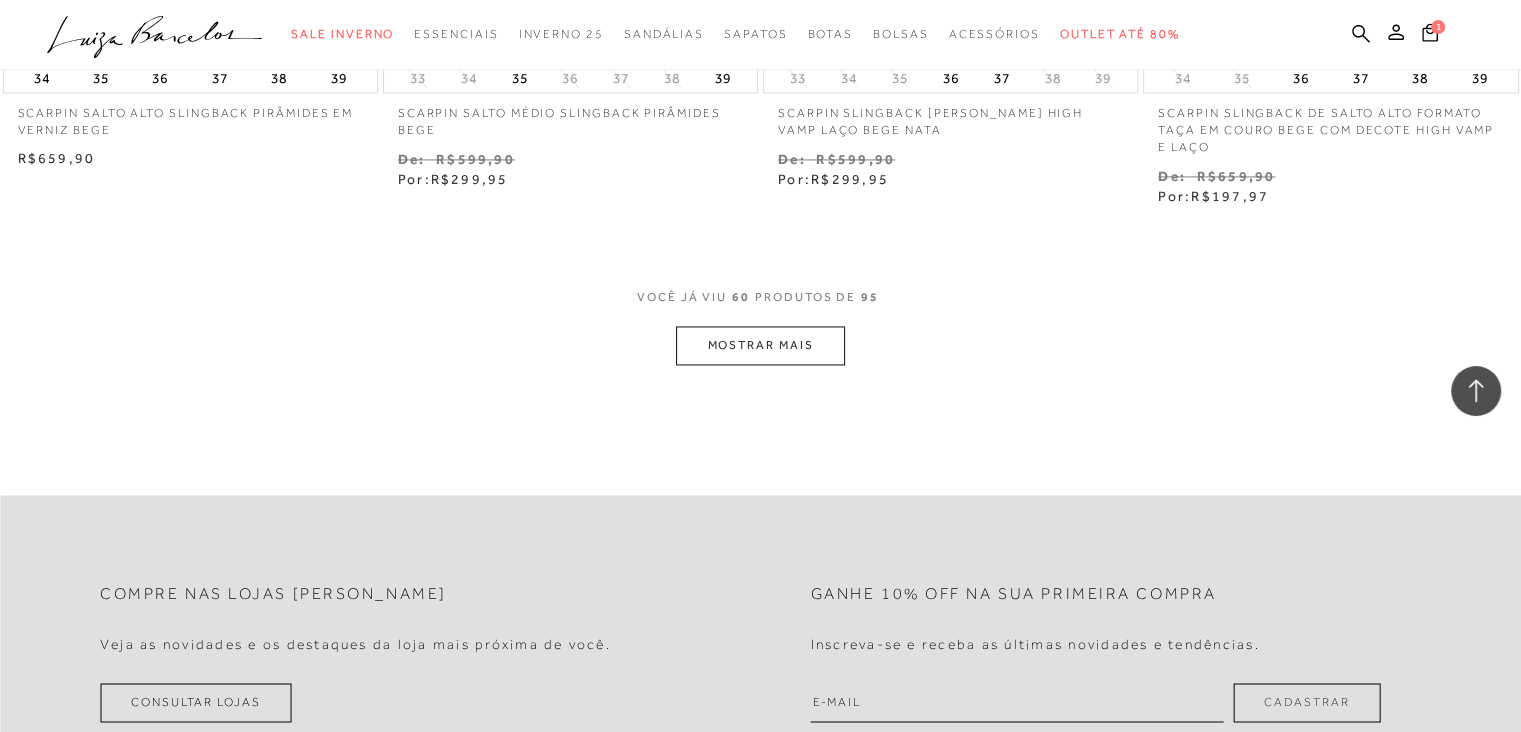 scroll, scrollTop: 10662, scrollLeft: 0, axis: vertical 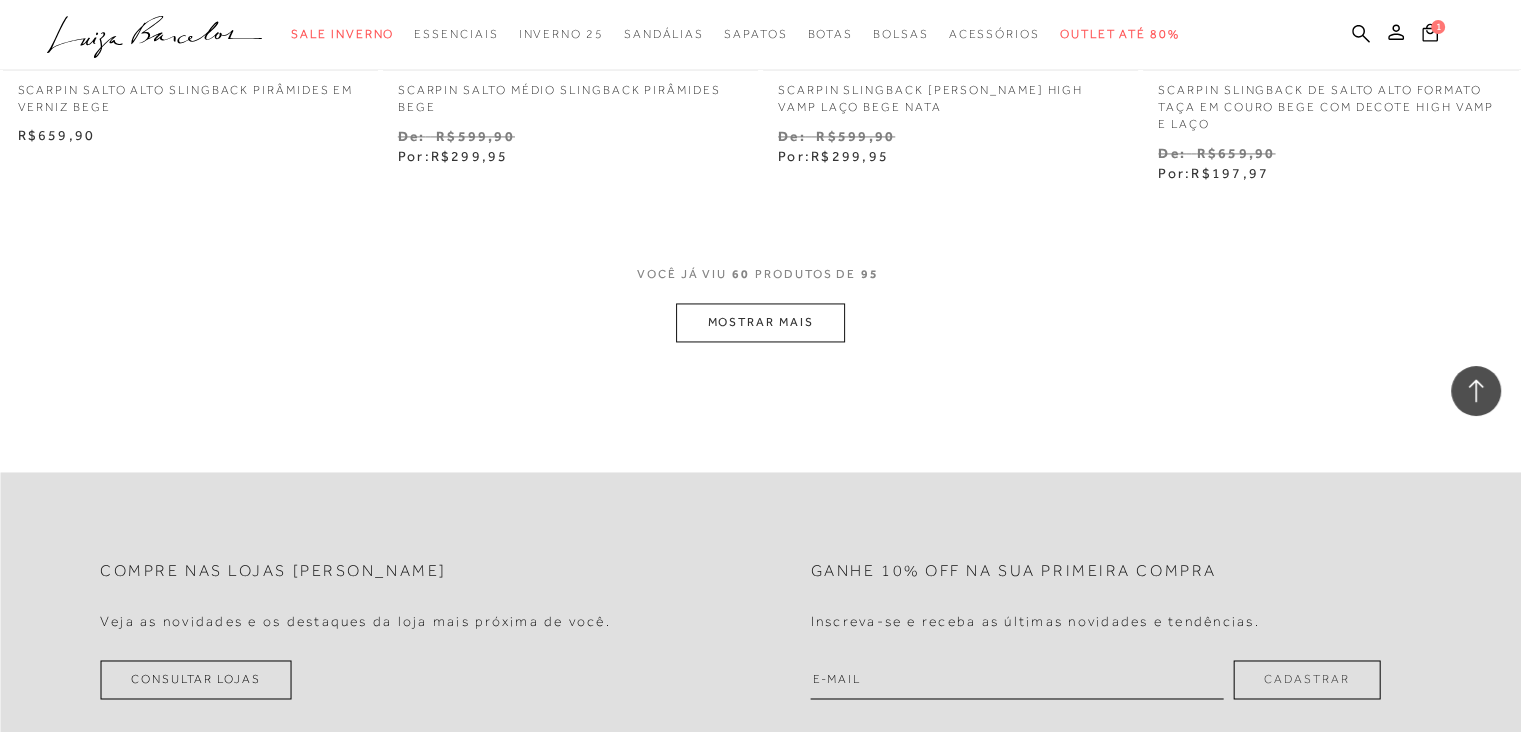 click on "MOSTRAR MAIS" at bounding box center [760, 322] 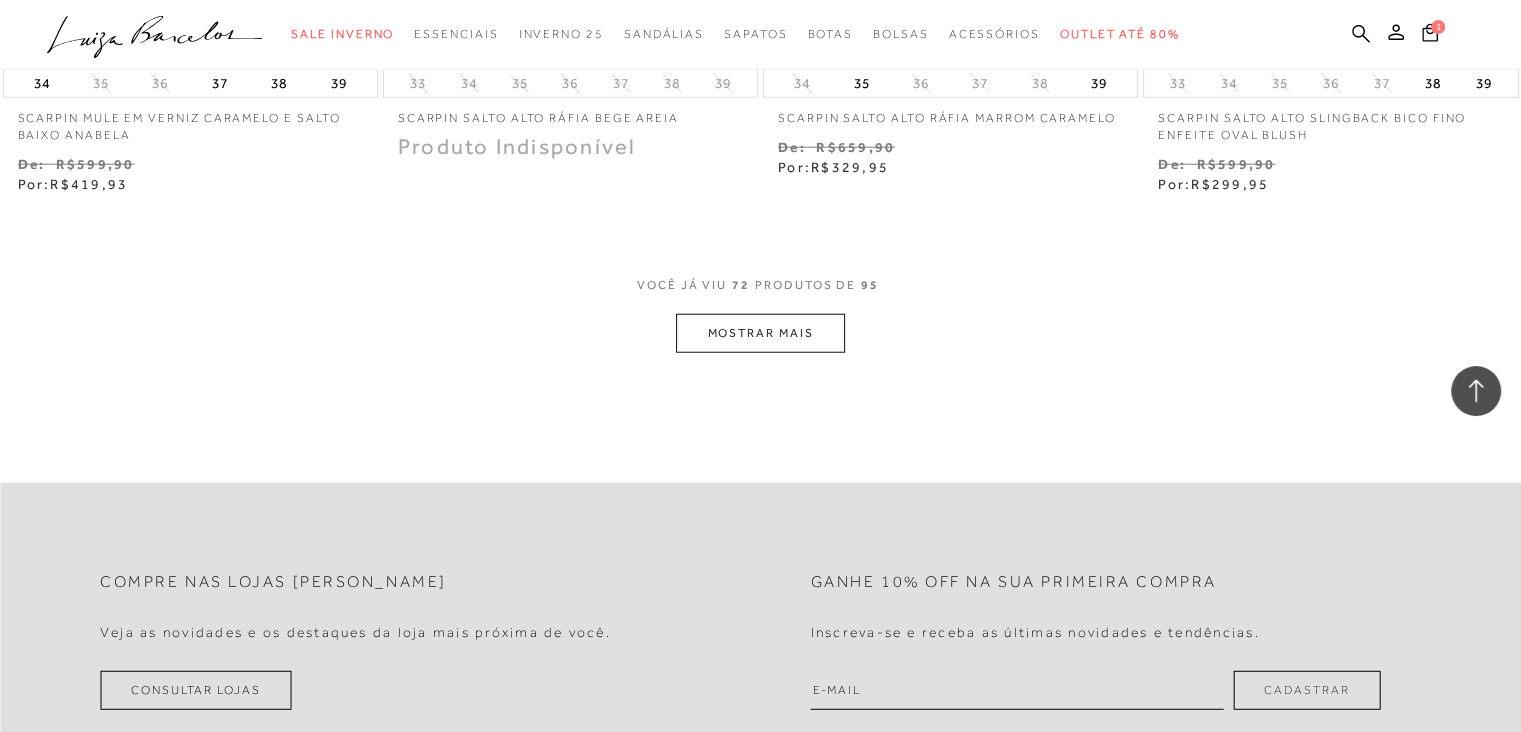 scroll, scrollTop: 12982, scrollLeft: 0, axis: vertical 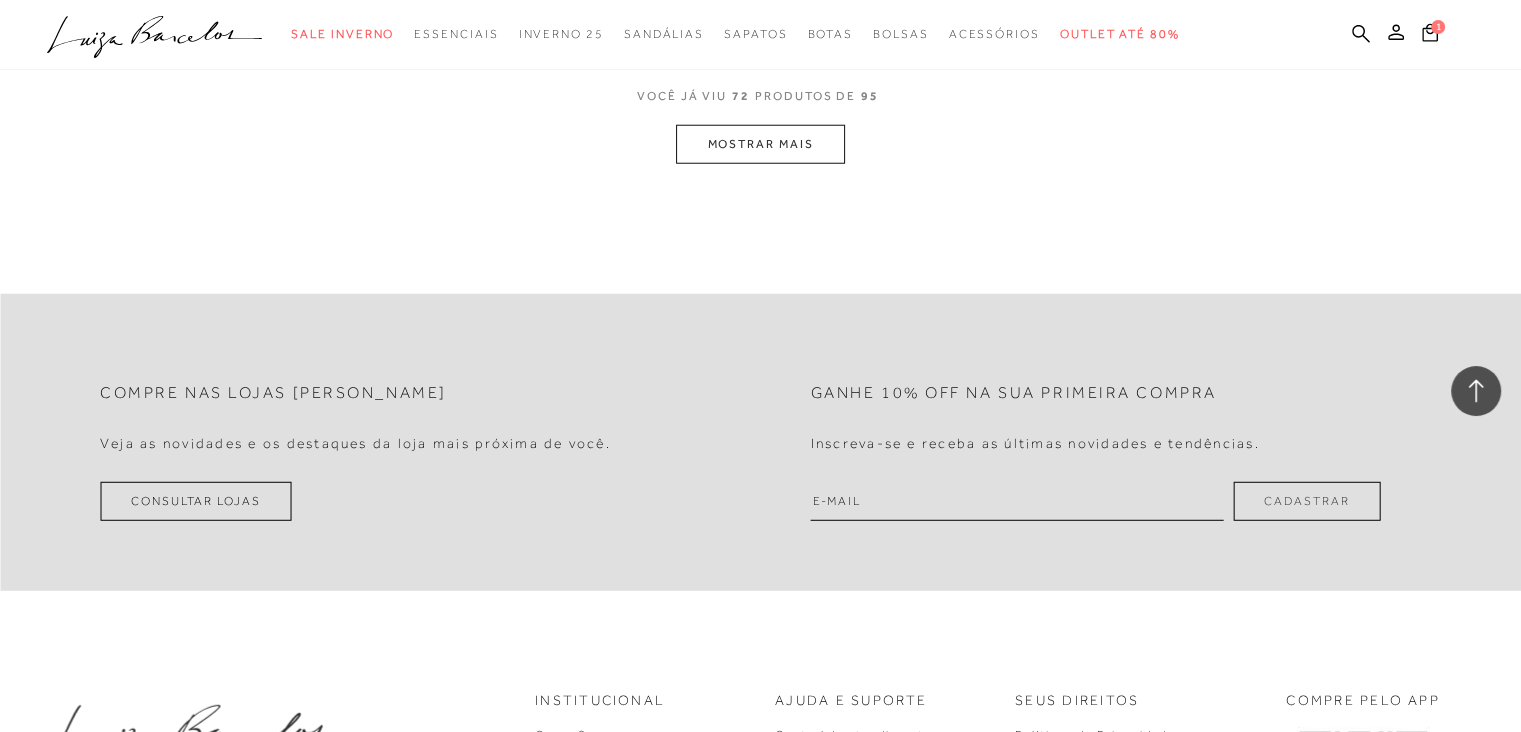 click on "MOSTRAR MAIS" at bounding box center (760, 144) 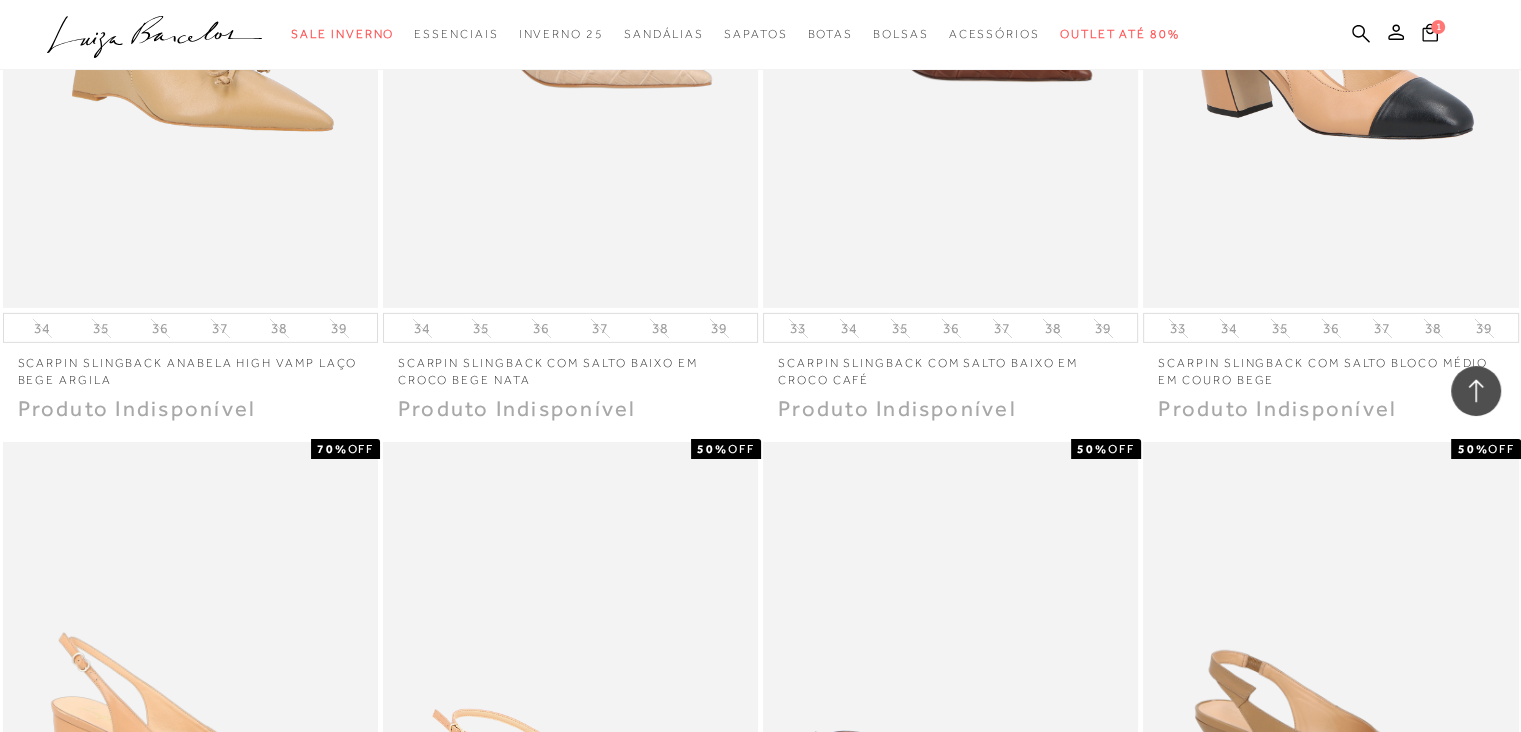 scroll, scrollTop: 13982, scrollLeft: 0, axis: vertical 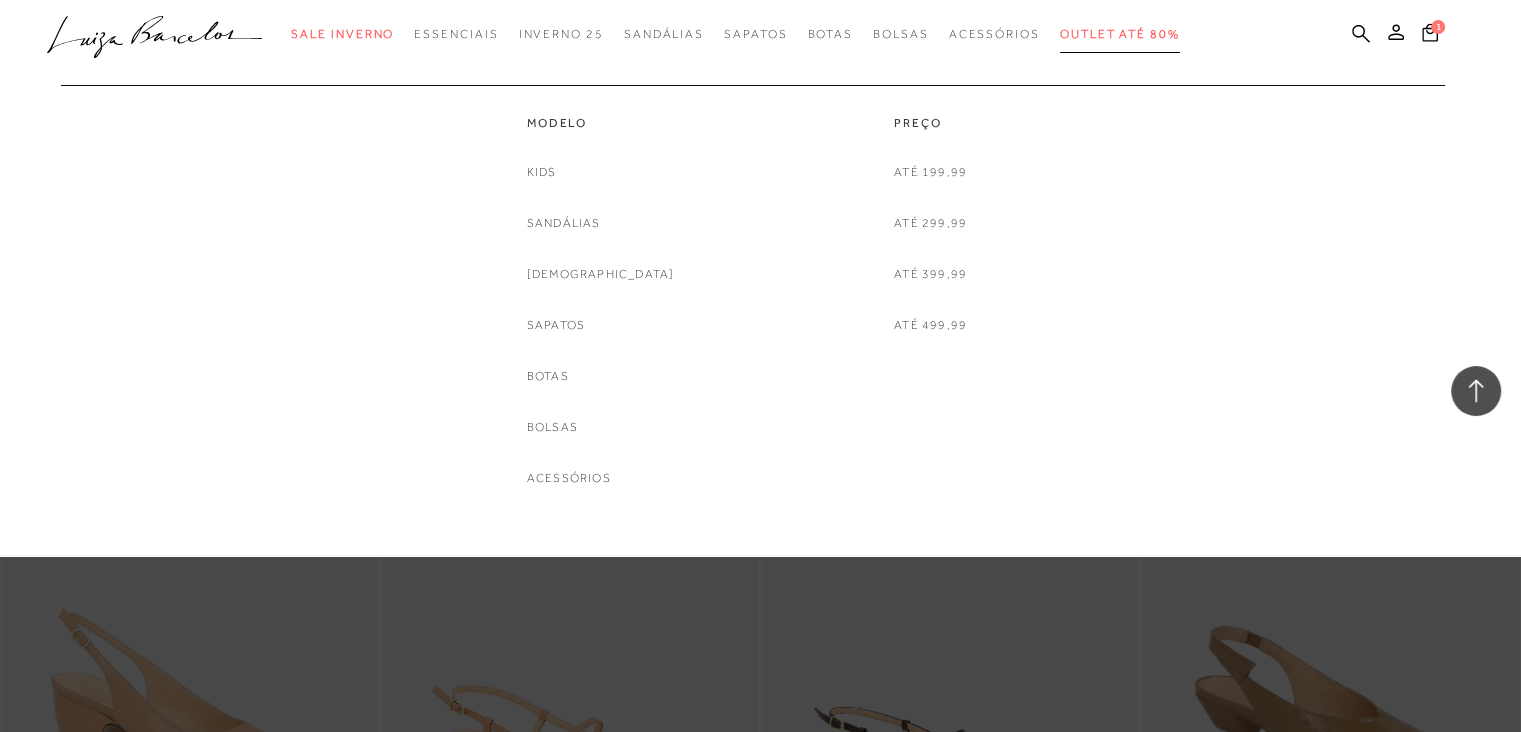click on "Outlet até 80%" at bounding box center [1120, 34] 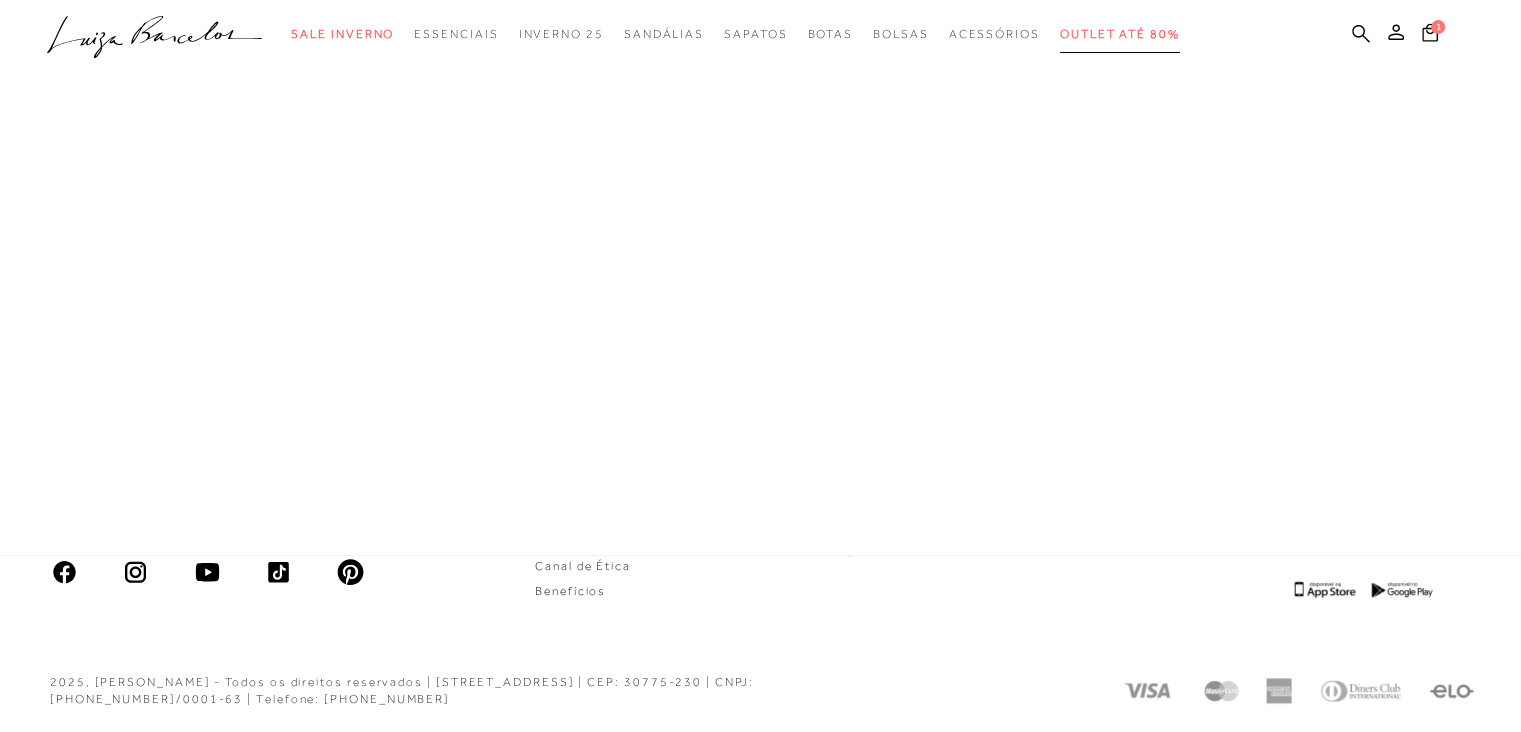 scroll, scrollTop: 1074, scrollLeft: 0, axis: vertical 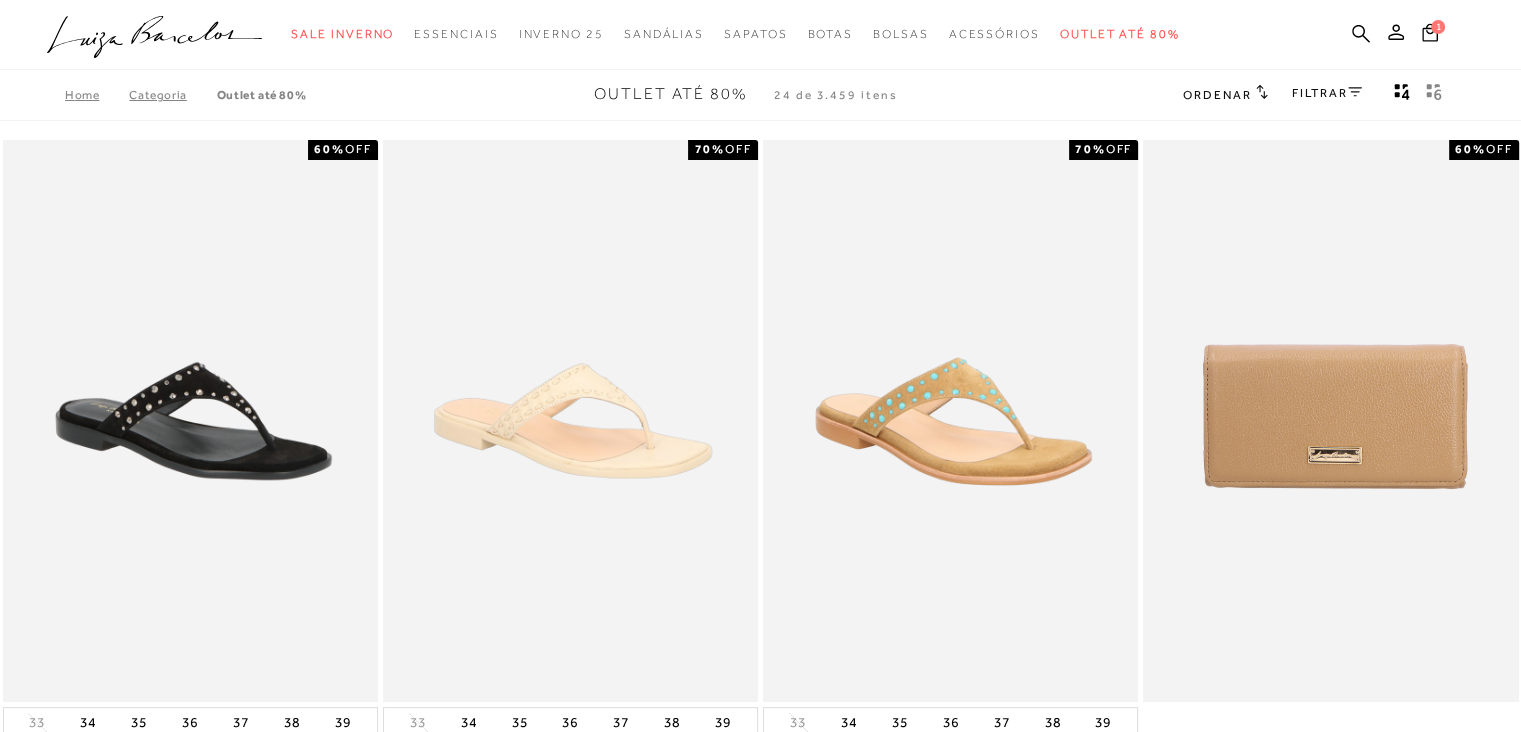 click on "FILTRAR" at bounding box center [1327, 93] 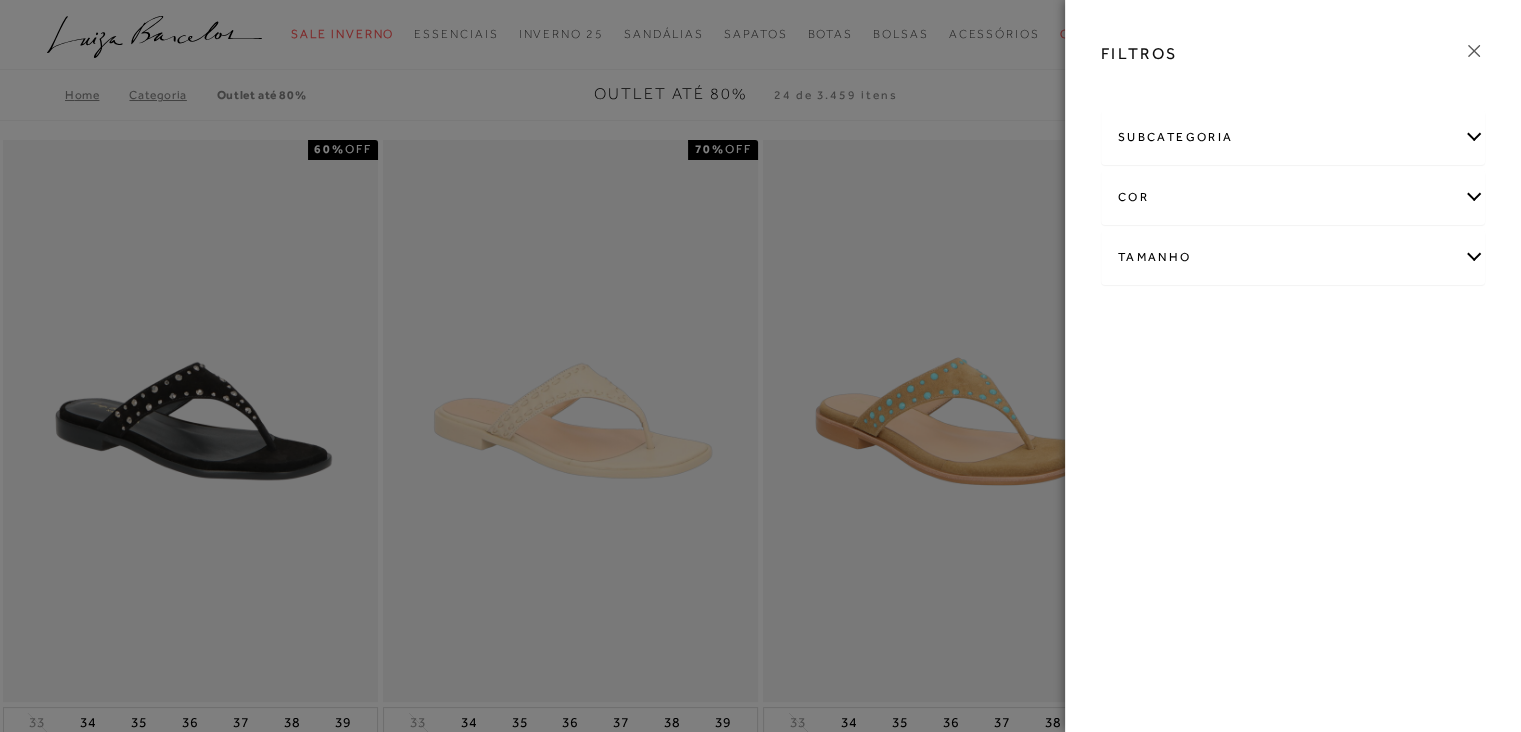 click on "Tamanho" at bounding box center (1293, 257) 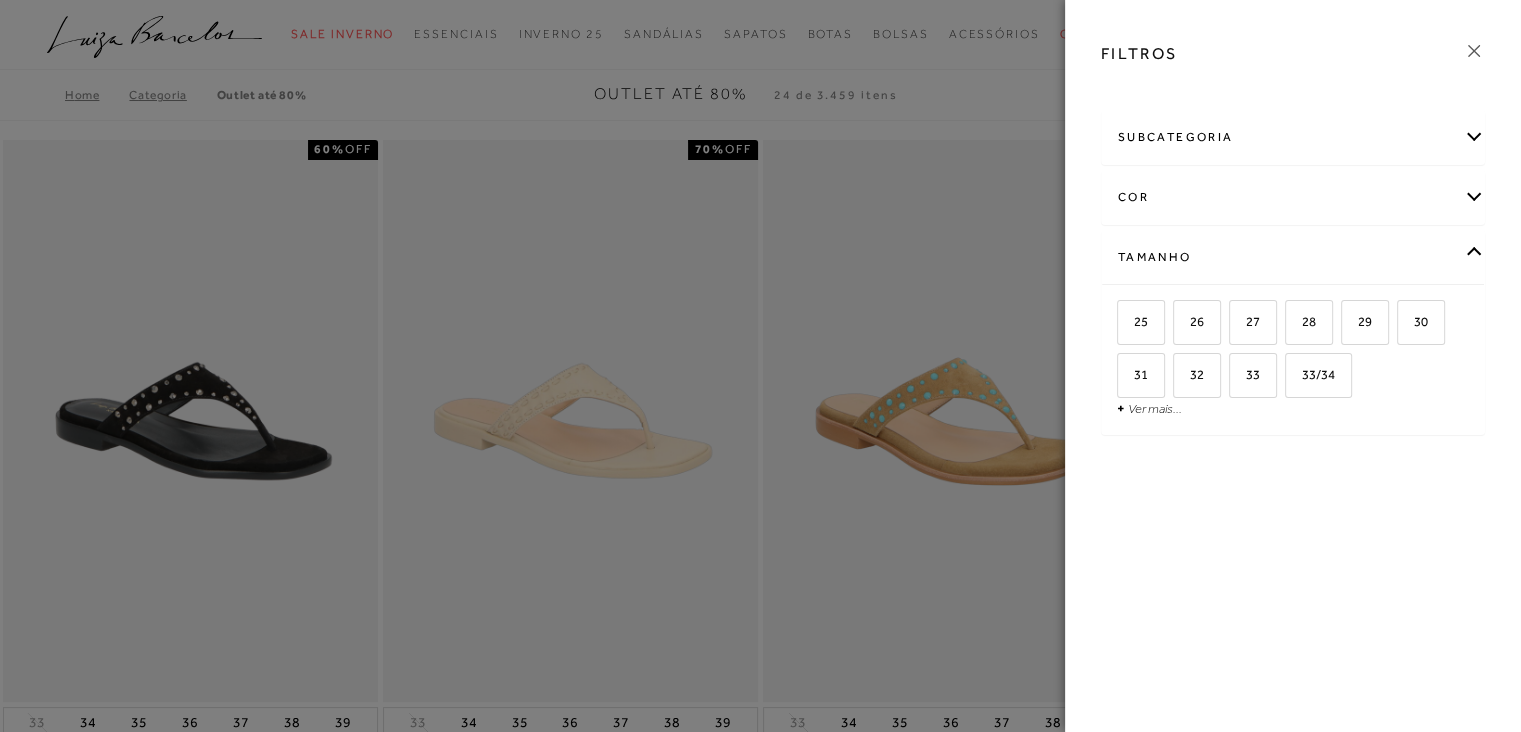 click at bounding box center (760, 366) 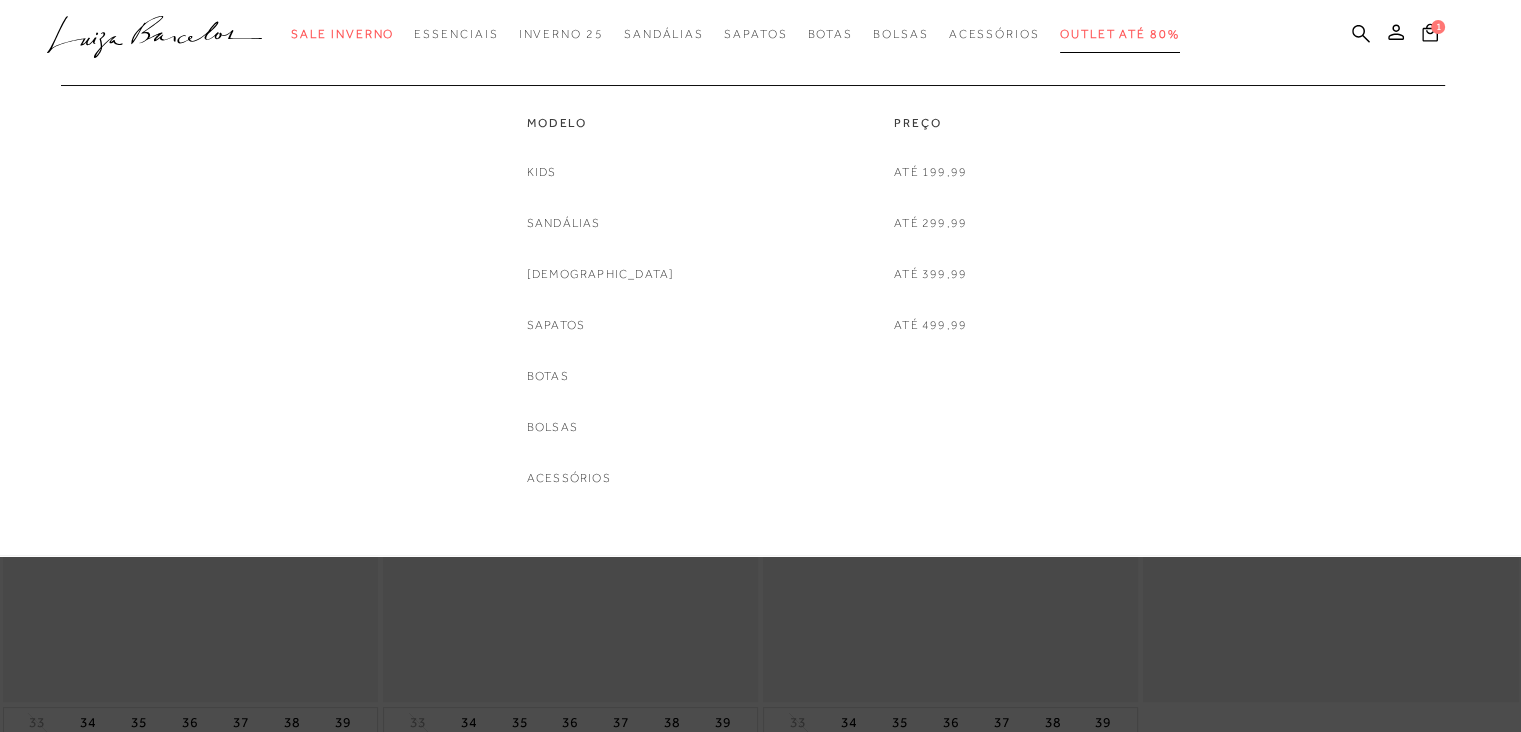 click on "Outlet até 80%" at bounding box center (1120, 34) 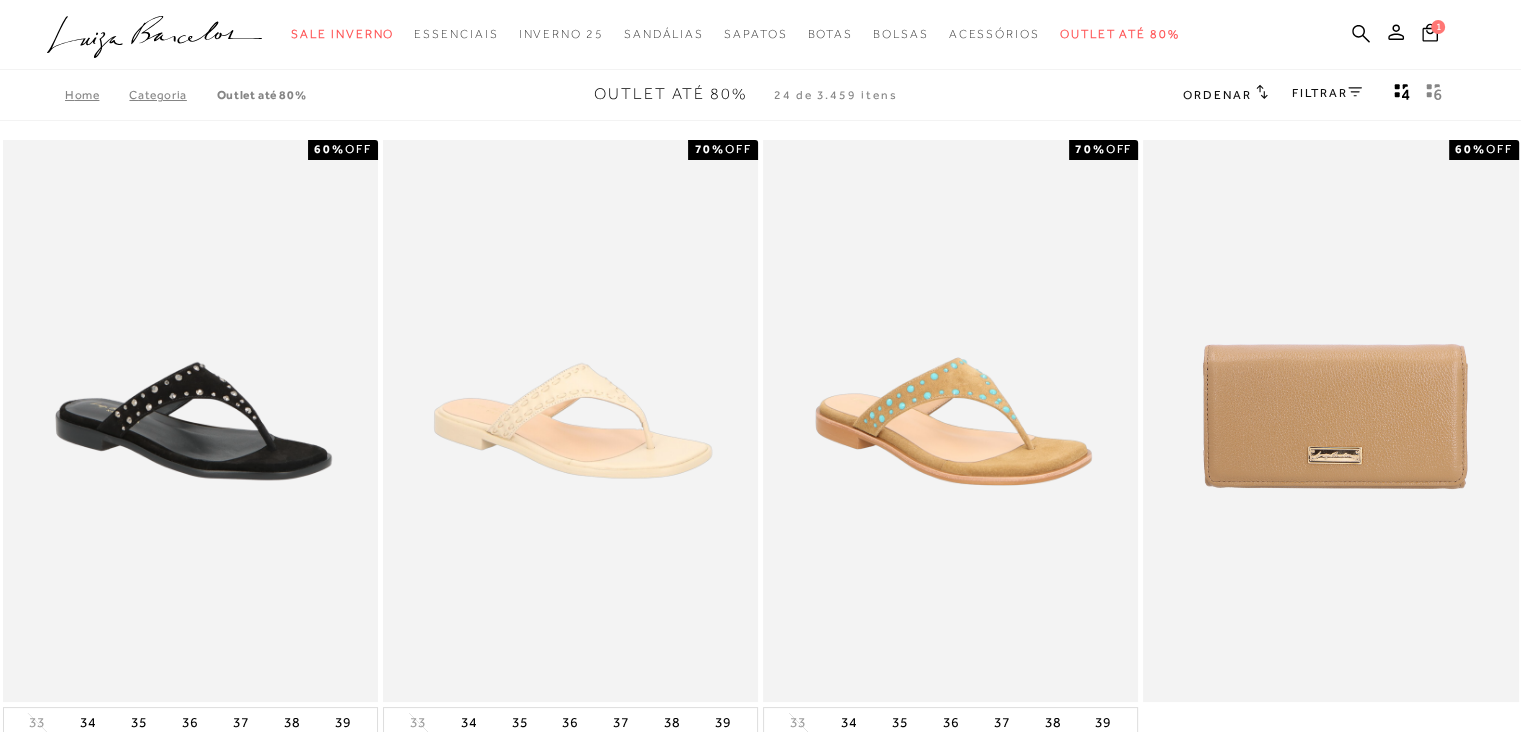 click on "FILTRAR" at bounding box center [1327, 93] 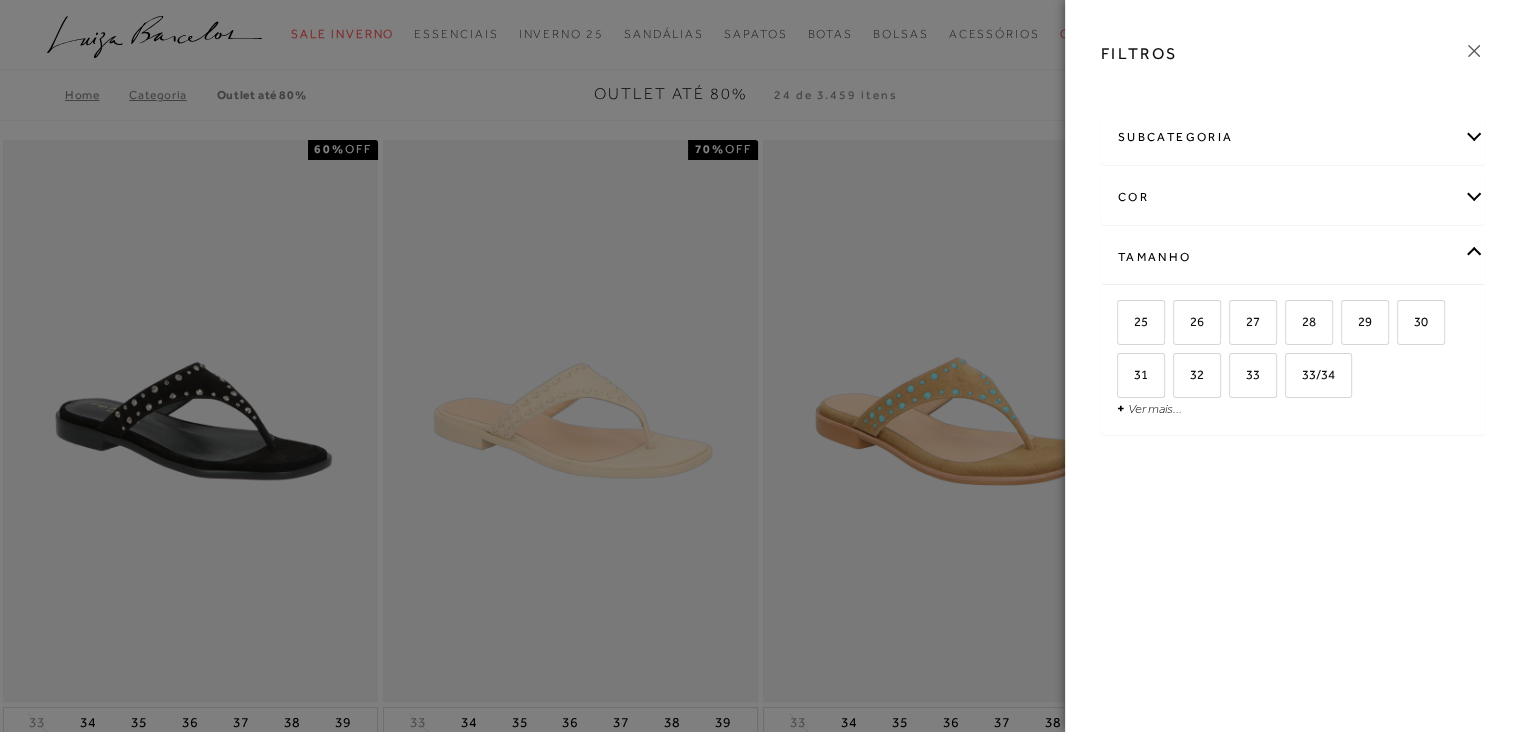 click on "subcategoria" at bounding box center [1293, 137] 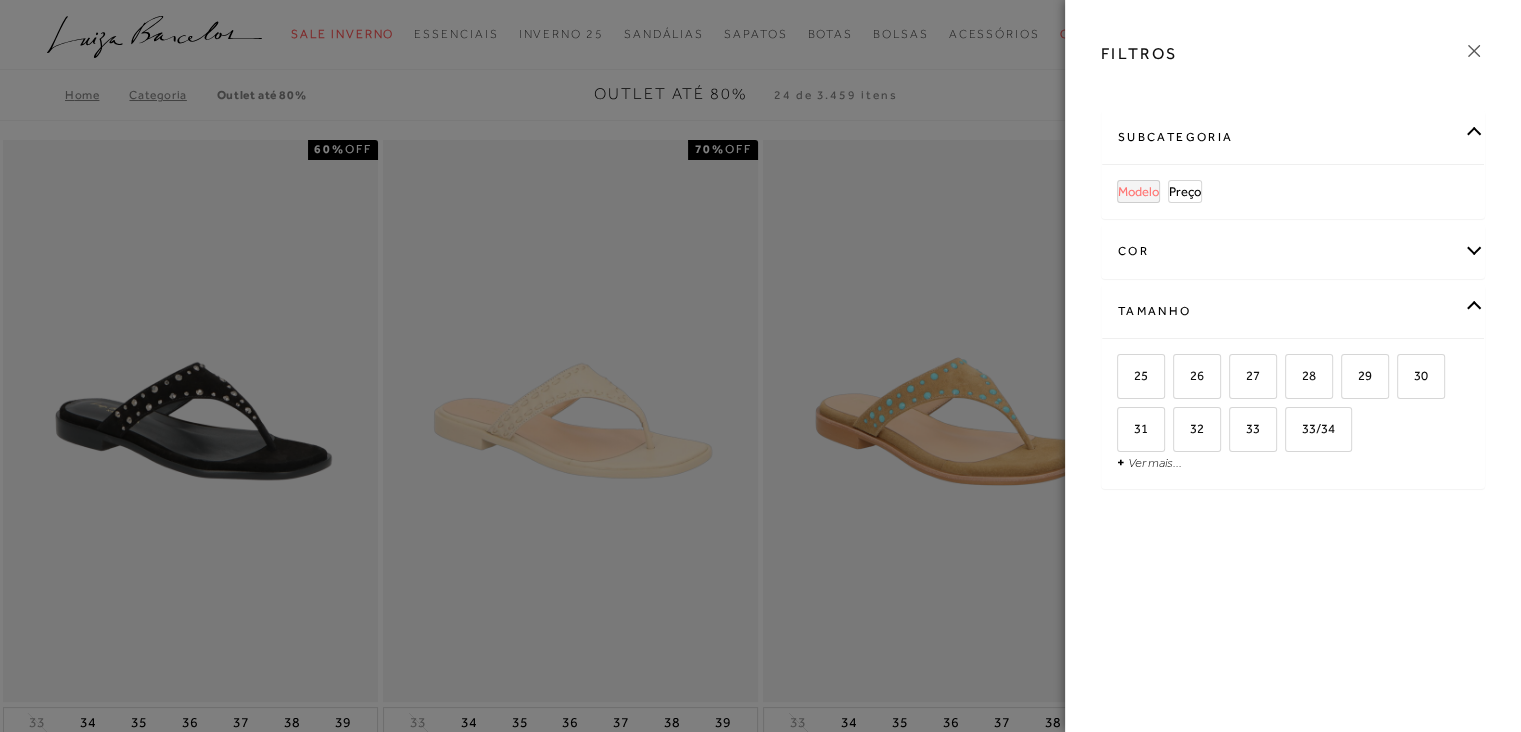 click on "Modelo" at bounding box center (1138, 191) 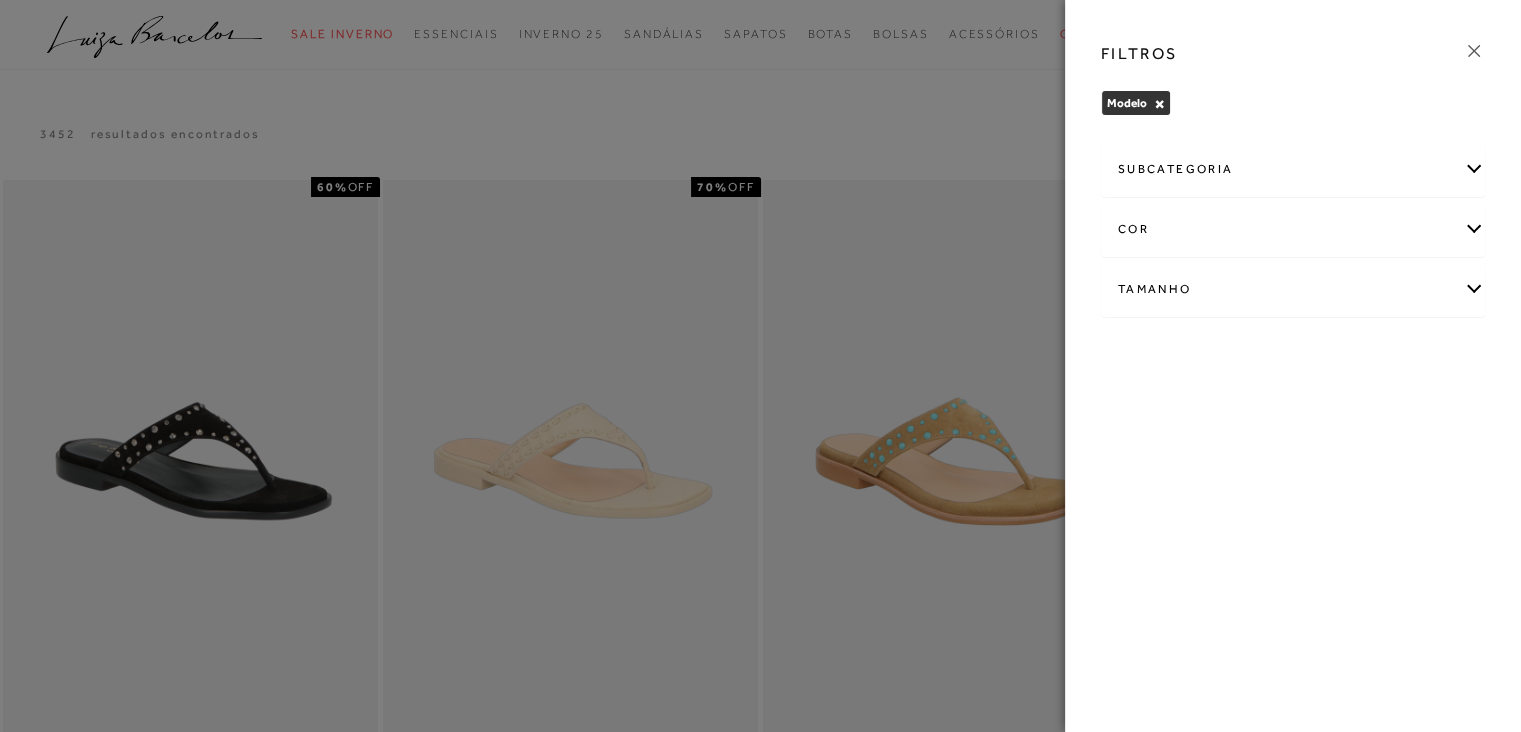 click on "subcategoria" at bounding box center (1293, 169) 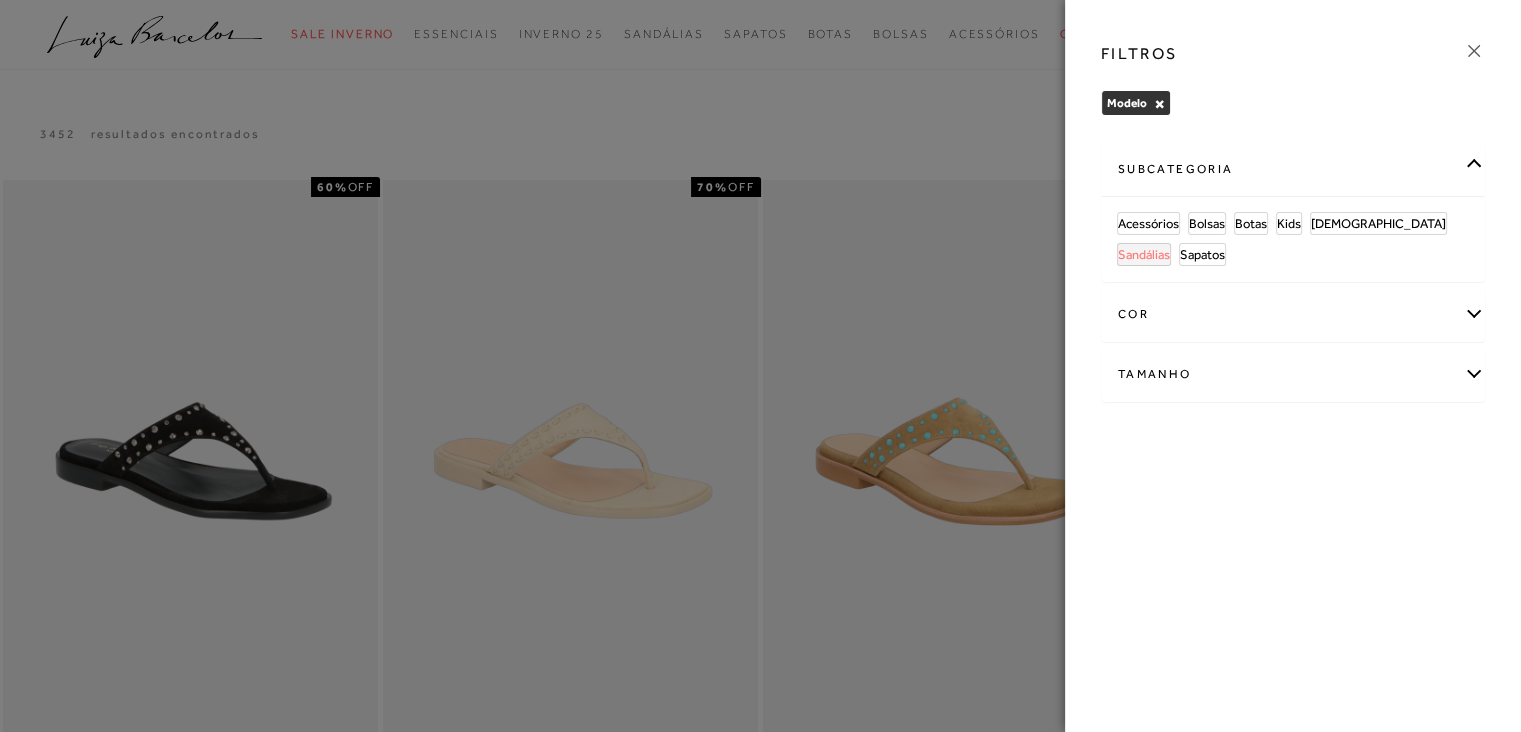 click on "Sandálias" at bounding box center [1144, 254] 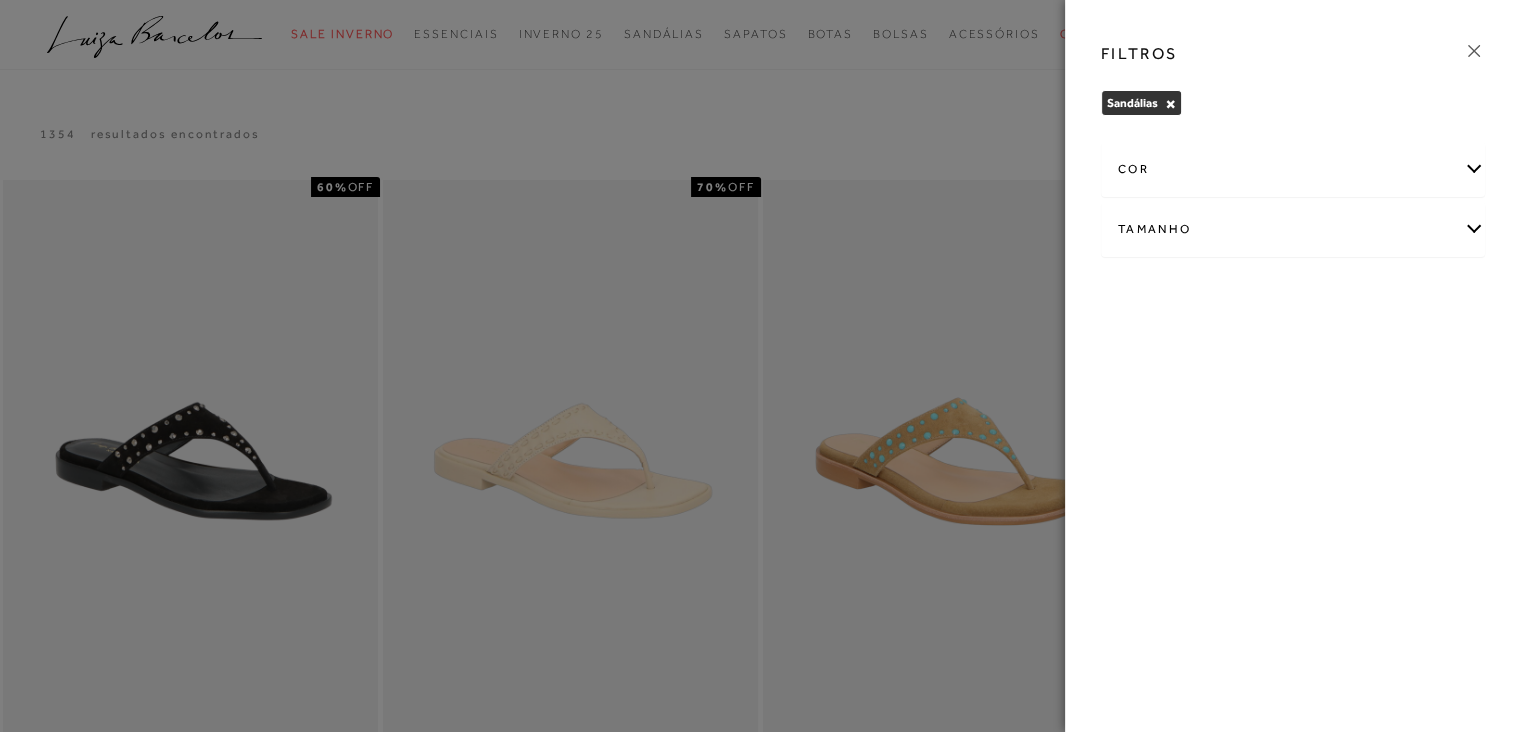 click at bounding box center [760, 366] 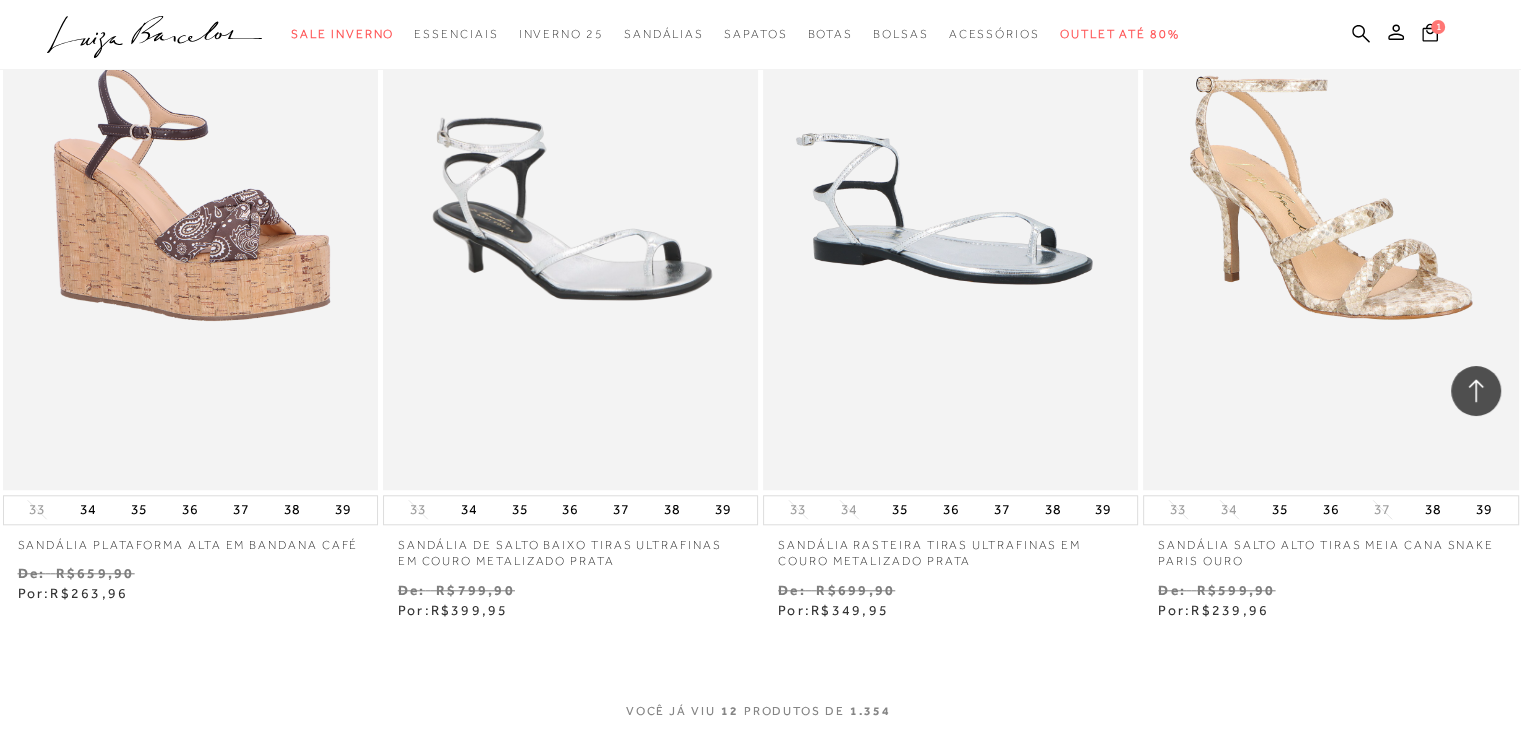 scroll, scrollTop: 1680, scrollLeft: 0, axis: vertical 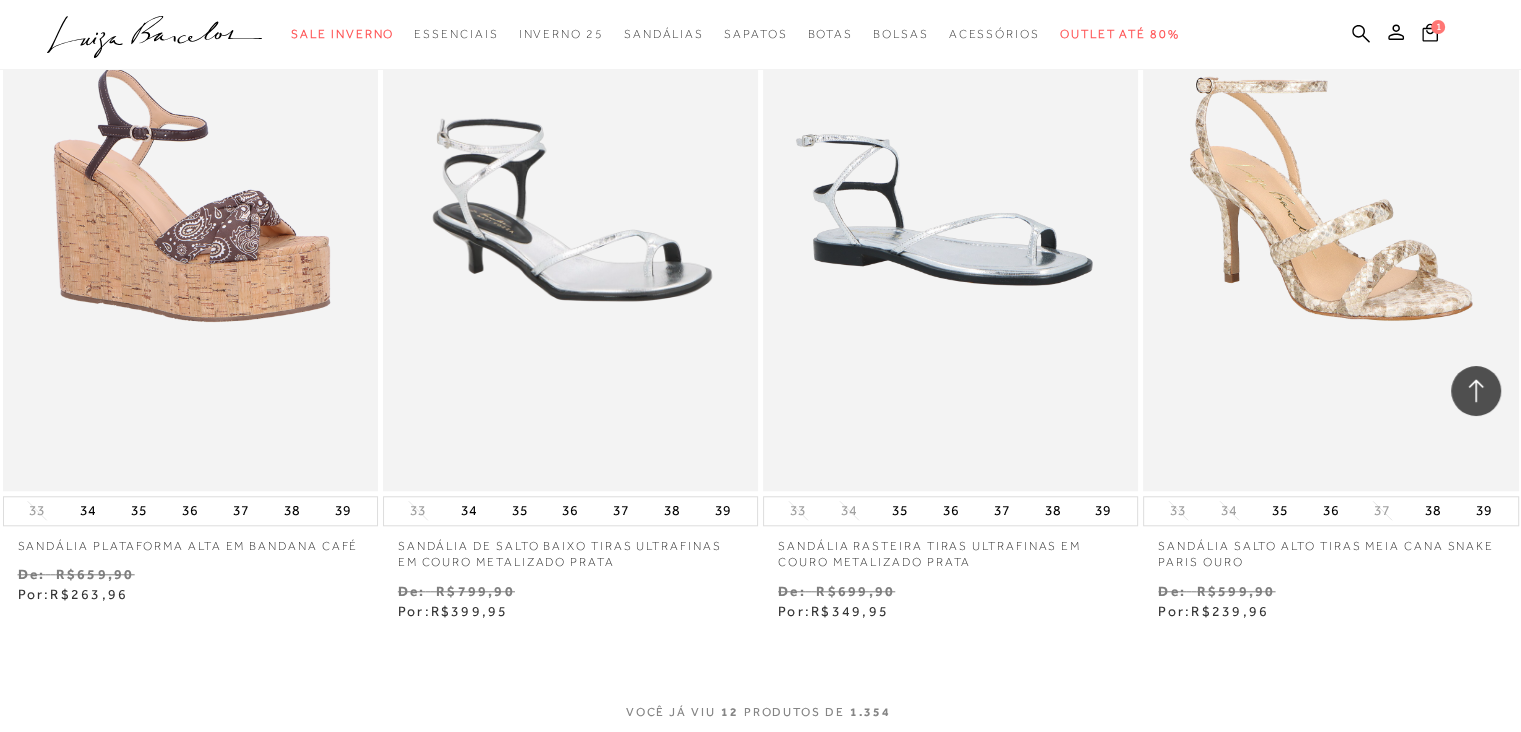 click at bounding box center (950, 209) 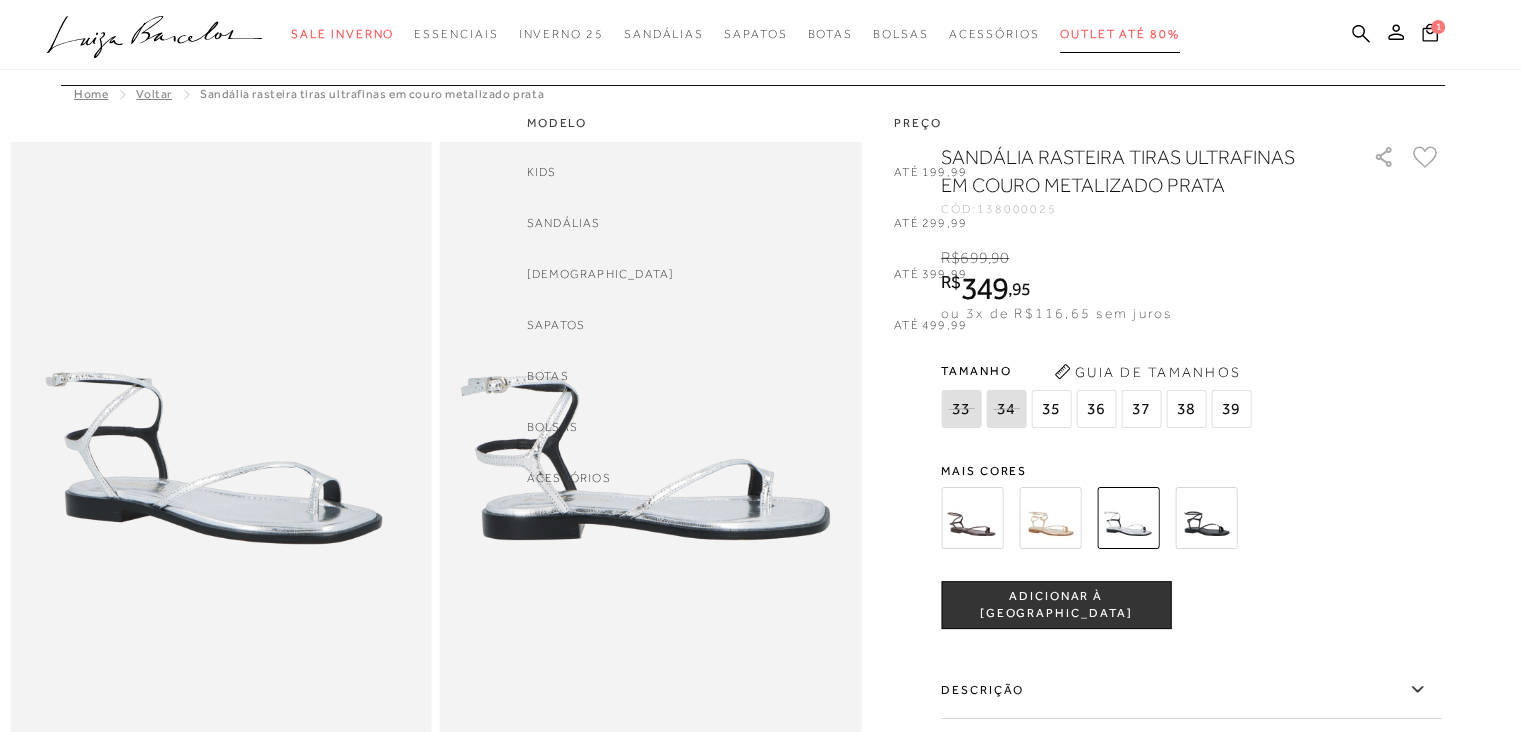 scroll, scrollTop: 0, scrollLeft: 0, axis: both 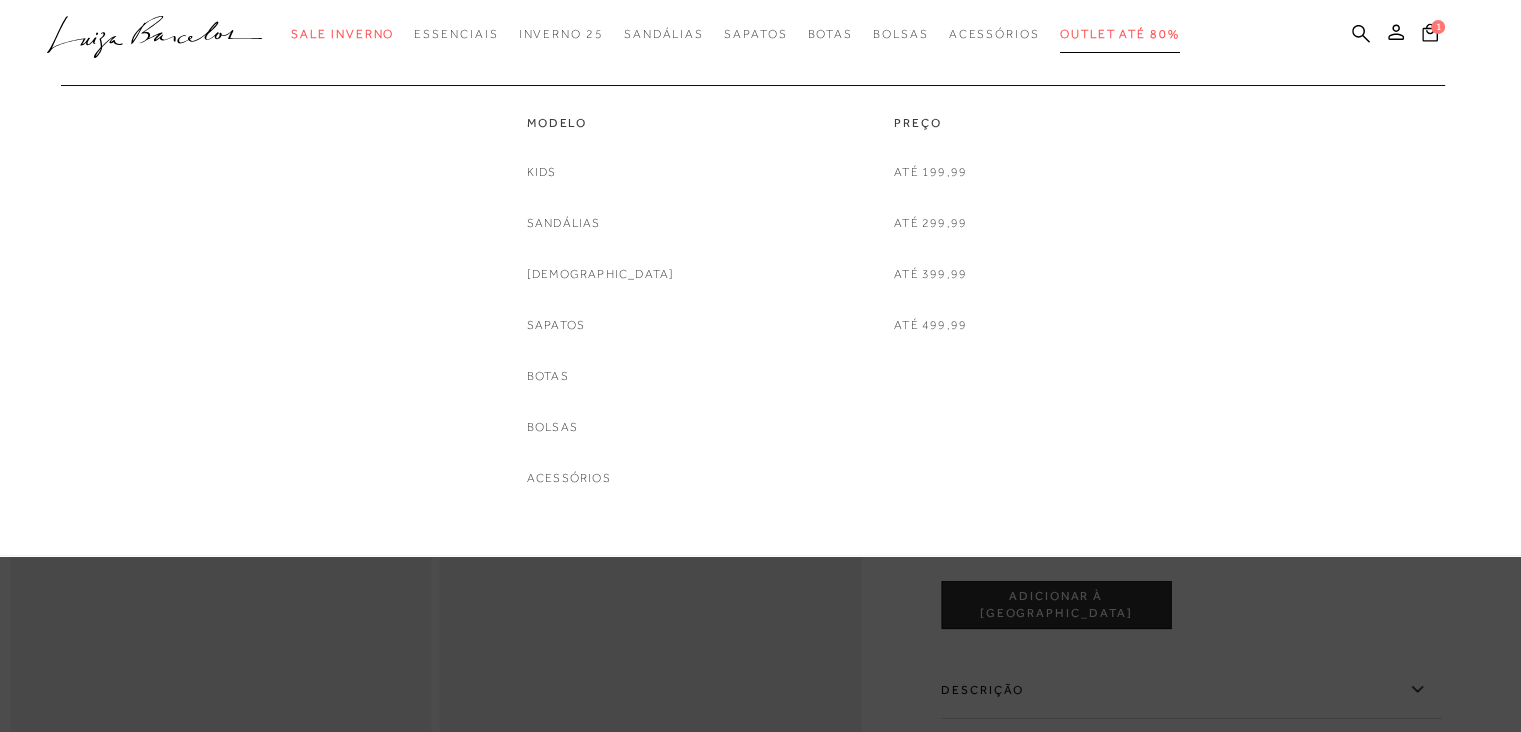 click on "Outlet até 80%" at bounding box center (1120, 34) 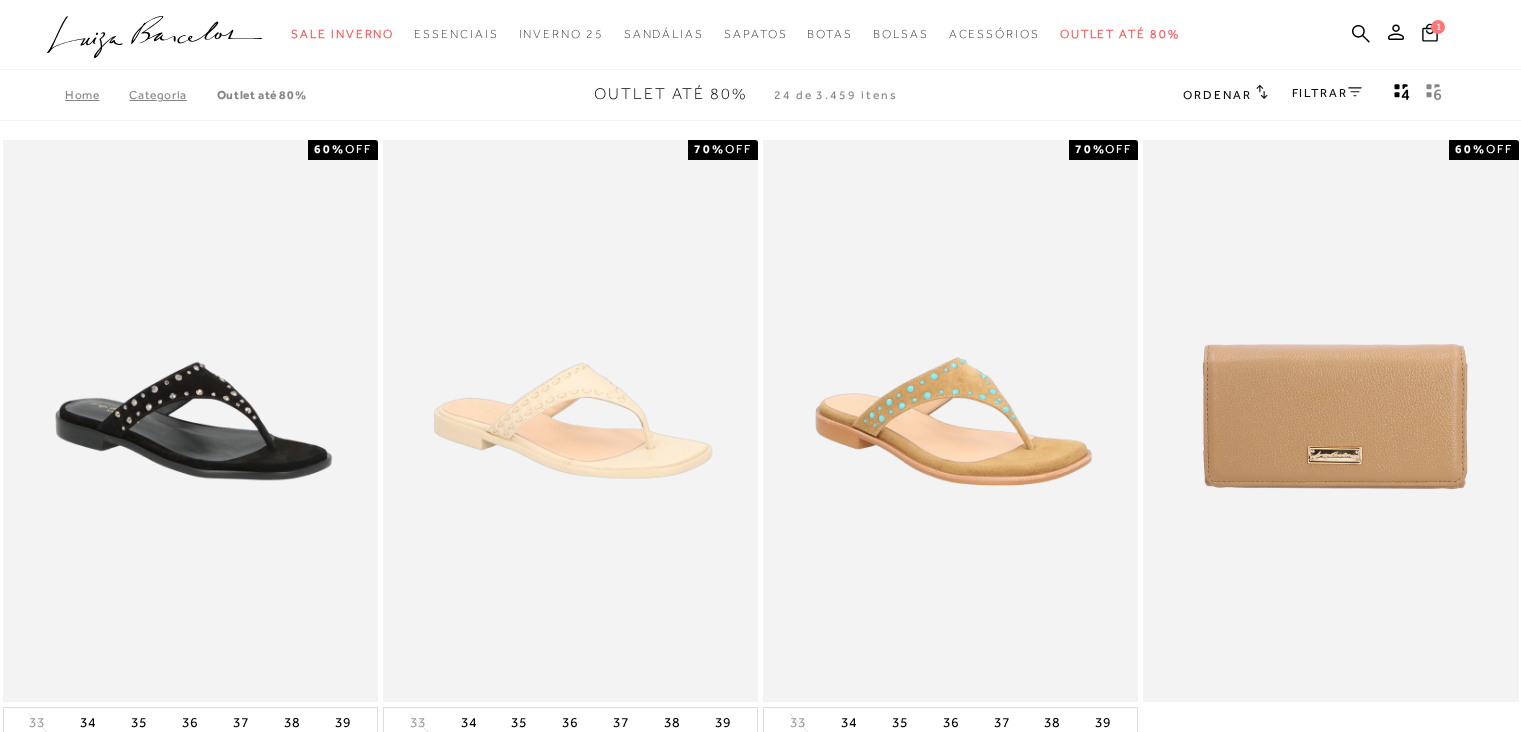 scroll, scrollTop: 0, scrollLeft: 0, axis: both 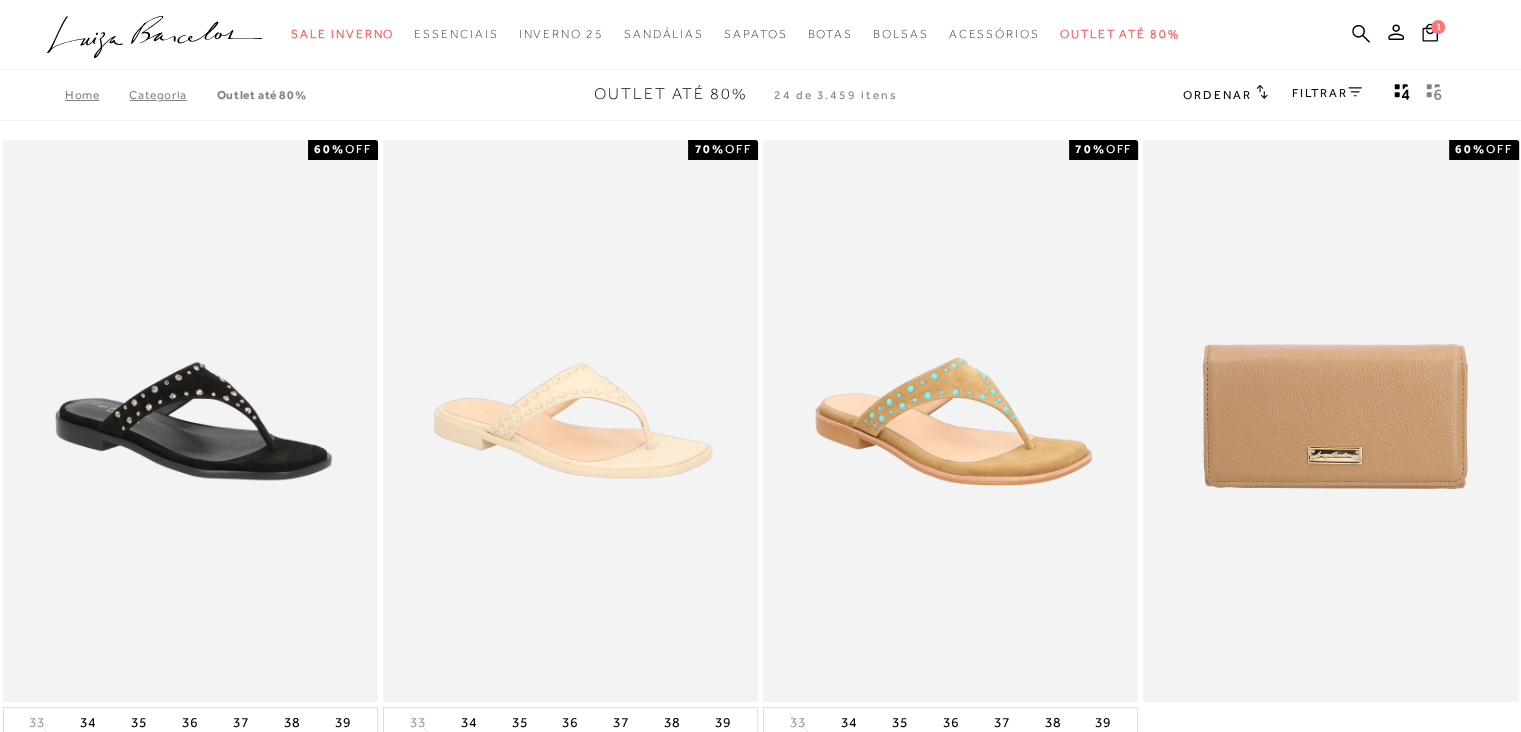 click 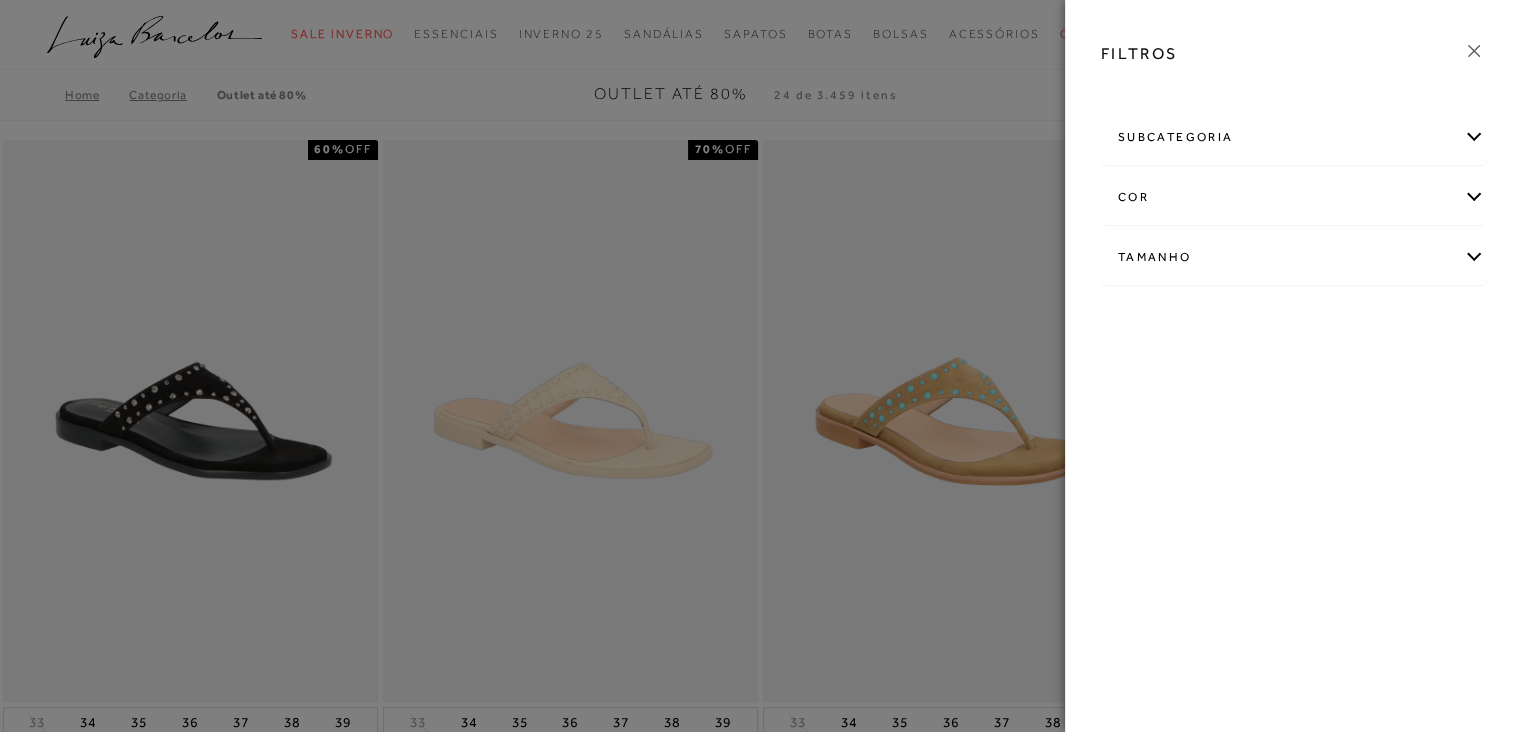 click on "subcategoria" at bounding box center [1293, 137] 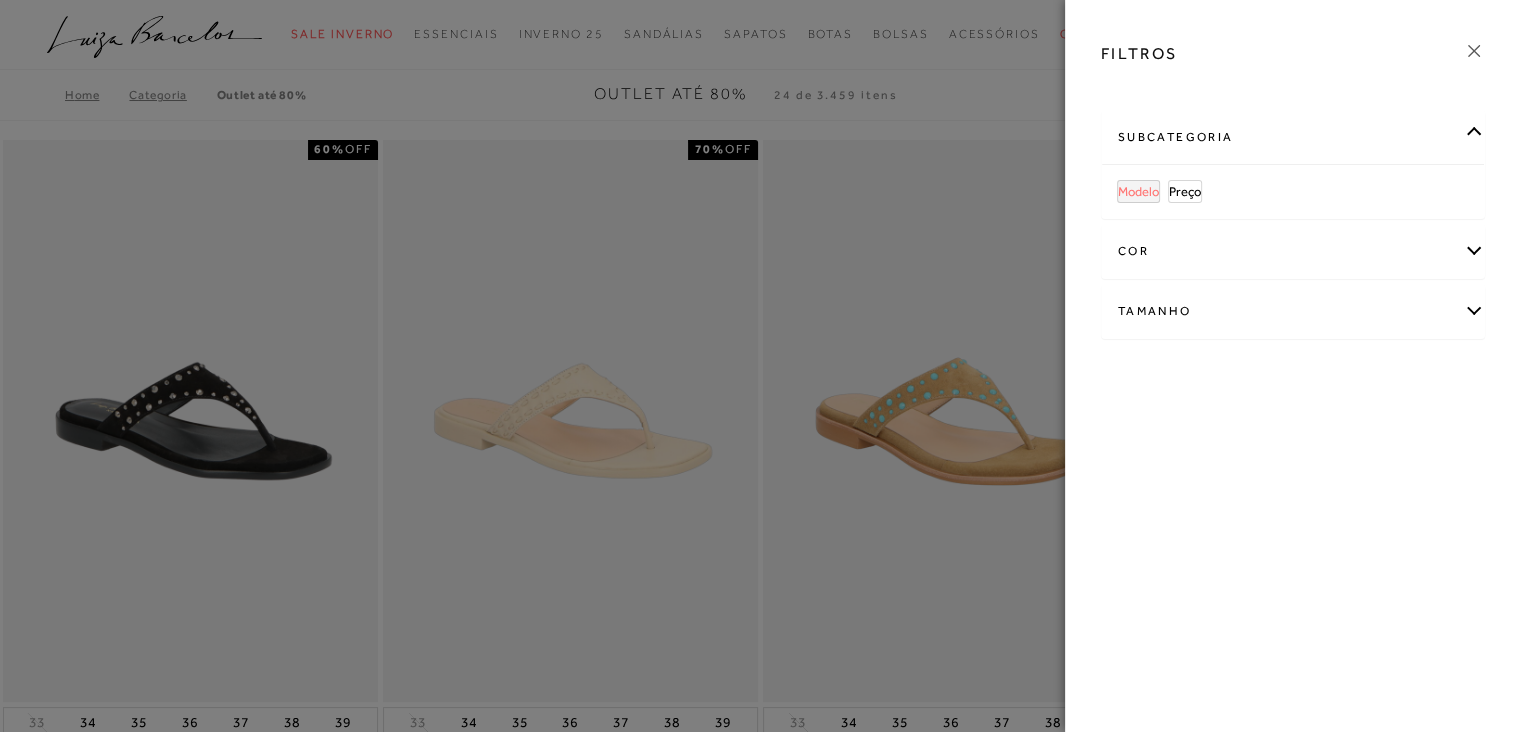 click on "Modelo" at bounding box center [1138, 191] 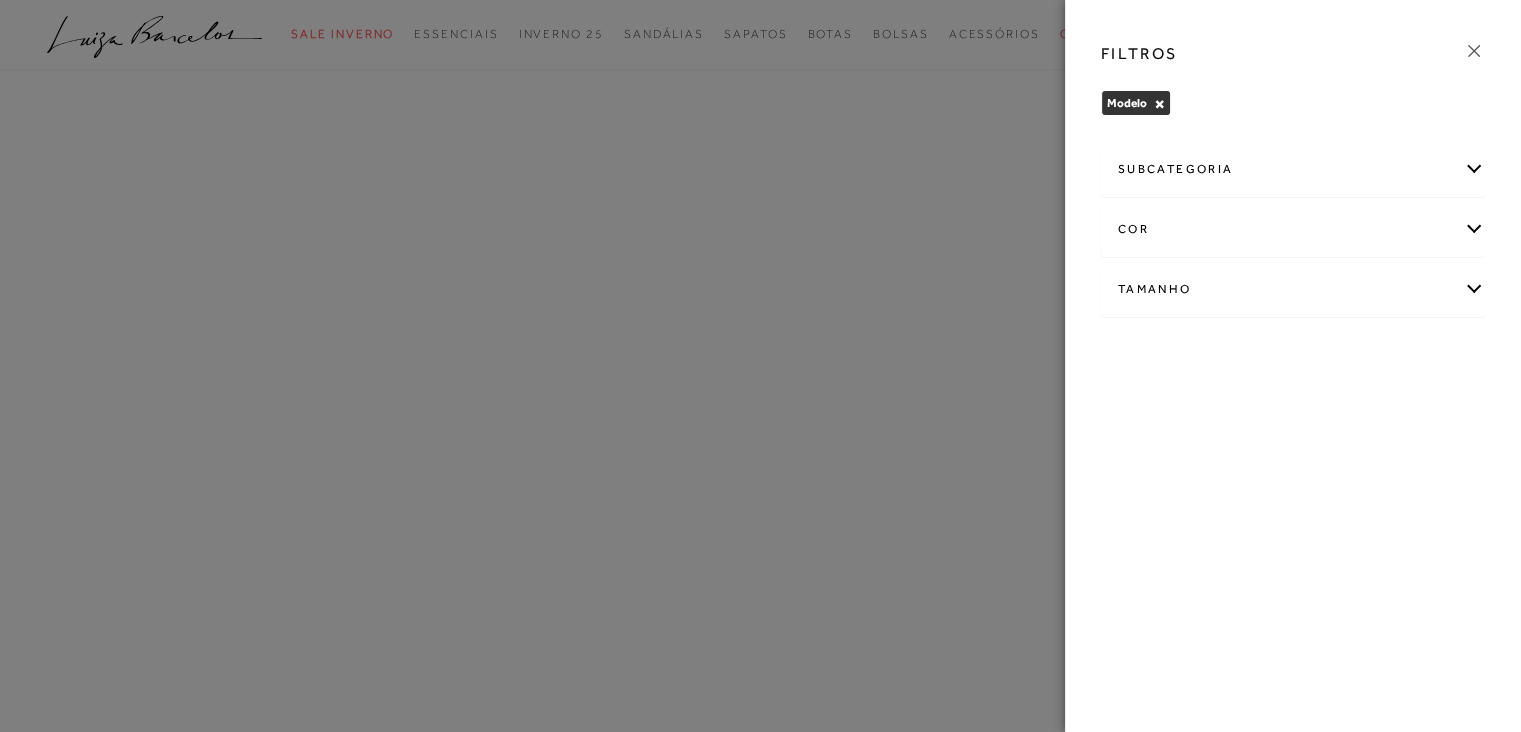 click on "subcategoria" at bounding box center [1293, 169] 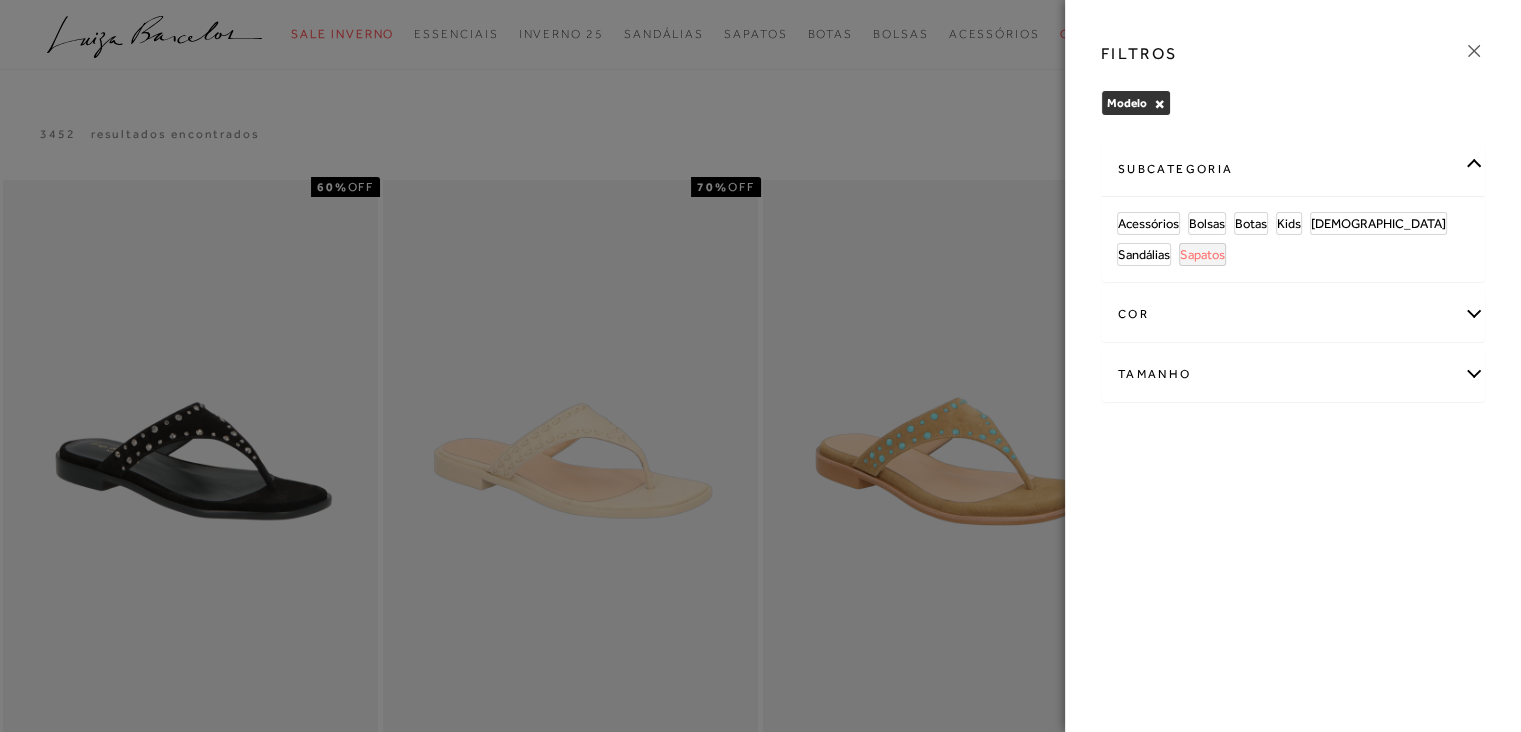 click on "Sapatos" at bounding box center (1202, 254) 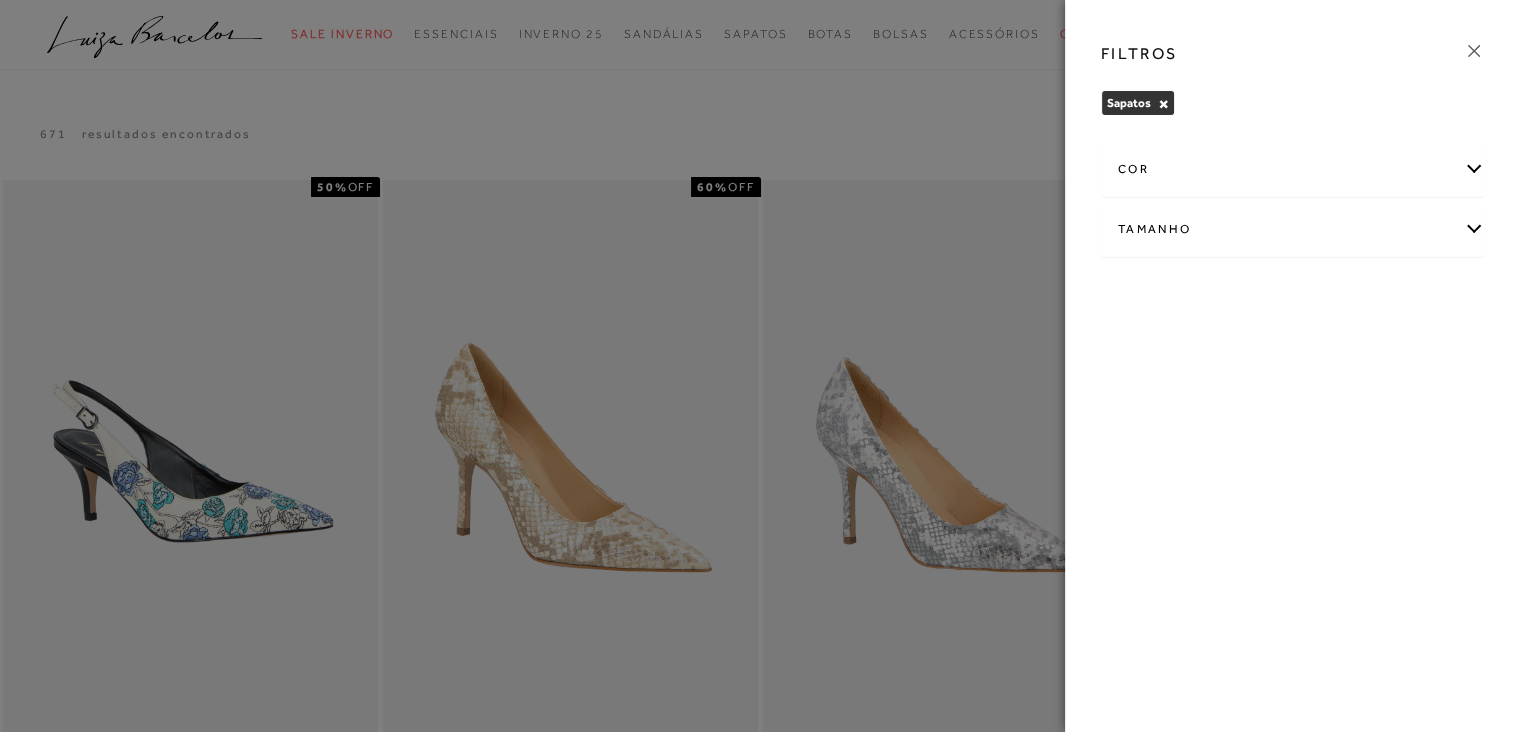 click at bounding box center (760, 366) 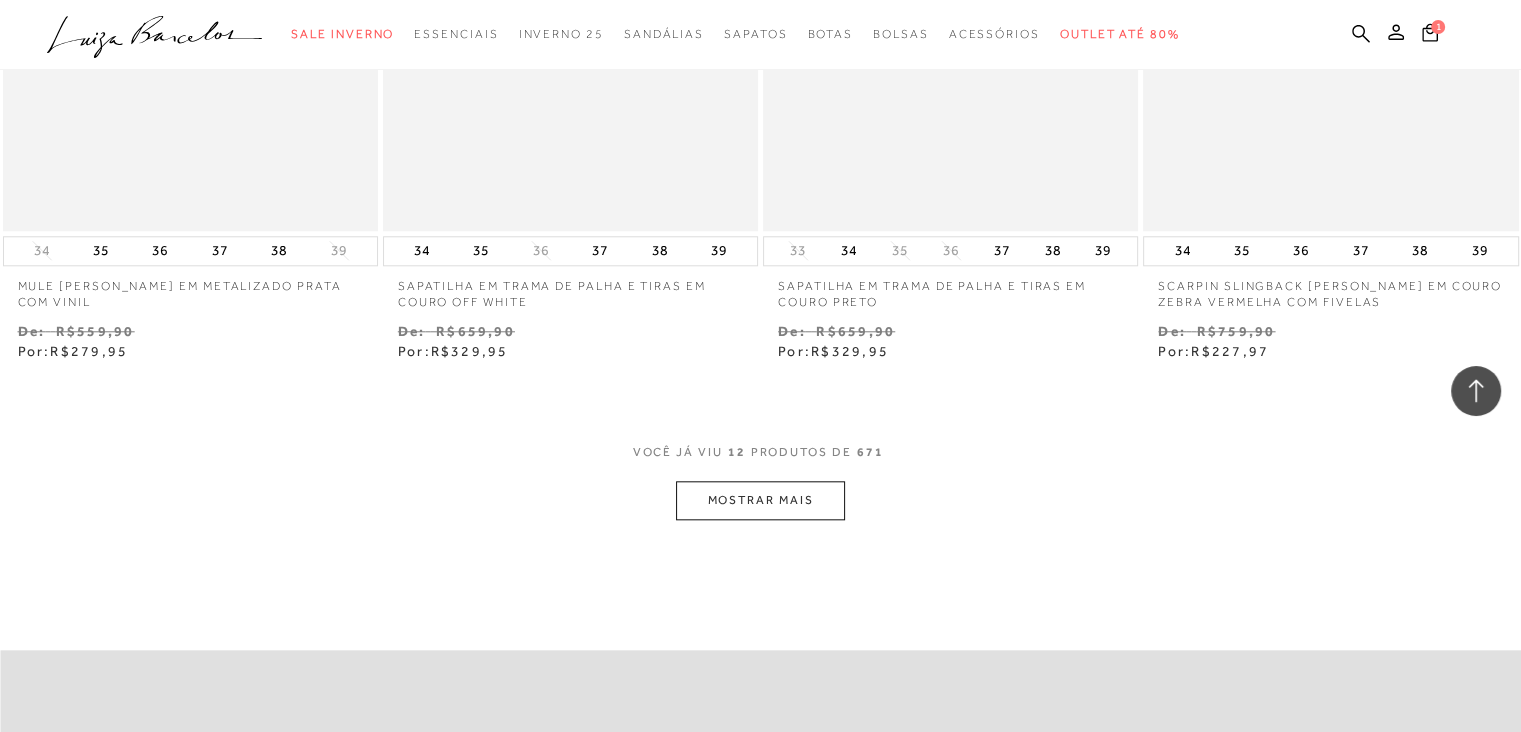 scroll, scrollTop: 2120, scrollLeft: 0, axis: vertical 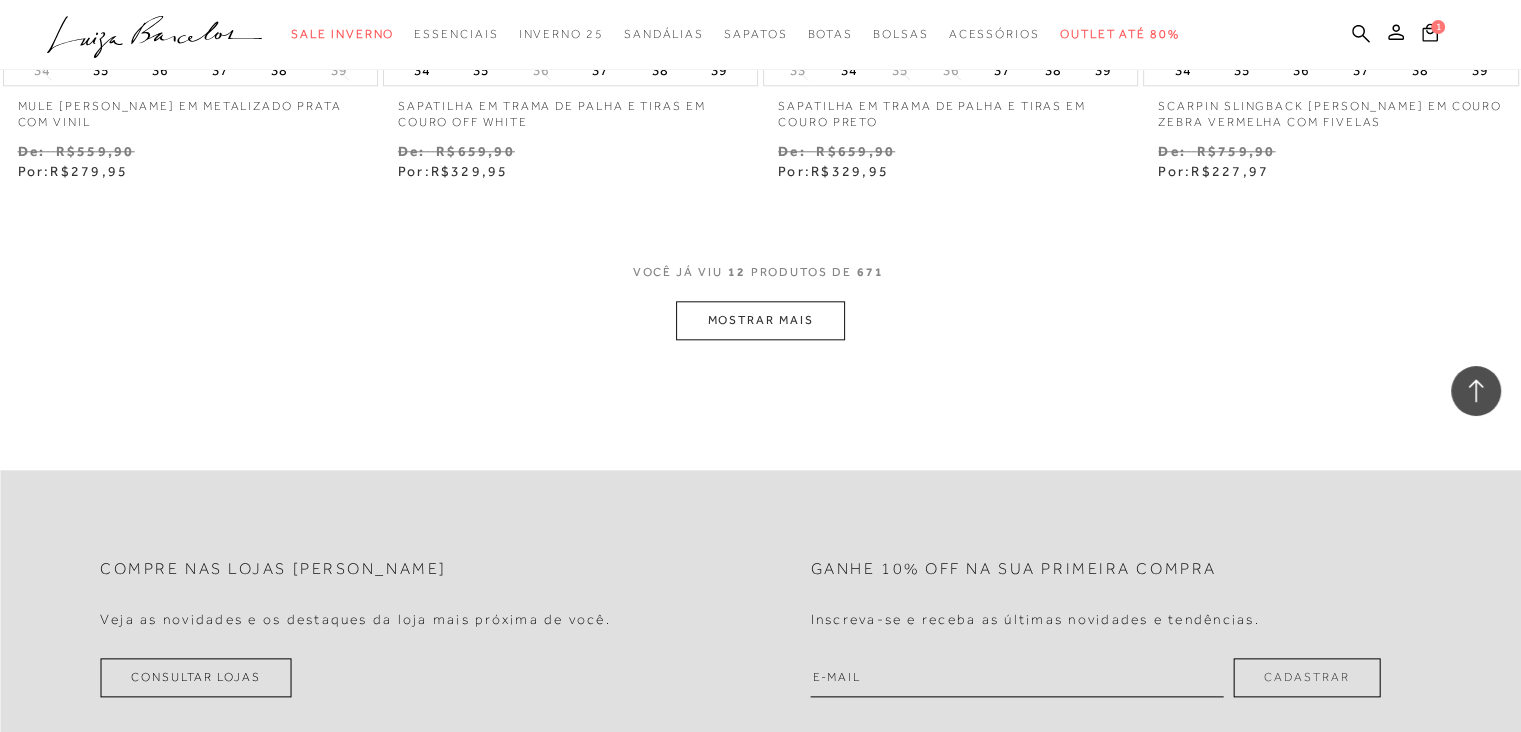 click on "MOSTRAR MAIS" at bounding box center (760, 320) 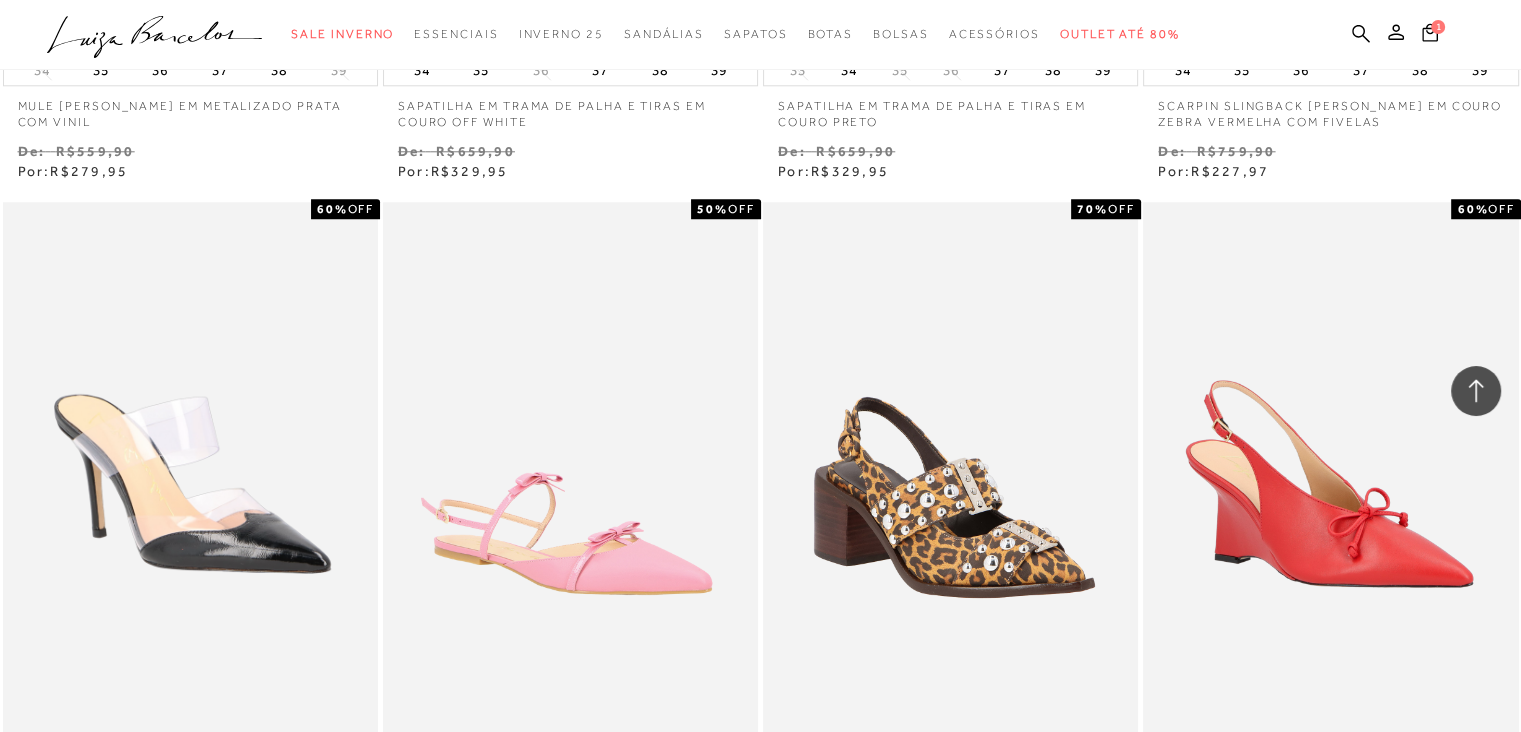 type 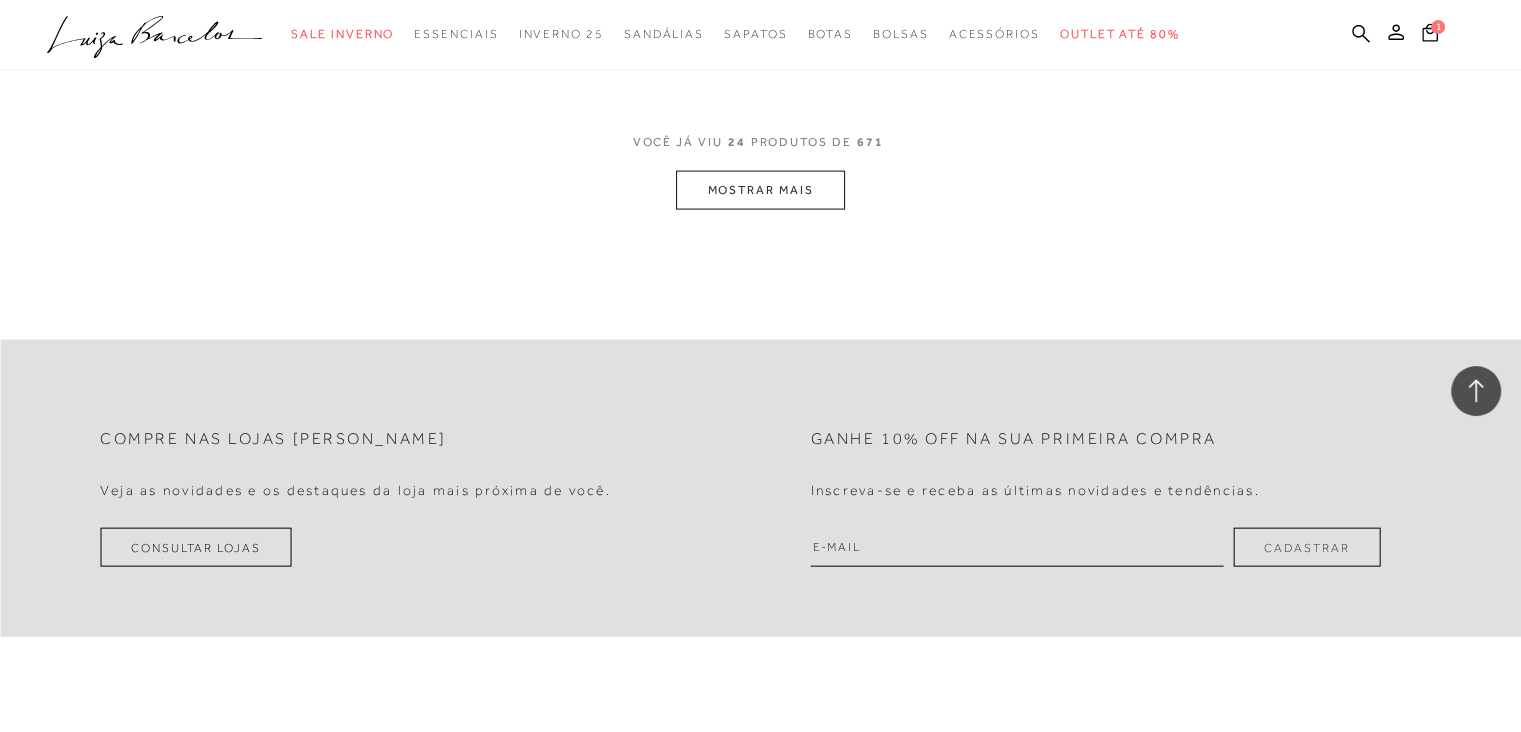 scroll, scrollTop: 4280, scrollLeft: 0, axis: vertical 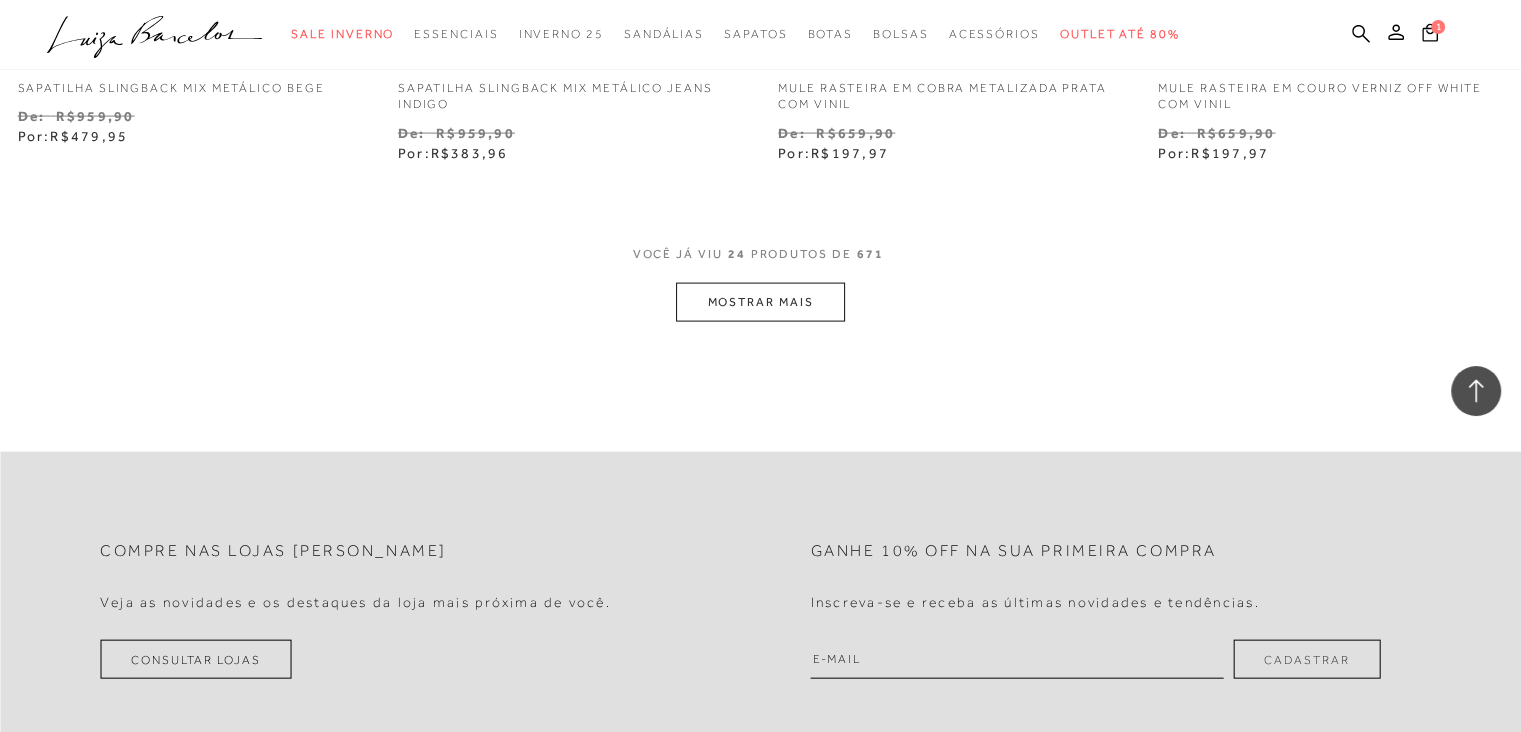 click on "MOSTRAR MAIS" at bounding box center [760, 302] 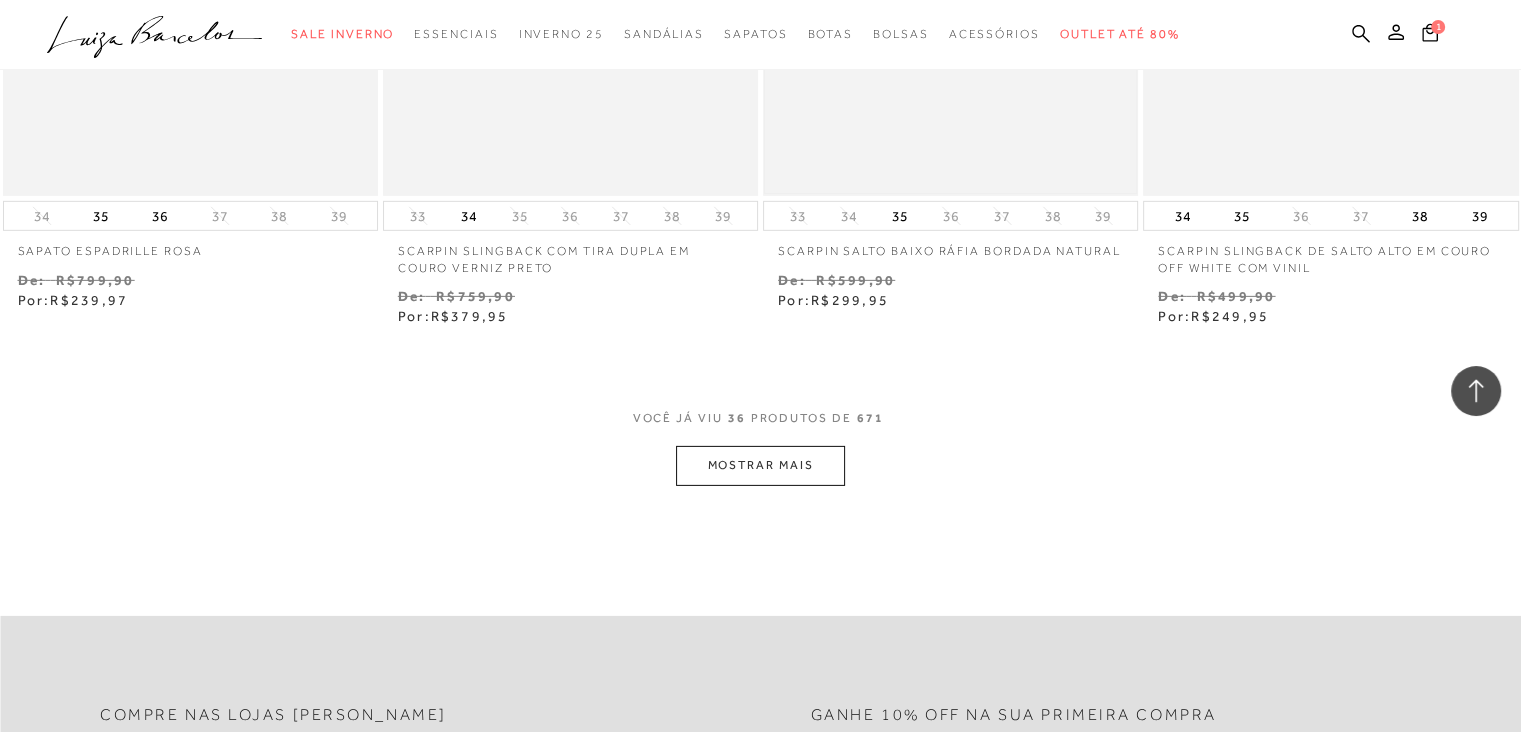 scroll, scrollTop: 6320, scrollLeft: 0, axis: vertical 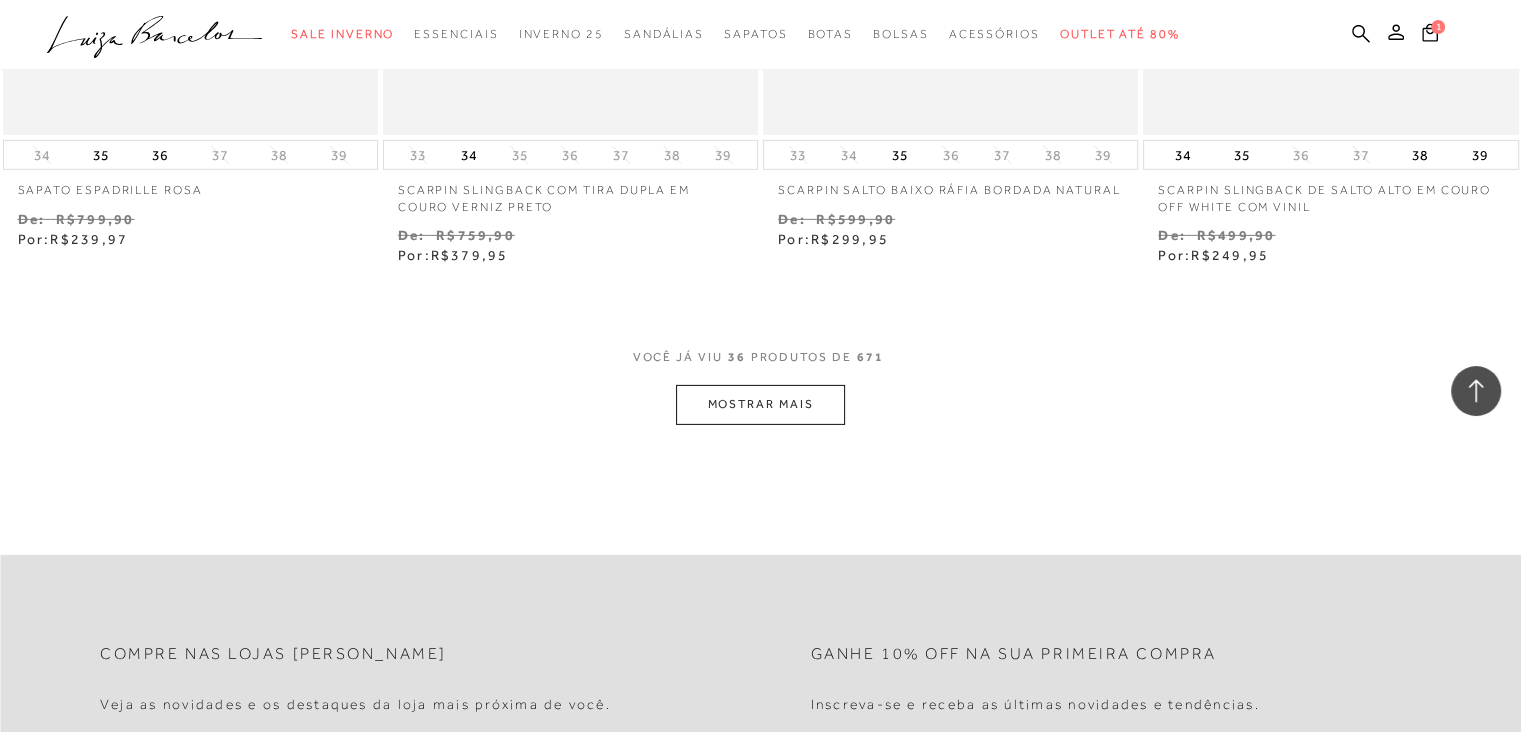 click on "MOSTRAR MAIS" at bounding box center [760, 404] 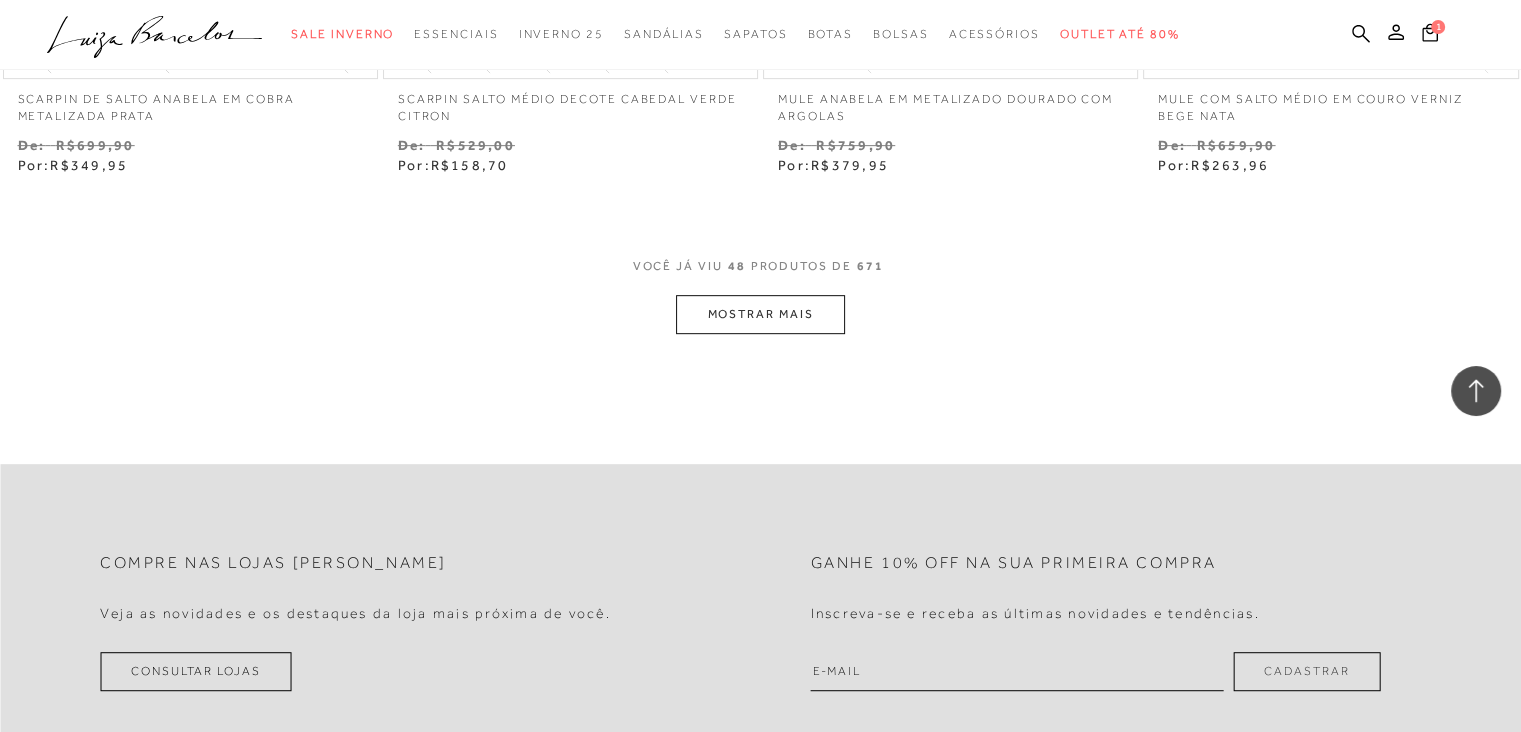 scroll, scrollTop: 8640, scrollLeft: 0, axis: vertical 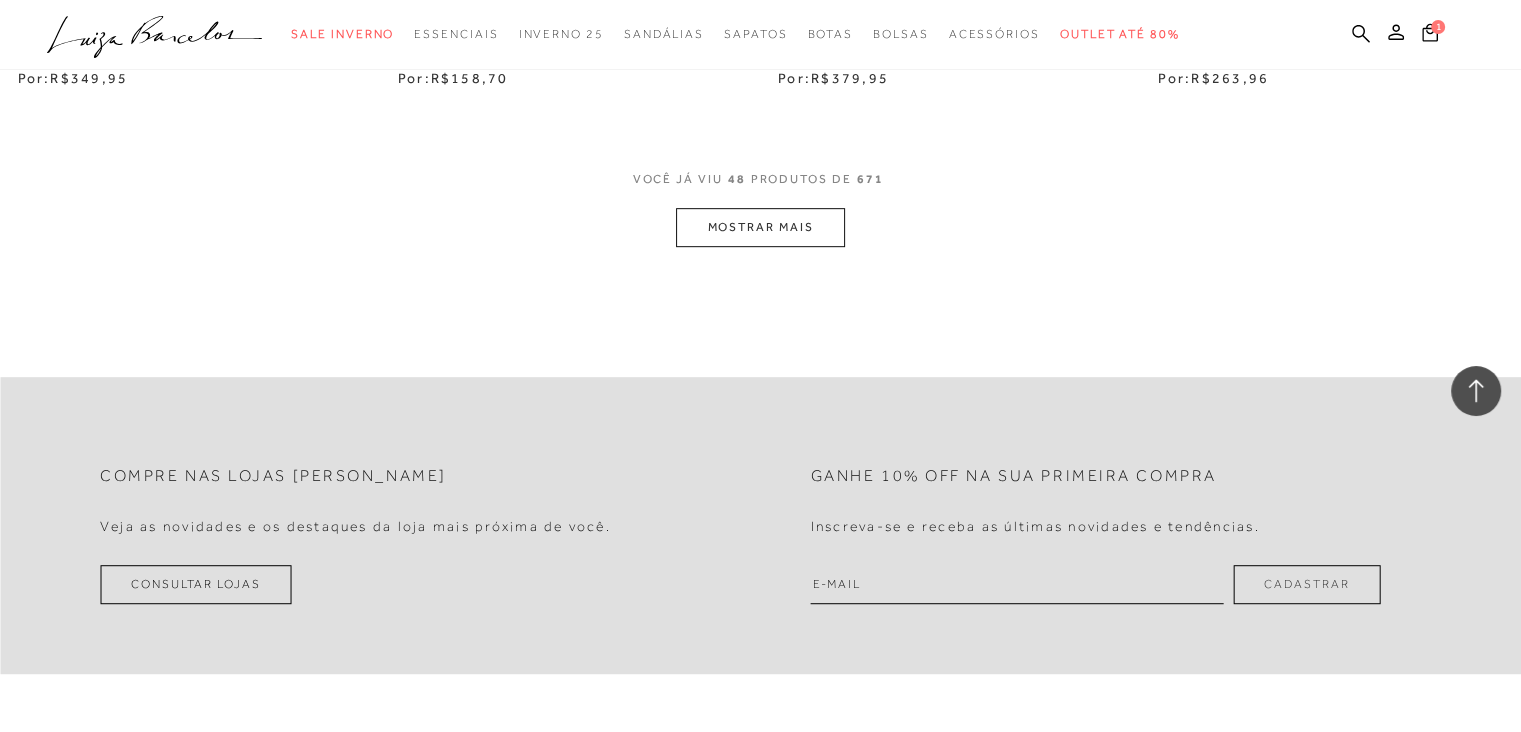 click on "MOSTRAR MAIS" at bounding box center [760, 227] 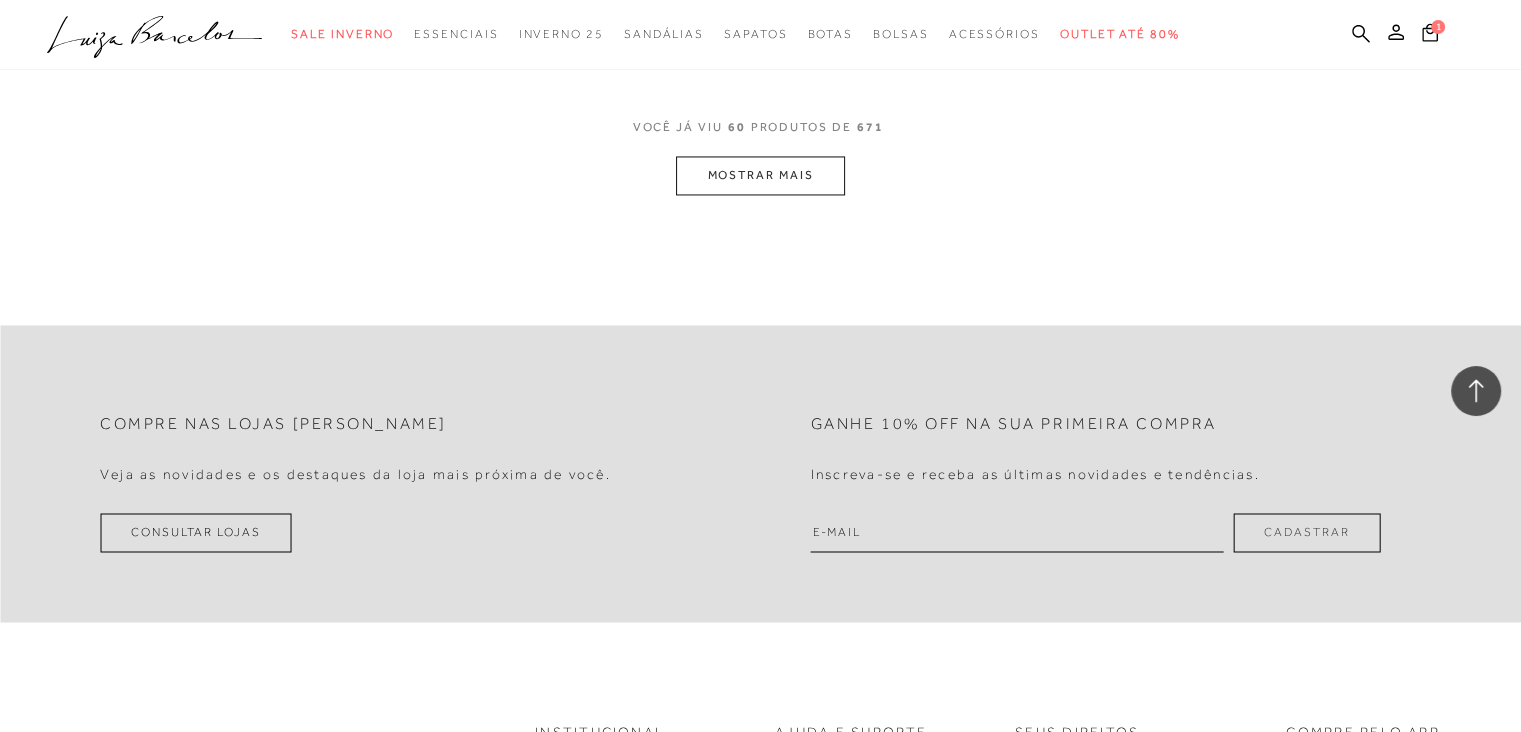 scroll, scrollTop: 10840, scrollLeft: 0, axis: vertical 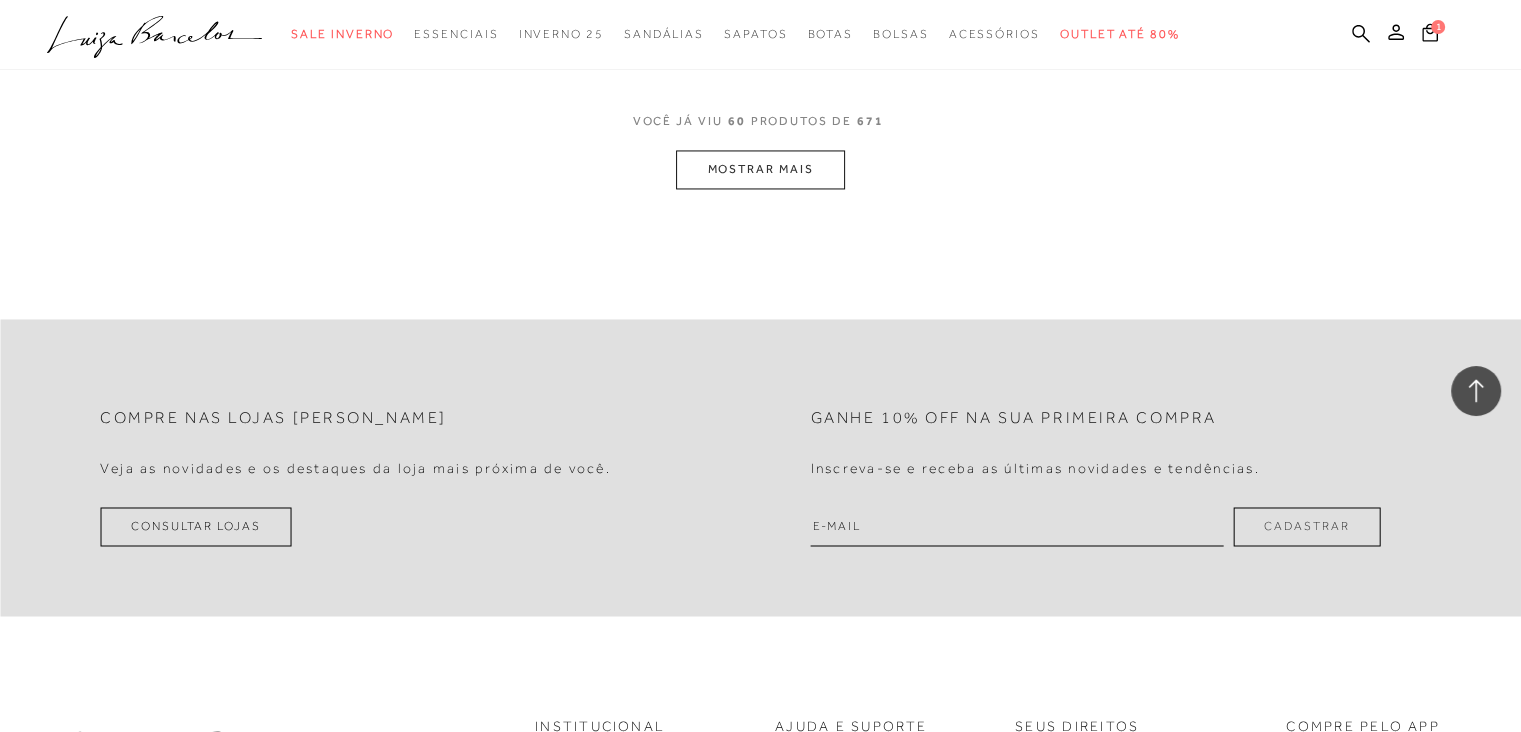 click on "MOSTRAR MAIS" at bounding box center (760, 169) 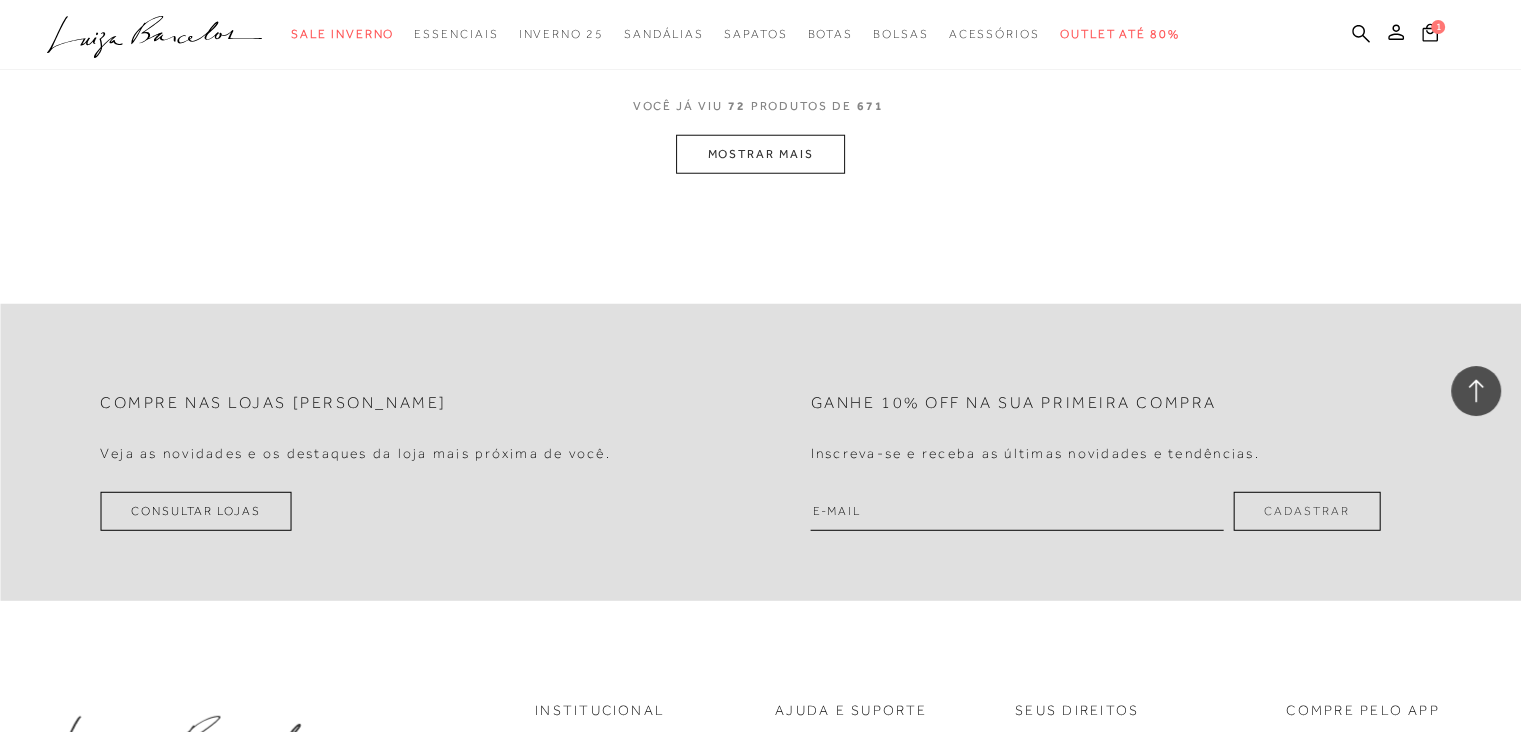 scroll, scrollTop: 13000, scrollLeft: 0, axis: vertical 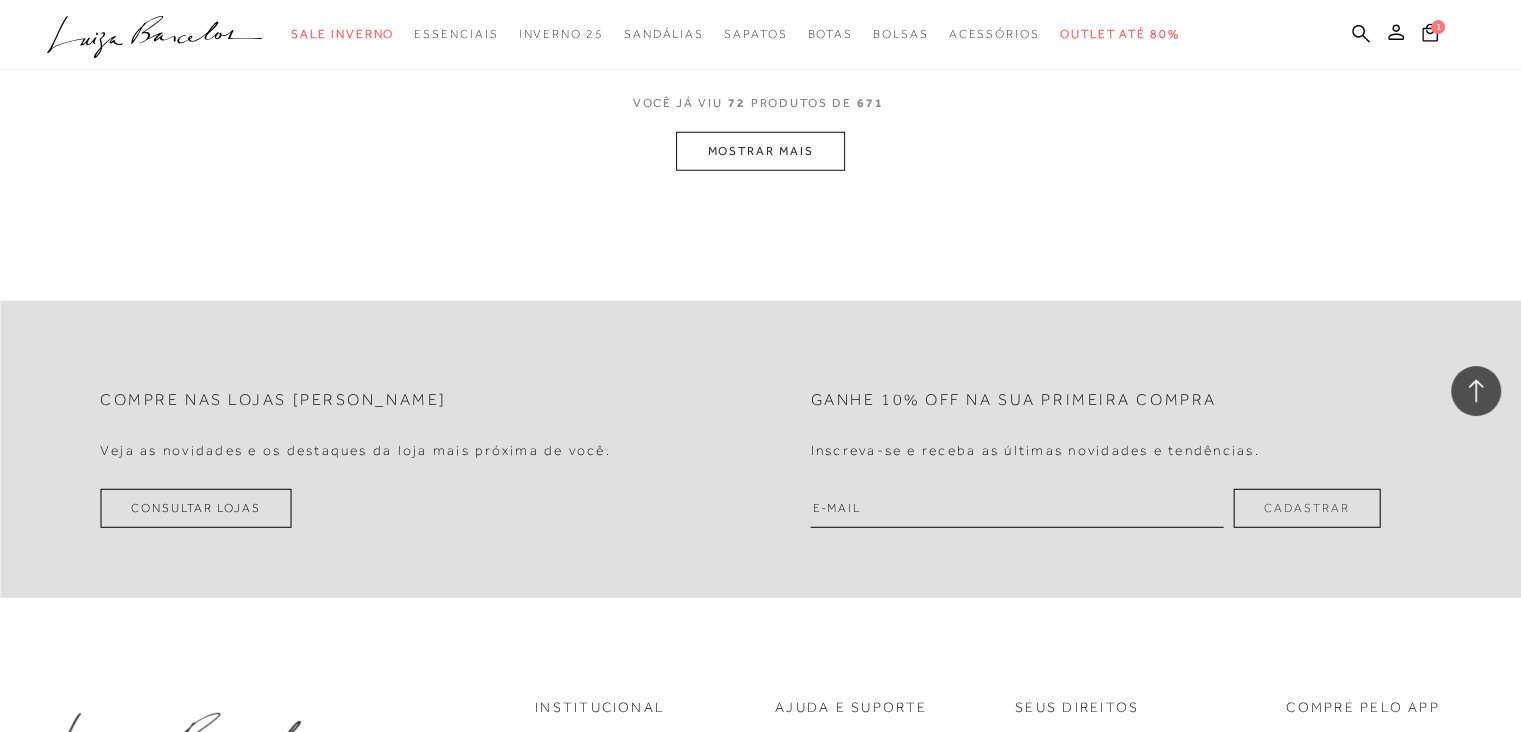 click on "MOSTRAR MAIS" at bounding box center (760, 151) 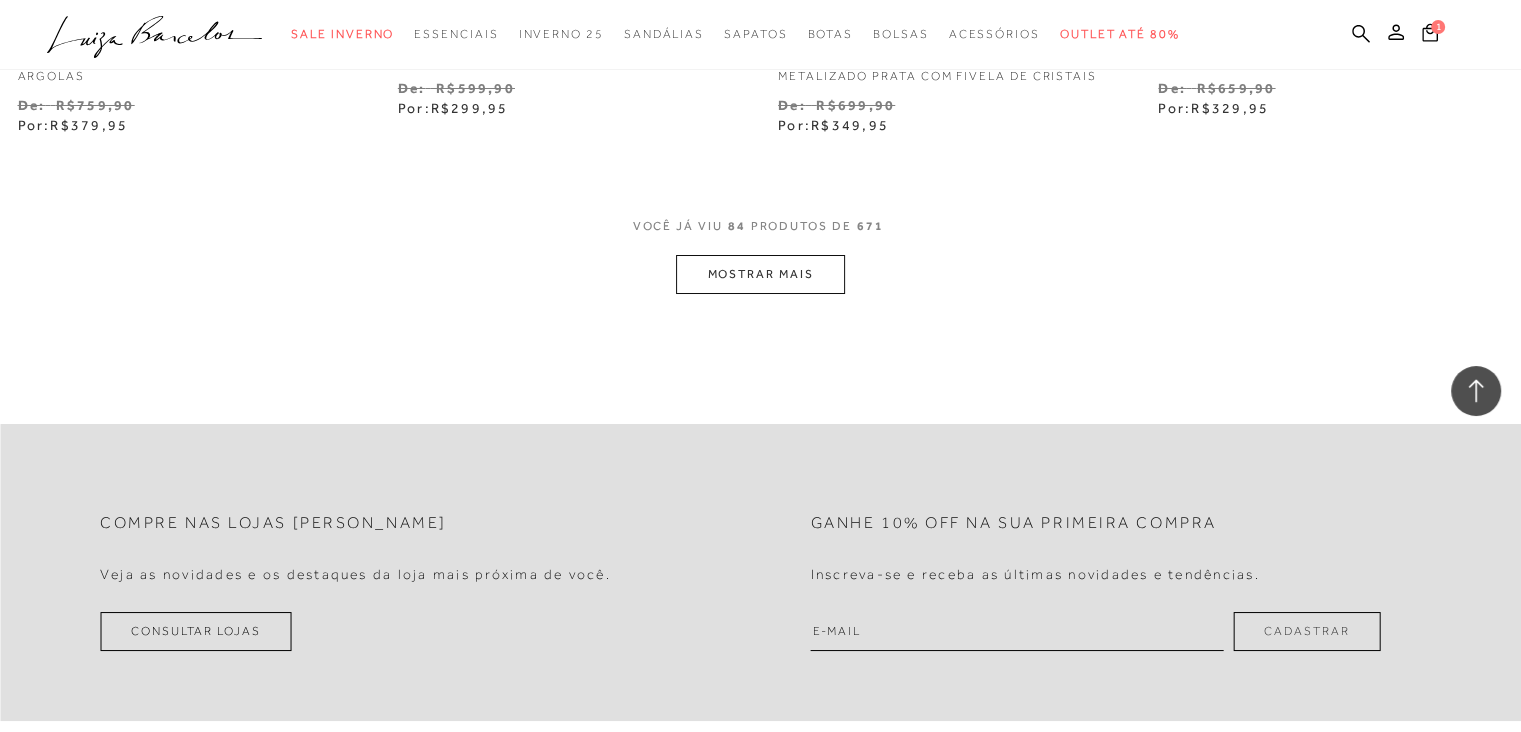 scroll, scrollTop: 15040, scrollLeft: 0, axis: vertical 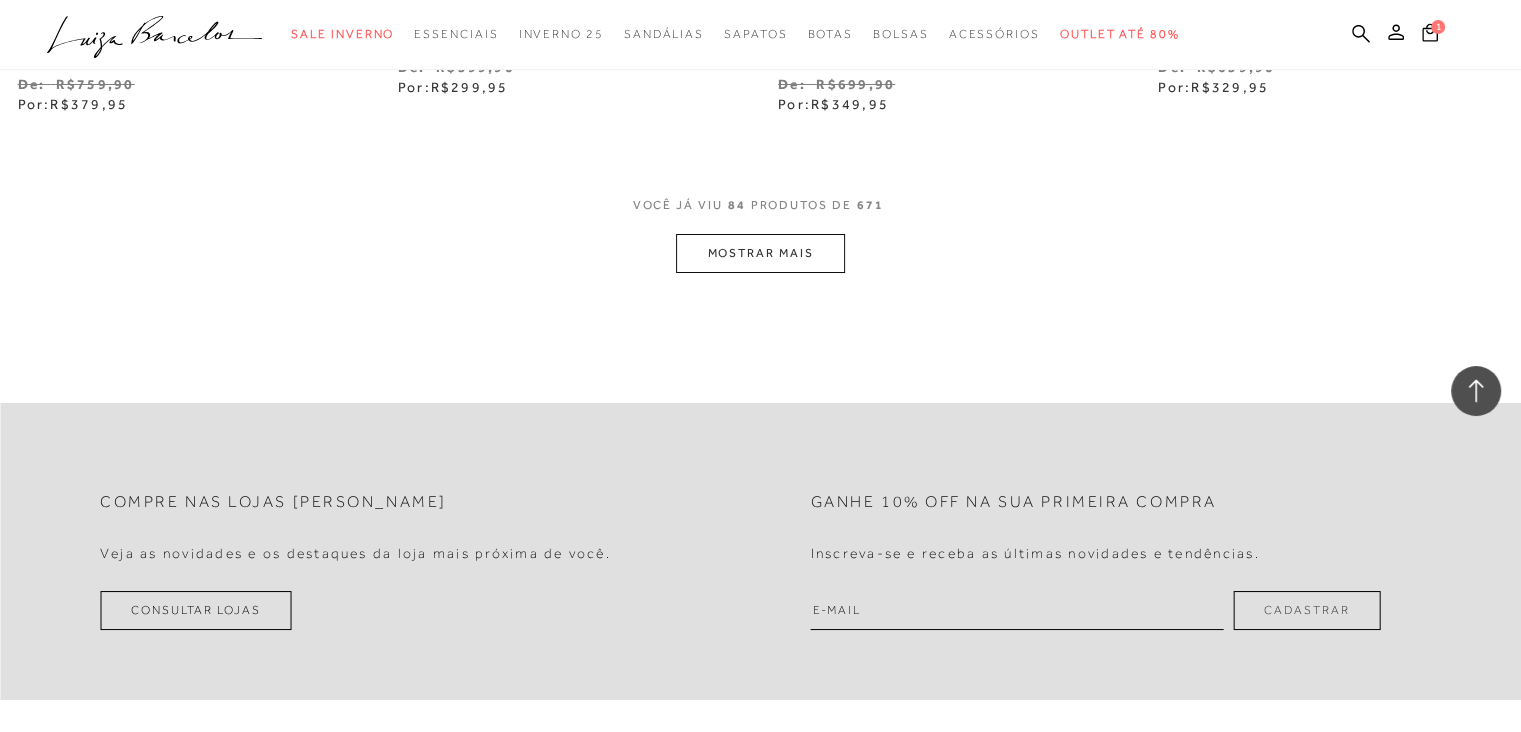 click on "MOSTRAR MAIS" at bounding box center (760, 253) 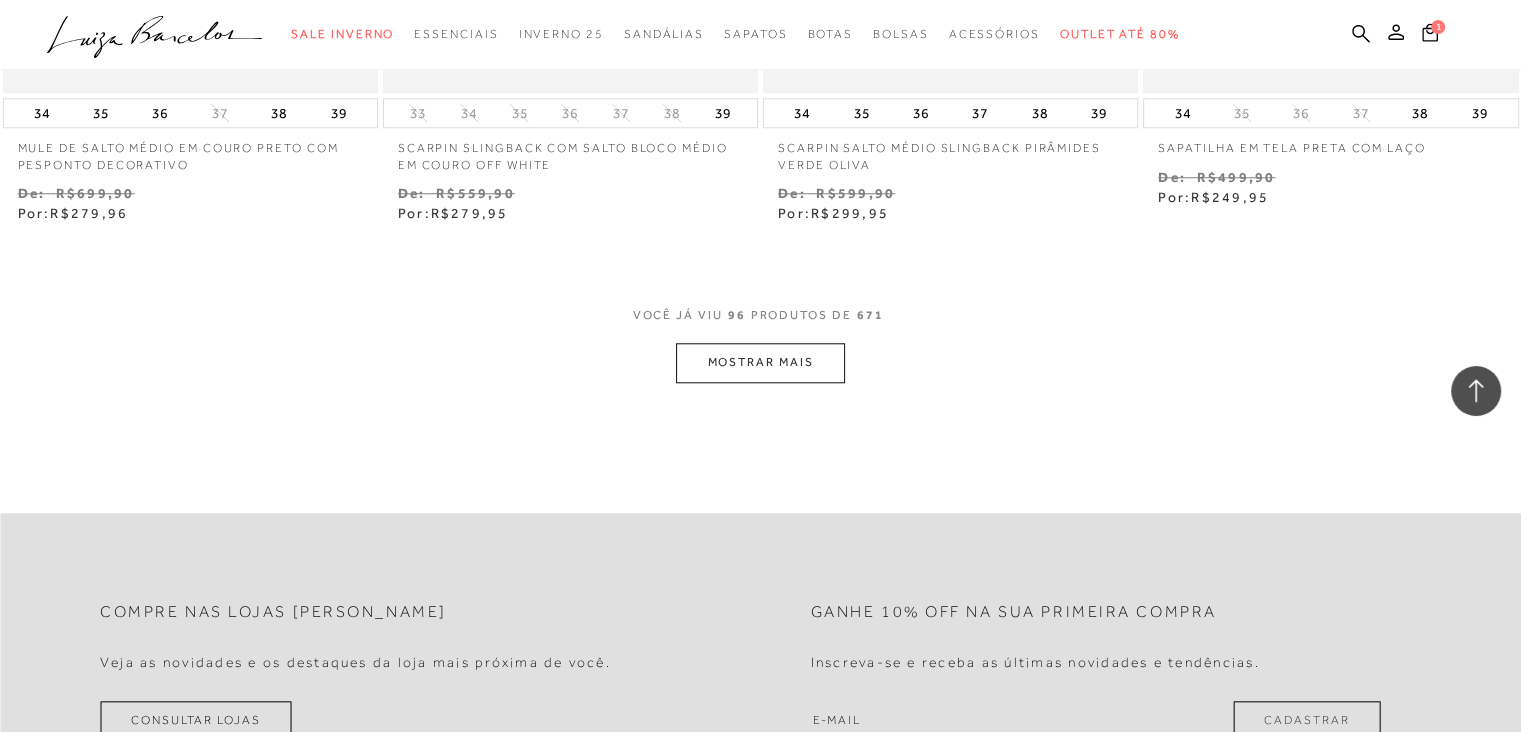 scroll, scrollTop: 17120, scrollLeft: 0, axis: vertical 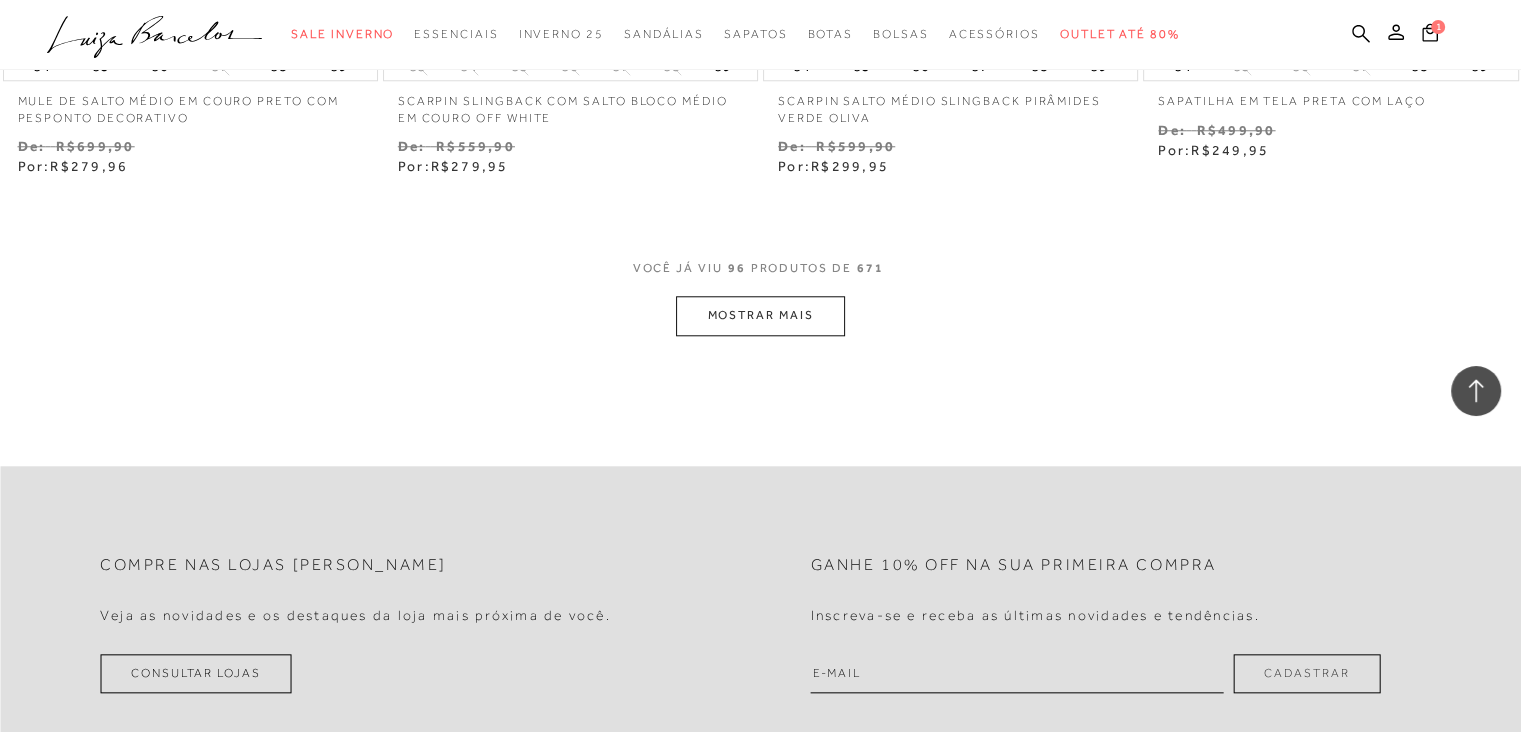 click on "VOCê JÁ VIU
96
PRODUTOS DE
671" at bounding box center (761, 278) 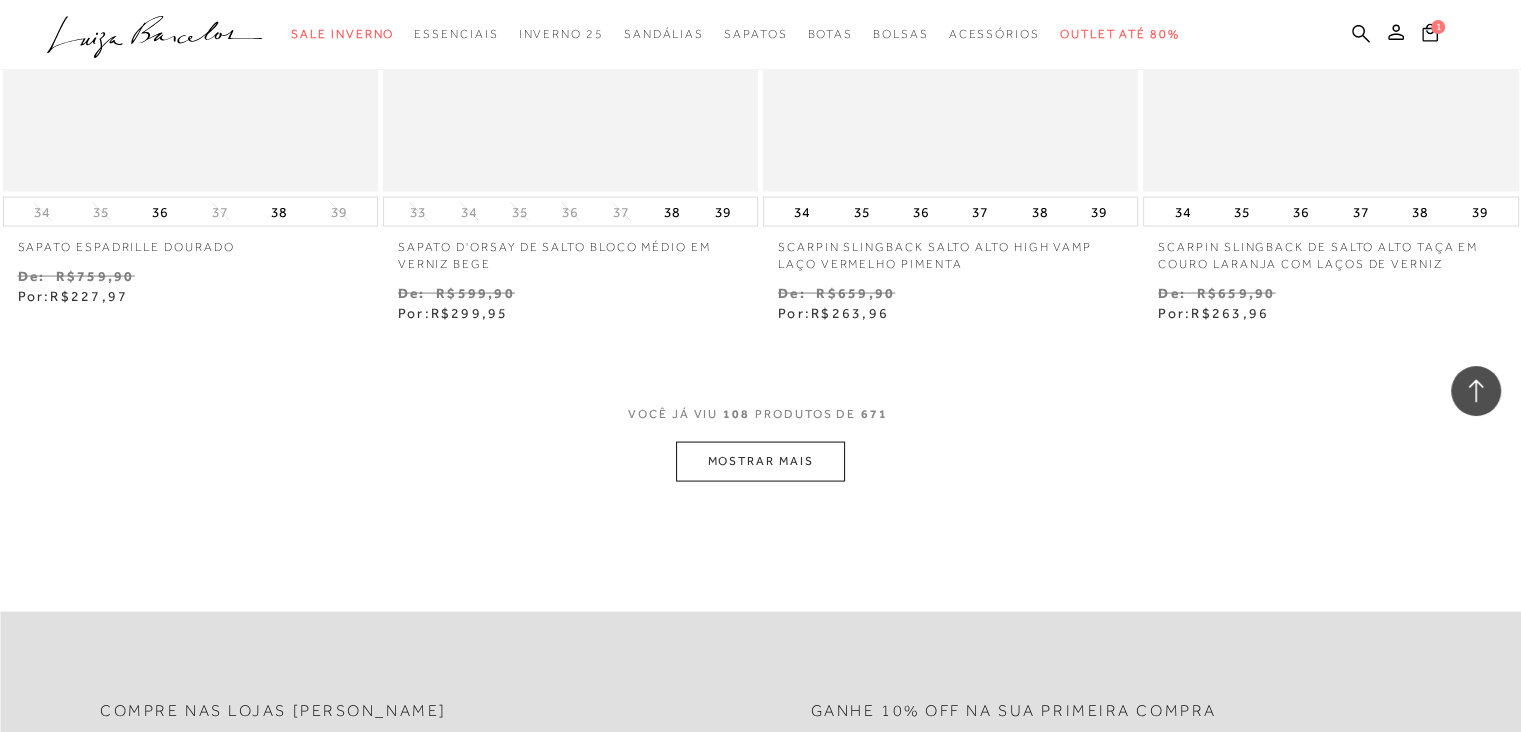 scroll, scrollTop: 19120, scrollLeft: 0, axis: vertical 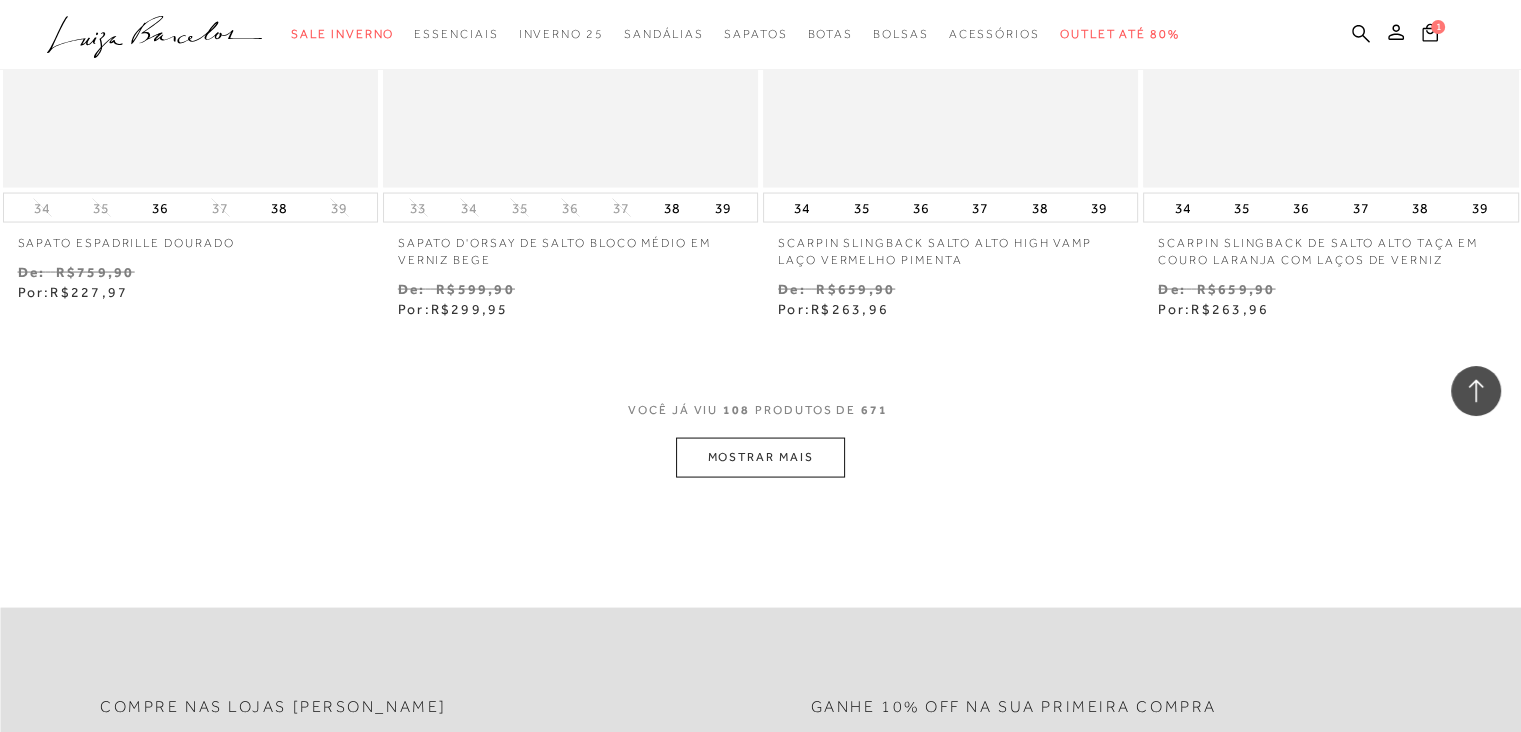 click on "MOSTRAR MAIS" at bounding box center (760, 457) 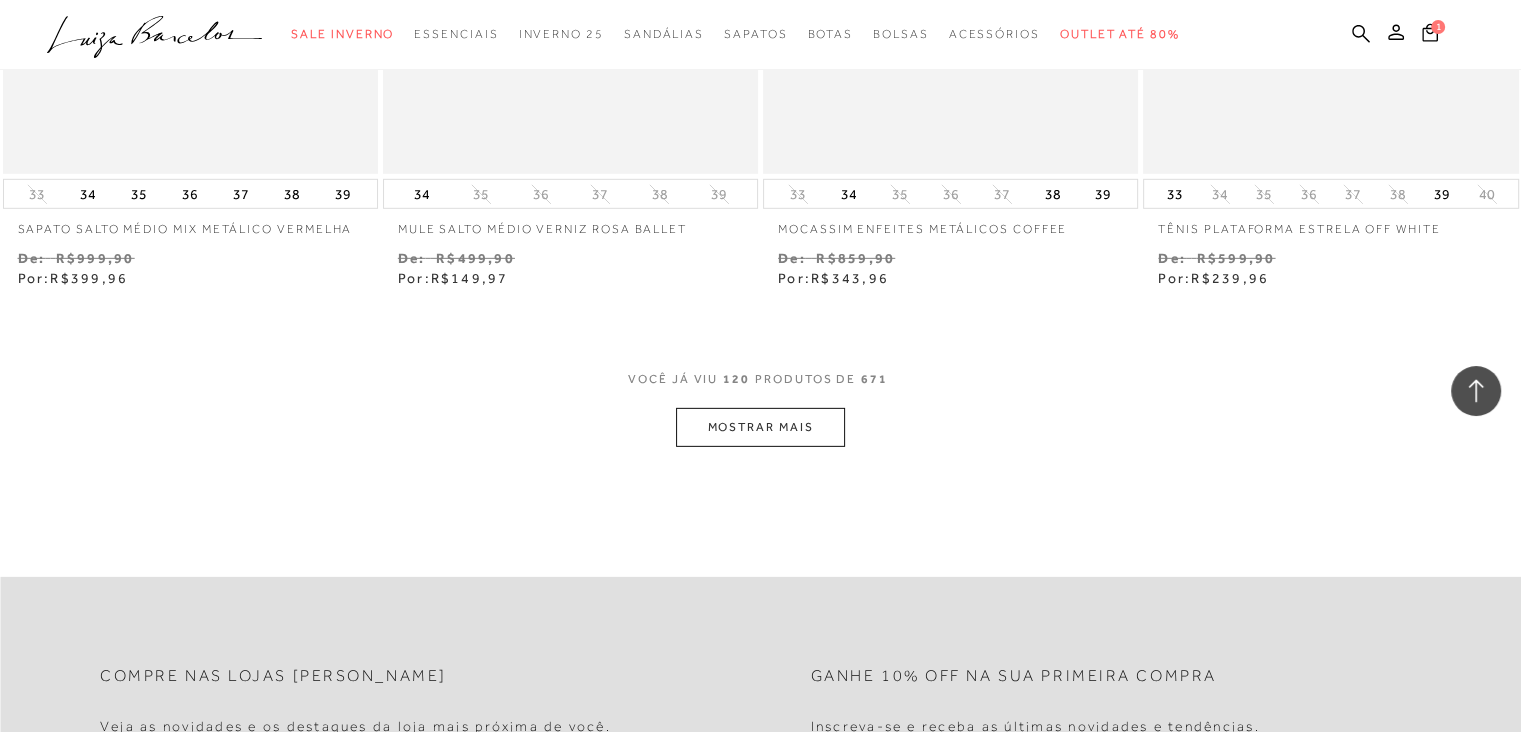 scroll, scrollTop: 21280, scrollLeft: 0, axis: vertical 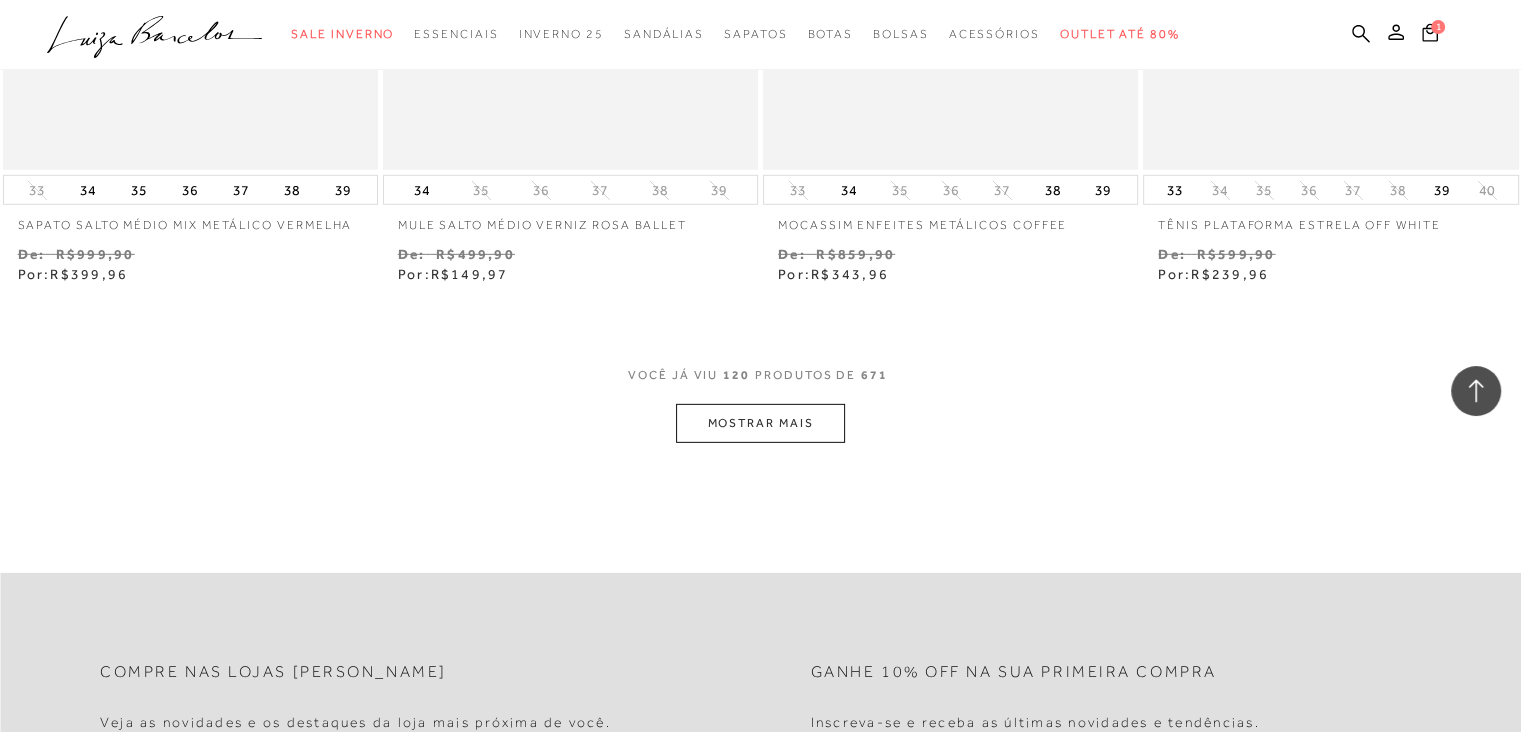 click on "MOSTRAR MAIS" at bounding box center [760, 423] 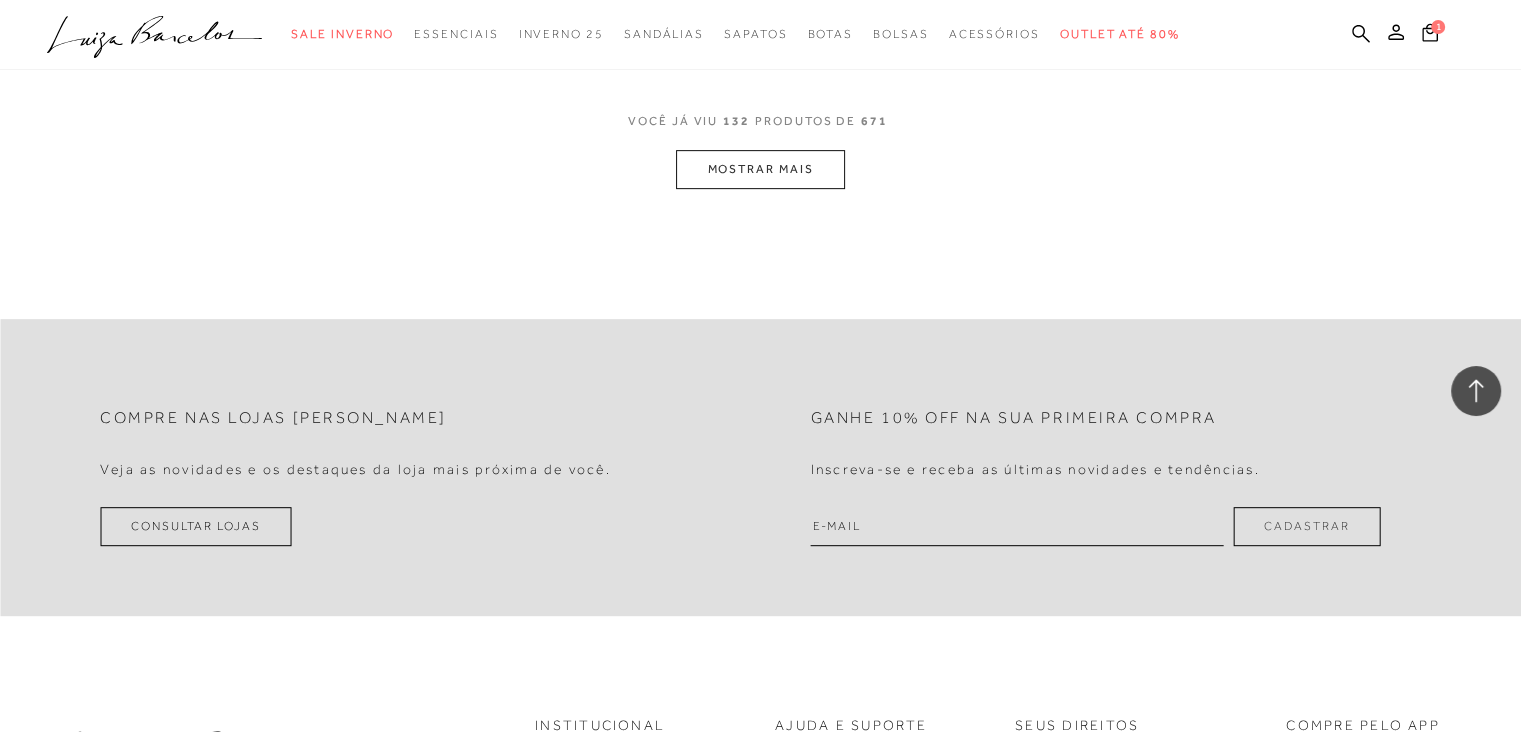 scroll, scrollTop: 23680, scrollLeft: 0, axis: vertical 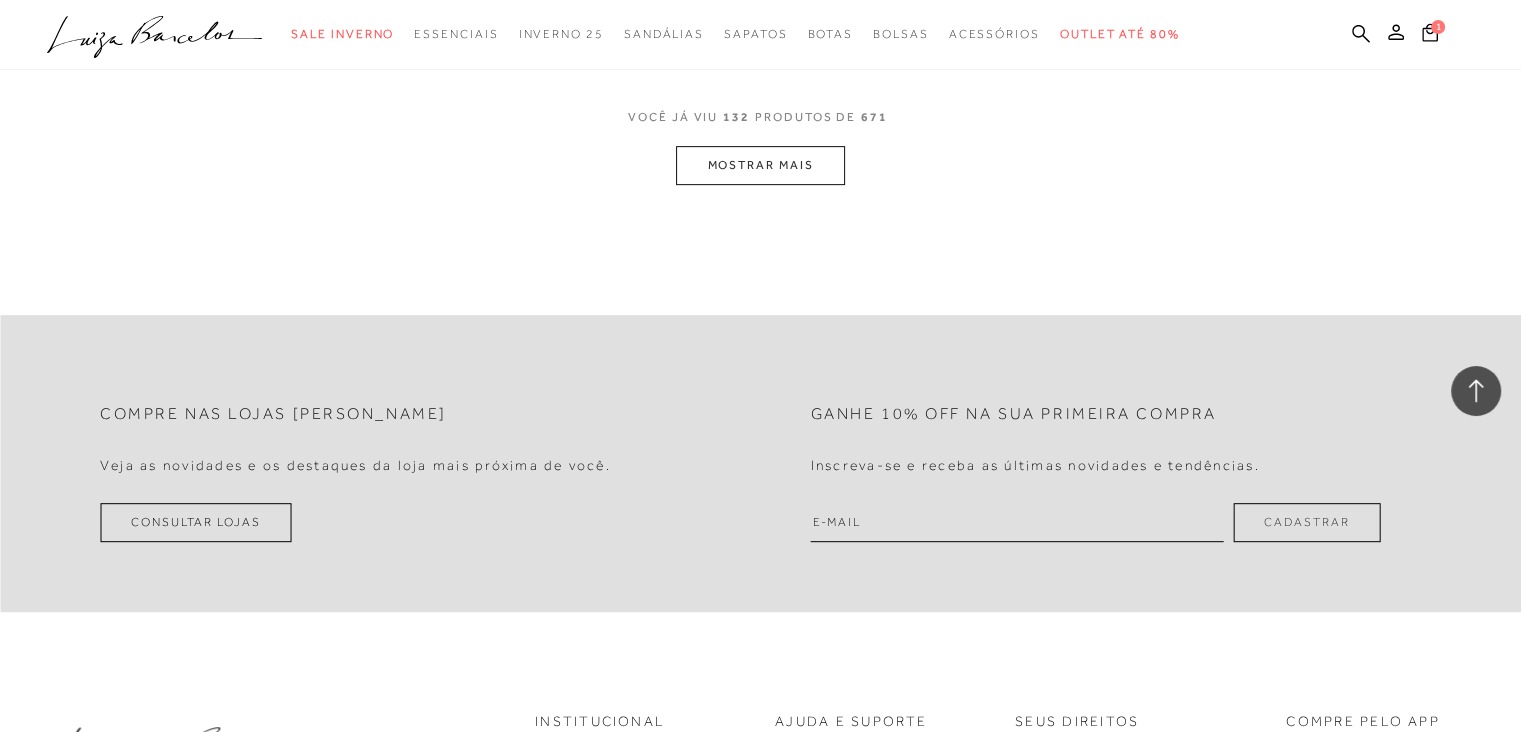 click on "MOSTRAR MAIS" at bounding box center (760, 165) 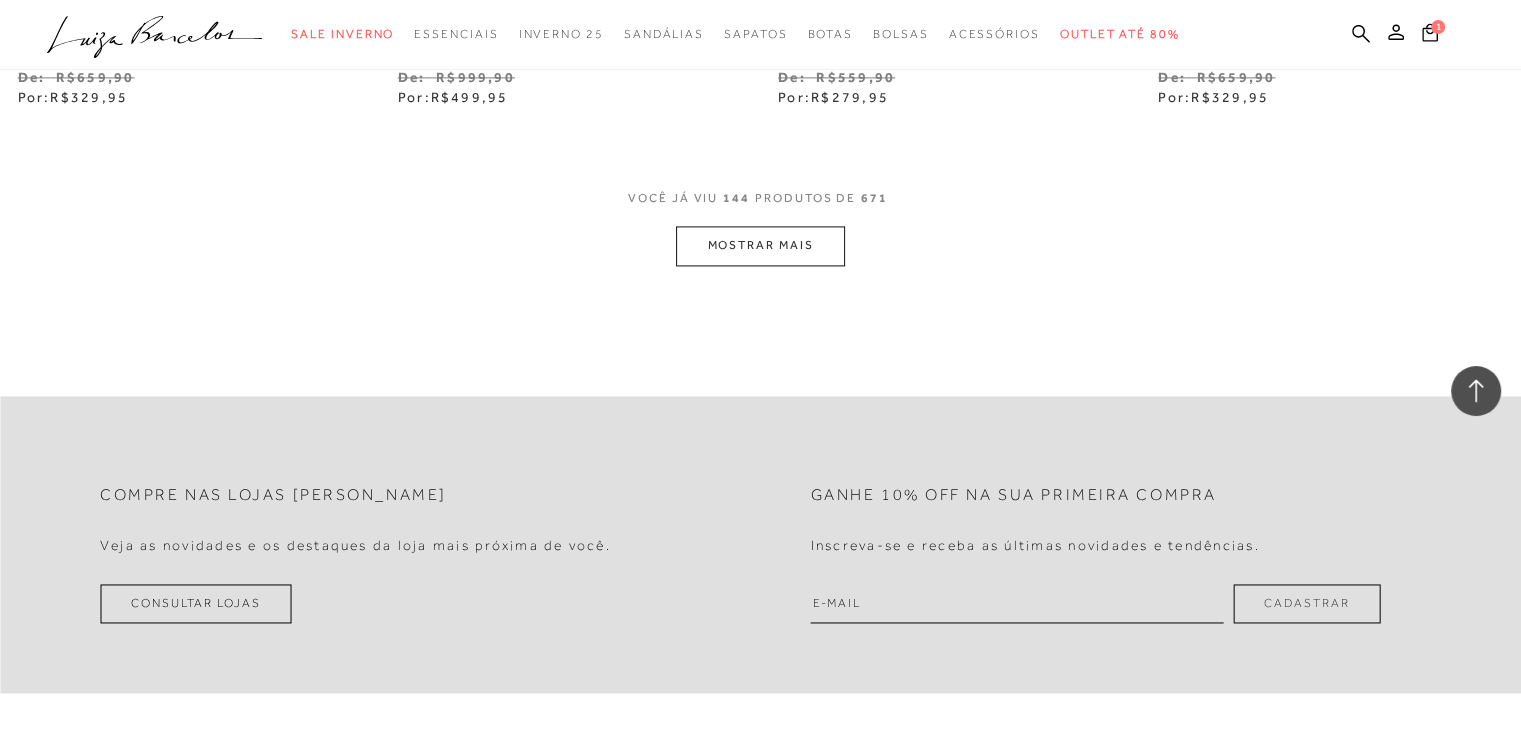scroll, scrollTop: 25800, scrollLeft: 0, axis: vertical 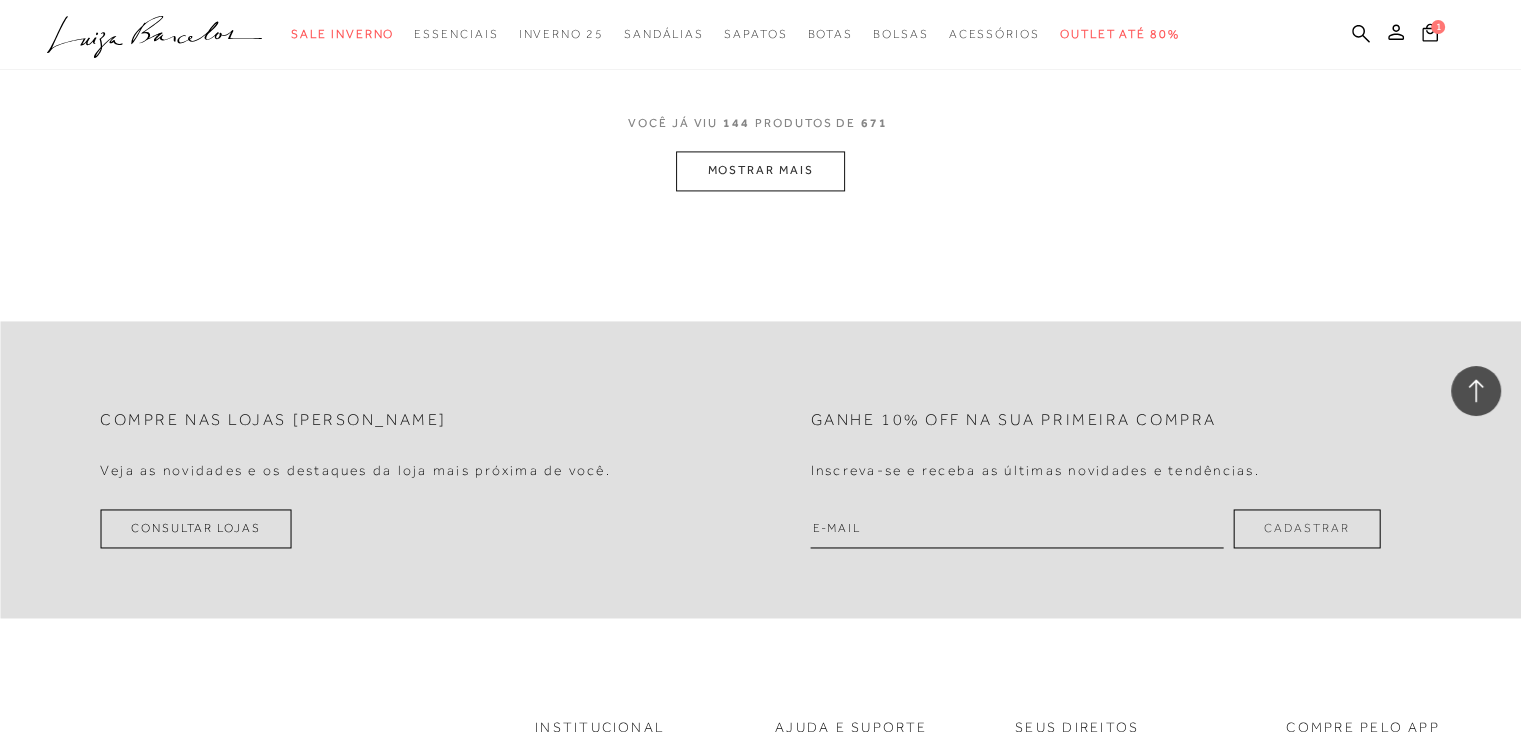click on "MOSTRAR MAIS" at bounding box center (760, 170) 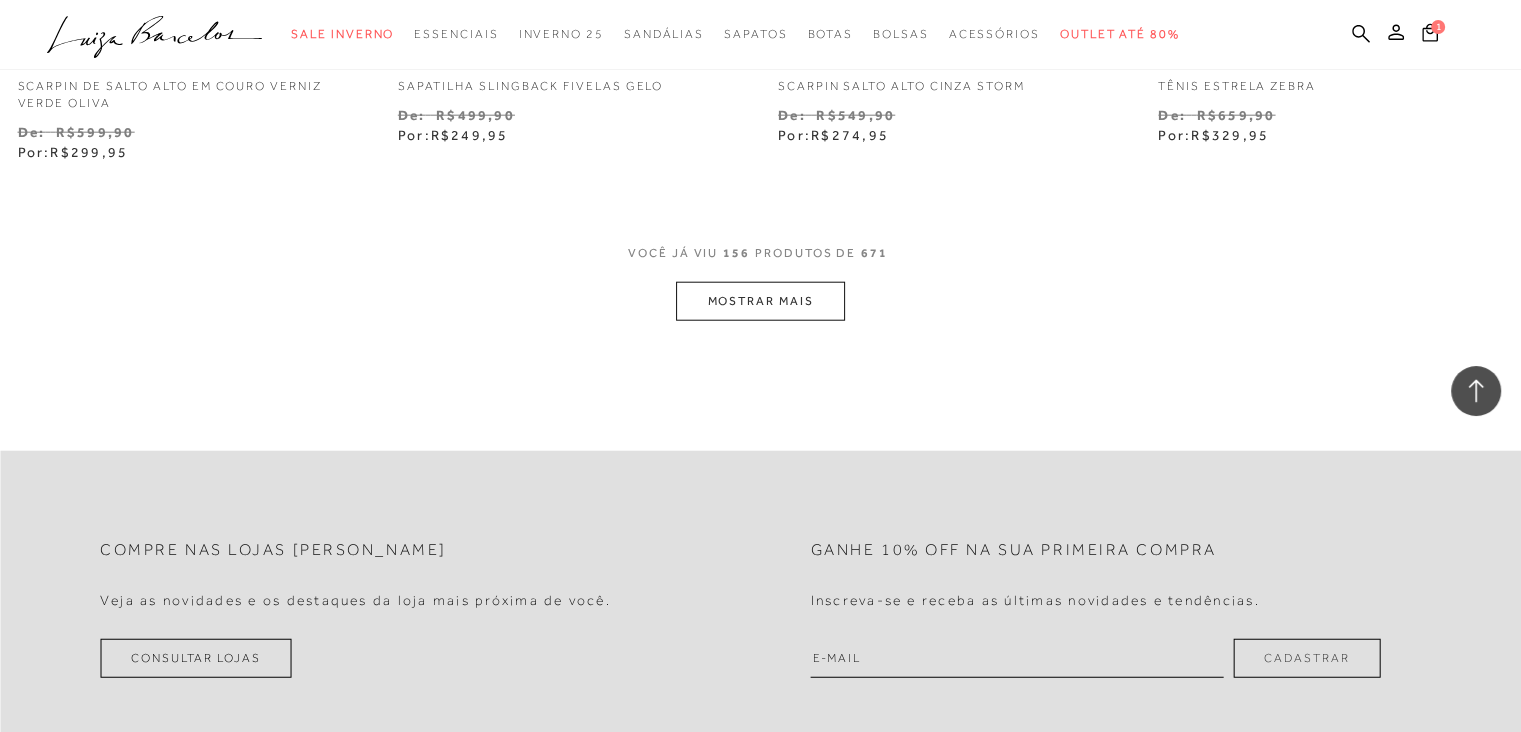 scroll, scrollTop: 27920, scrollLeft: 0, axis: vertical 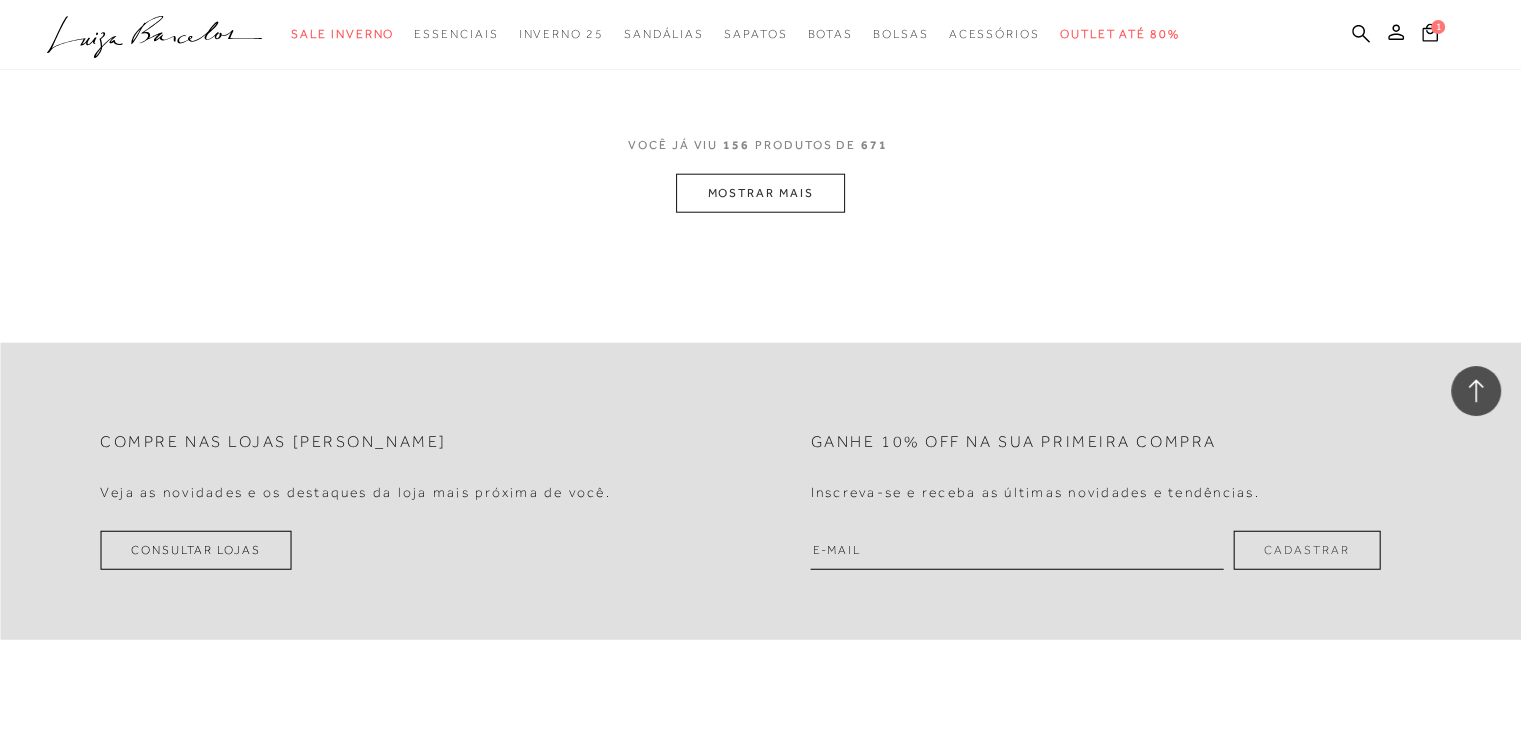 click on "MOSTRAR MAIS" at bounding box center [760, 193] 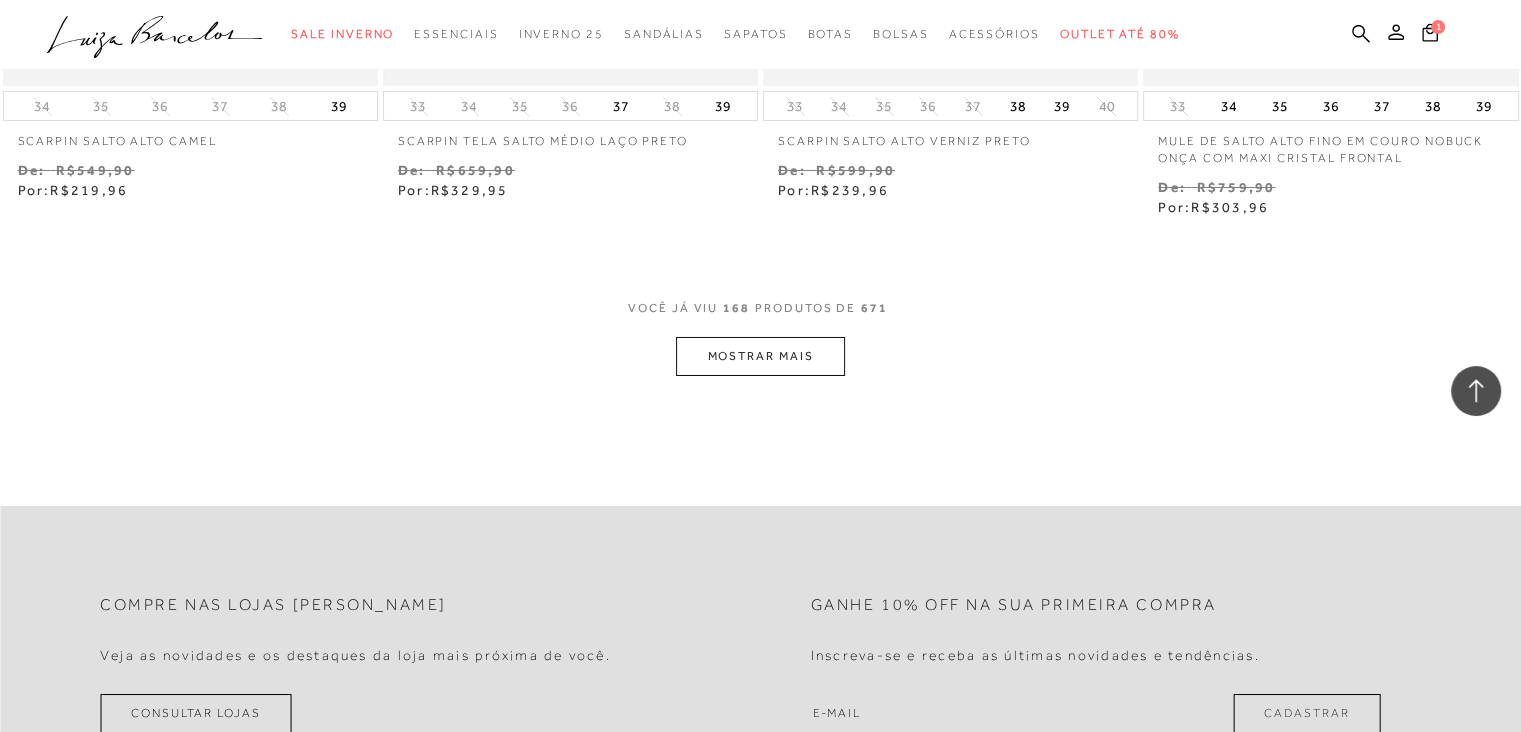 scroll, scrollTop: 29920, scrollLeft: 0, axis: vertical 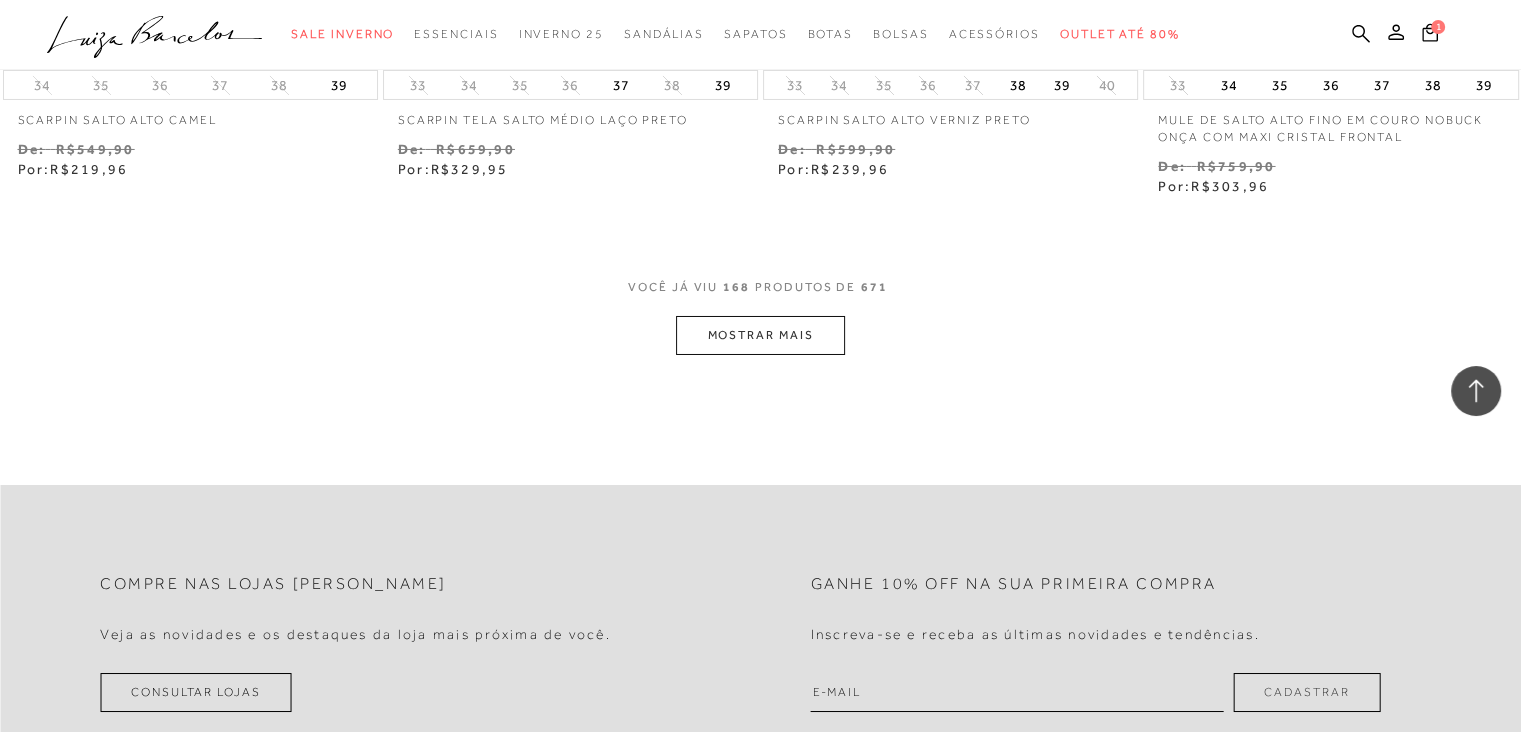 click on "MOSTRAR MAIS" at bounding box center [760, 335] 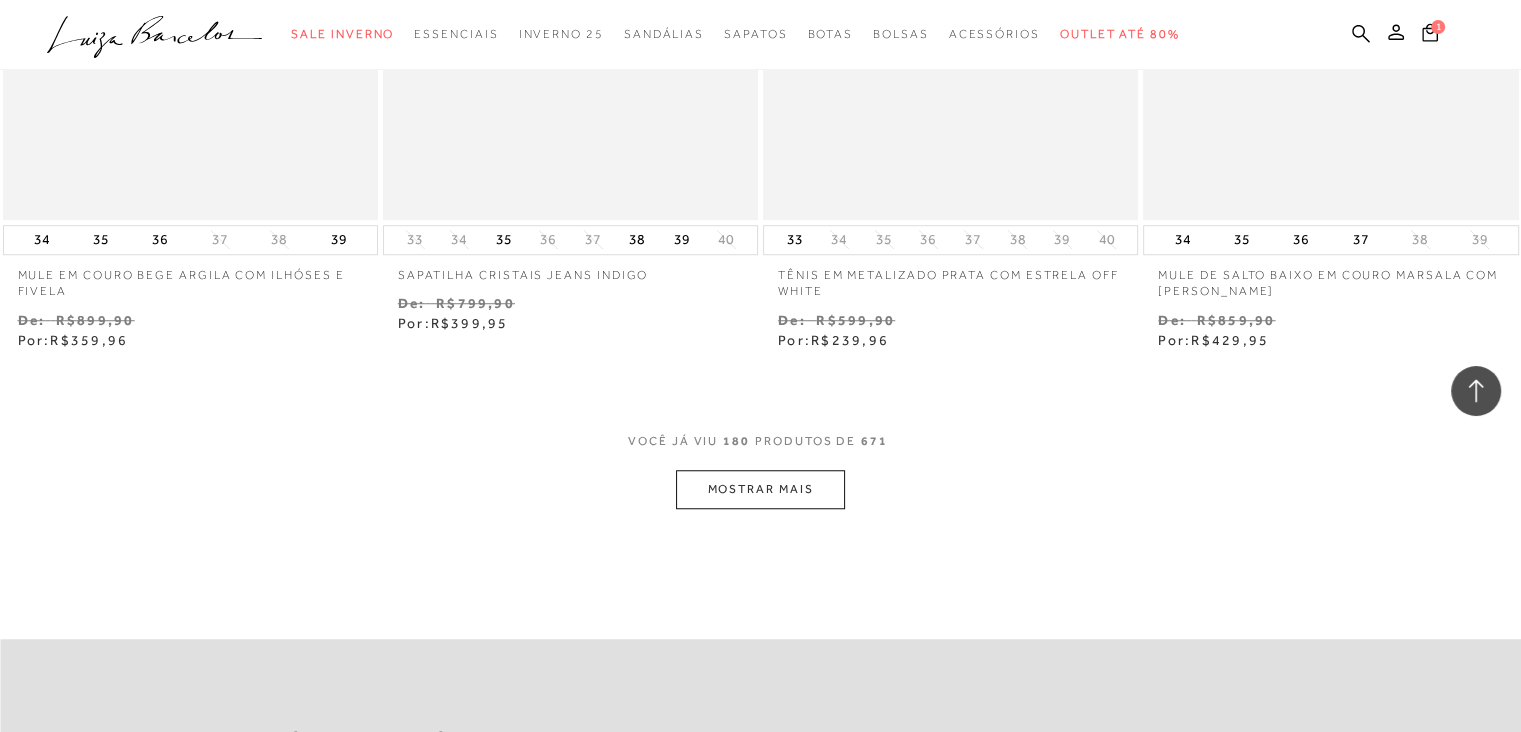 scroll, scrollTop: 32080, scrollLeft: 0, axis: vertical 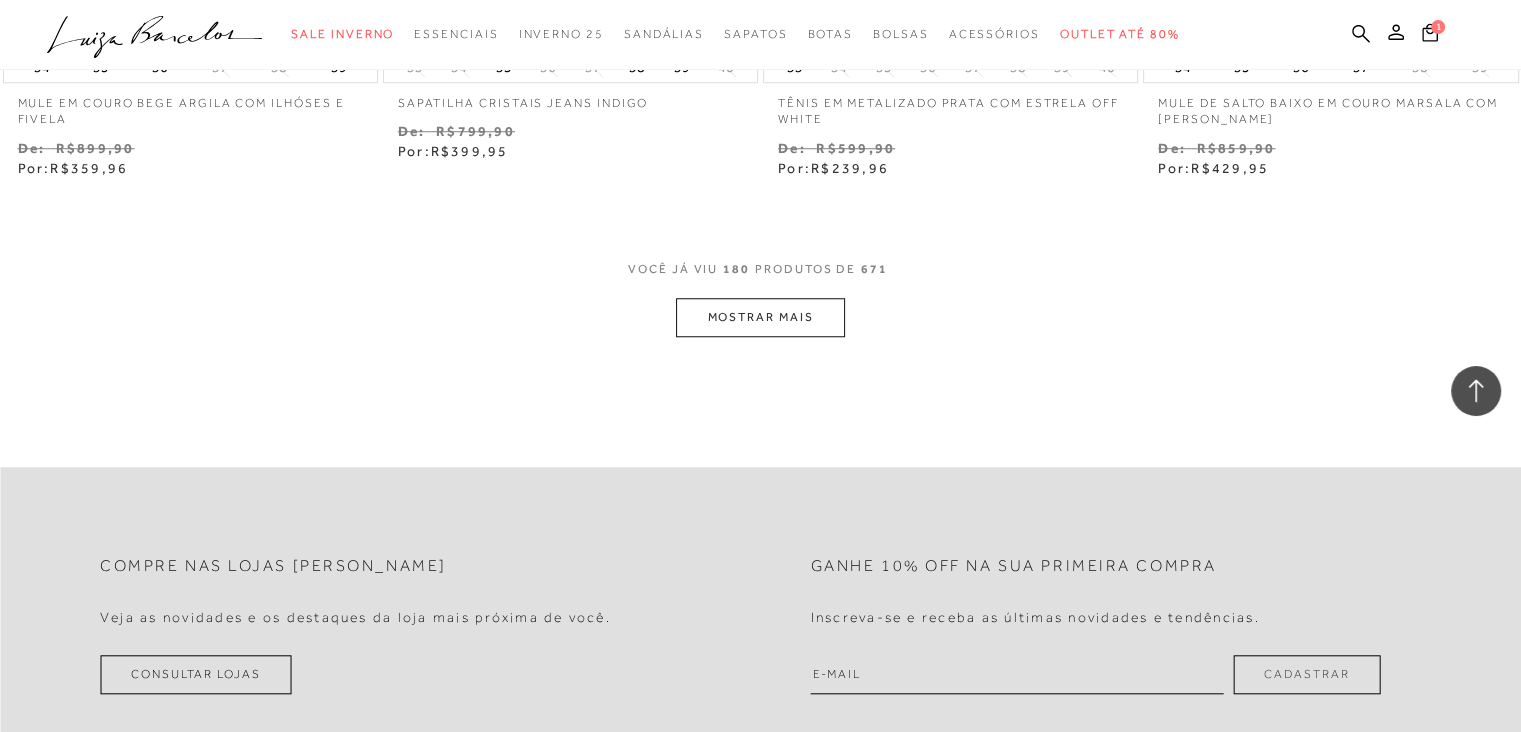 click on "MOSTRAR MAIS" at bounding box center [760, 317] 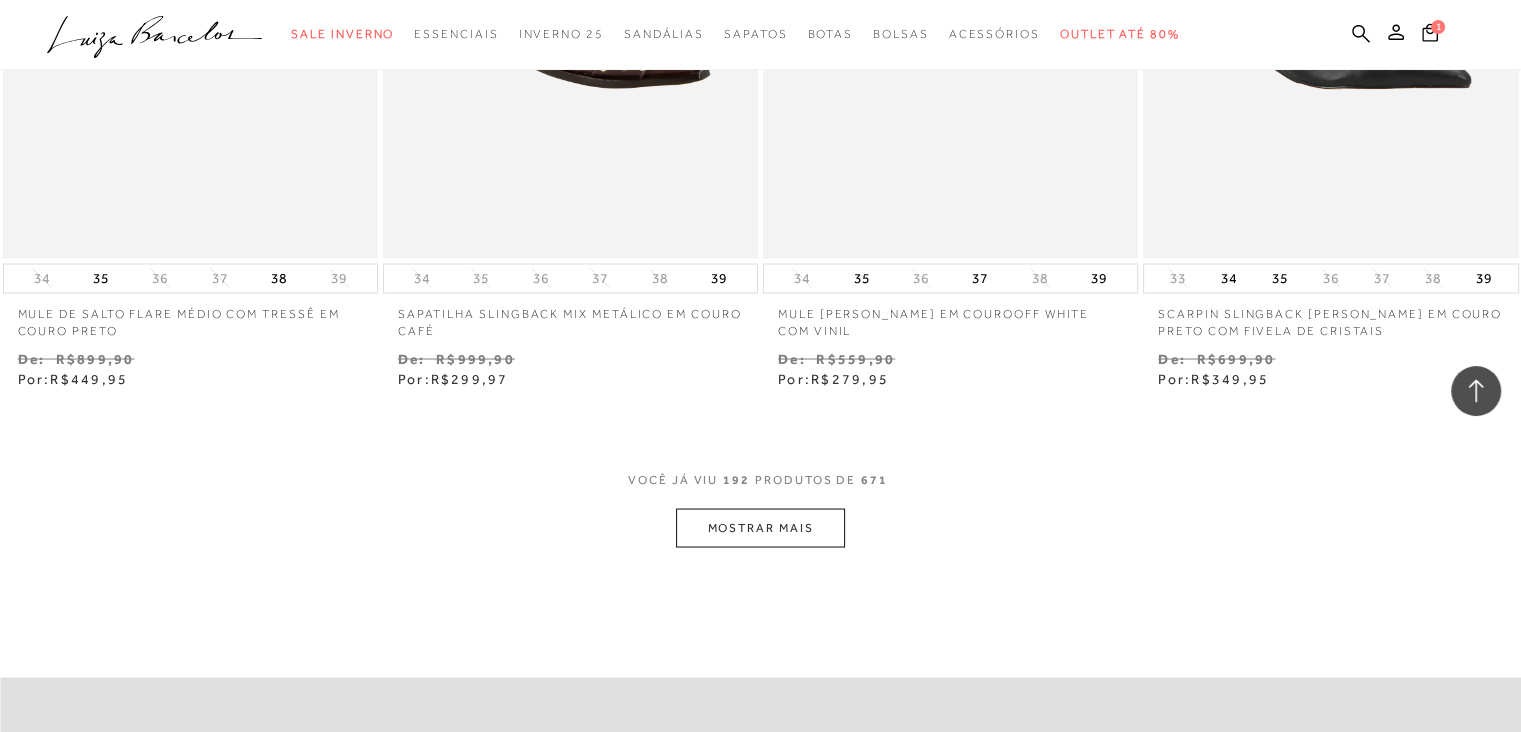 scroll, scrollTop: 34040, scrollLeft: 0, axis: vertical 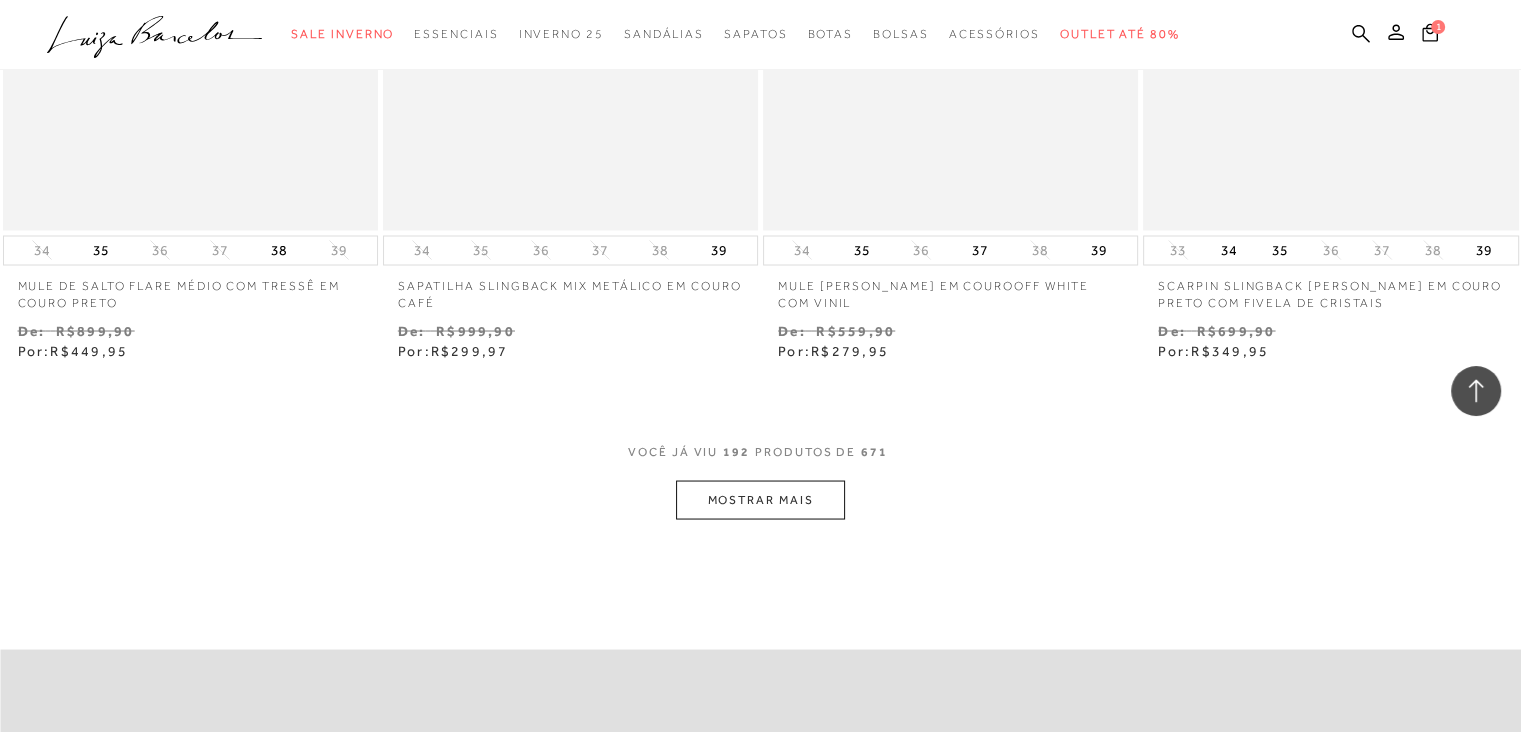 click on "MOSTRAR MAIS" at bounding box center (760, 499) 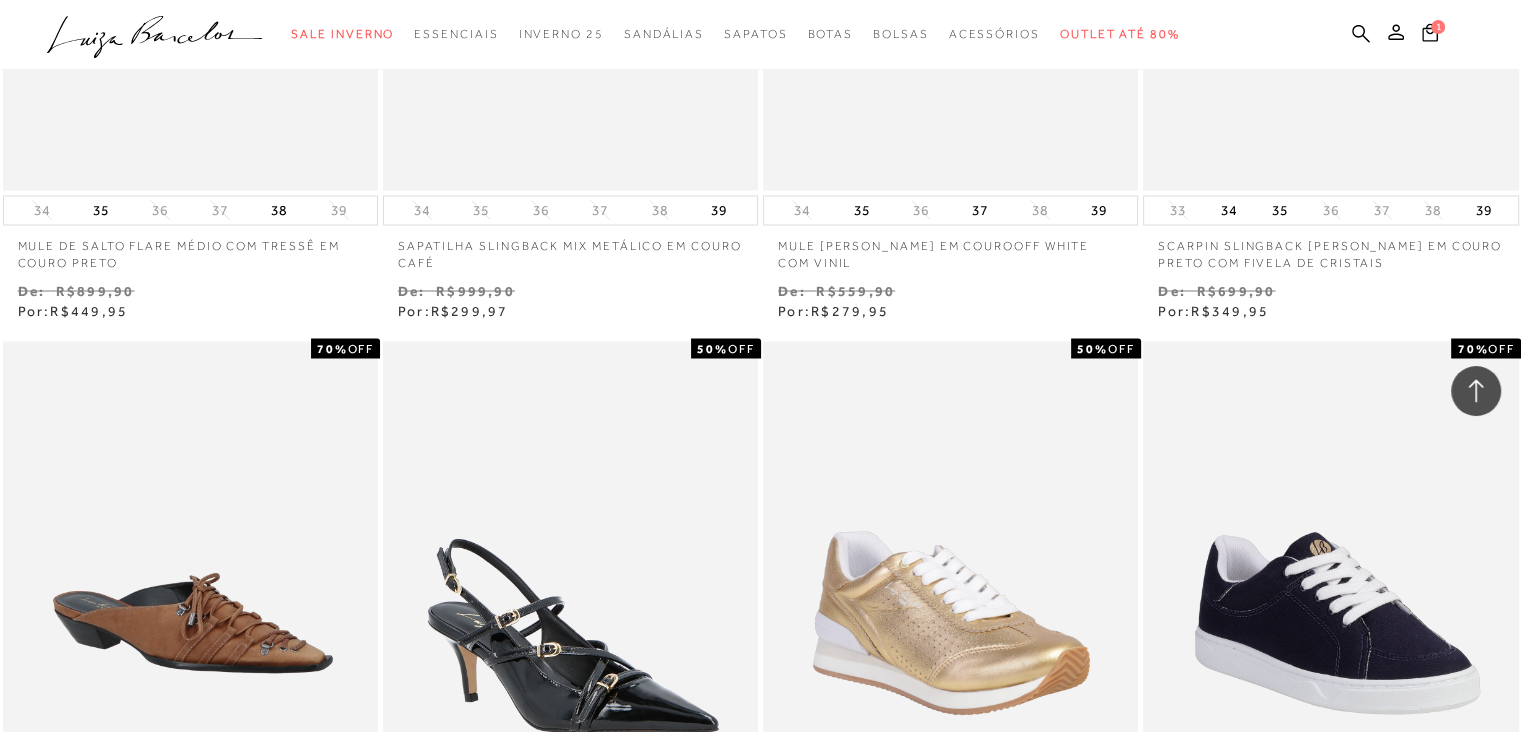 scroll, scrollTop: 34200, scrollLeft: 0, axis: vertical 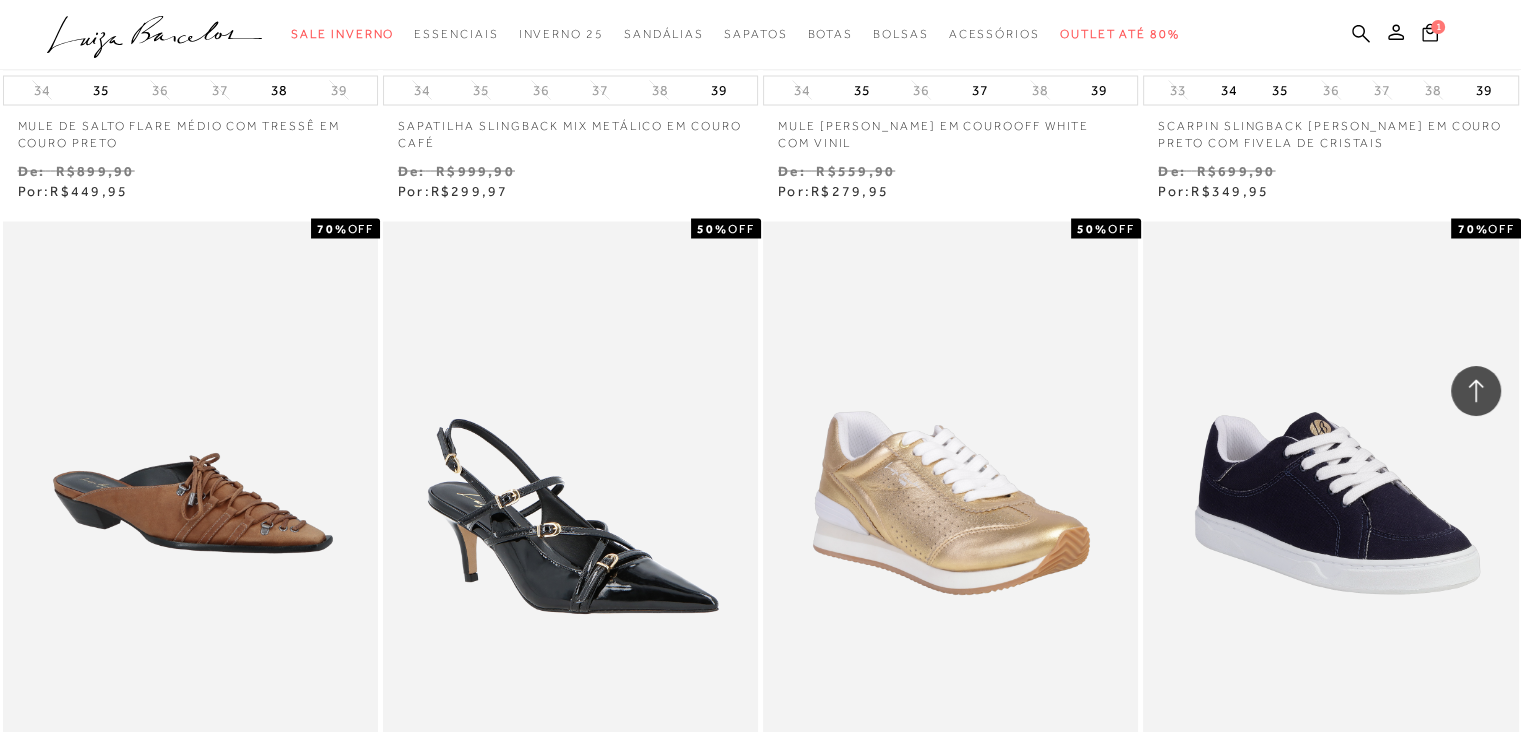 click 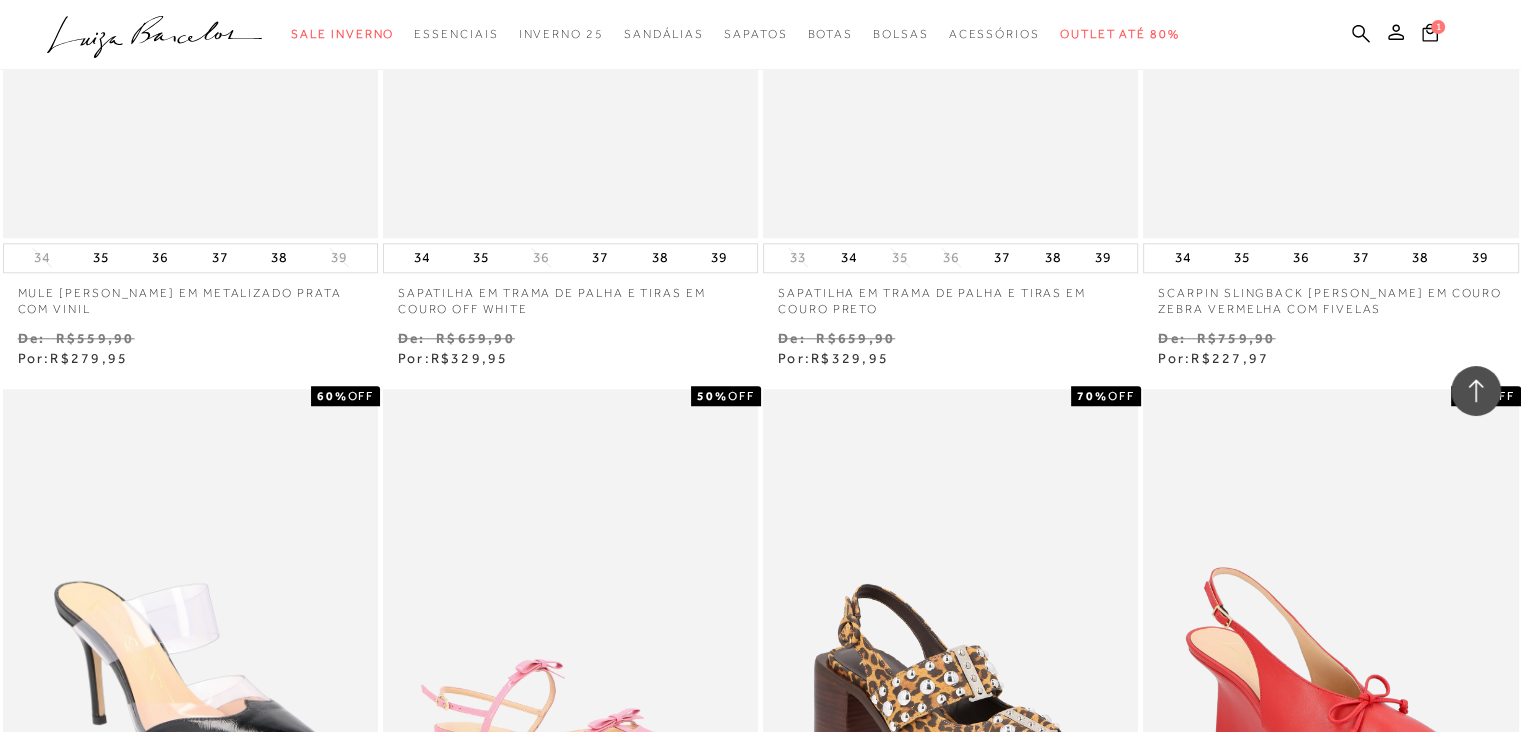 scroll, scrollTop: 0, scrollLeft: 0, axis: both 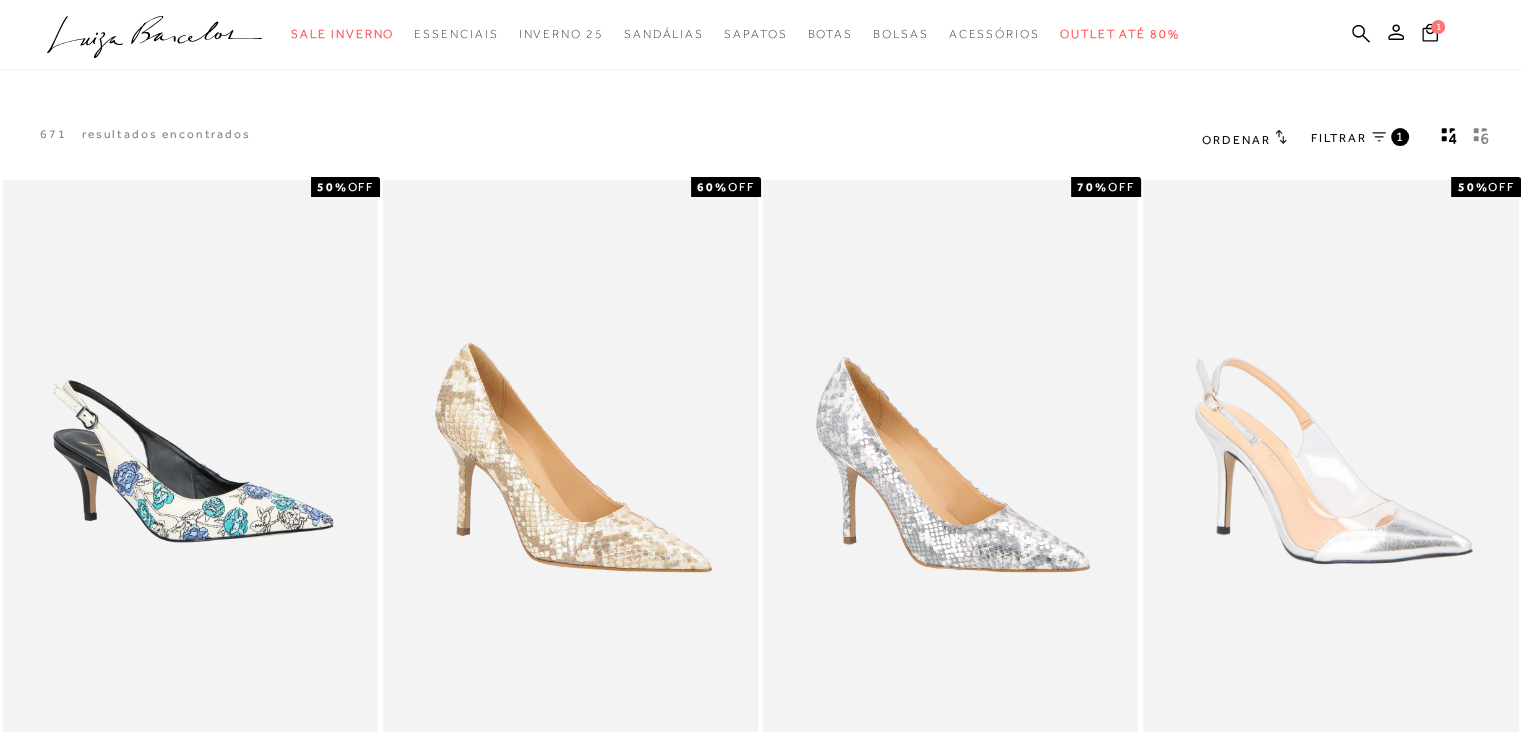 click on "FILTRAR" at bounding box center (1339, 138) 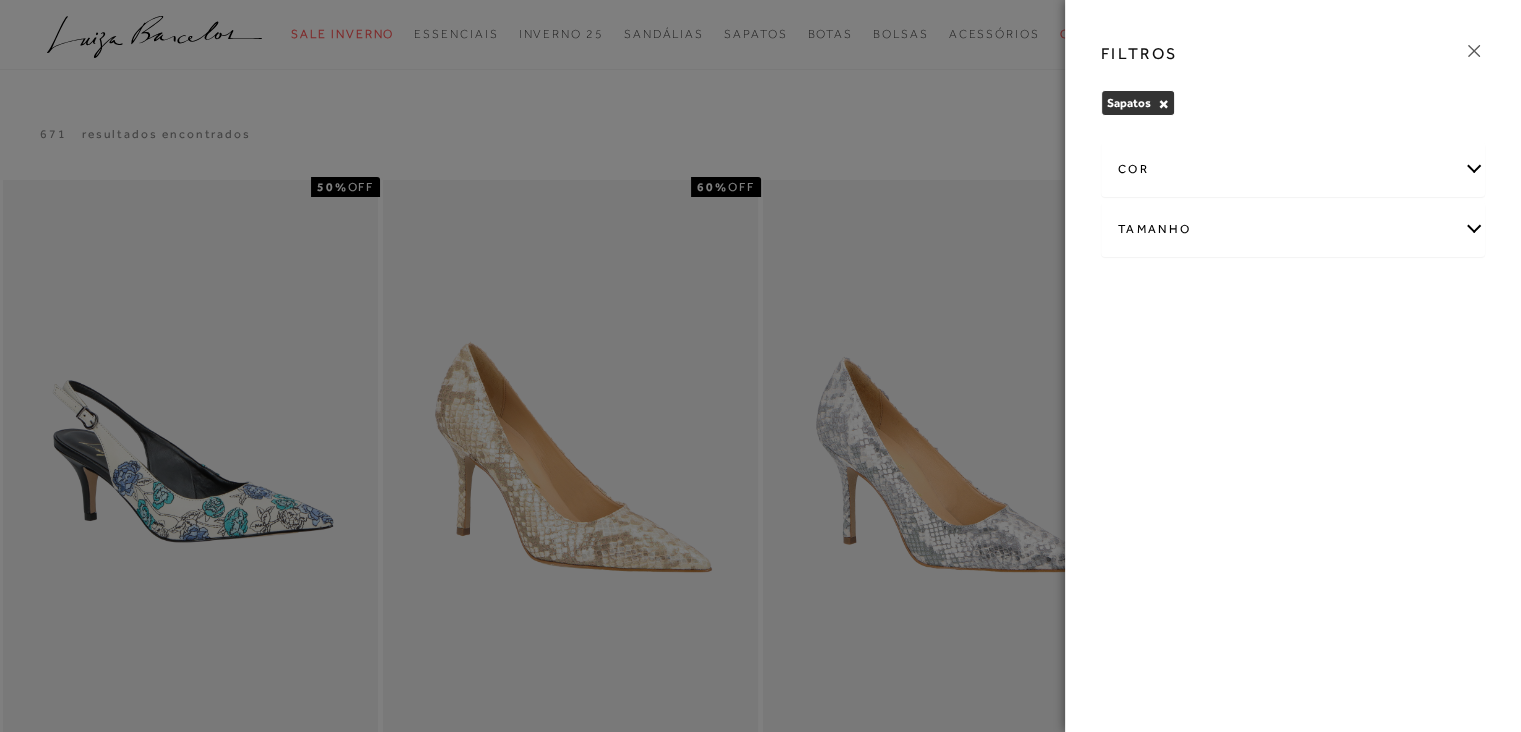 click on "cor" at bounding box center [1293, 169] 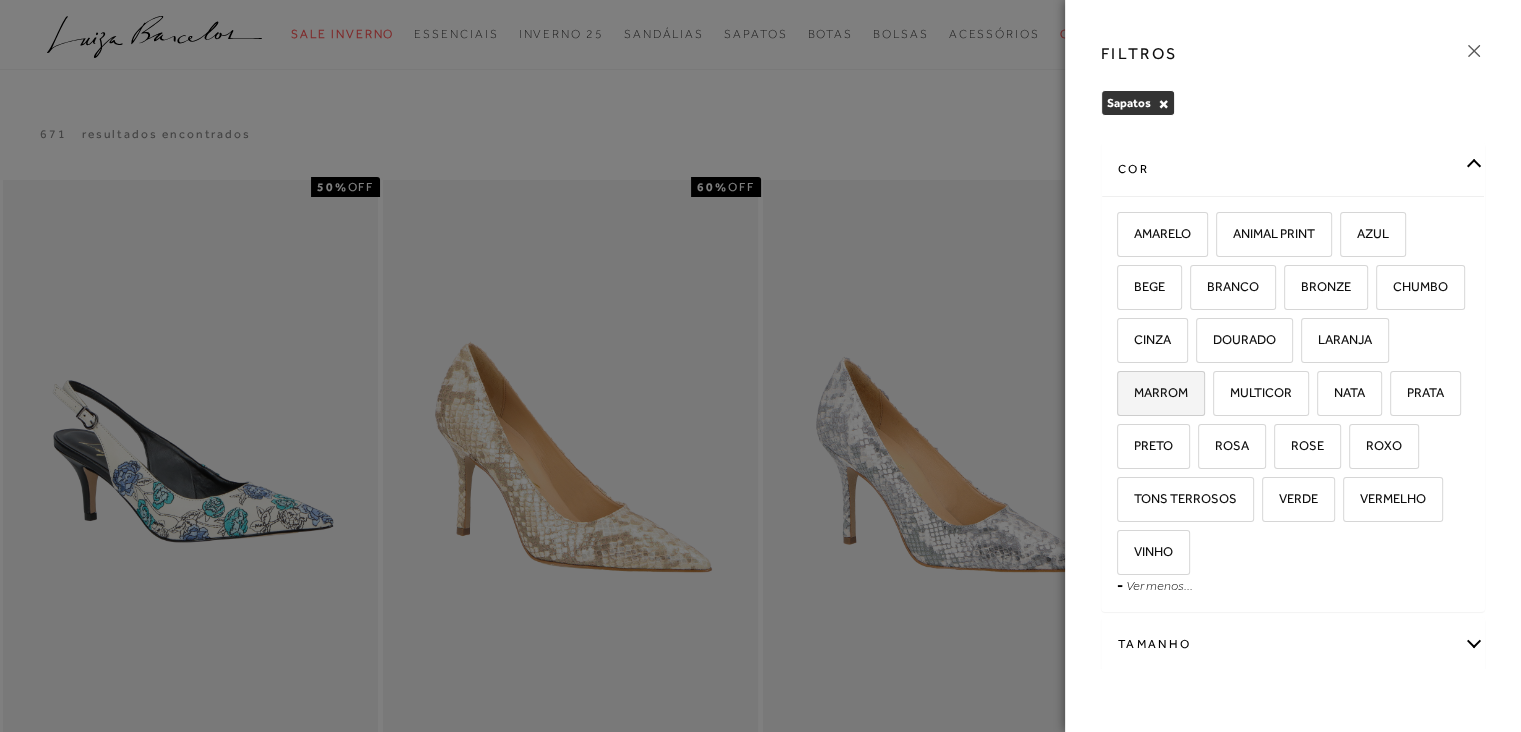 click on "MARROM" at bounding box center [1153, 392] 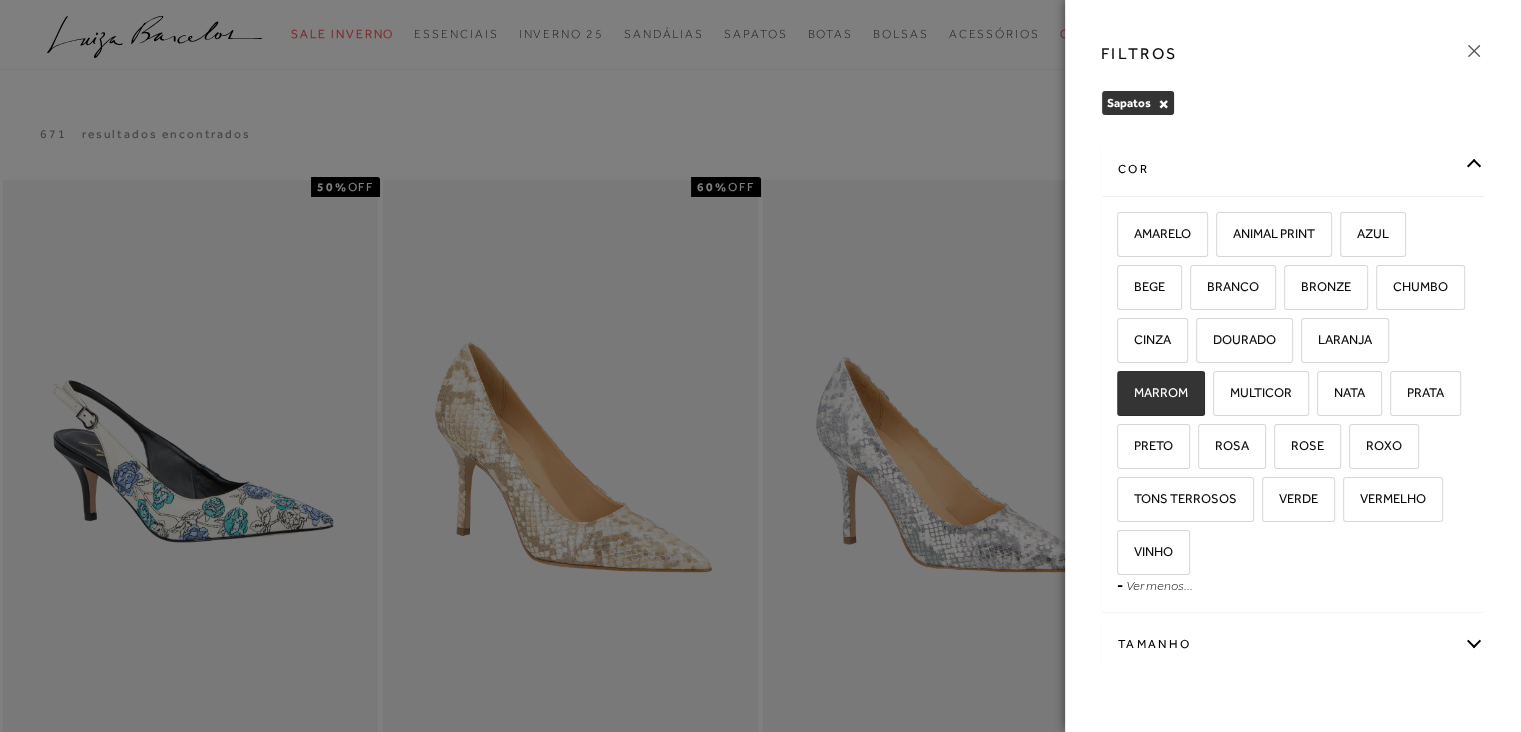 checkbox on "true" 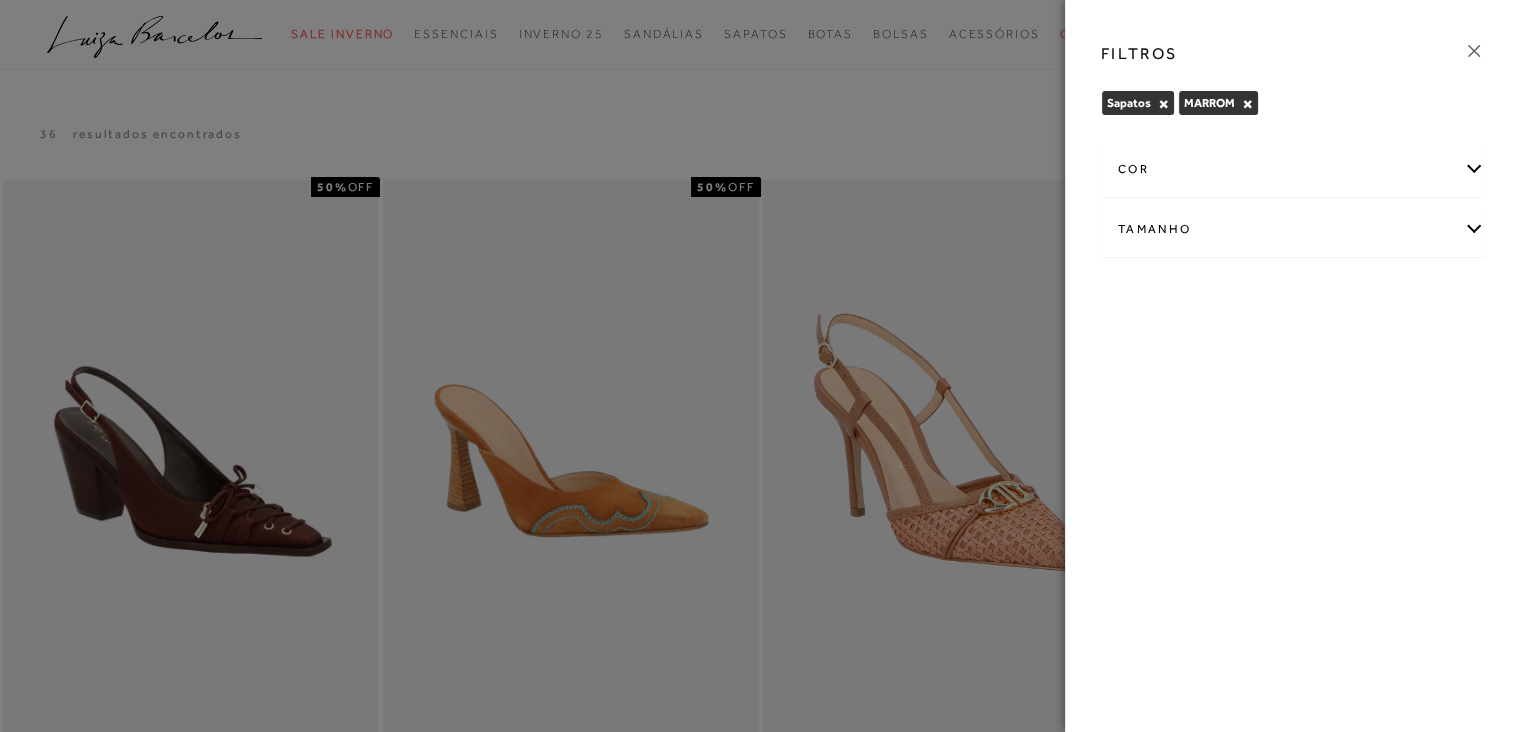 click at bounding box center [760, 366] 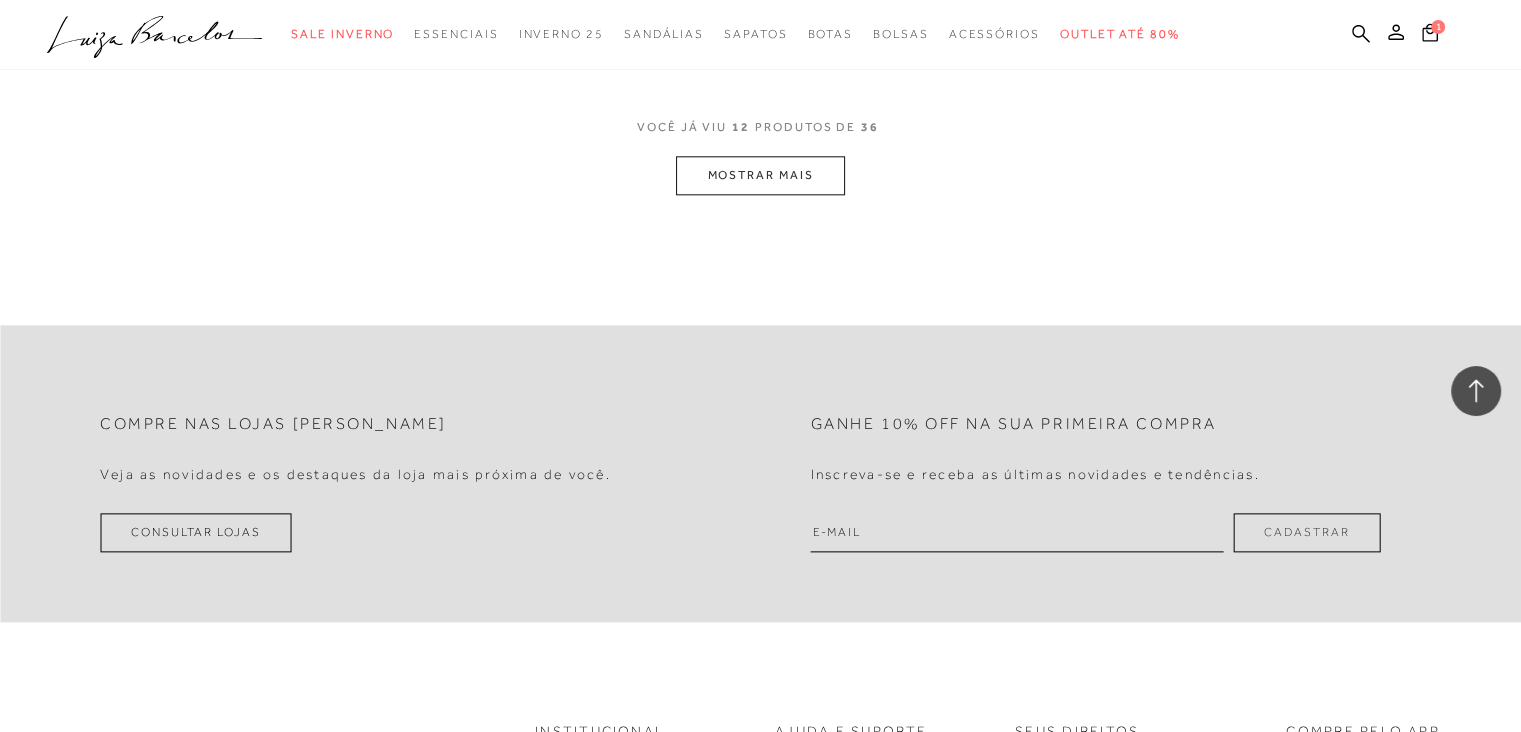 scroll, scrollTop: 2320, scrollLeft: 0, axis: vertical 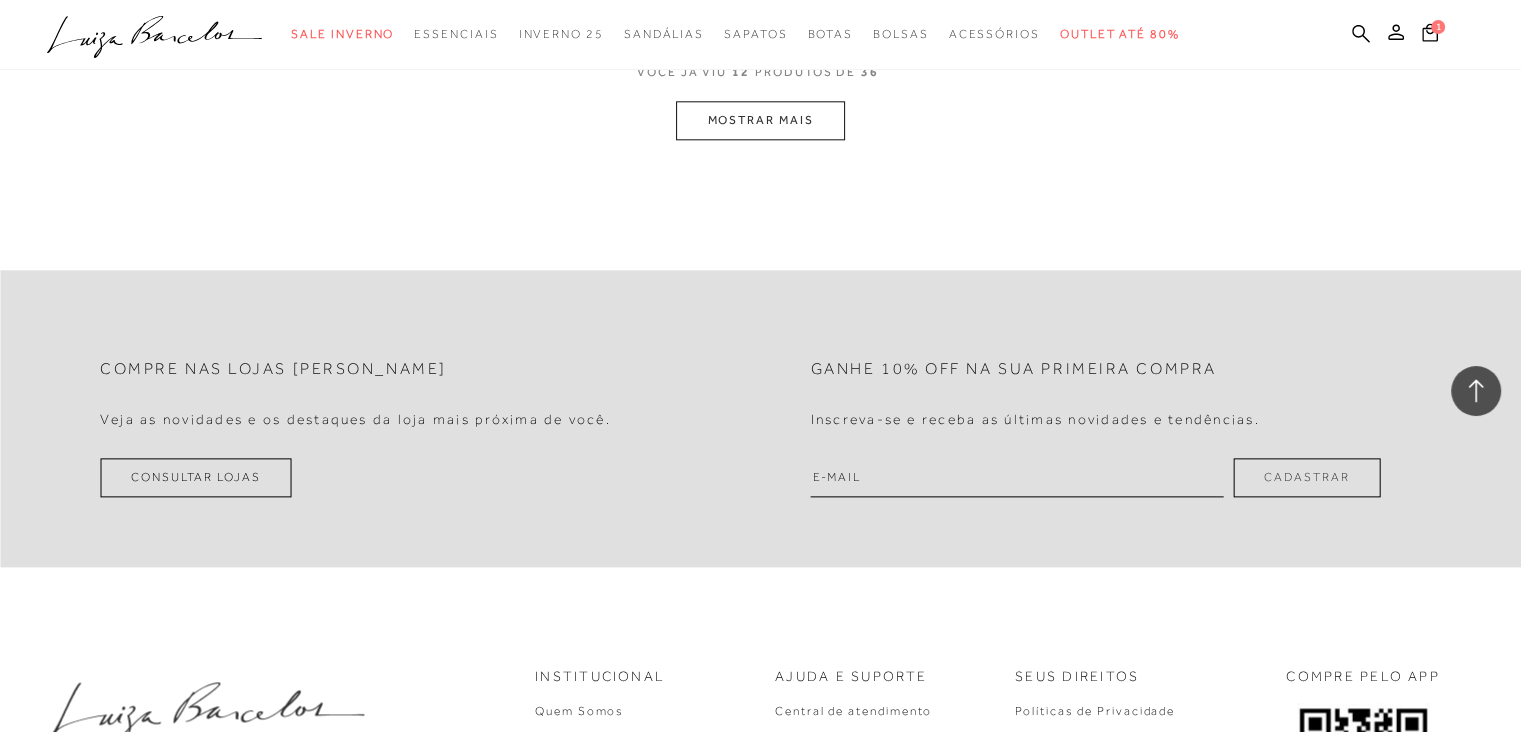 click on "MOSTRAR MAIS" at bounding box center (760, 120) 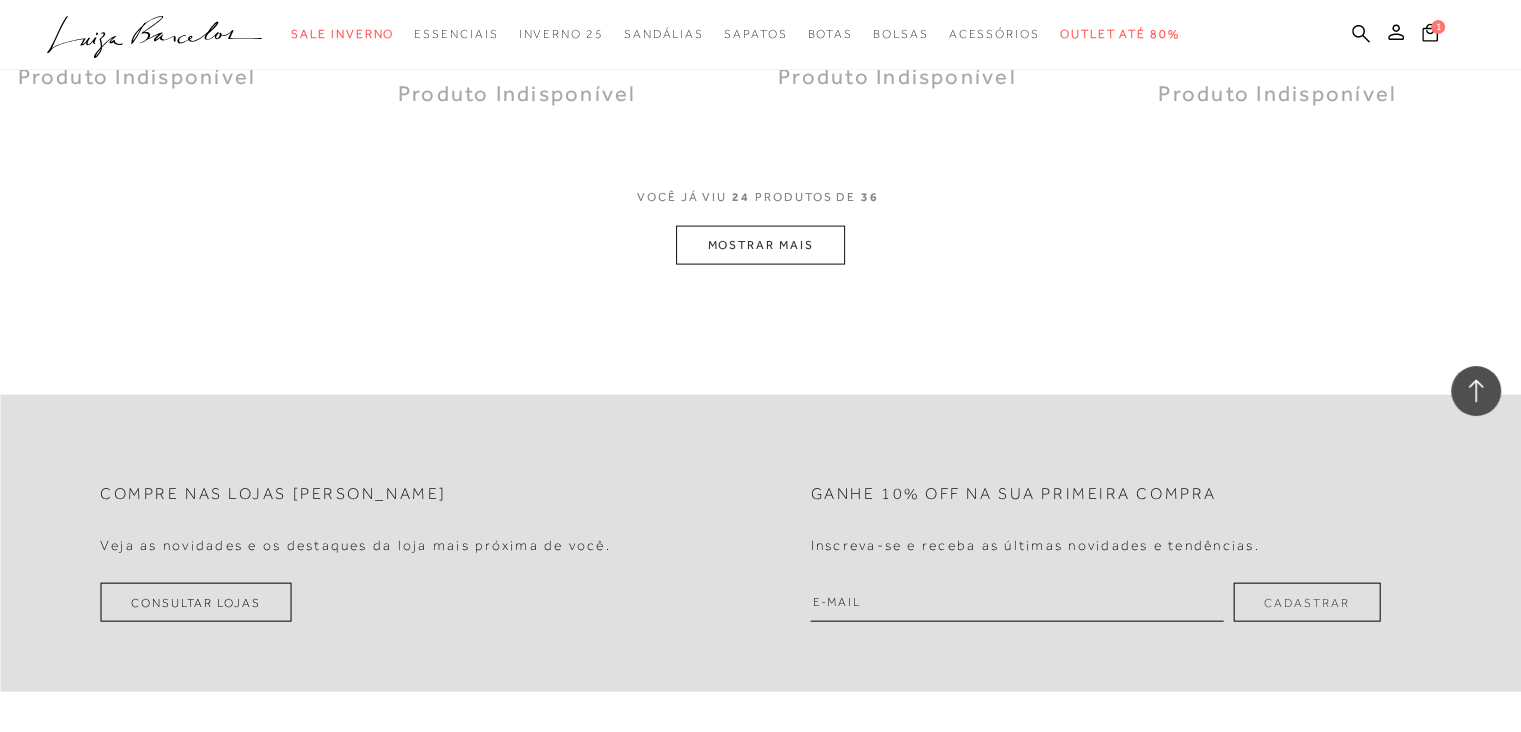 scroll, scrollTop: 4360, scrollLeft: 0, axis: vertical 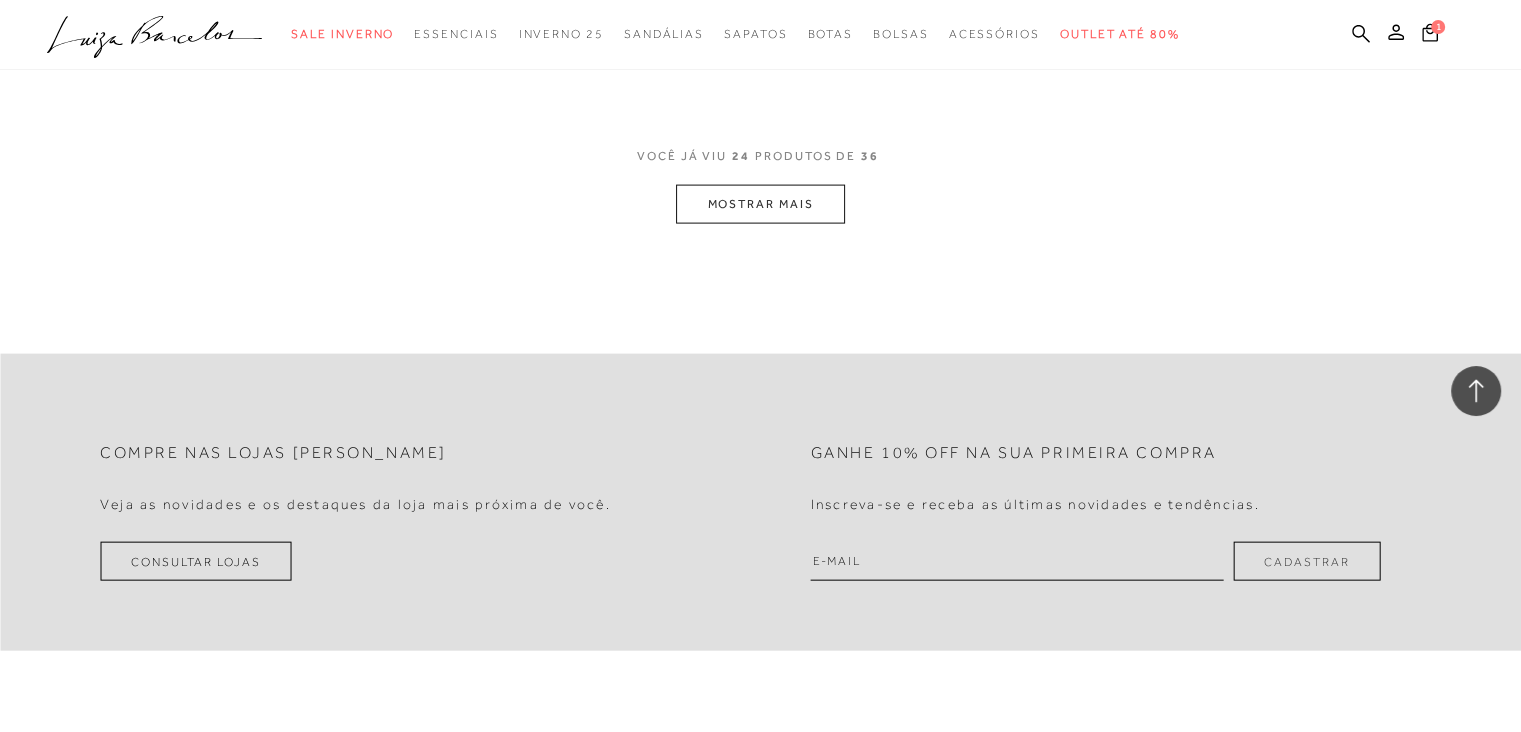 click on "MOSTRAR MAIS" at bounding box center (760, 204) 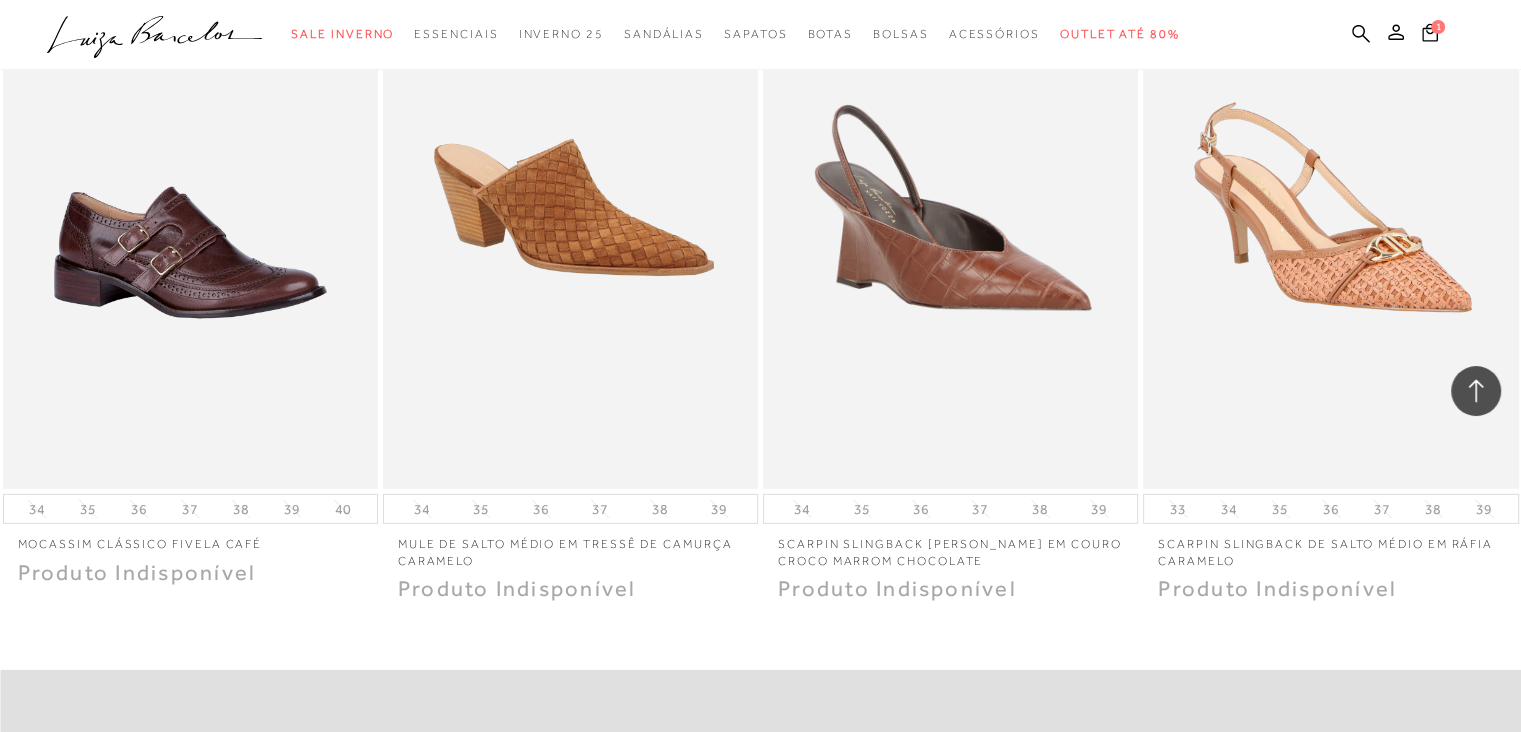 scroll, scrollTop: 5880, scrollLeft: 0, axis: vertical 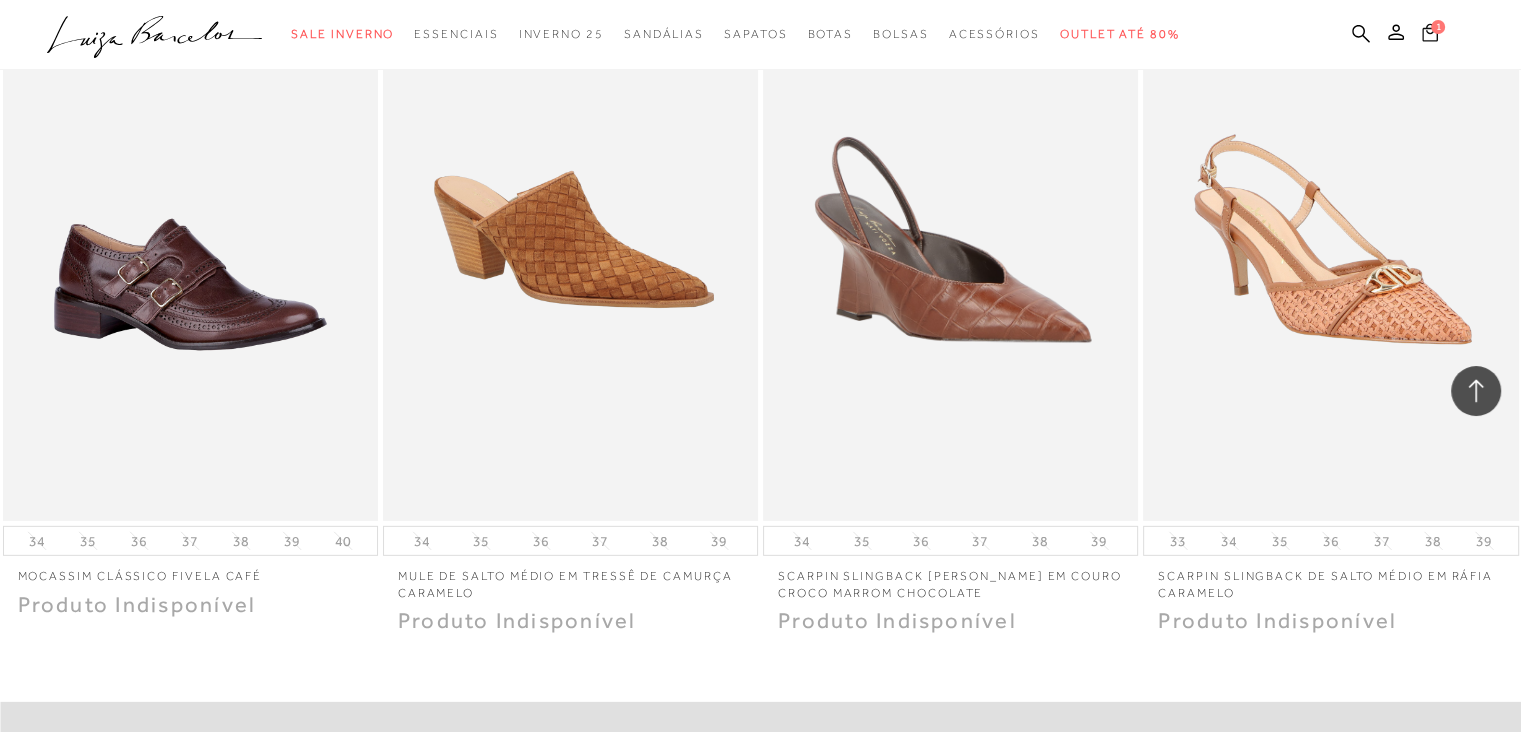 click on "1" at bounding box center (1438, 27) 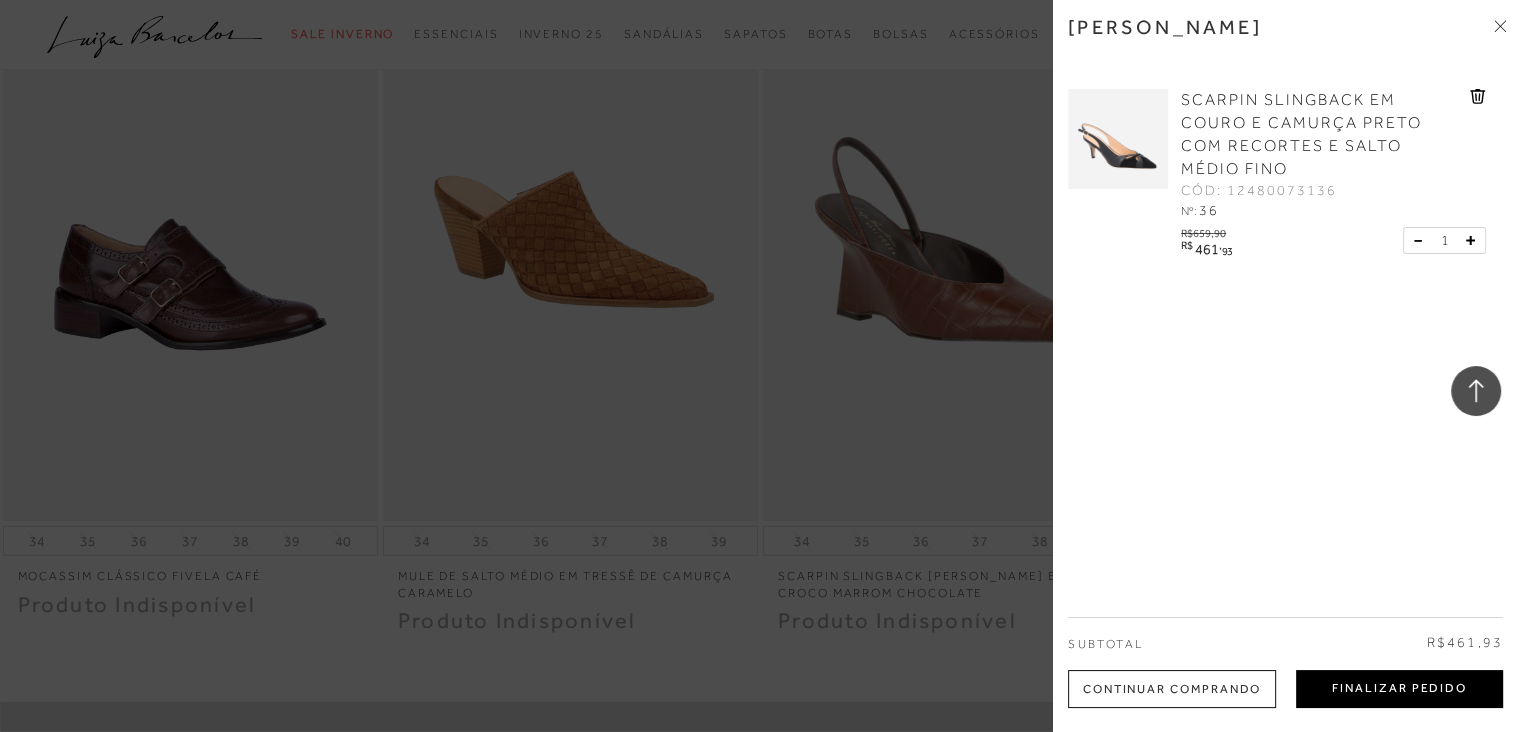 click on "Finalizar Pedido" at bounding box center [1399, 689] 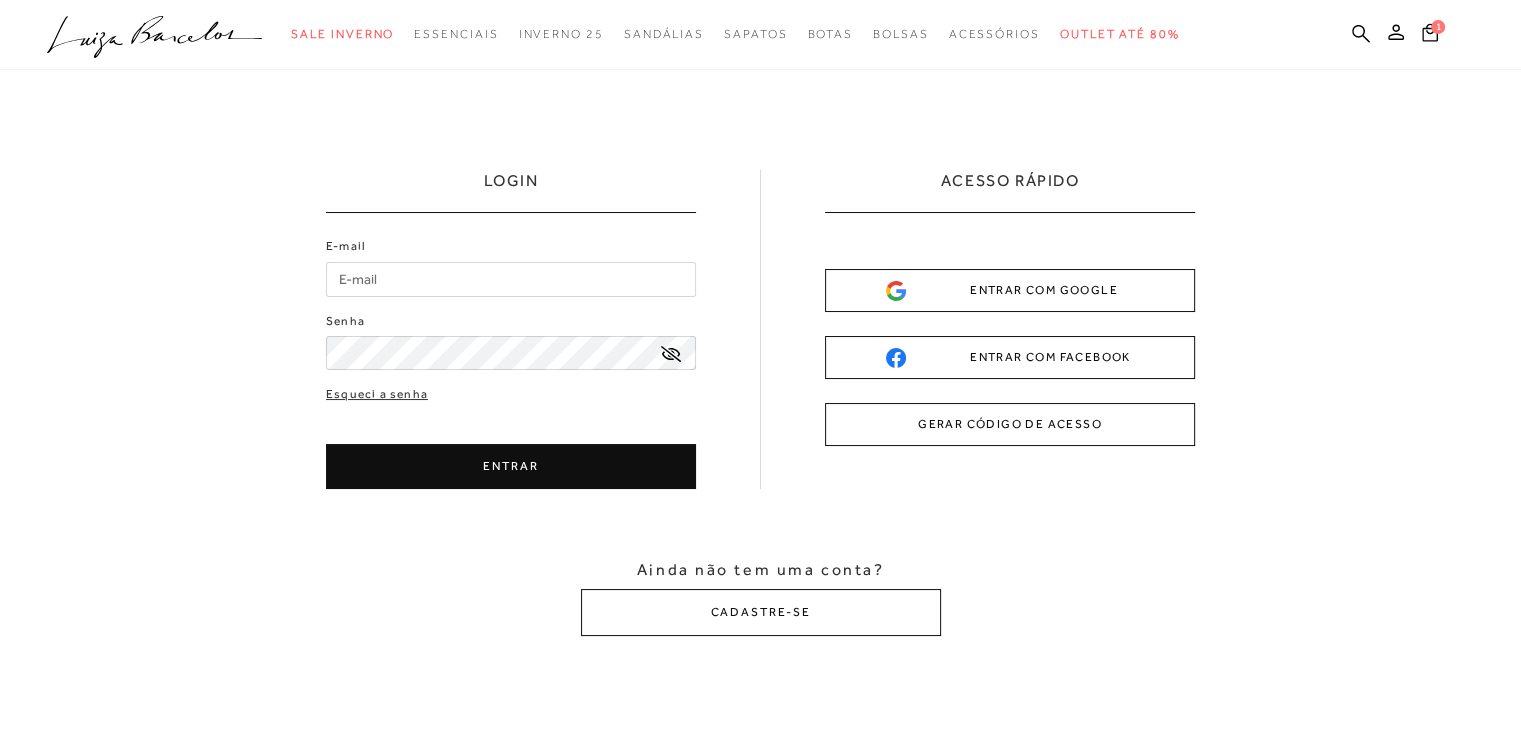 scroll, scrollTop: 0, scrollLeft: 0, axis: both 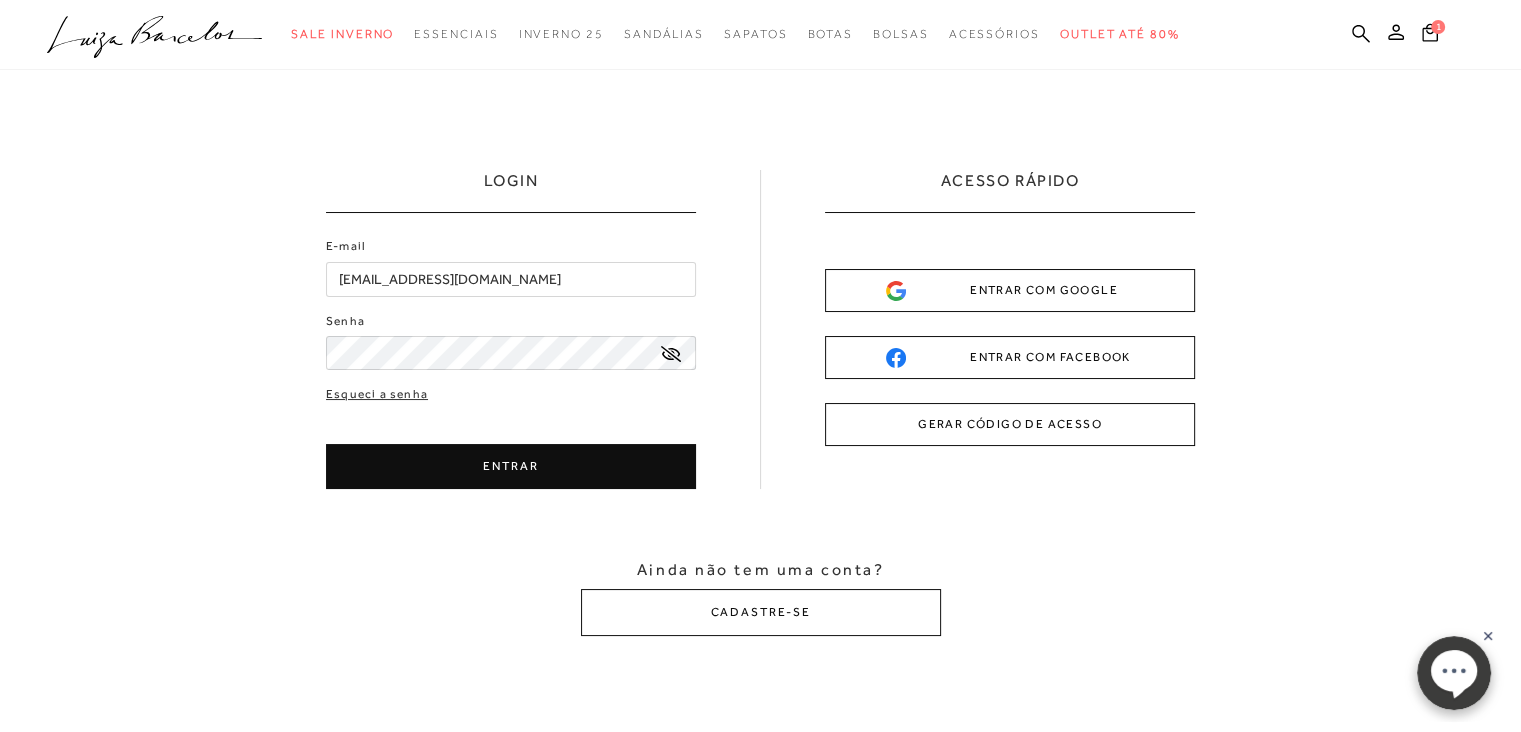 click on "ENTRAR" at bounding box center [511, 466] 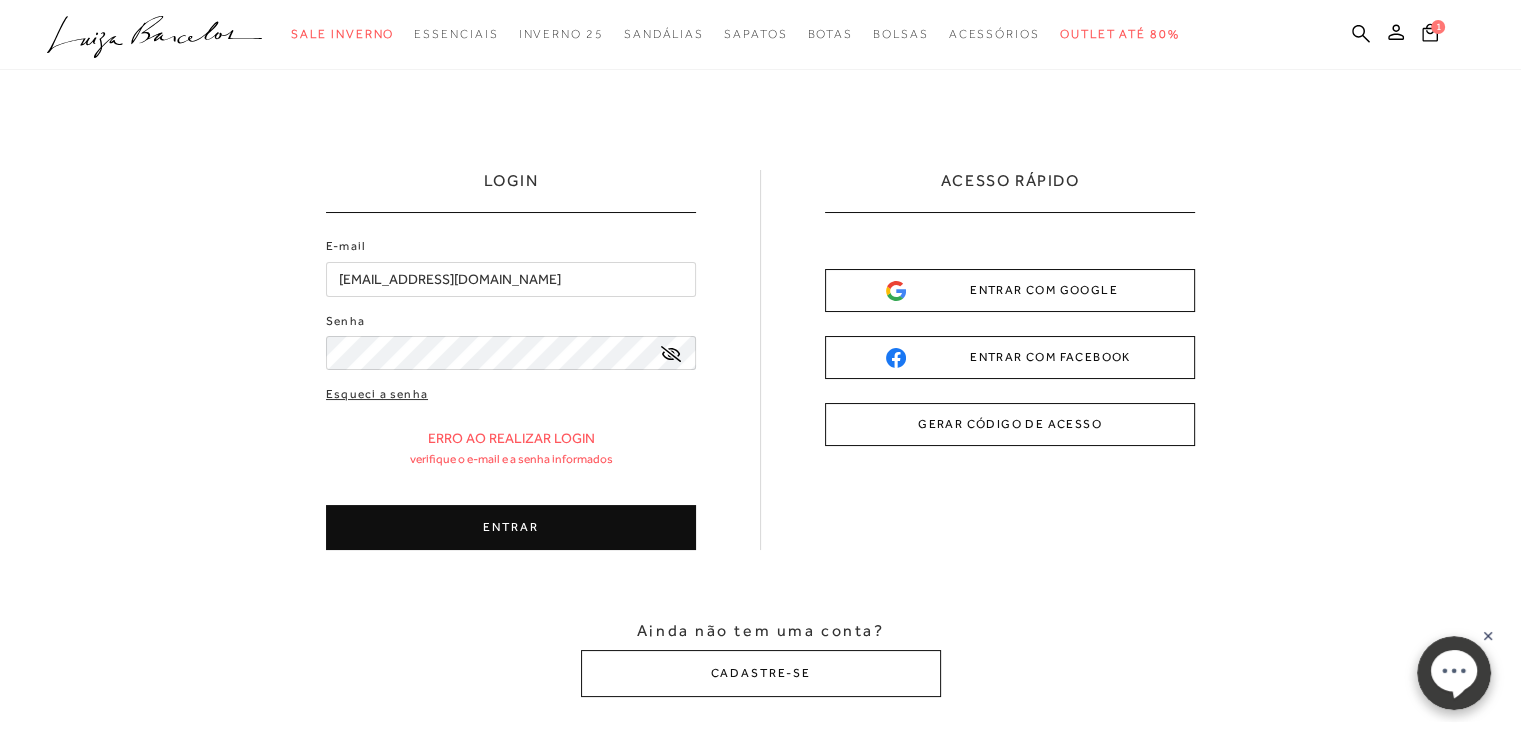 click 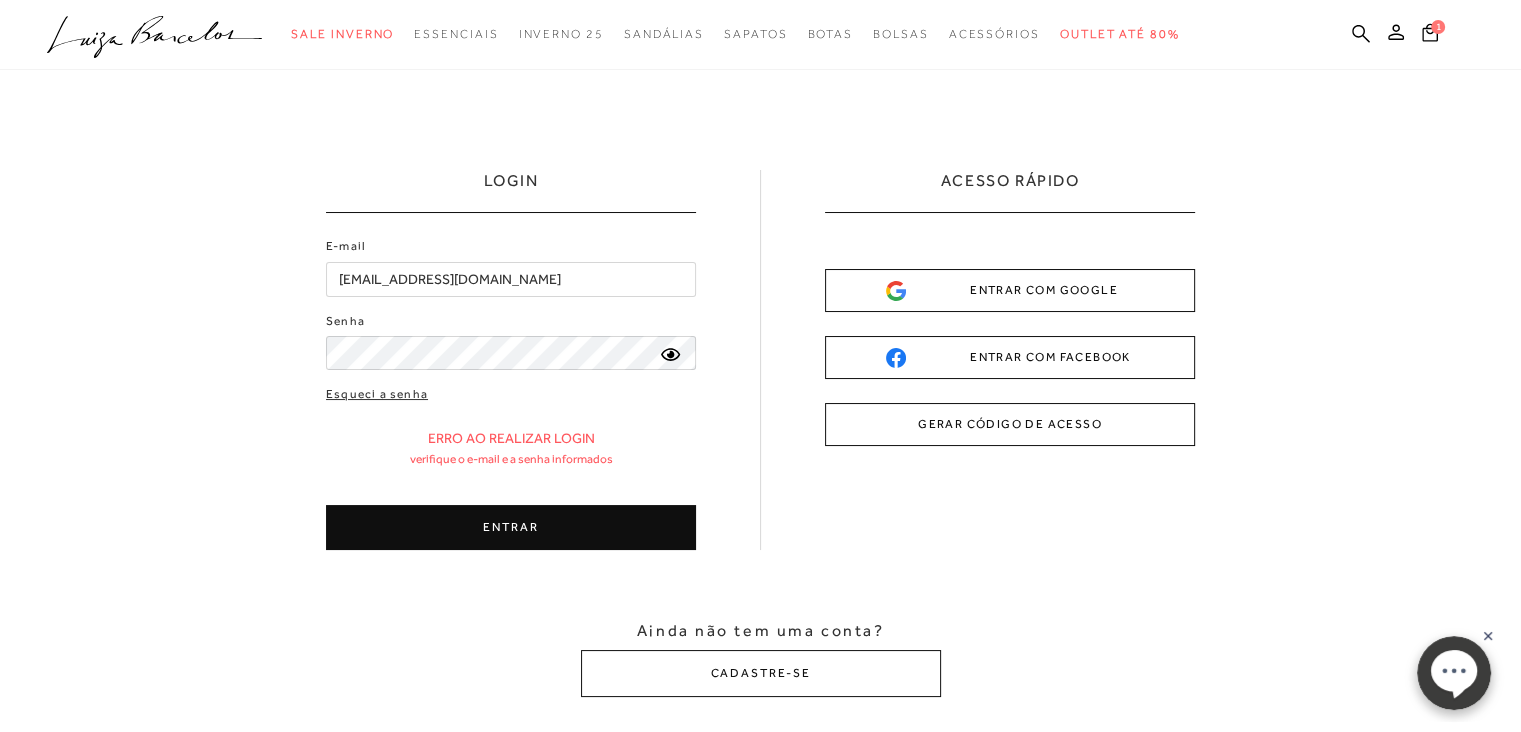 click on "LOGIN
E-mail
alfurlan@yahoo.com.br
Senha
ENTRAR" at bounding box center (760, 433) 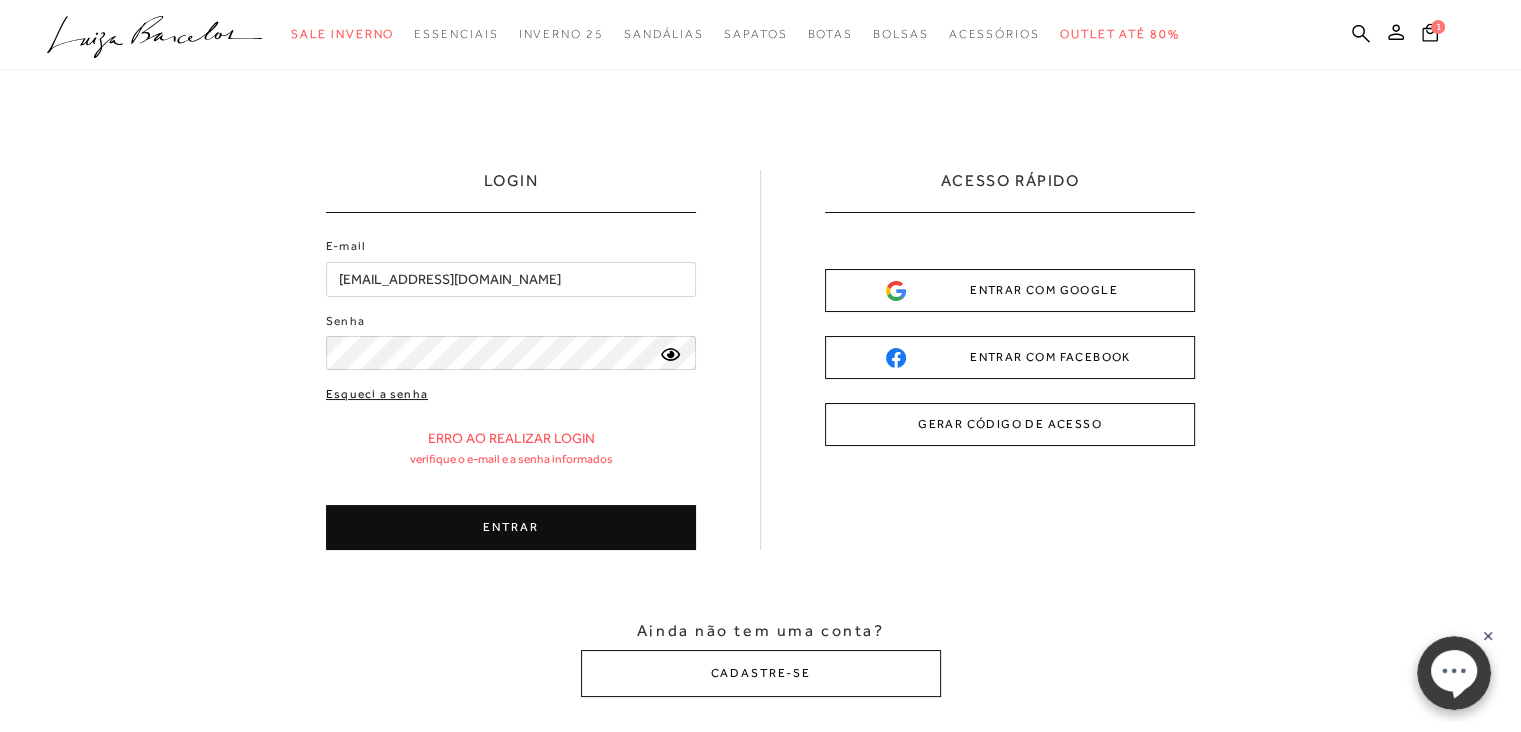 click on "Esqueci a senha" at bounding box center (377, 394) 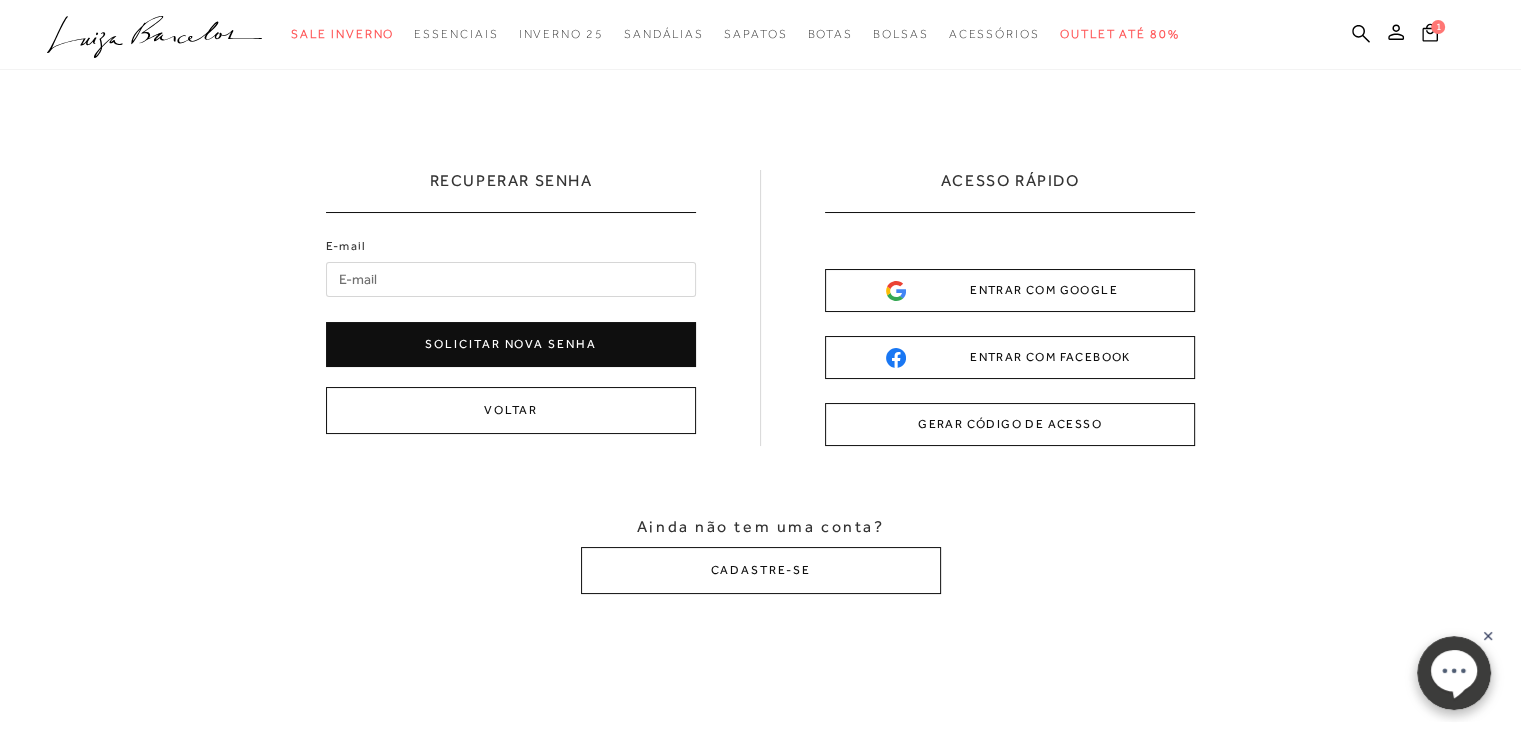 click on "E-mail
Solicitar nova senha" at bounding box center (511, 301) 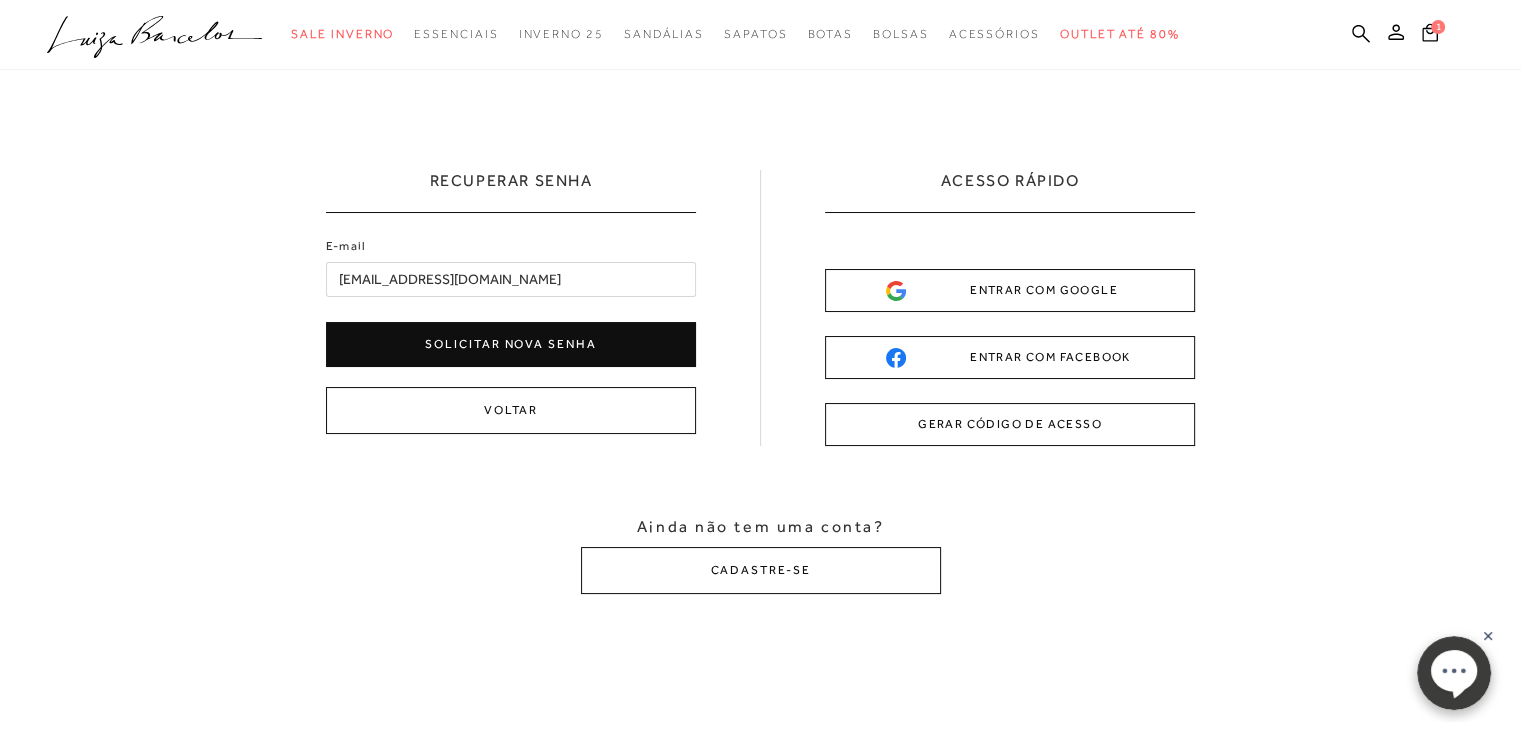 click on "Solicitar nova senha" at bounding box center [511, 344] 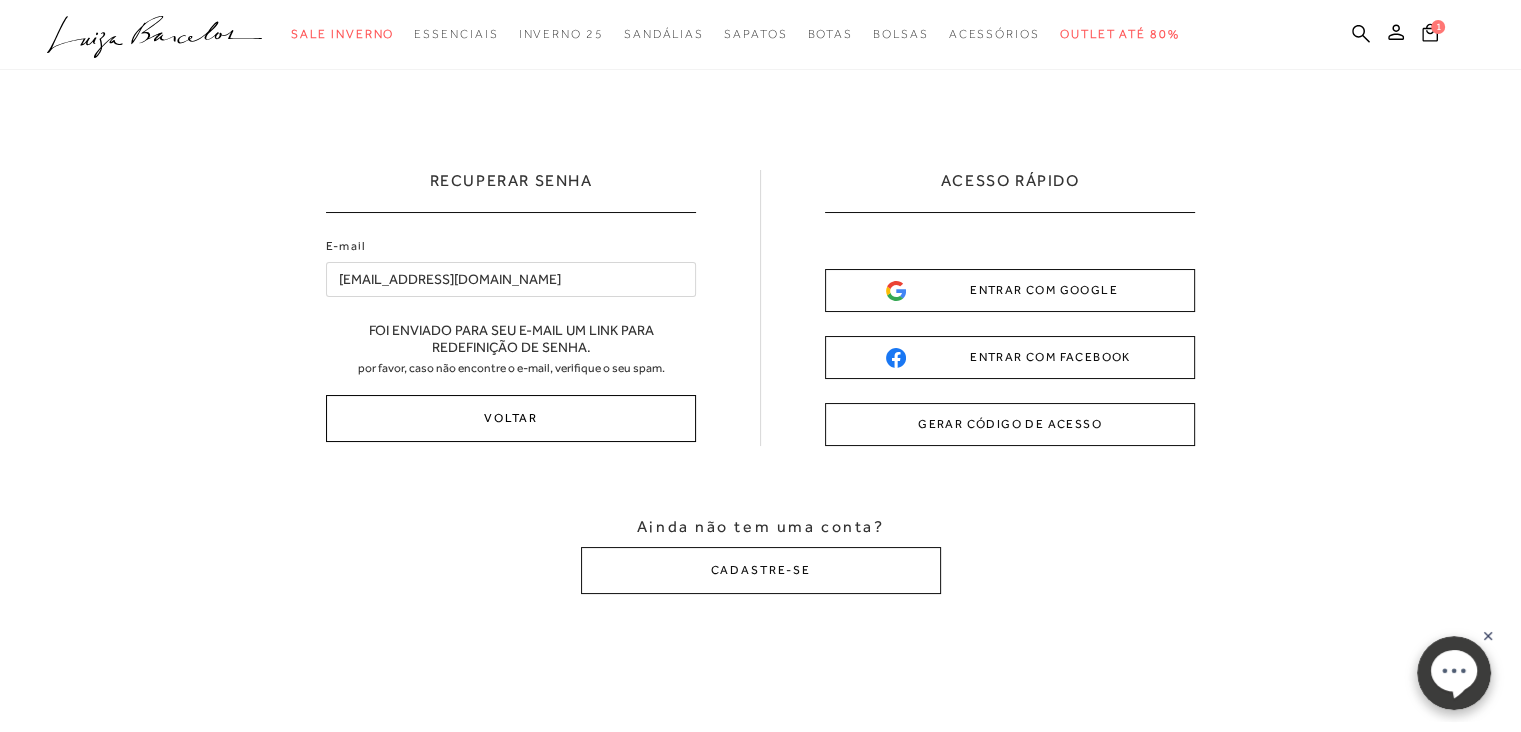 click on "Voltar" at bounding box center (511, 418) 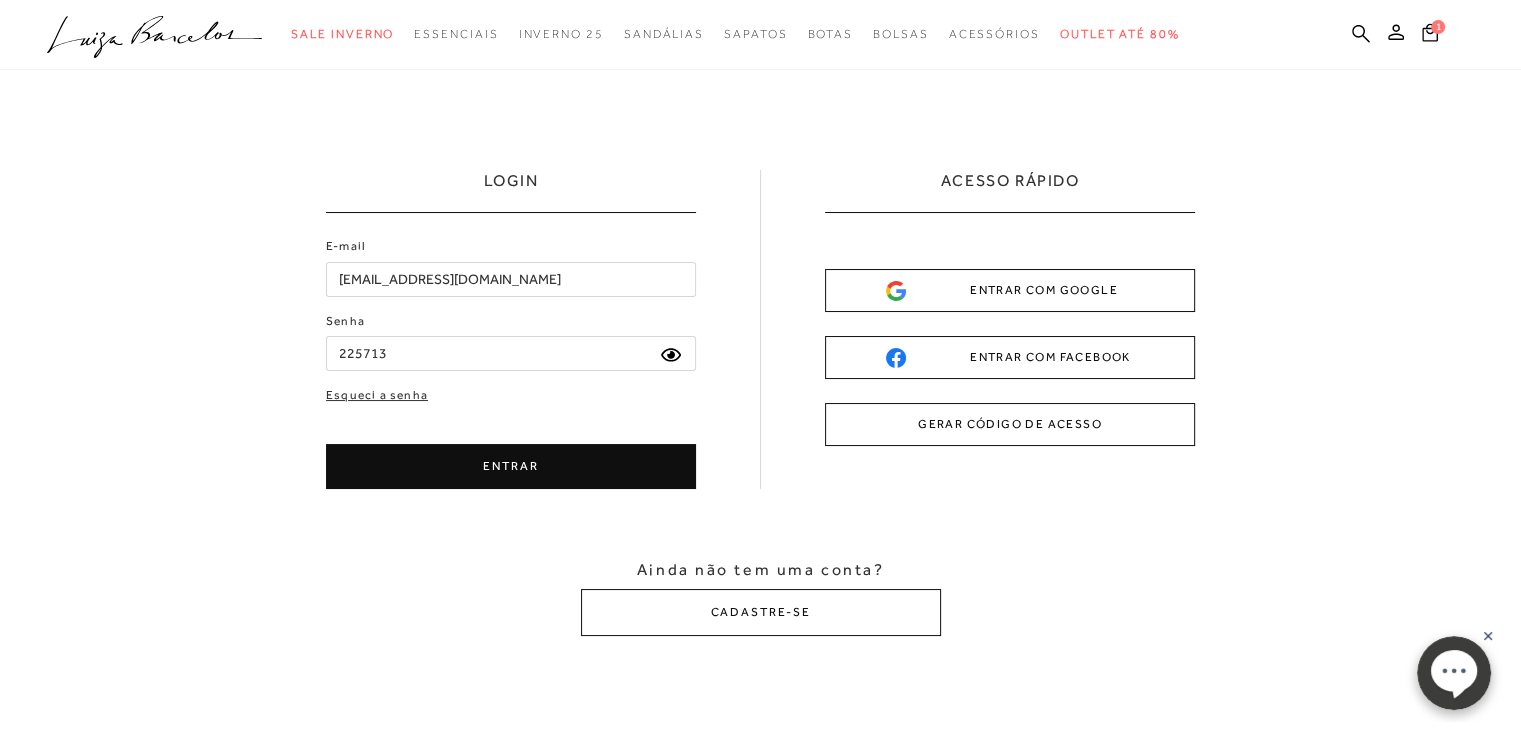 drag, startPoint x: 514, startPoint y: 366, endPoint x: 227, endPoint y: 362, distance: 287.02786 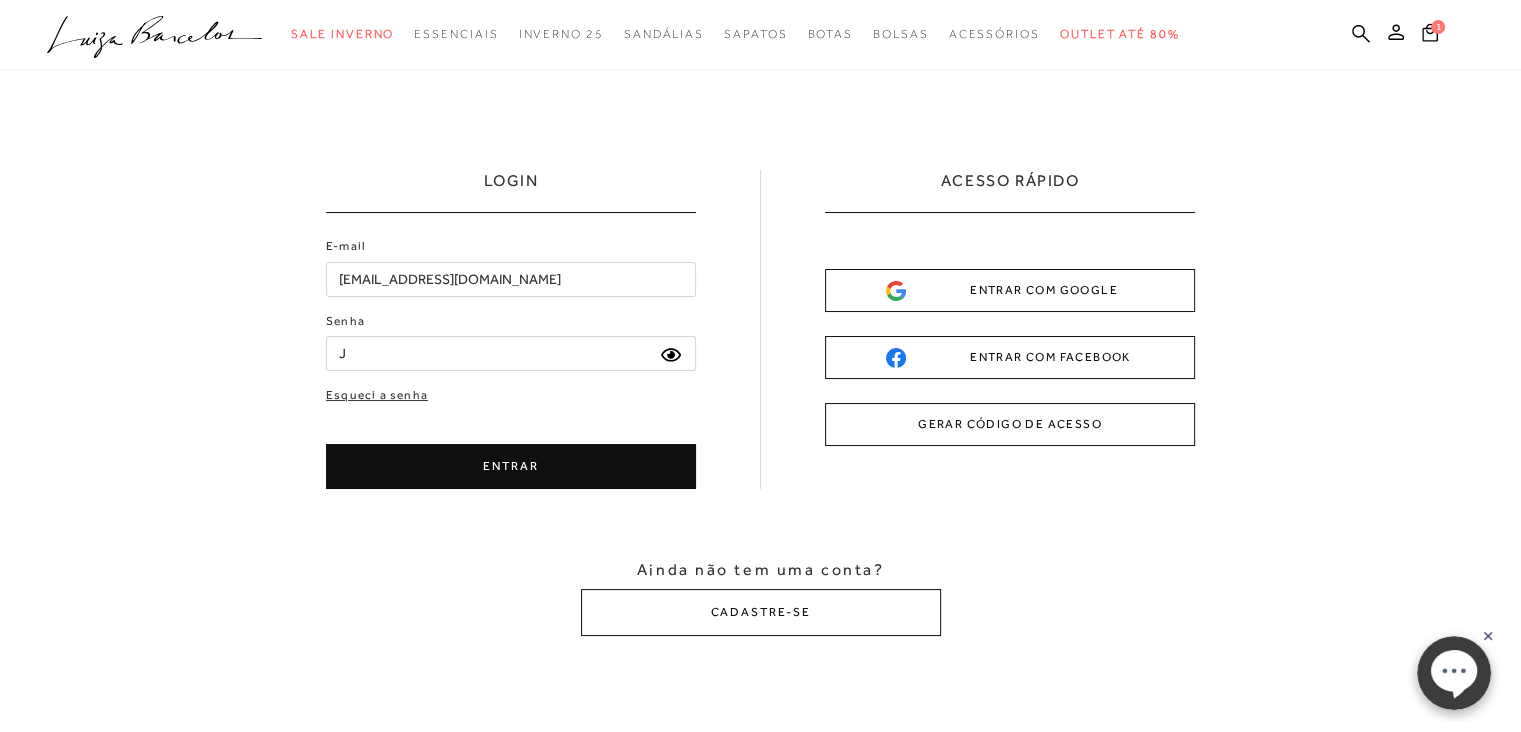 drag, startPoint x: 222, startPoint y: 366, endPoint x: 290, endPoint y: 303, distance: 92.69843 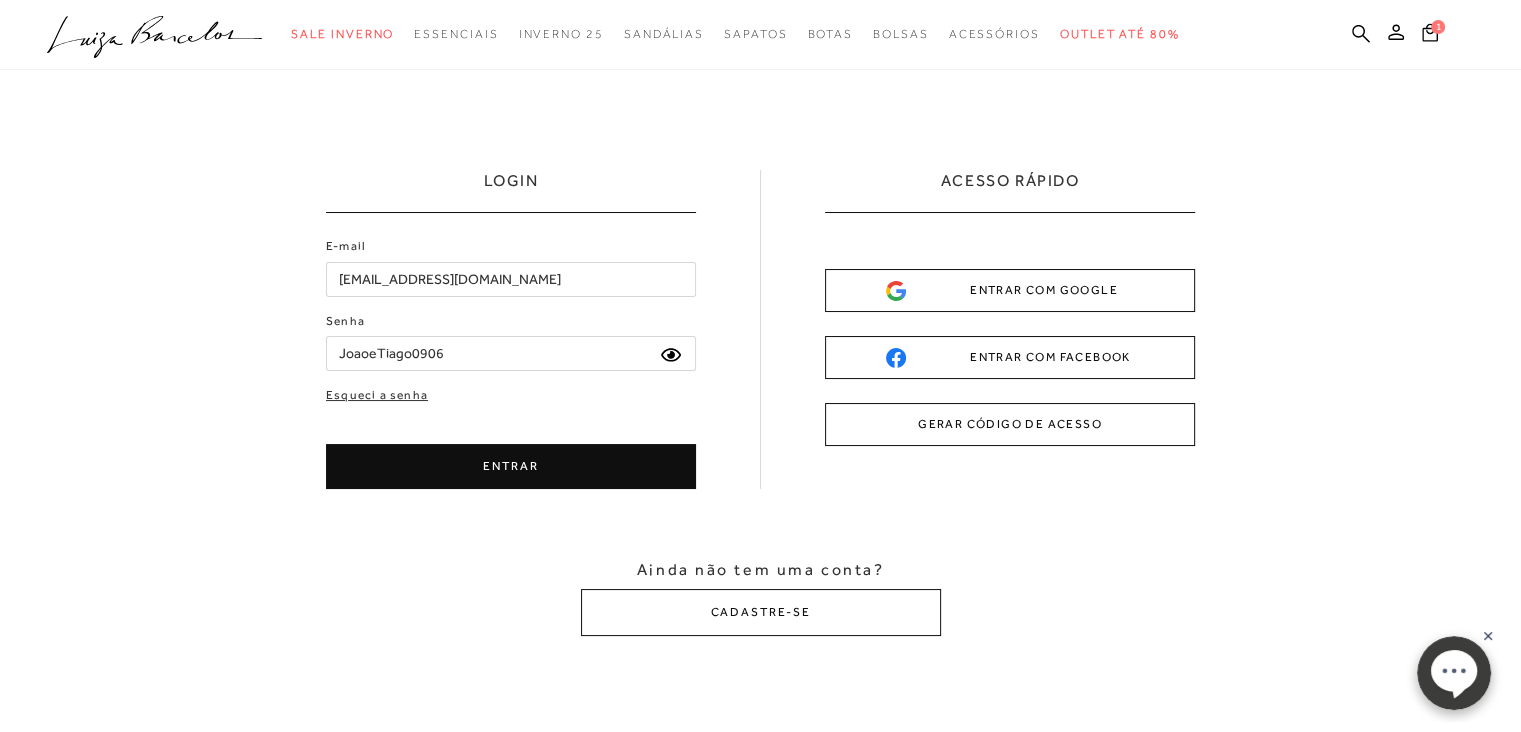 type on "JoaoeTiago0906" 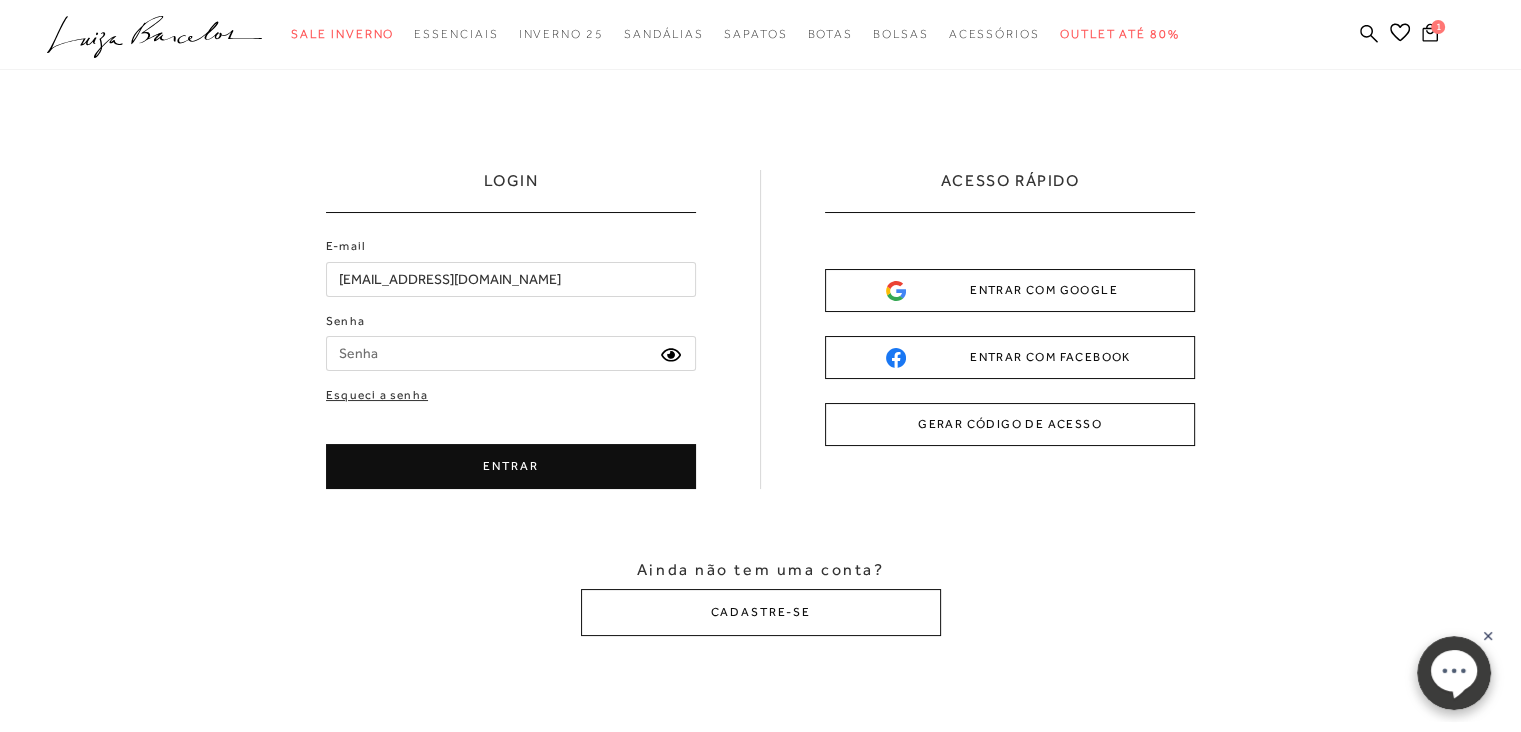 click on "ENTRAR" at bounding box center (511, 466) 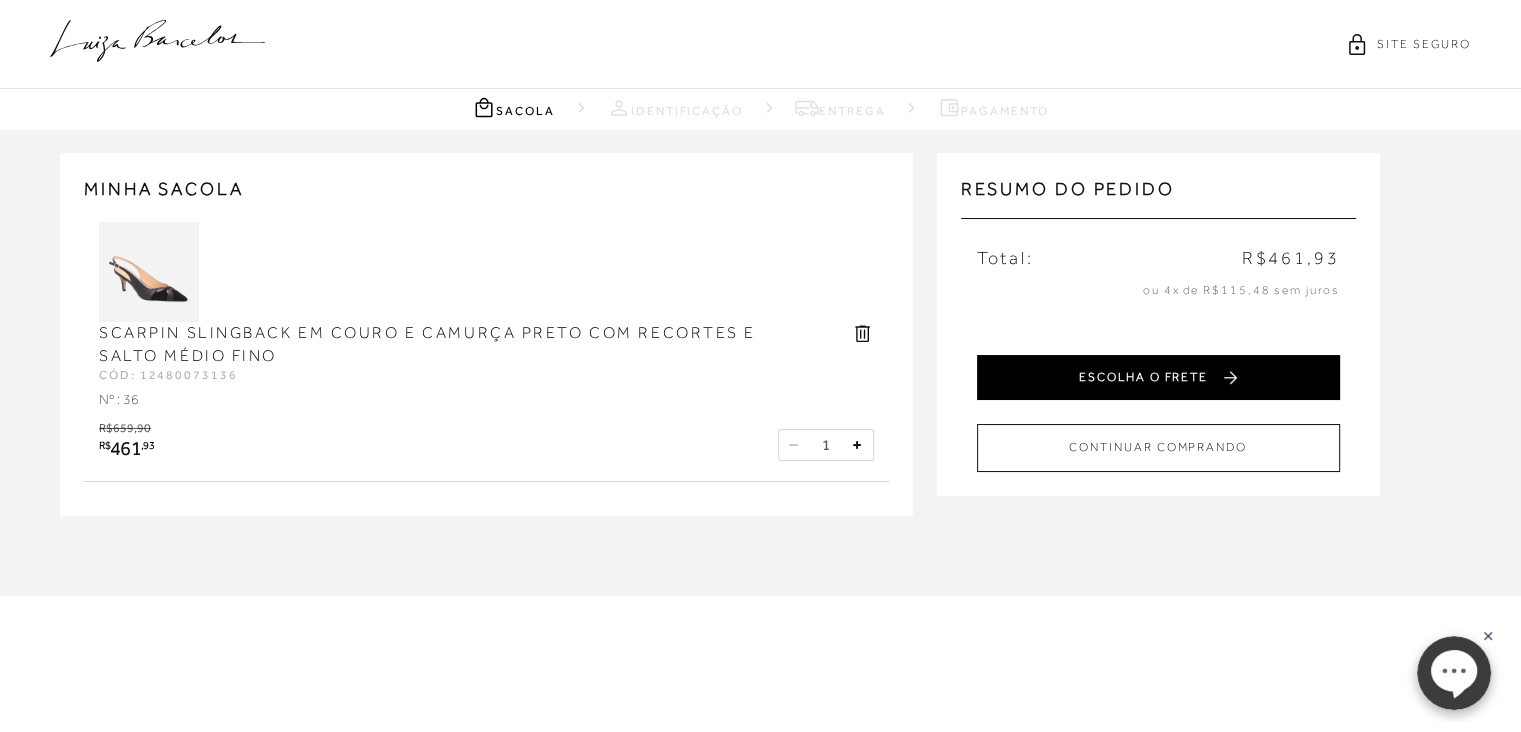 click on "ESCOLHA O FRETE" at bounding box center (1158, 377) 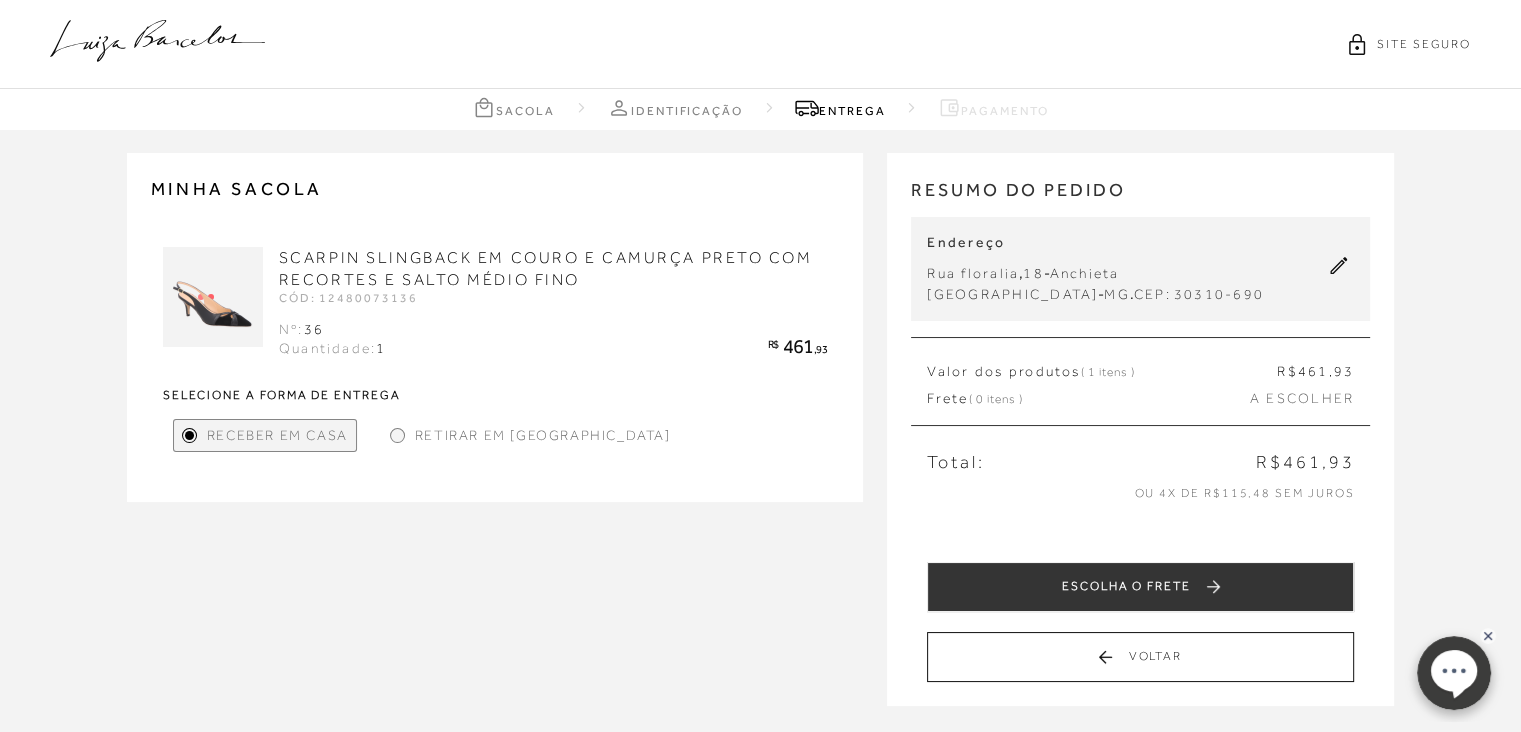 click 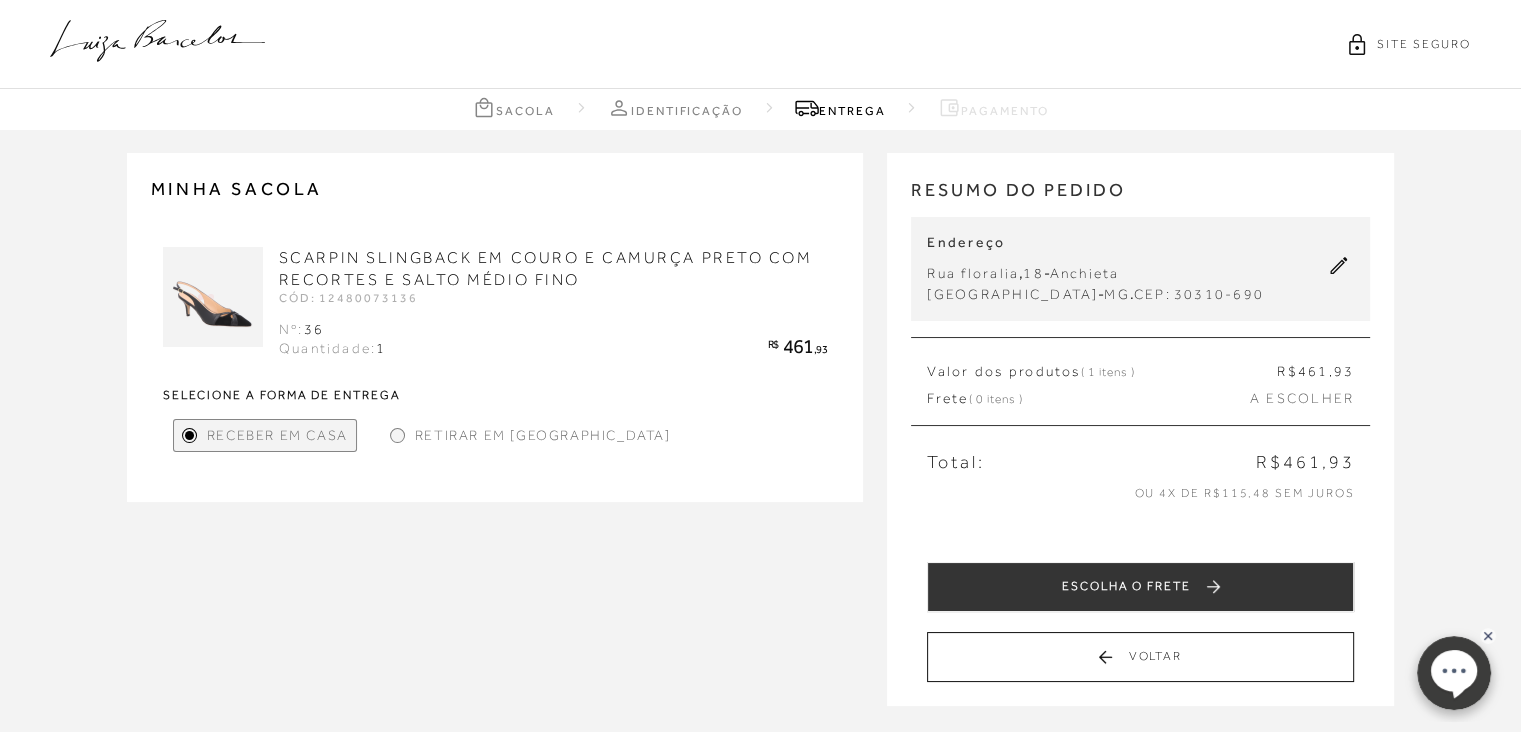 select on "MG" 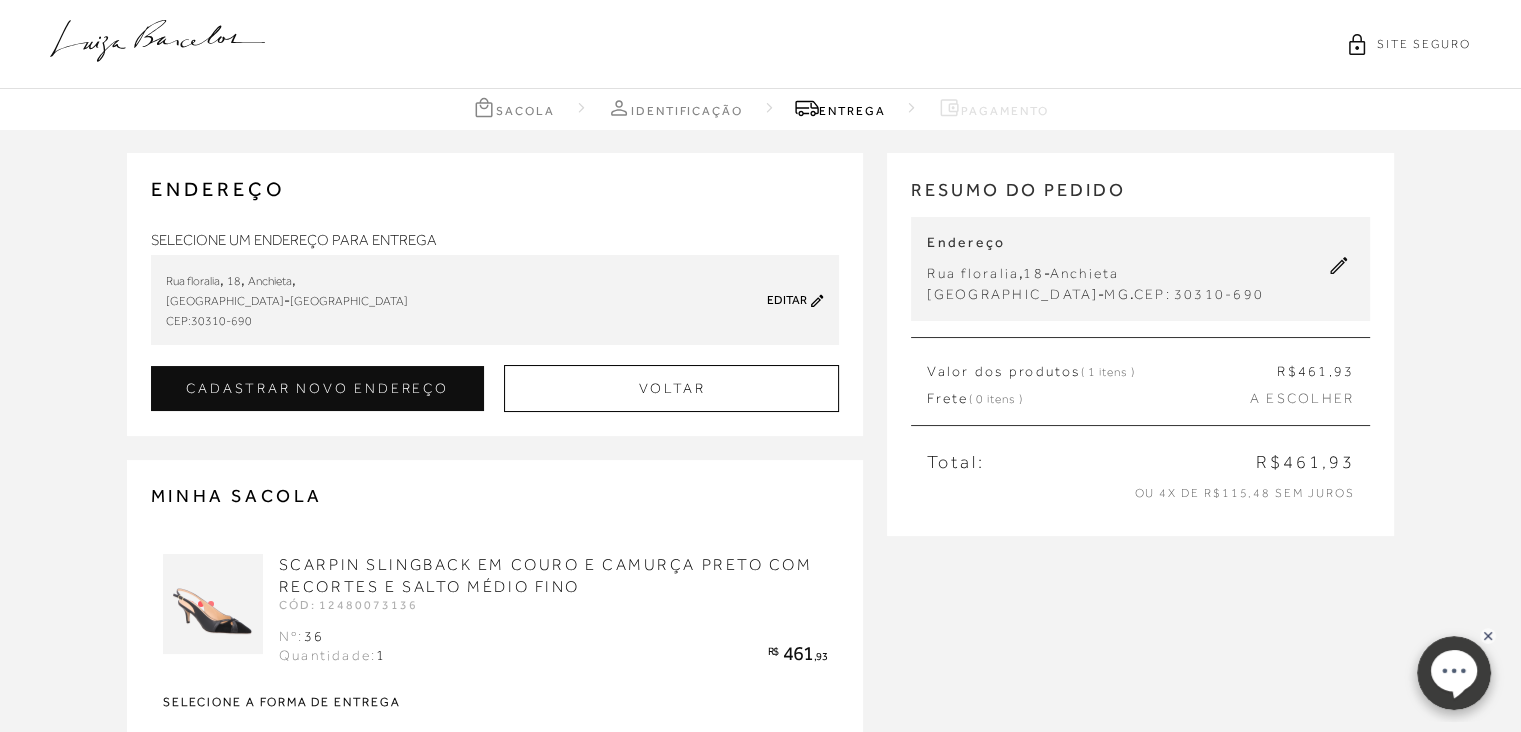 click on "Editar" at bounding box center [787, 300] 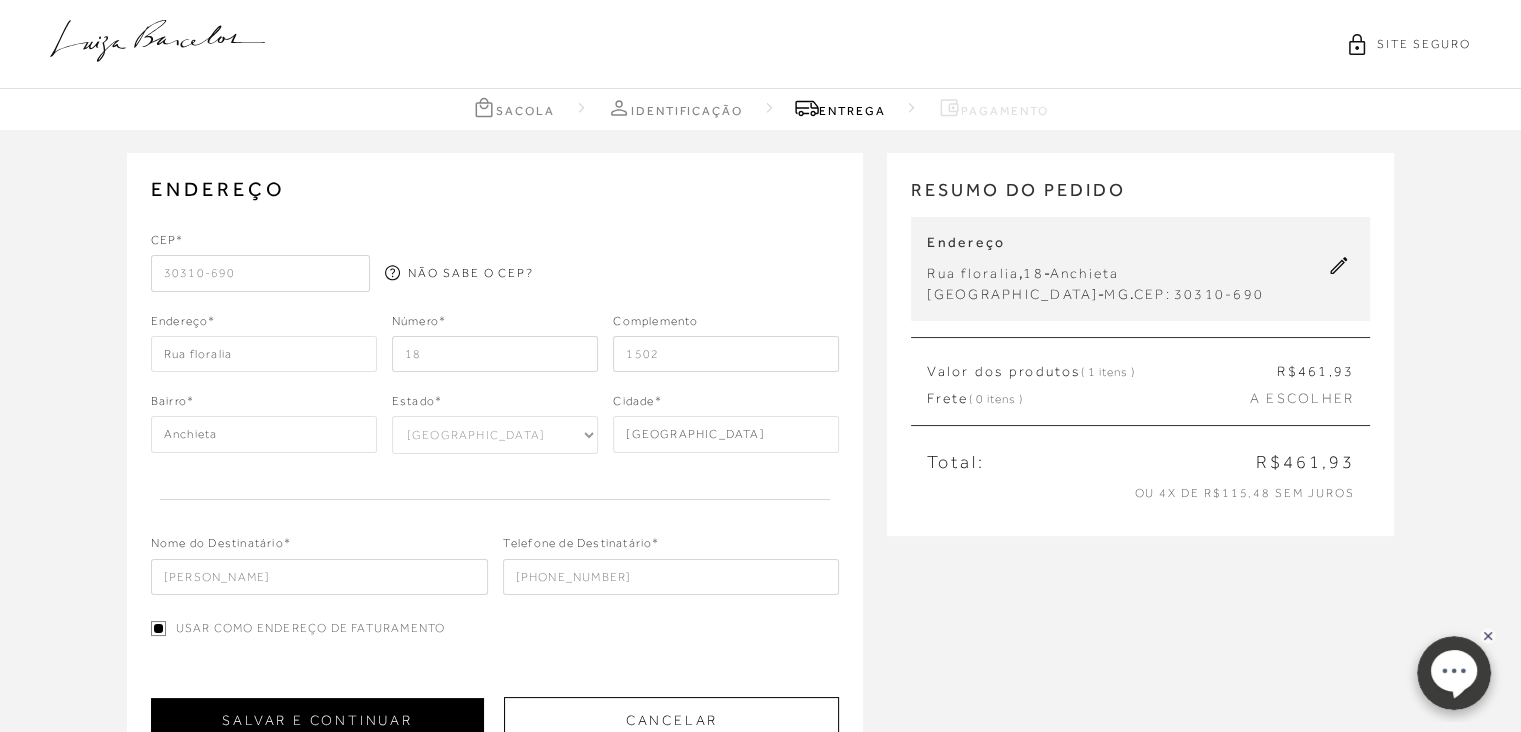 click on "SALVAR E CONTINUAR" at bounding box center [318, 720] 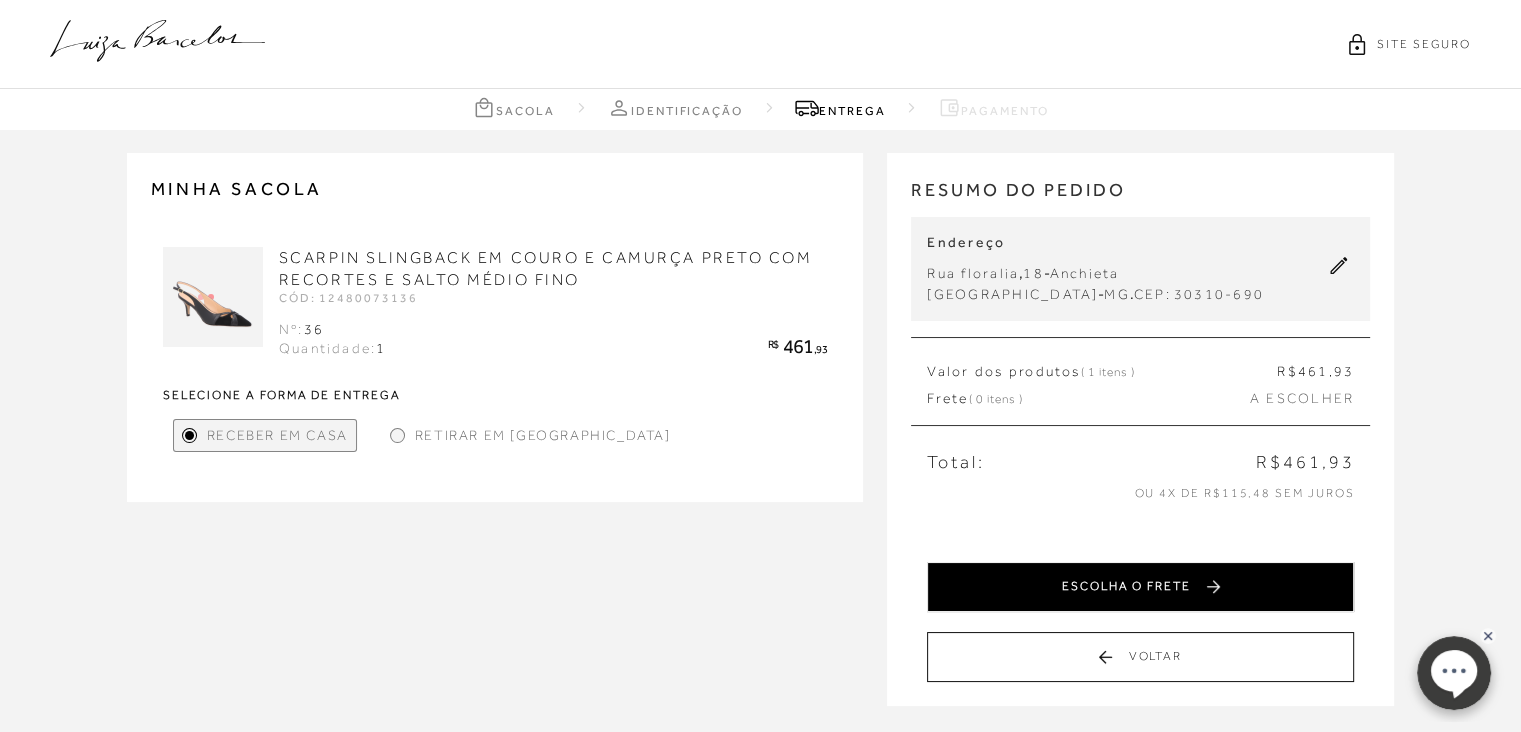 click on "ESCOLHA O FRETE" at bounding box center [1140, 587] 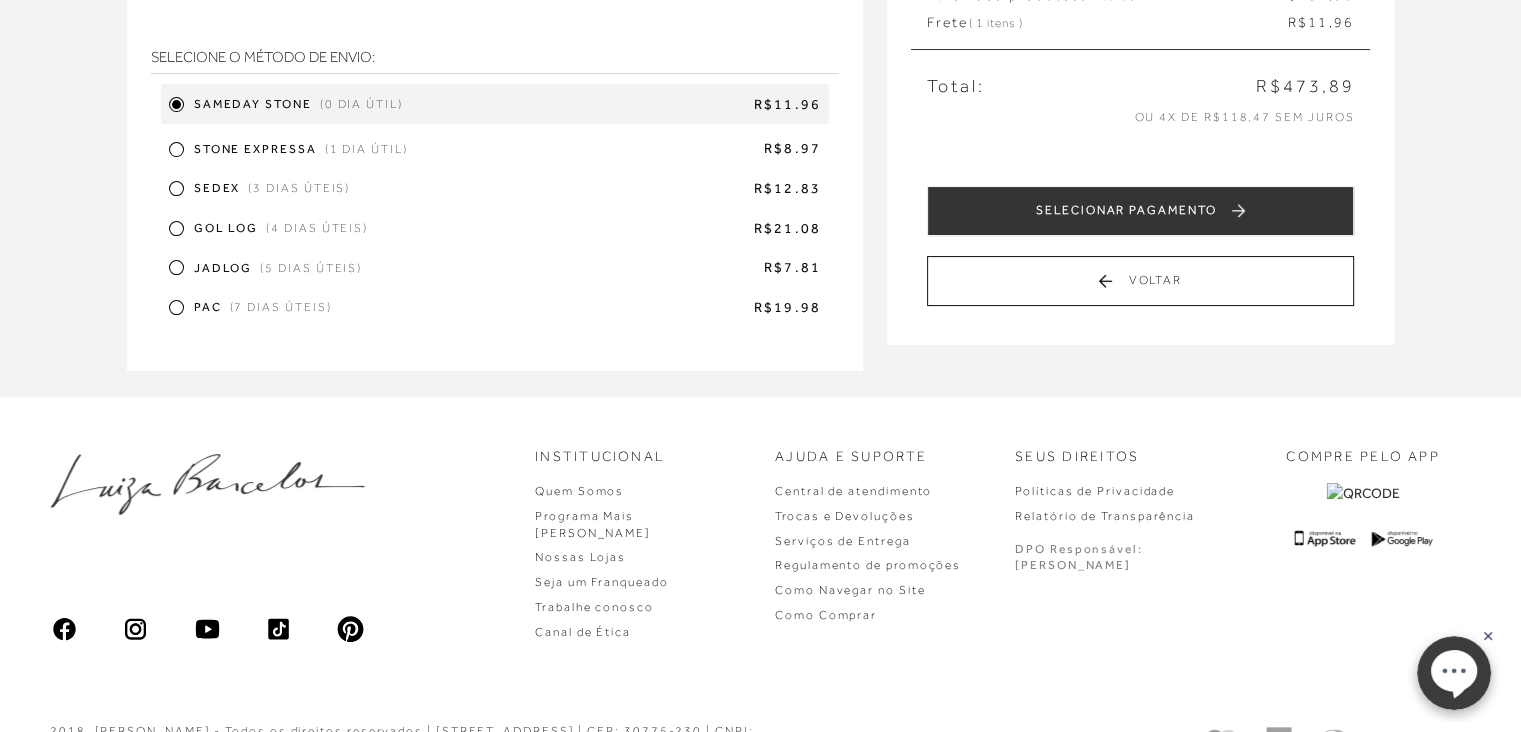 scroll, scrollTop: 379, scrollLeft: 0, axis: vertical 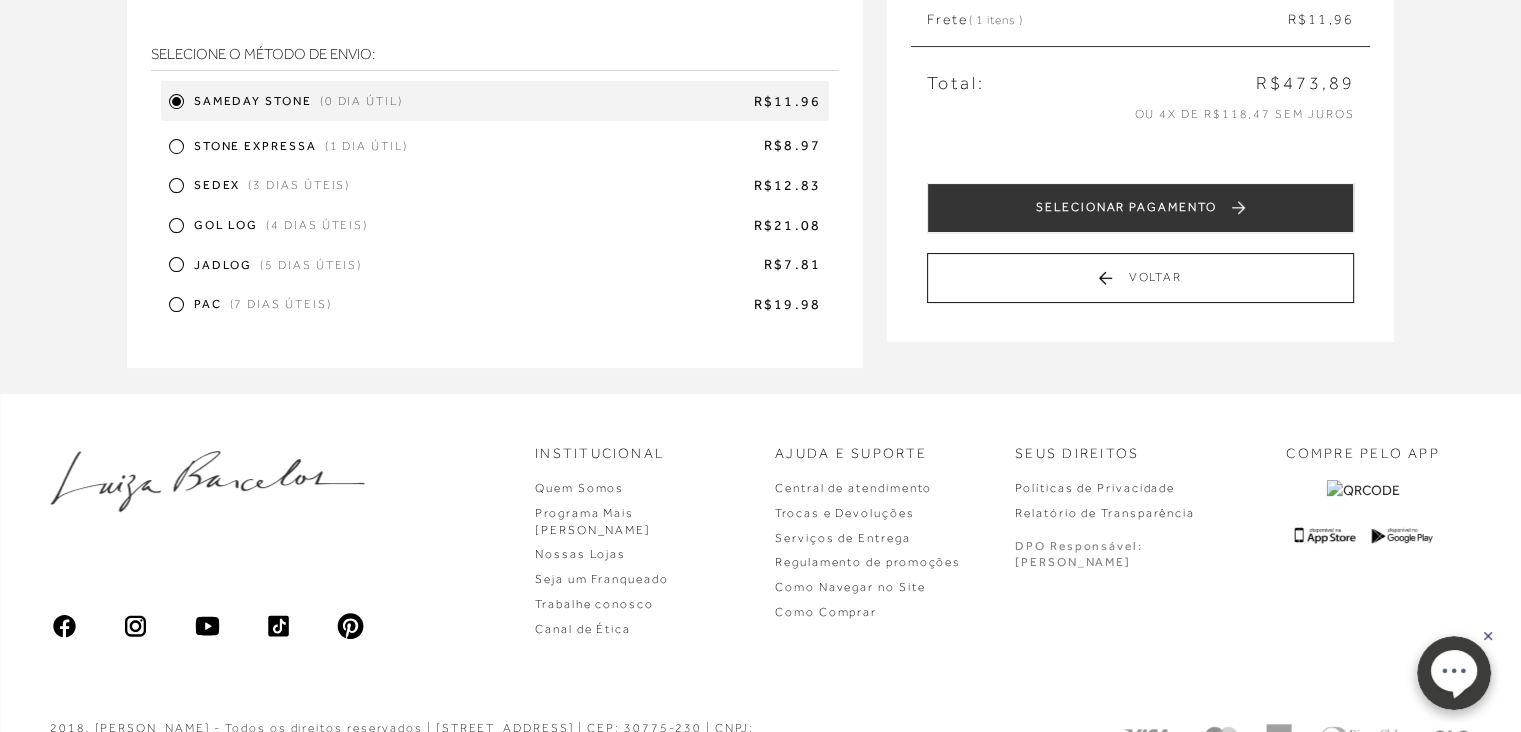 click at bounding box center (176, 146) 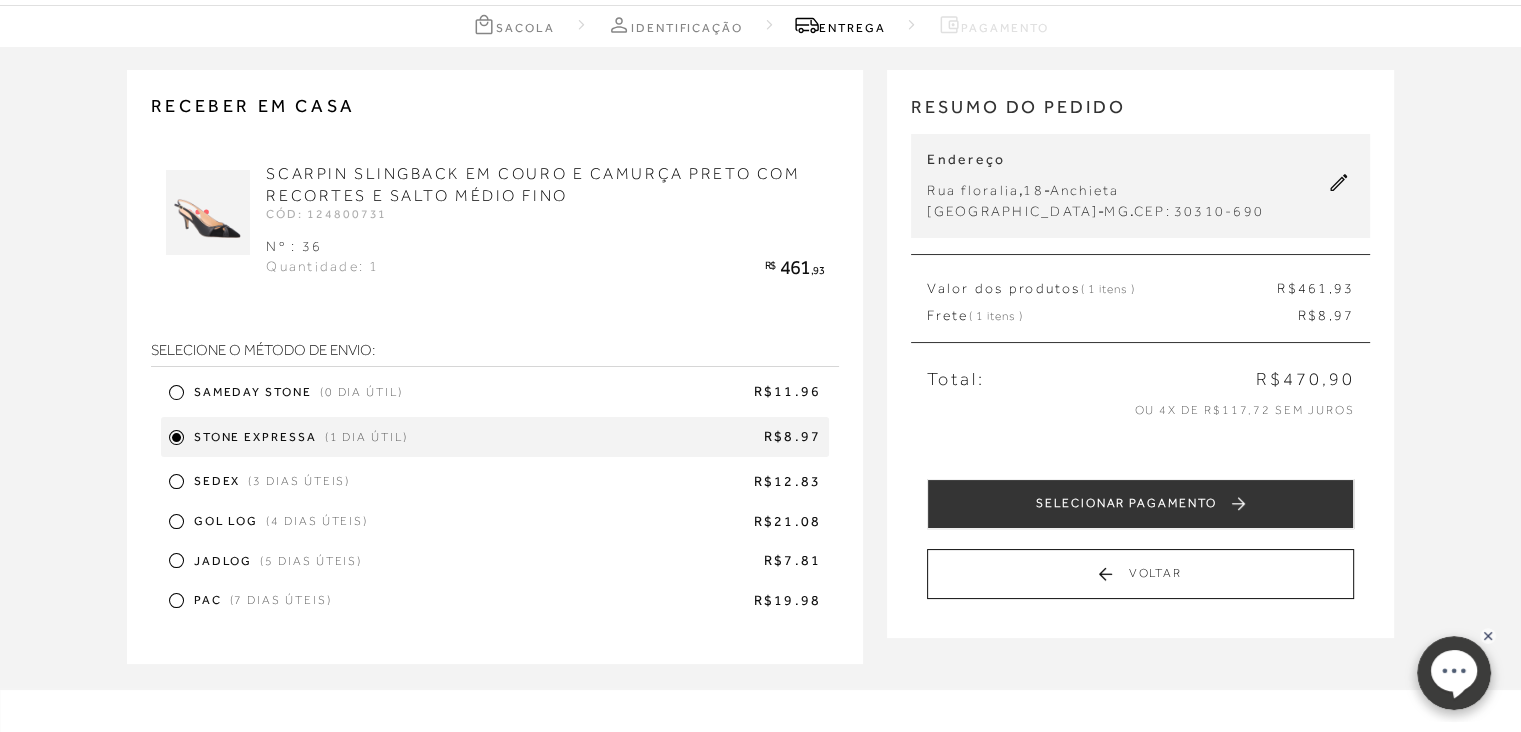 scroll, scrollTop: 84, scrollLeft: 0, axis: vertical 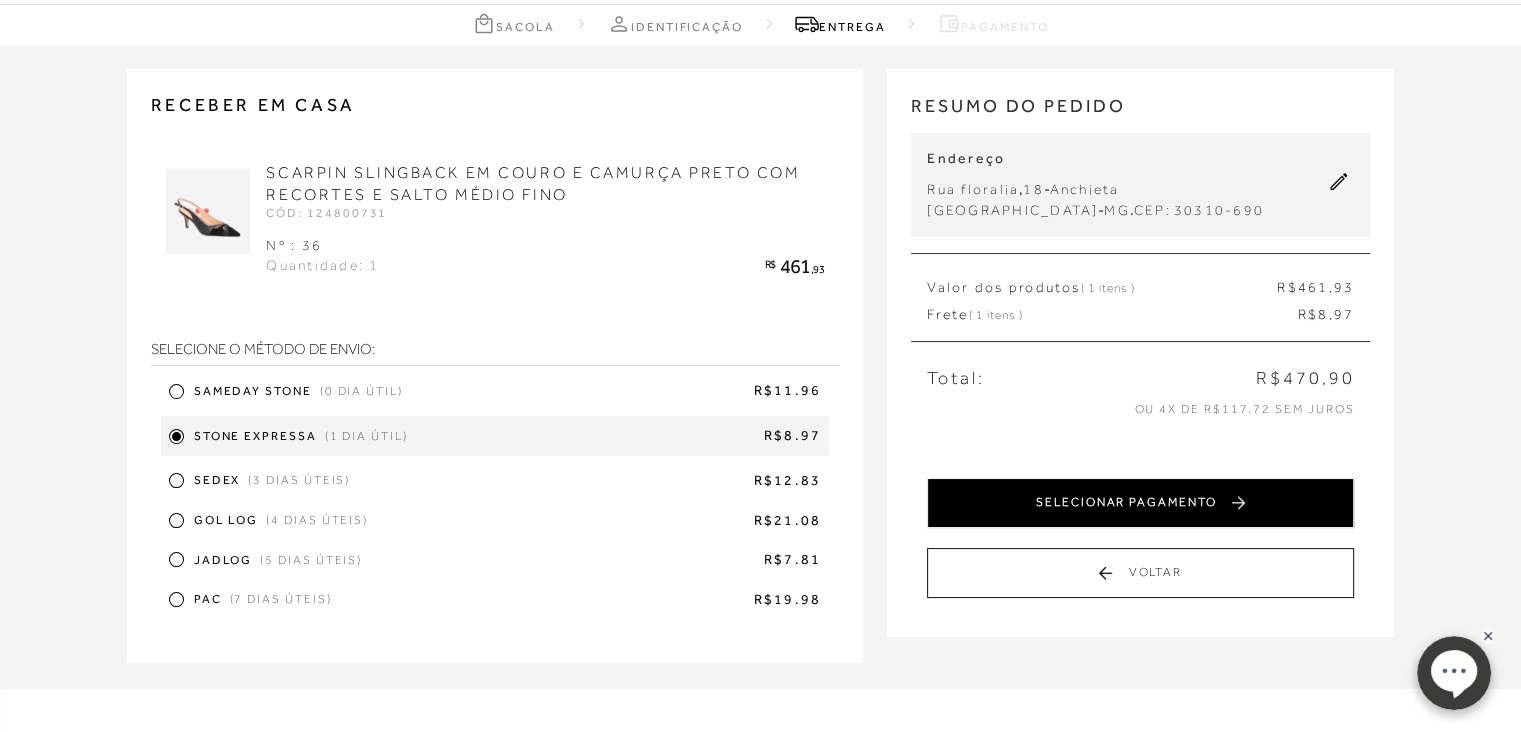 click on "SELECIONAR PAGAMENTO" at bounding box center (1140, 503) 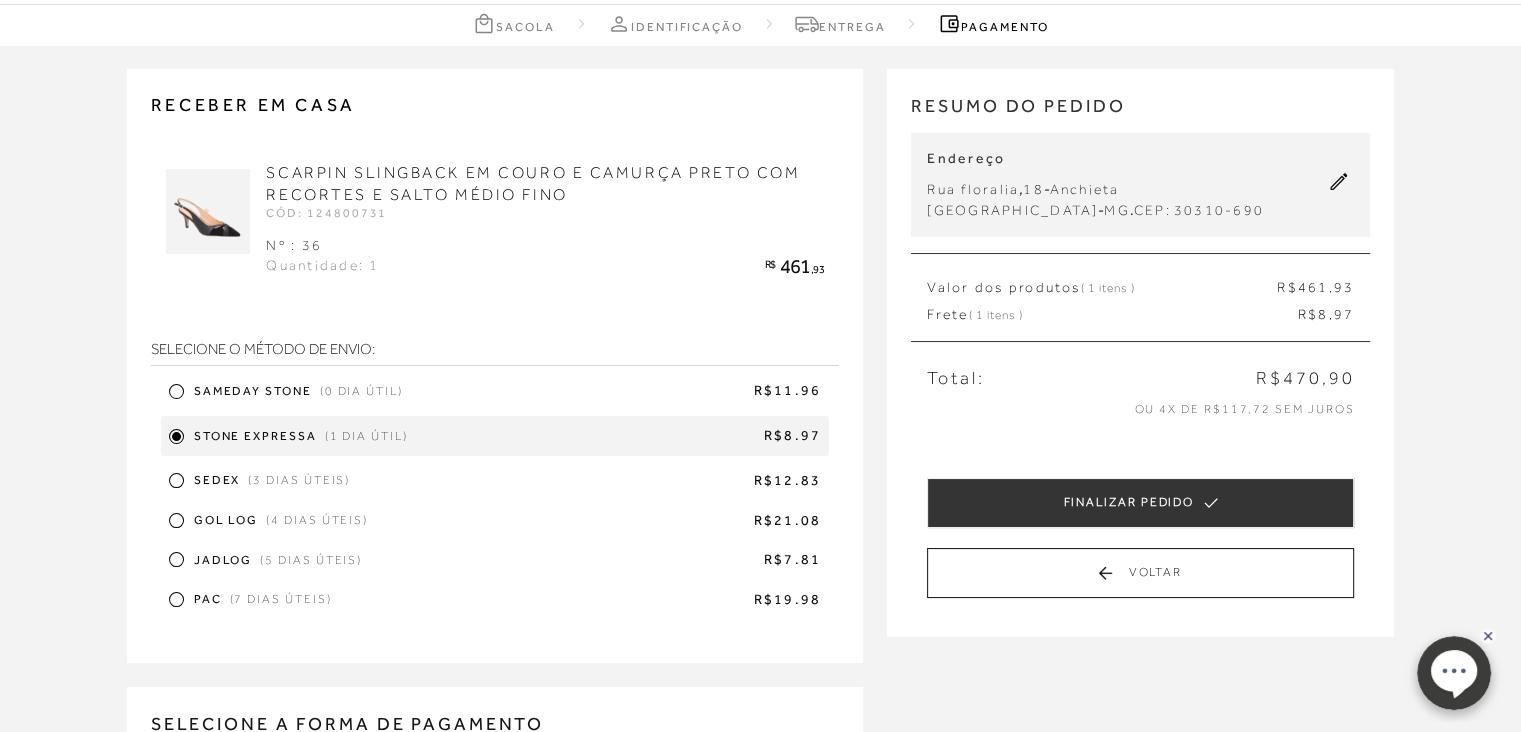 scroll, scrollTop: 0, scrollLeft: 0, axis: both 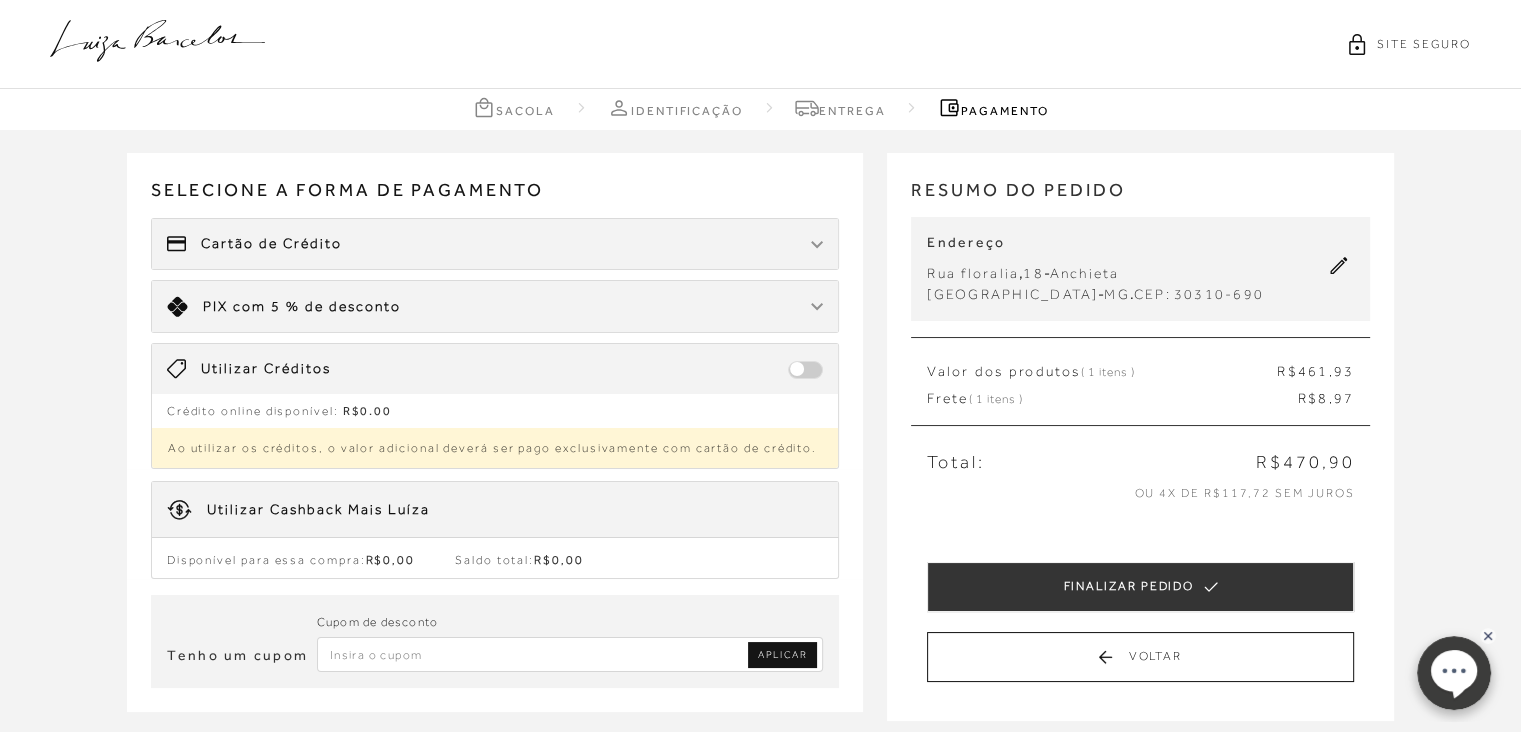 click on "Limite: R$ 5.000,00
PIX
com 5 % de desconto" at bounding box center [495, 306] 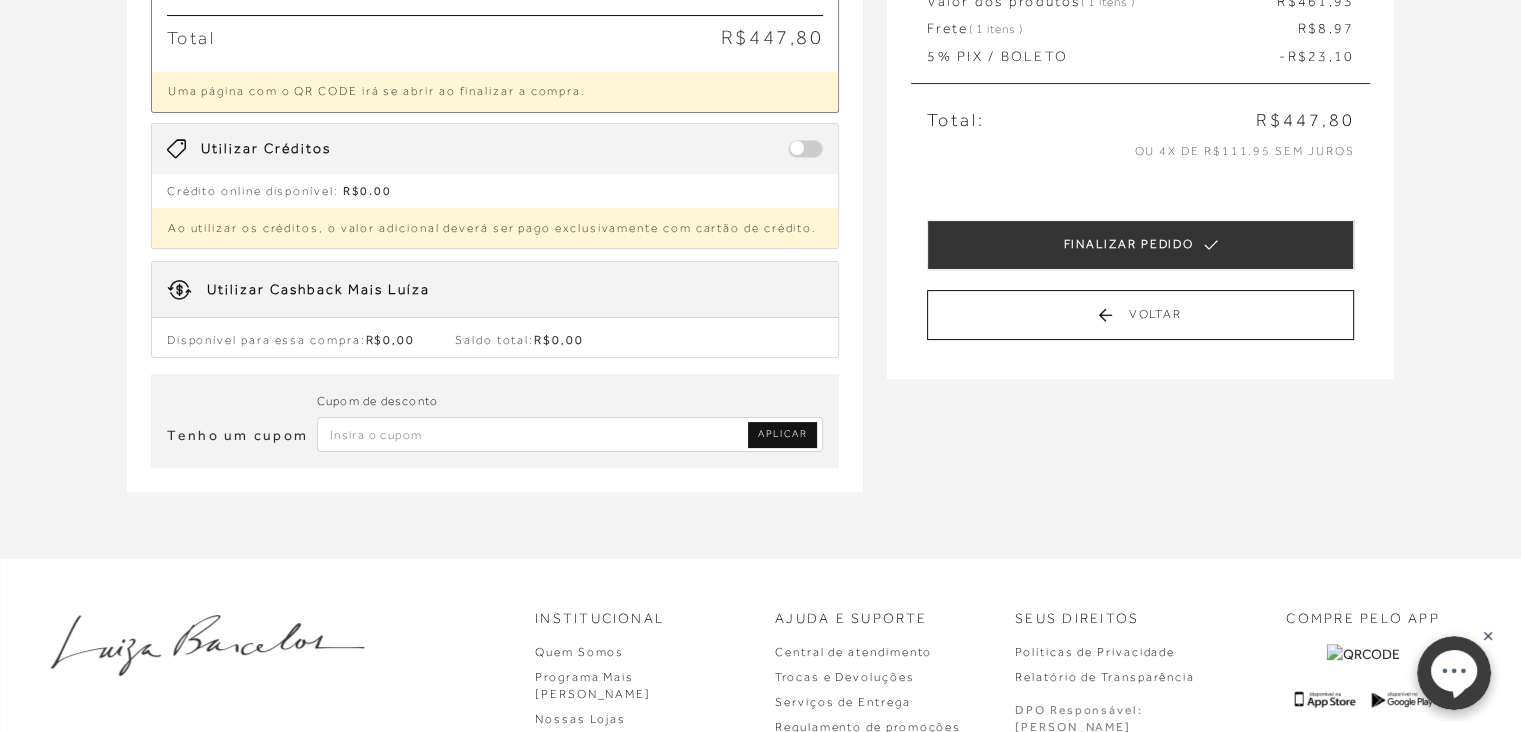 scroll, scrollTop: 372, scrollLeft: 0, axis: vertical 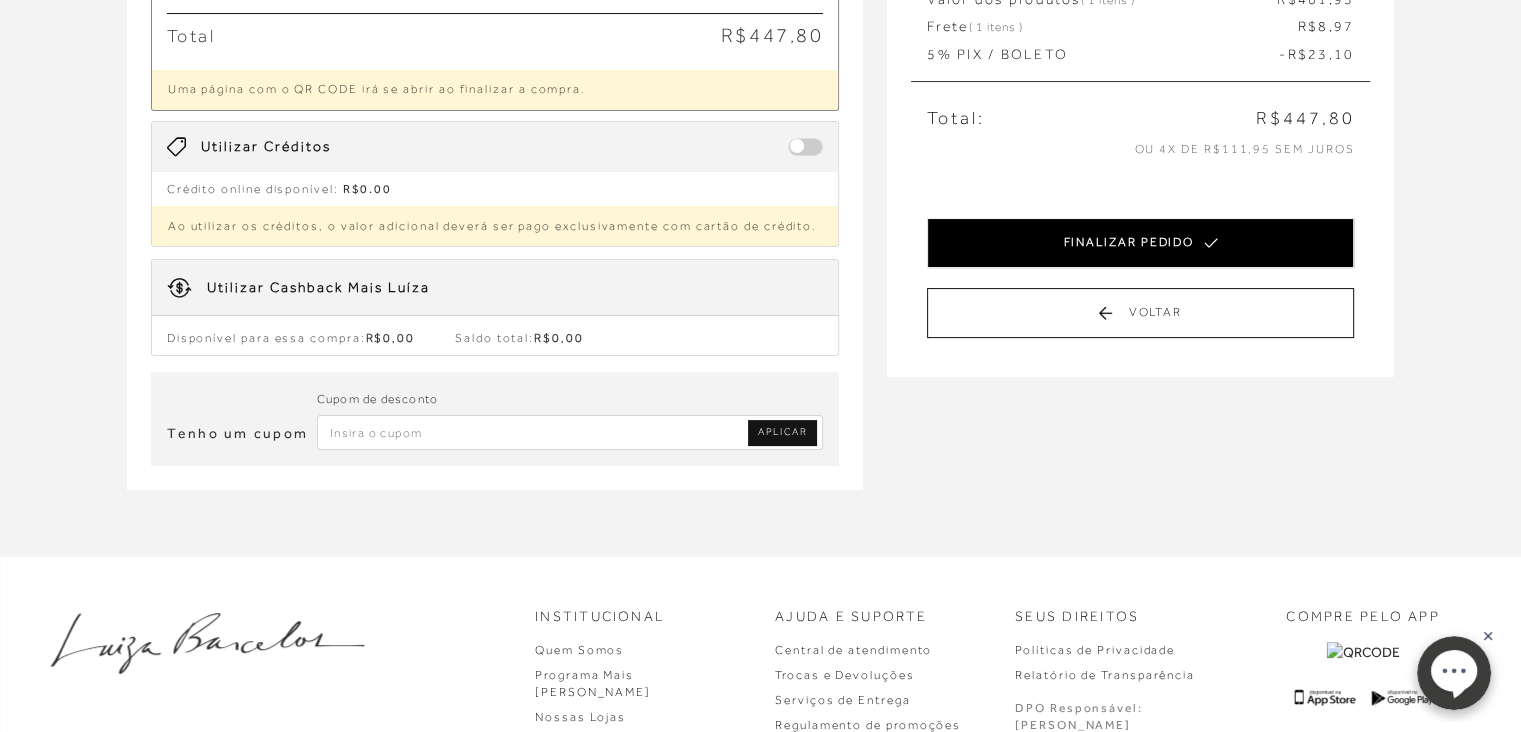 click on "FINALIZAR PEDIDO" at bounding box center (1140, 243) 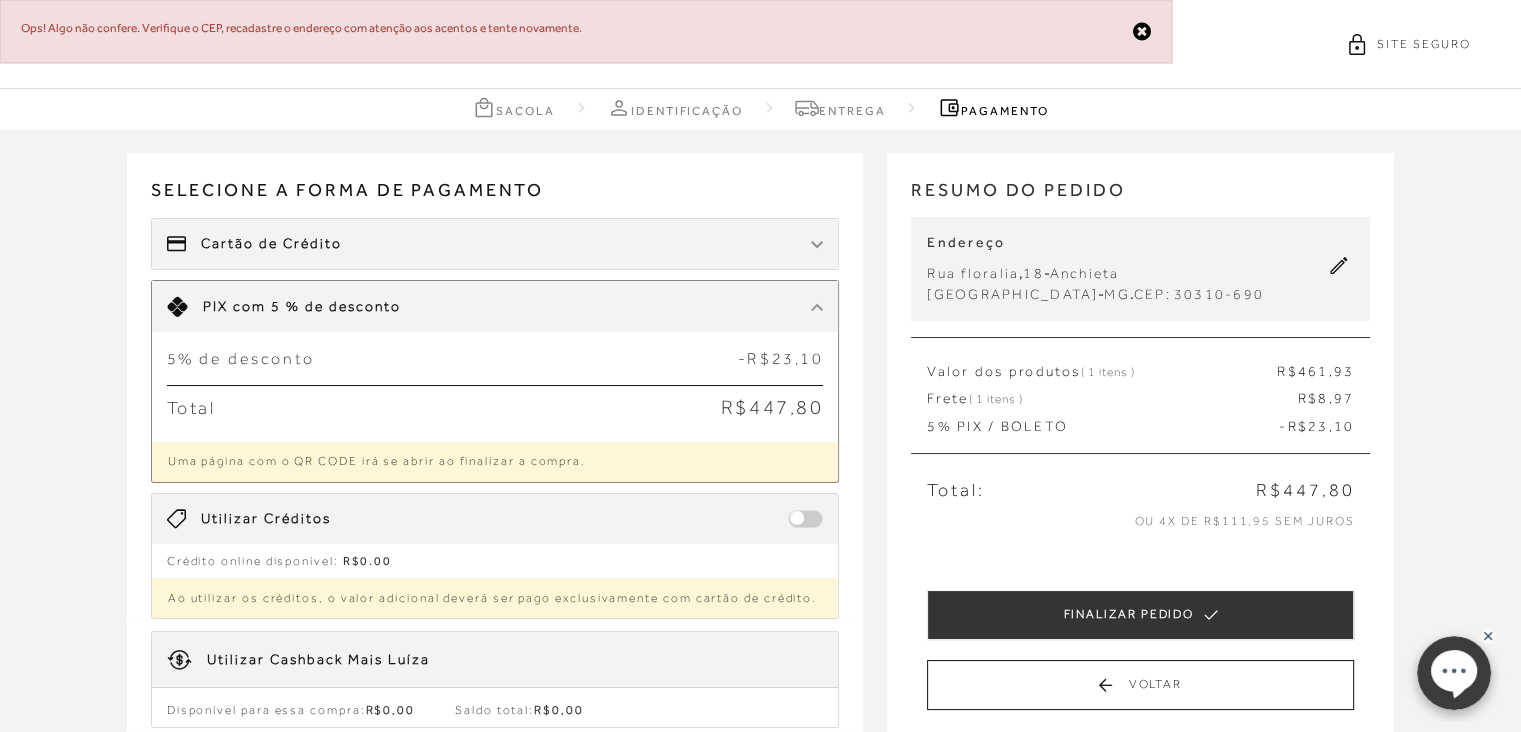 click 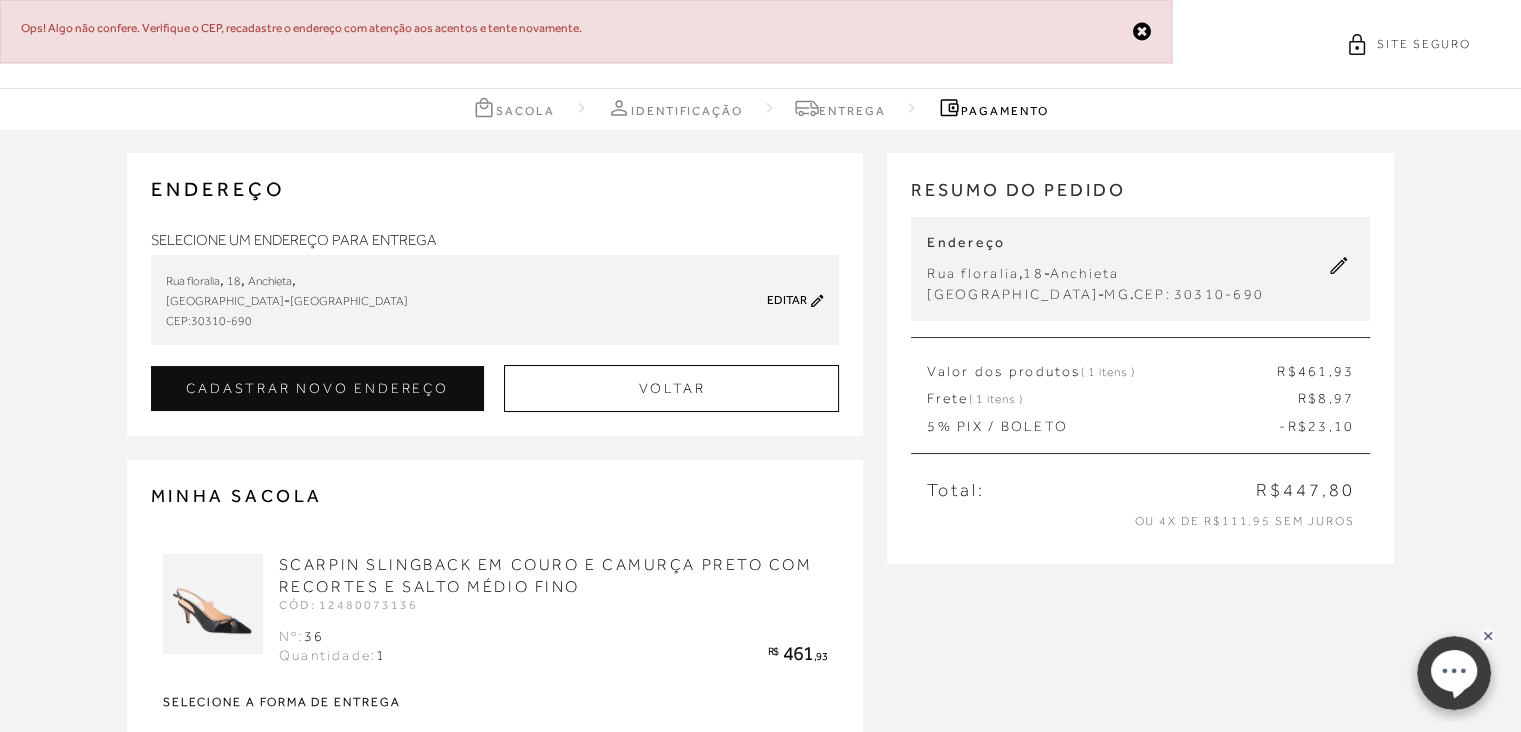 click on "Editar" at bounding box center (787, 300) 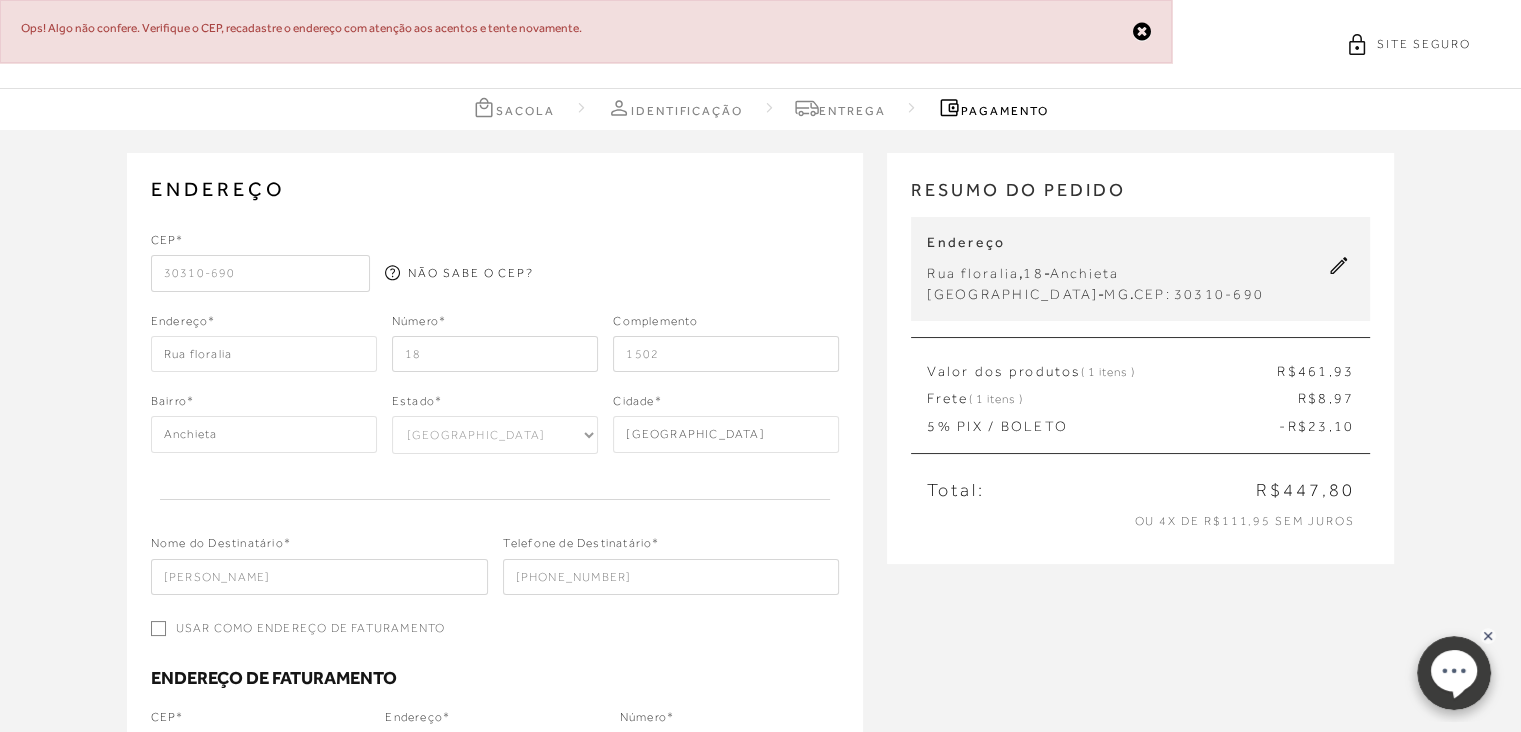 click on "Usar como endereço de faturamento" at bounding box center [158, 628] 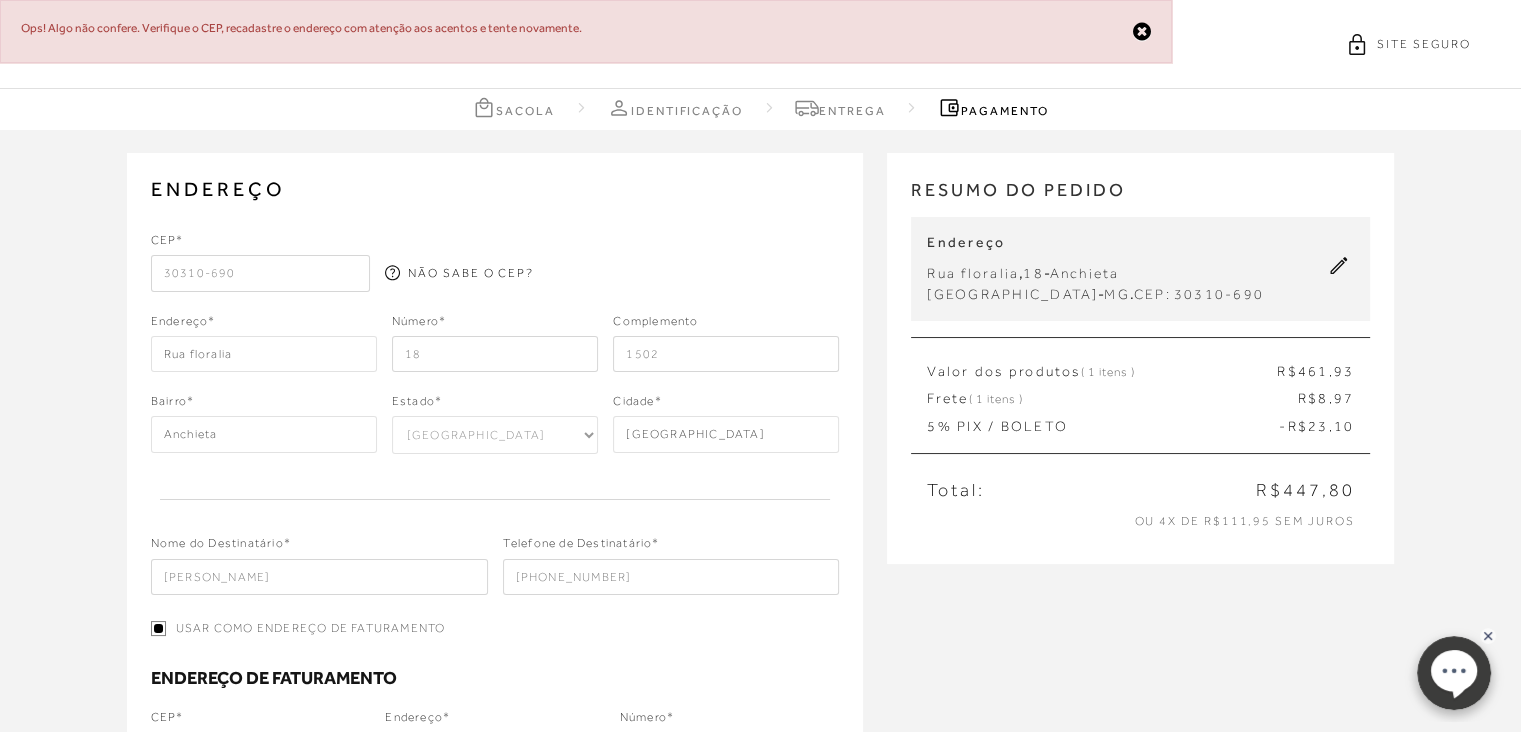 checkbox on "true" 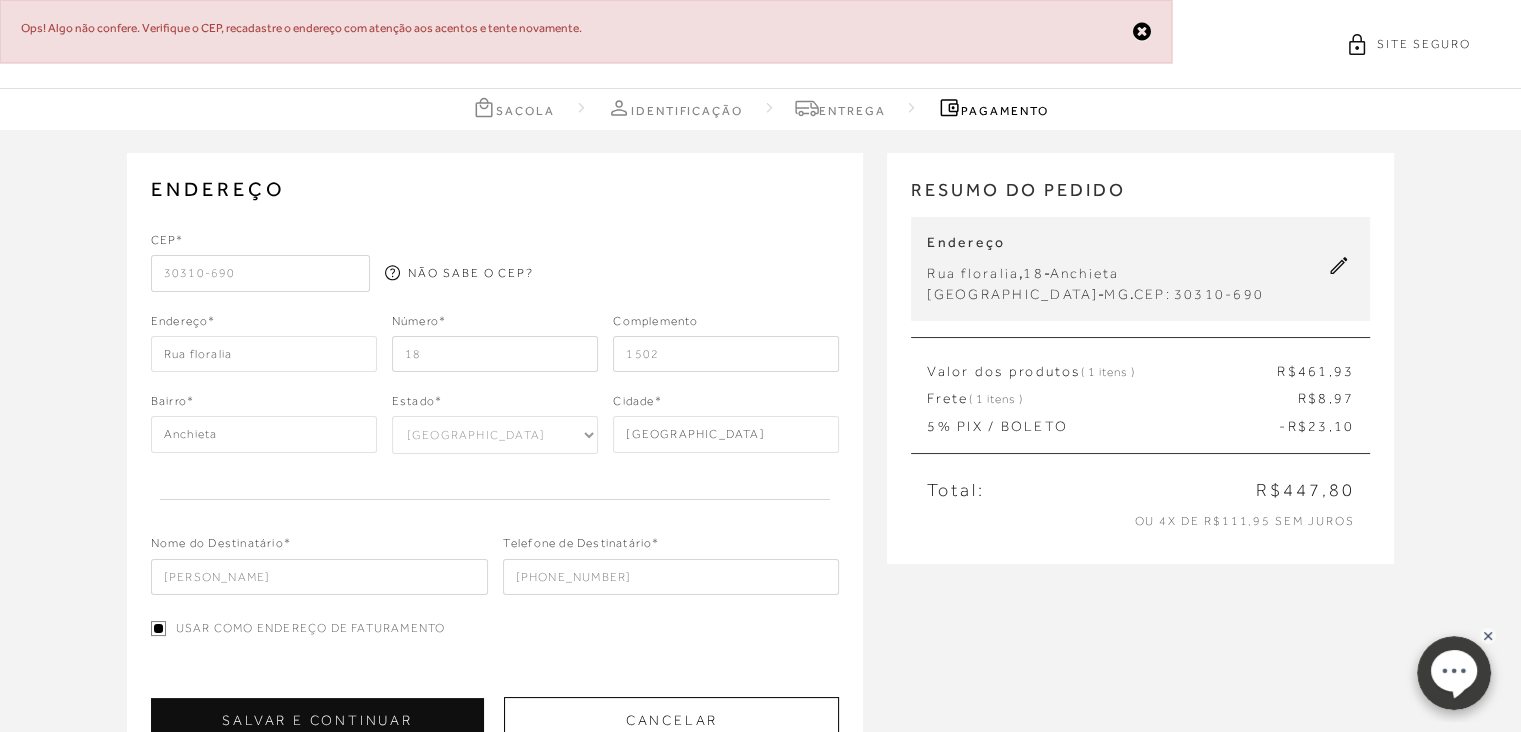 click on "30310-690" at bounding box center (261, 273) 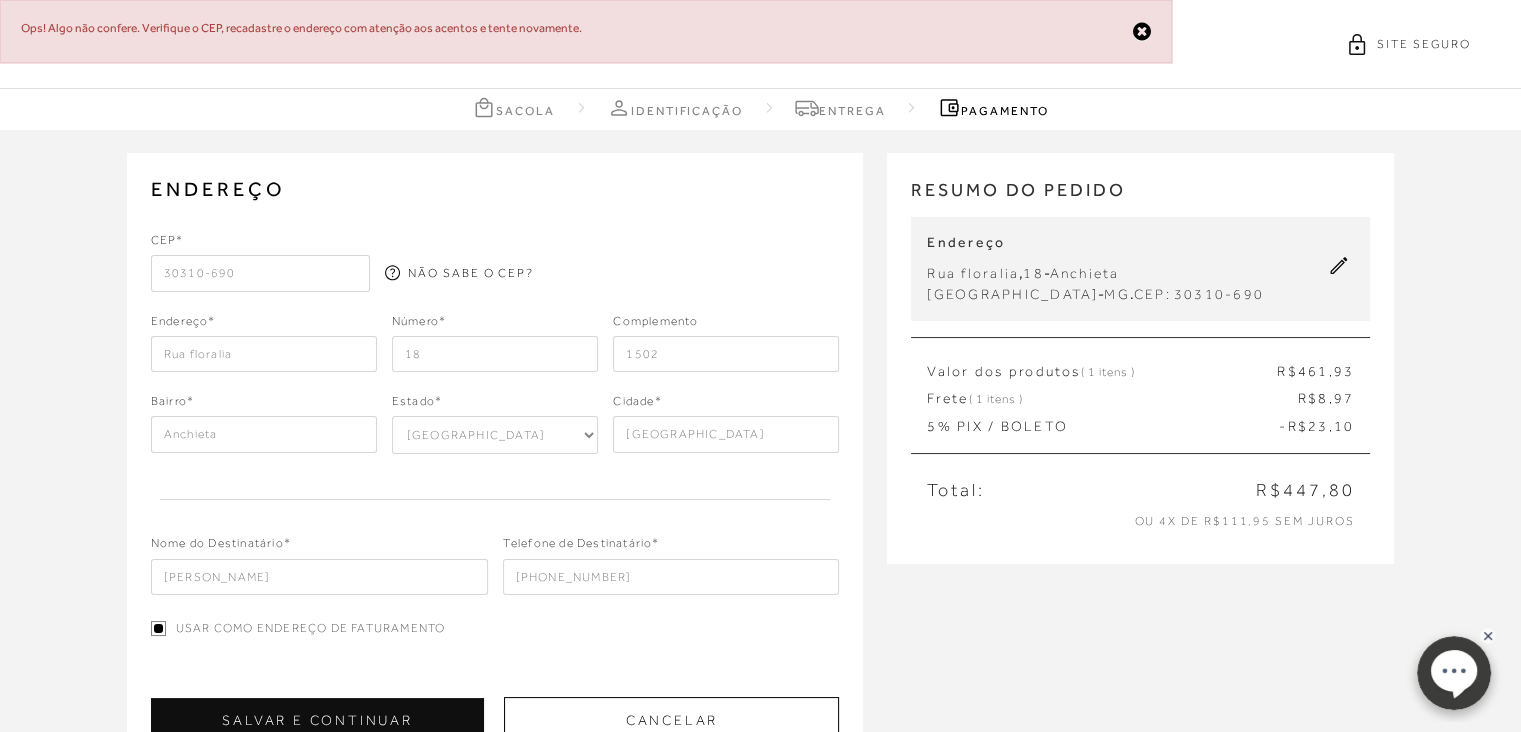 type on "Rua Florália" 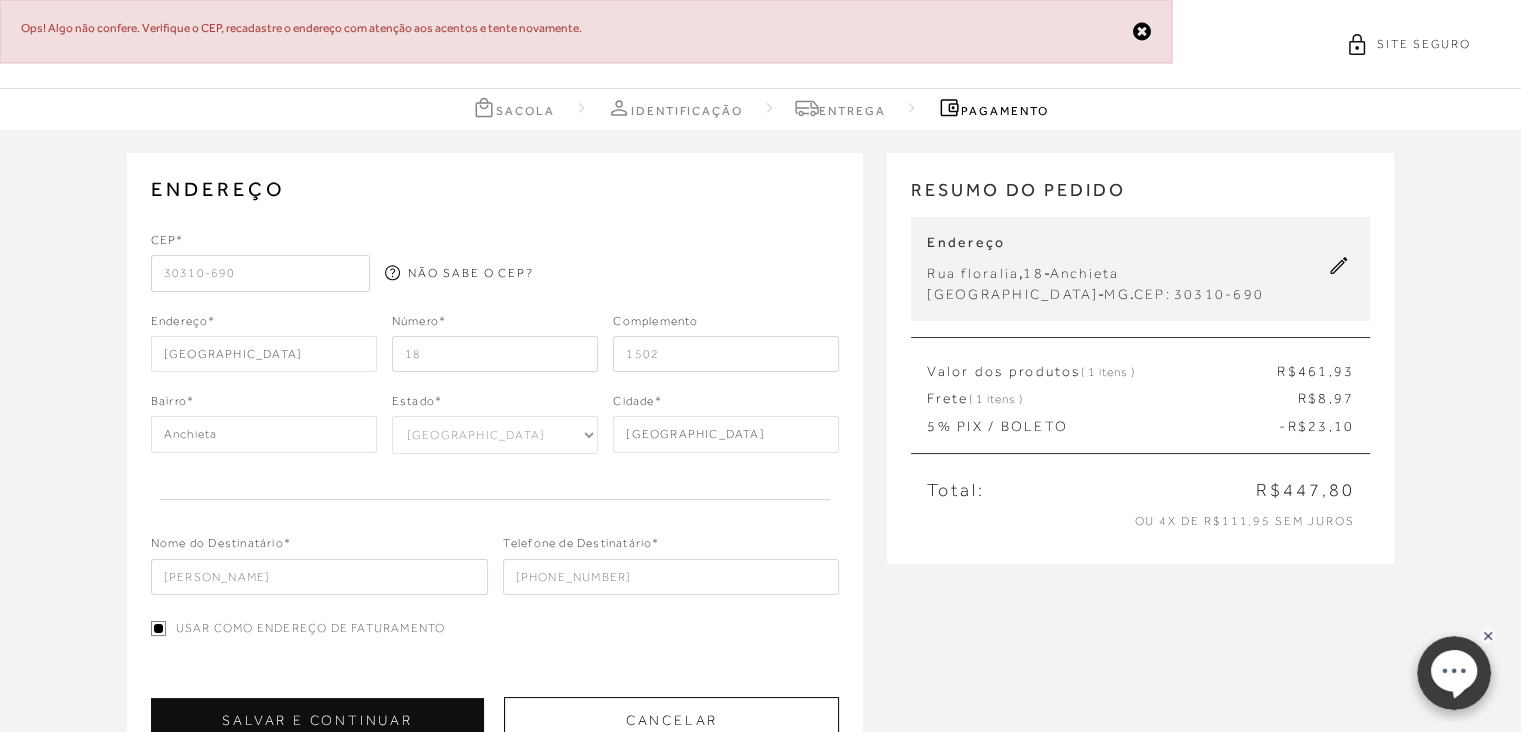 click on "CEP*
30310-690
NÃO SABE O CEP?" at bounding box center [495, 261] 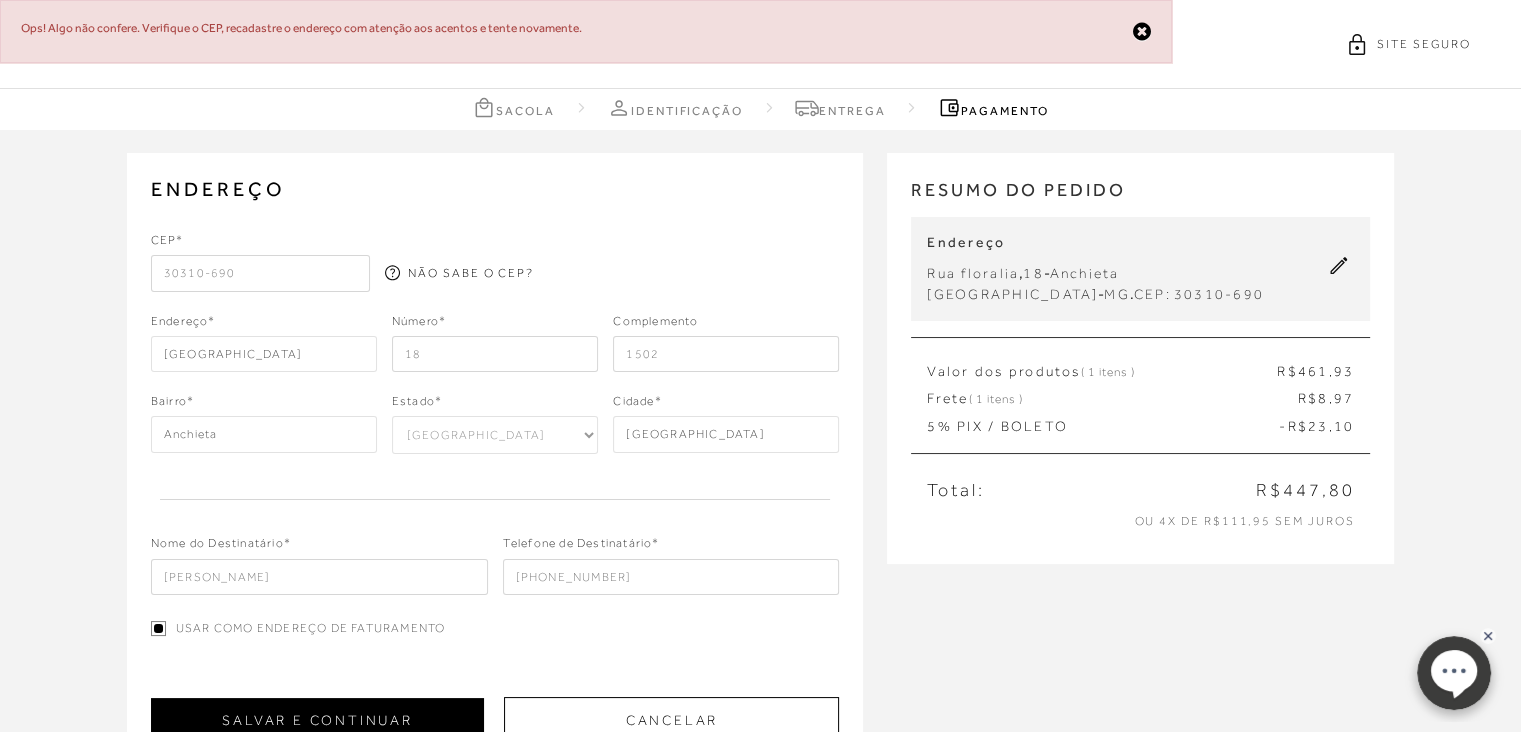 click on "SALVAR E CONTINUAR" at bounding box center [318, 720] 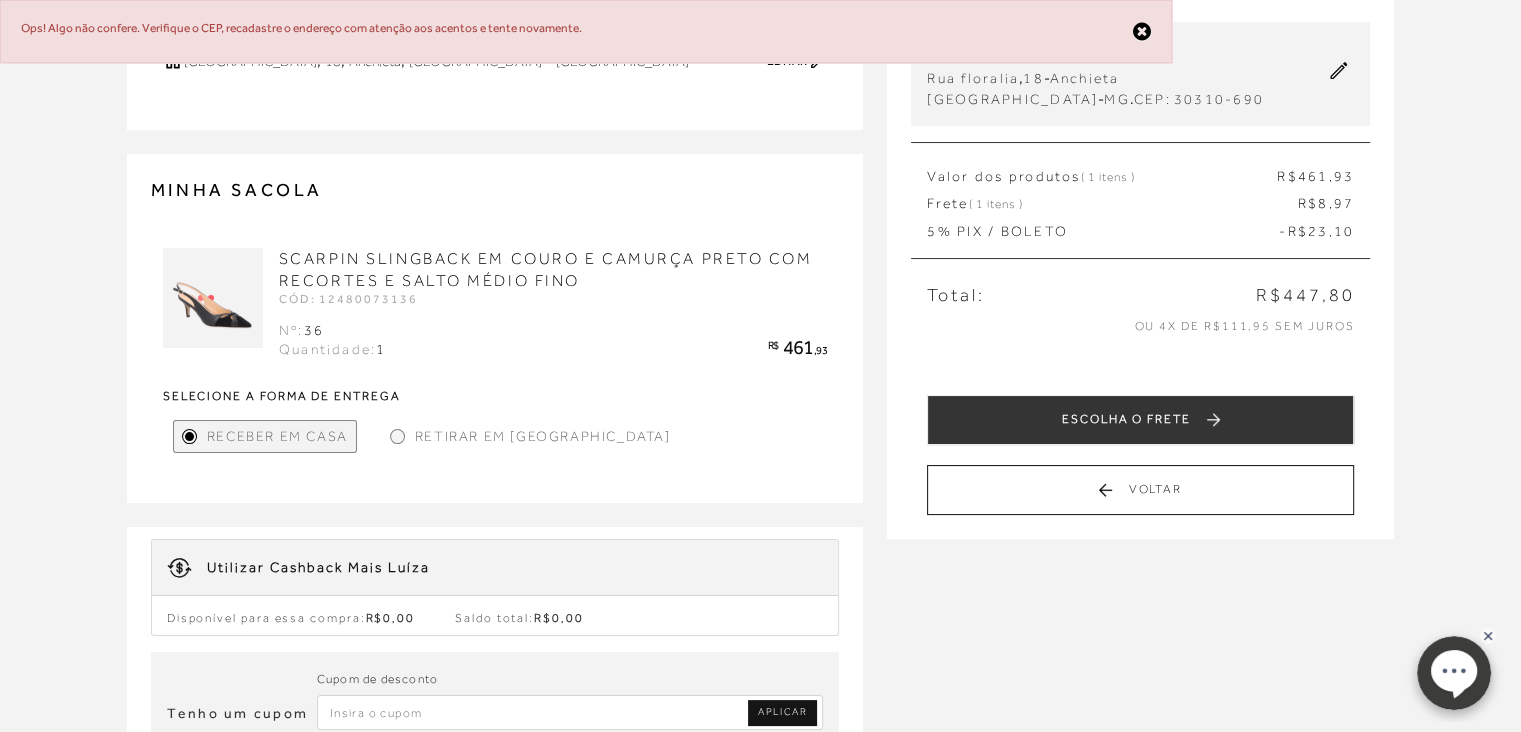 scroll, scrollTop: 198, scrollLeft: 0, axis: vertical 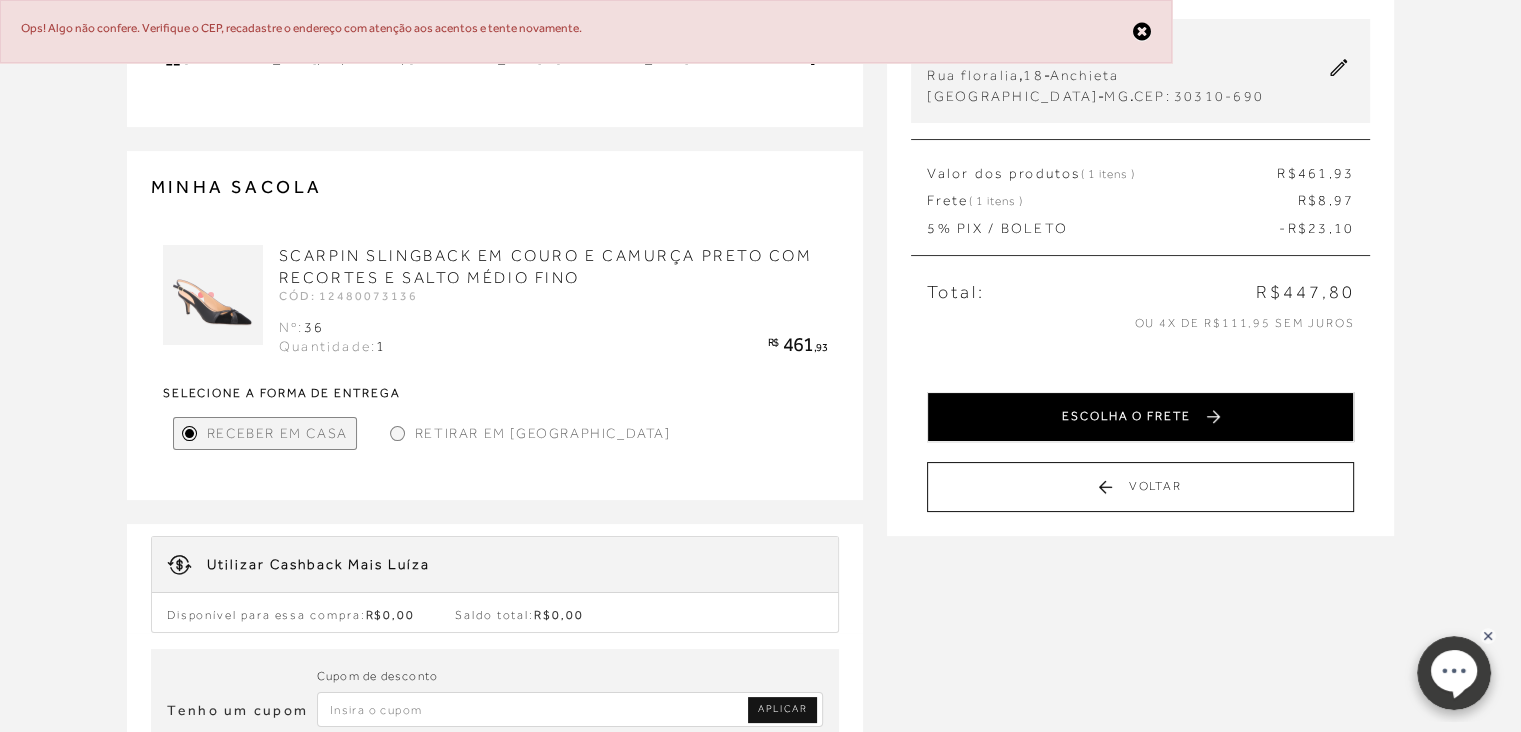 click on "ESCOLHA O FRETE" at bounding box center (1140, 417) 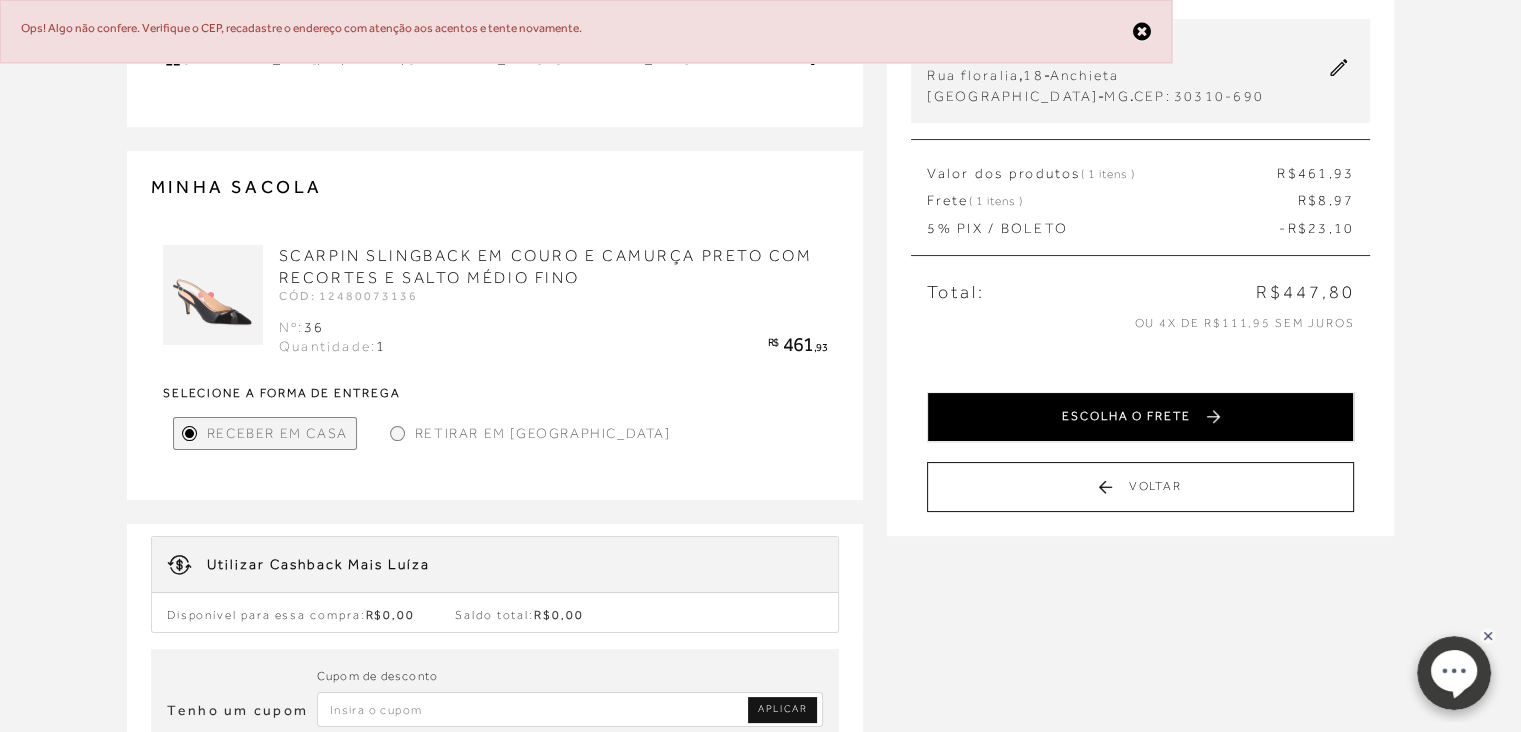 scroll, scrollTop: 0, scrollLeft: 0, axis: both 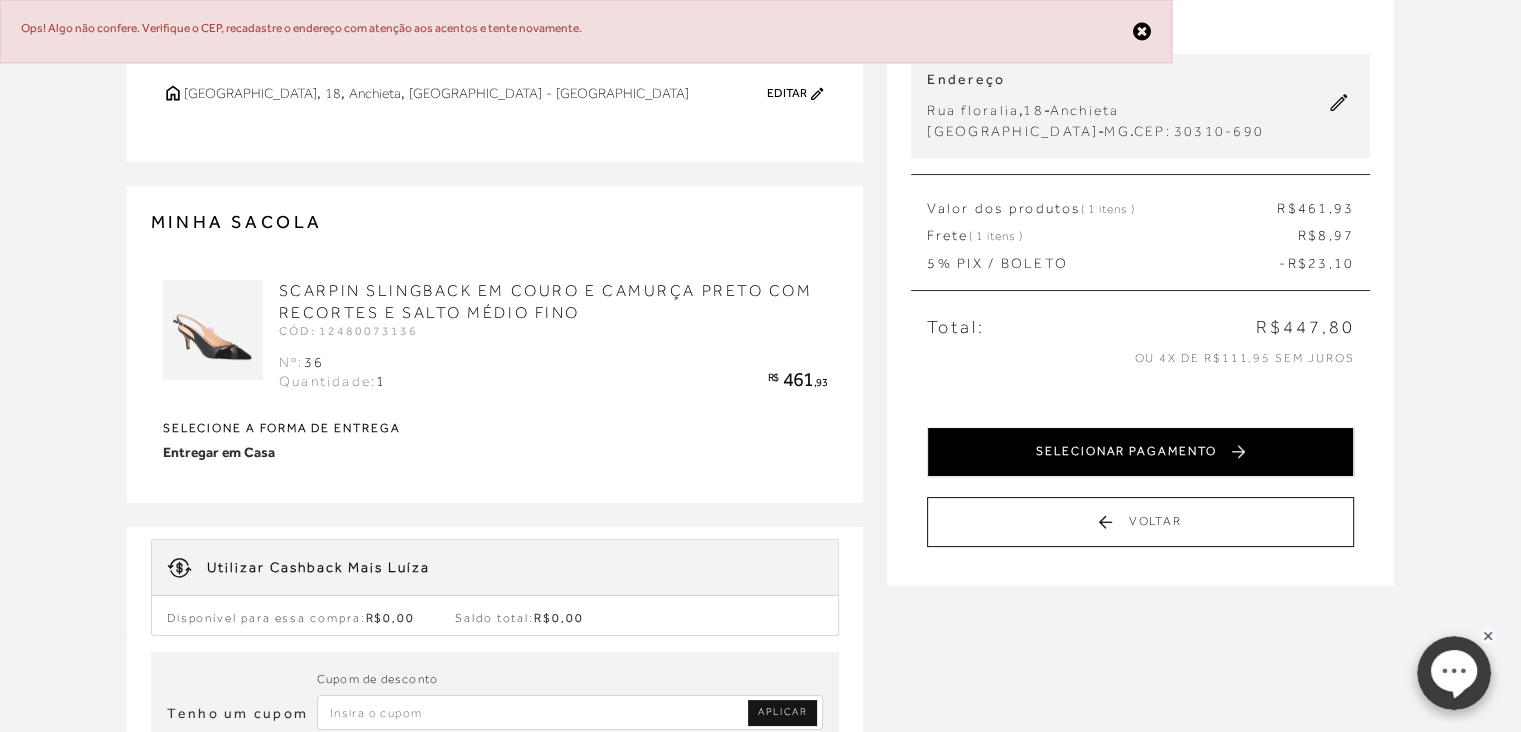 click on "SELECIONAR PAGAMENTO" at bounding box center [1140, 452] 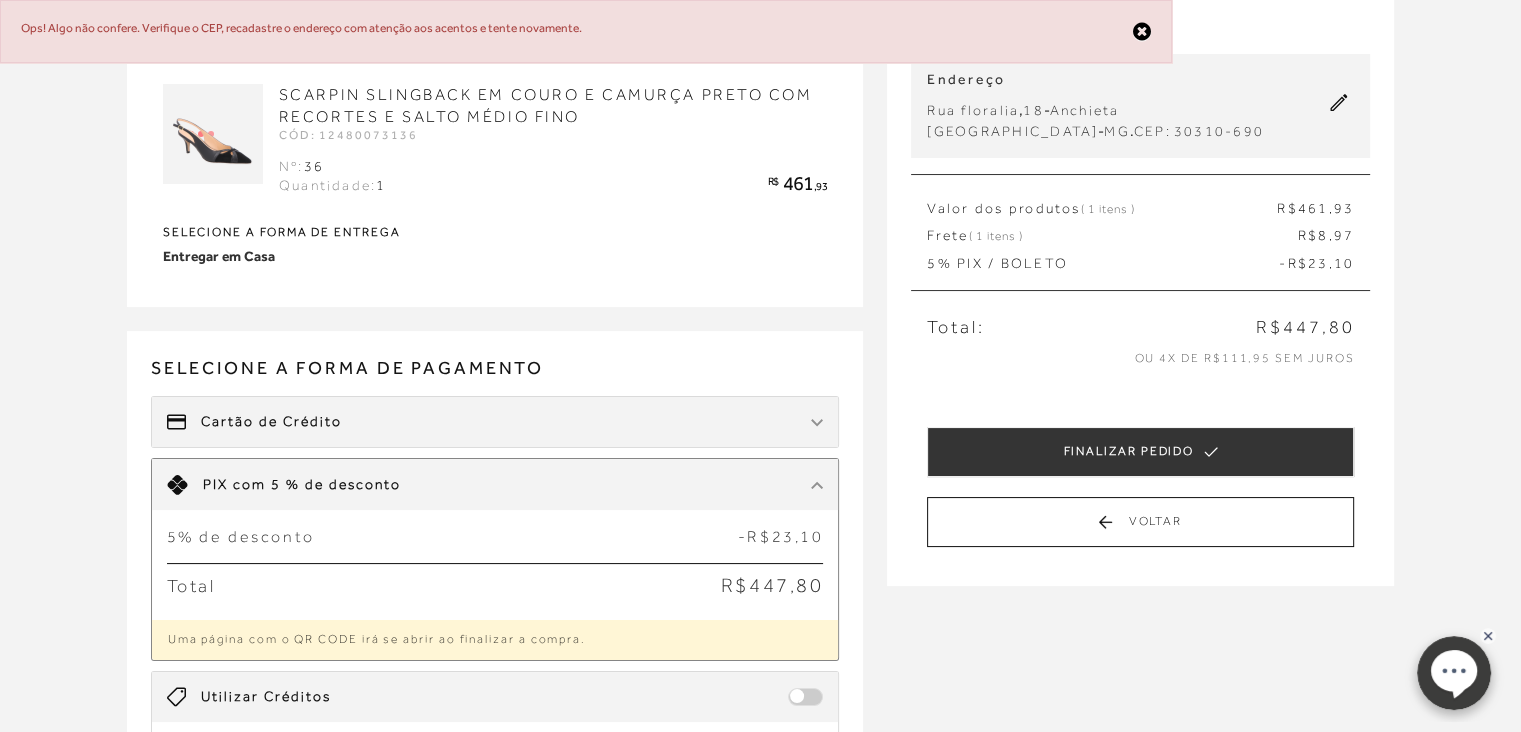 scroll, scrollTop: 0, scrollLeft: 0, axis: both 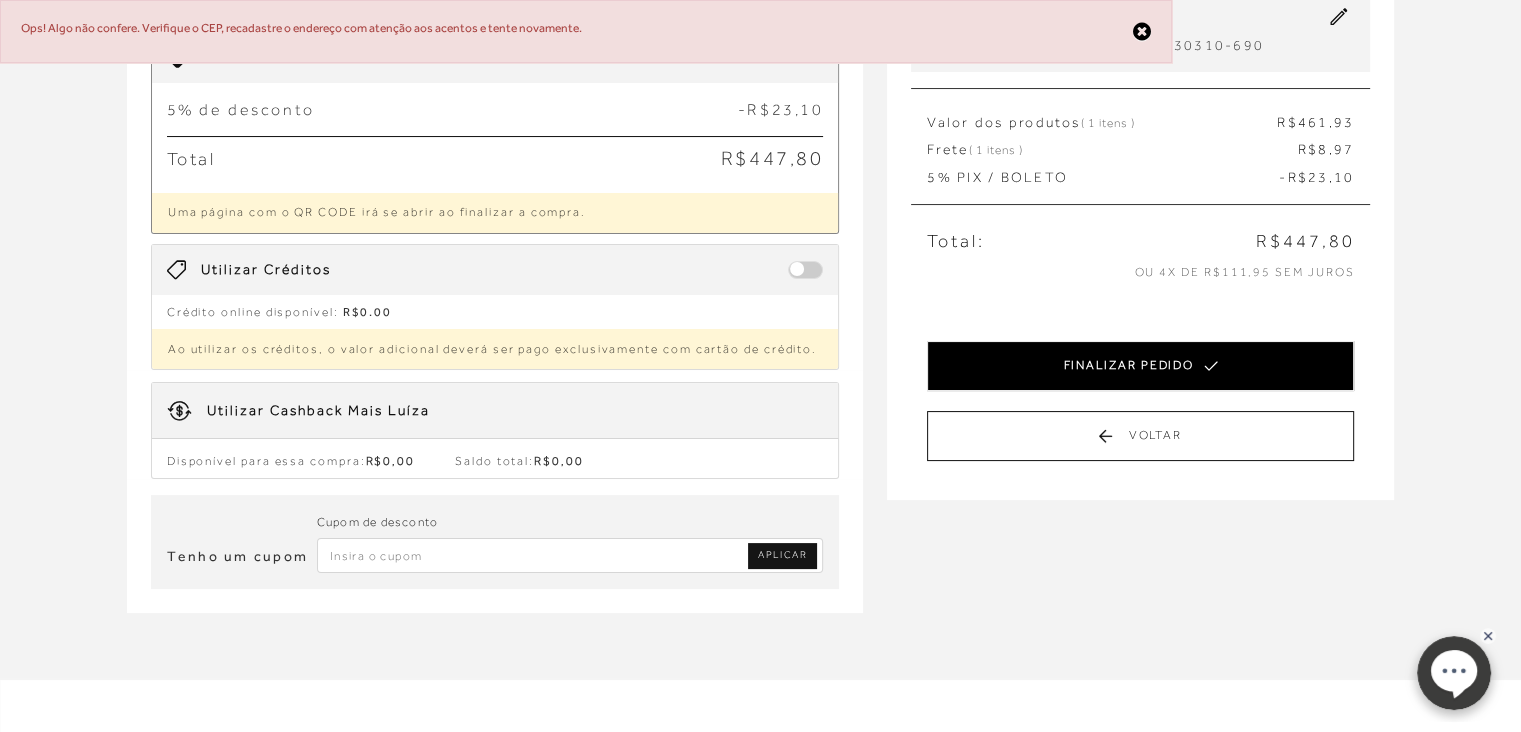 click on "FINALIZAR PEDIDO" at bounding box center (1140, 366) 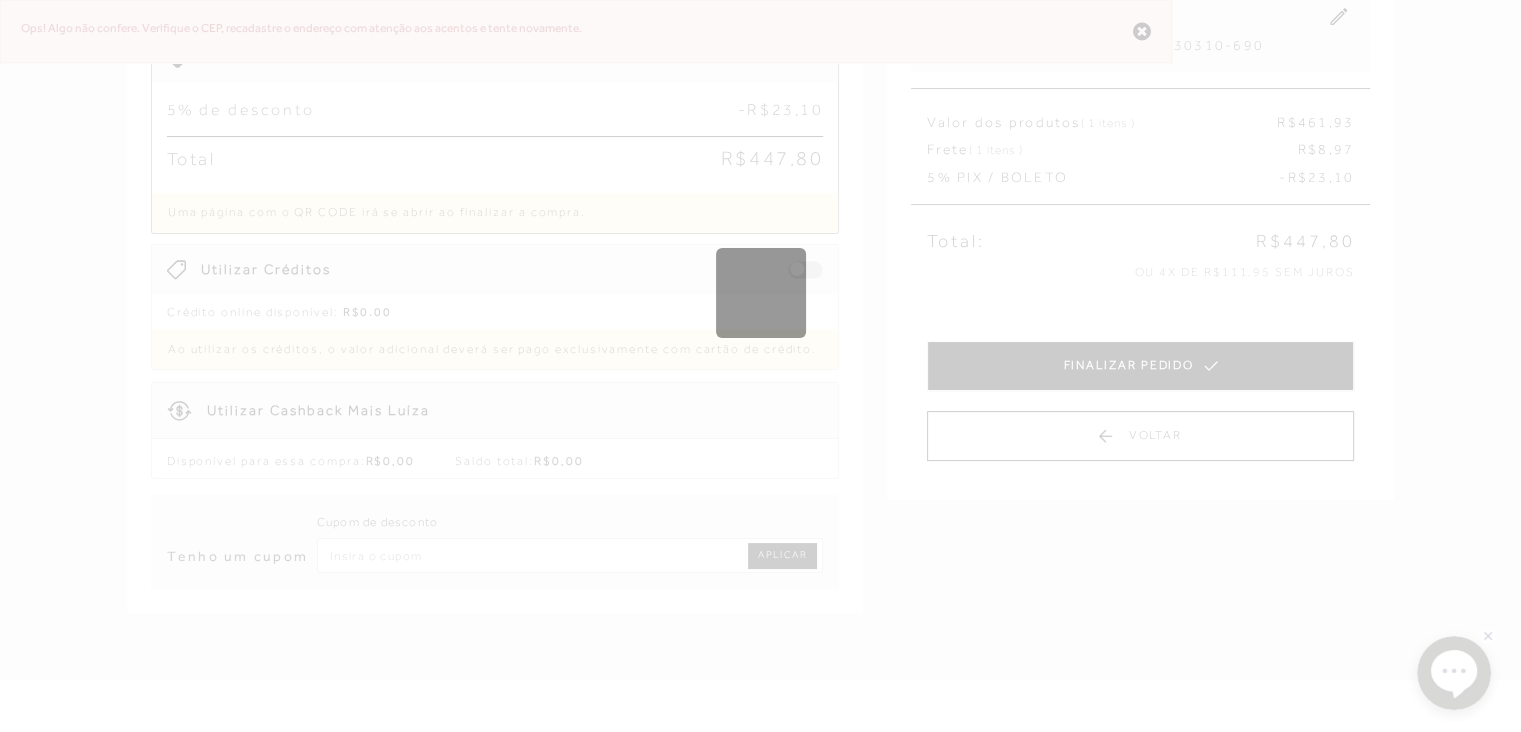 scroll, scrollTop: 0, scrollLeft: 0, axis: both 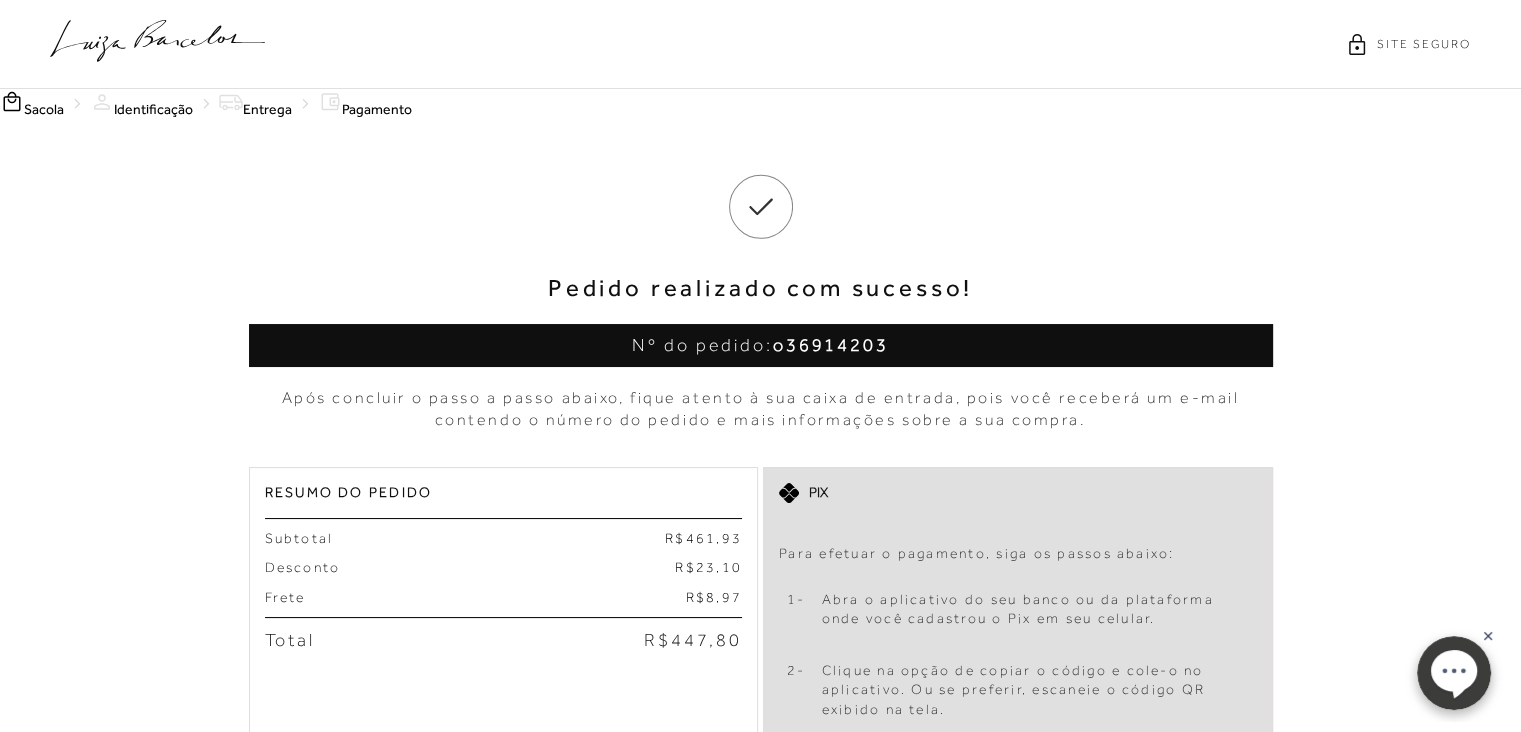 click on "Pedido realizado com sucesso!
Nº do pedido:
o36914203
Após concluir o passo a passo abaixo, fique atento à sua caixa de entrada, pois você receberá um e-mail contendo o número do pedido e mais informações sobre a sua compra.
Pix
1- 2- 3-" at bounding box center (760, 792) 